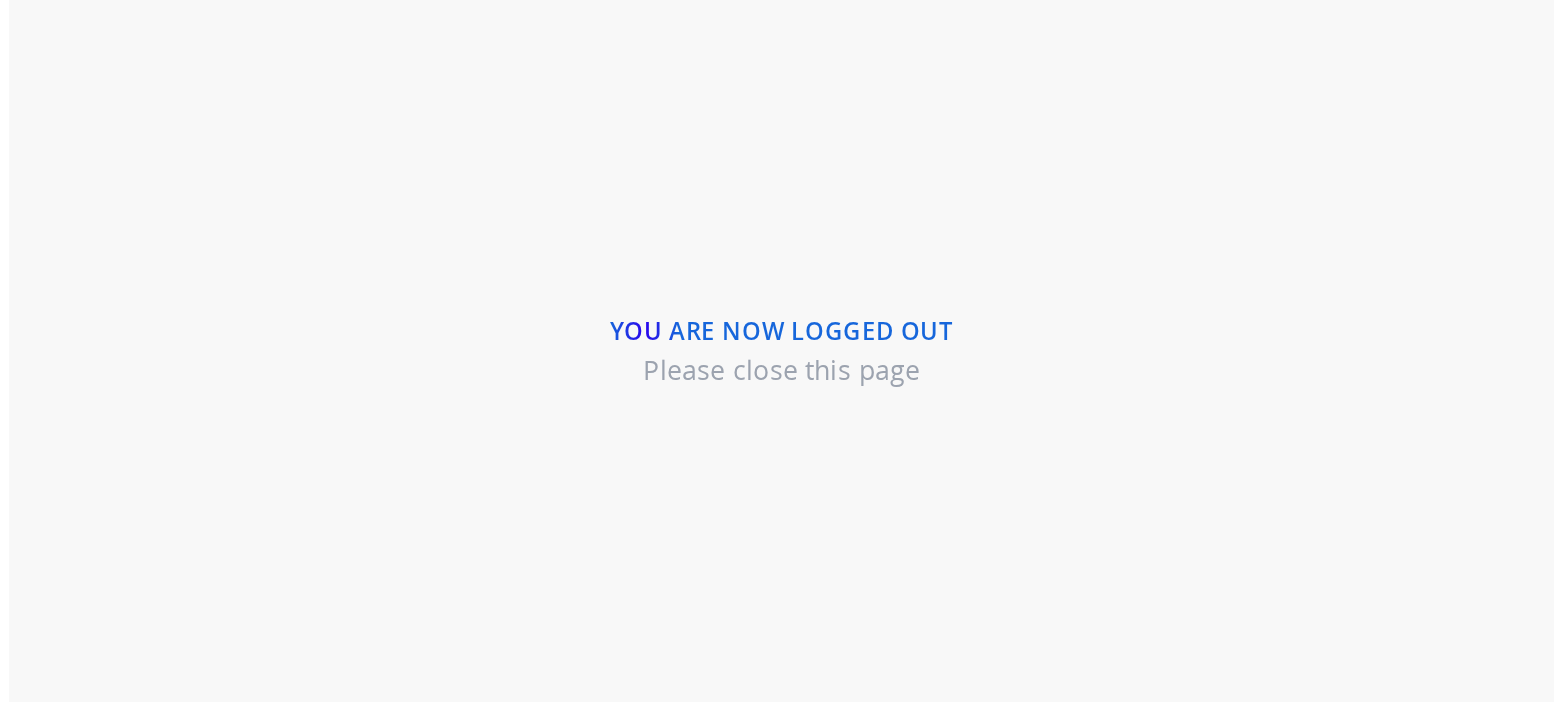 scroll, scrollTop: 0, scrollLeft: 0, axis: both 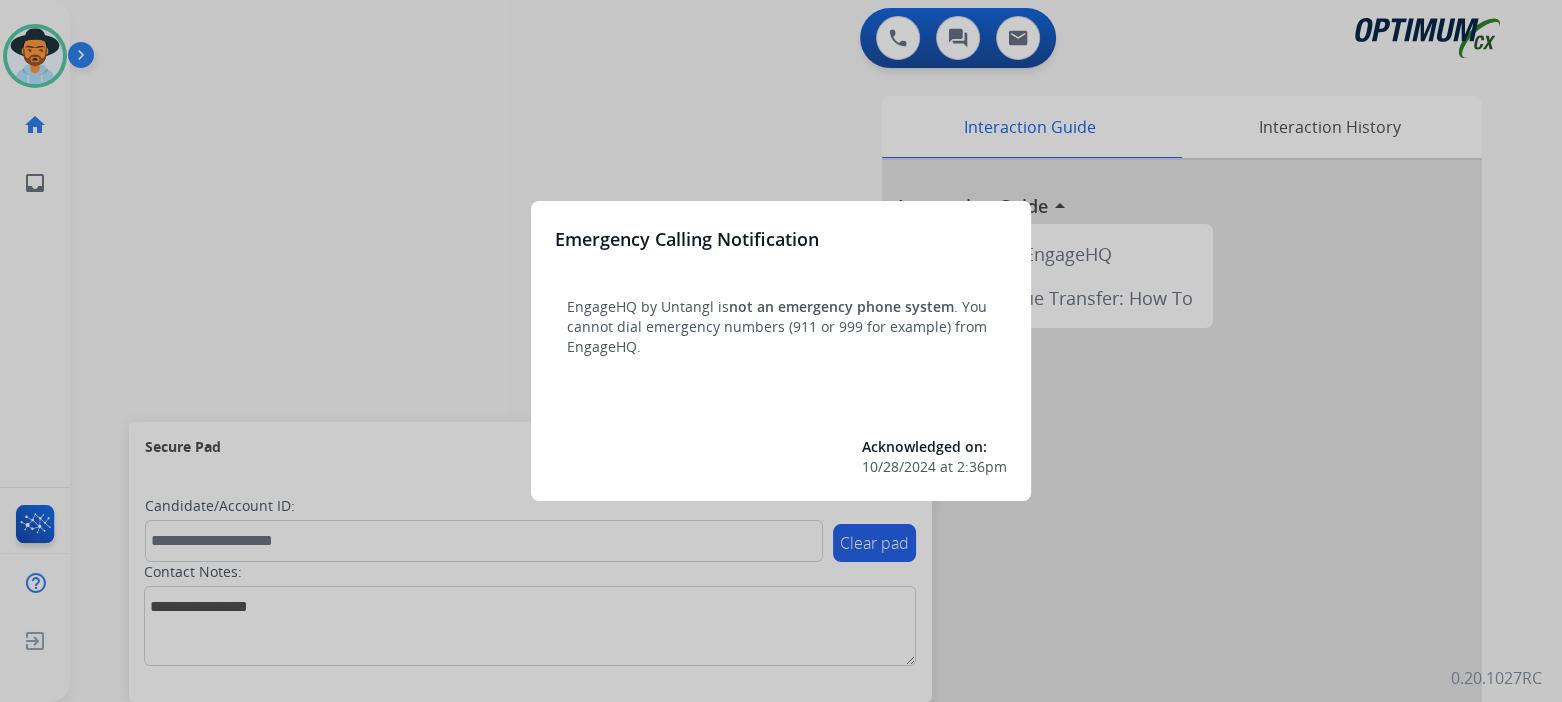 drag, startPoint x: 555, startPoint y: 161, endPoint x: 520, endPoint y: 105, distance: 66.037865 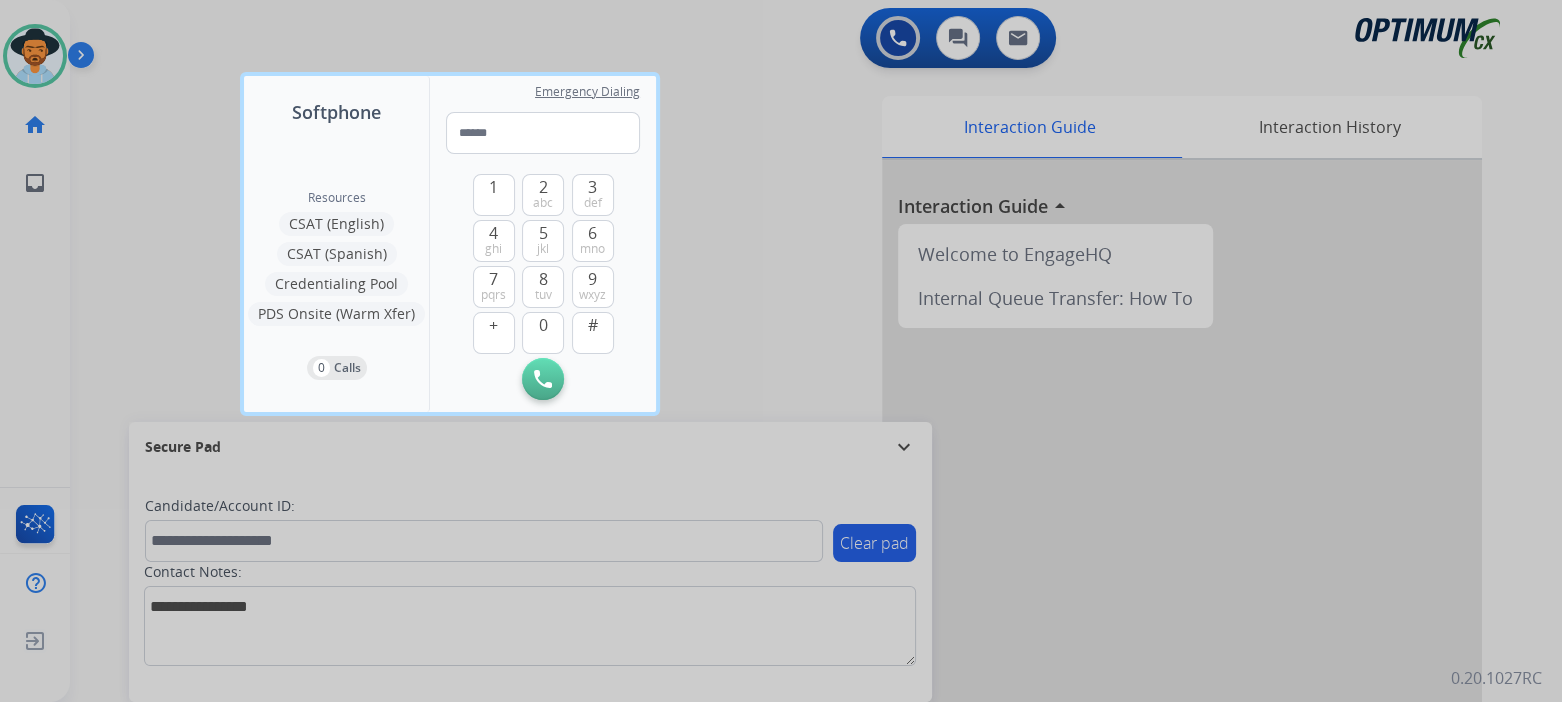 click at bounding box center [781, 351] 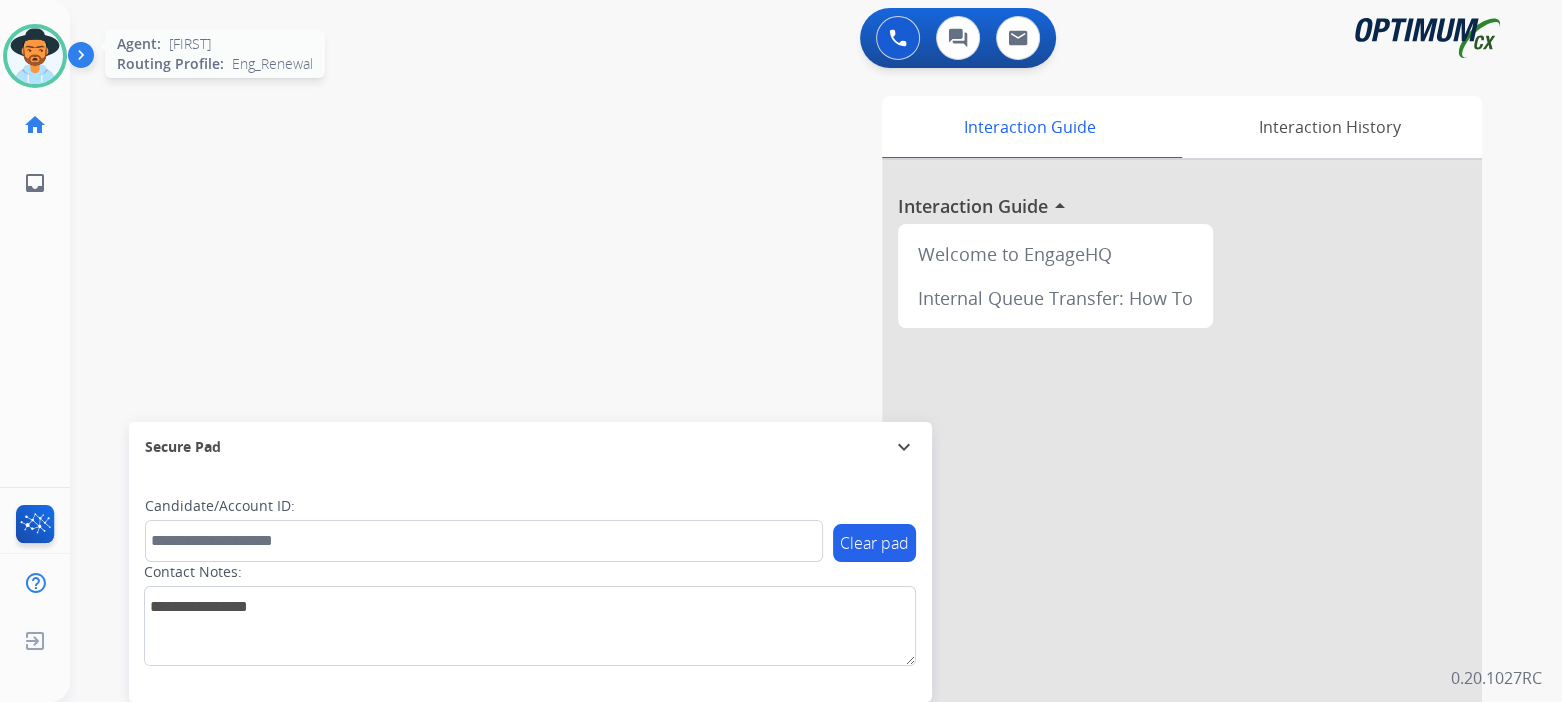 click at bounding box center [35, 56] 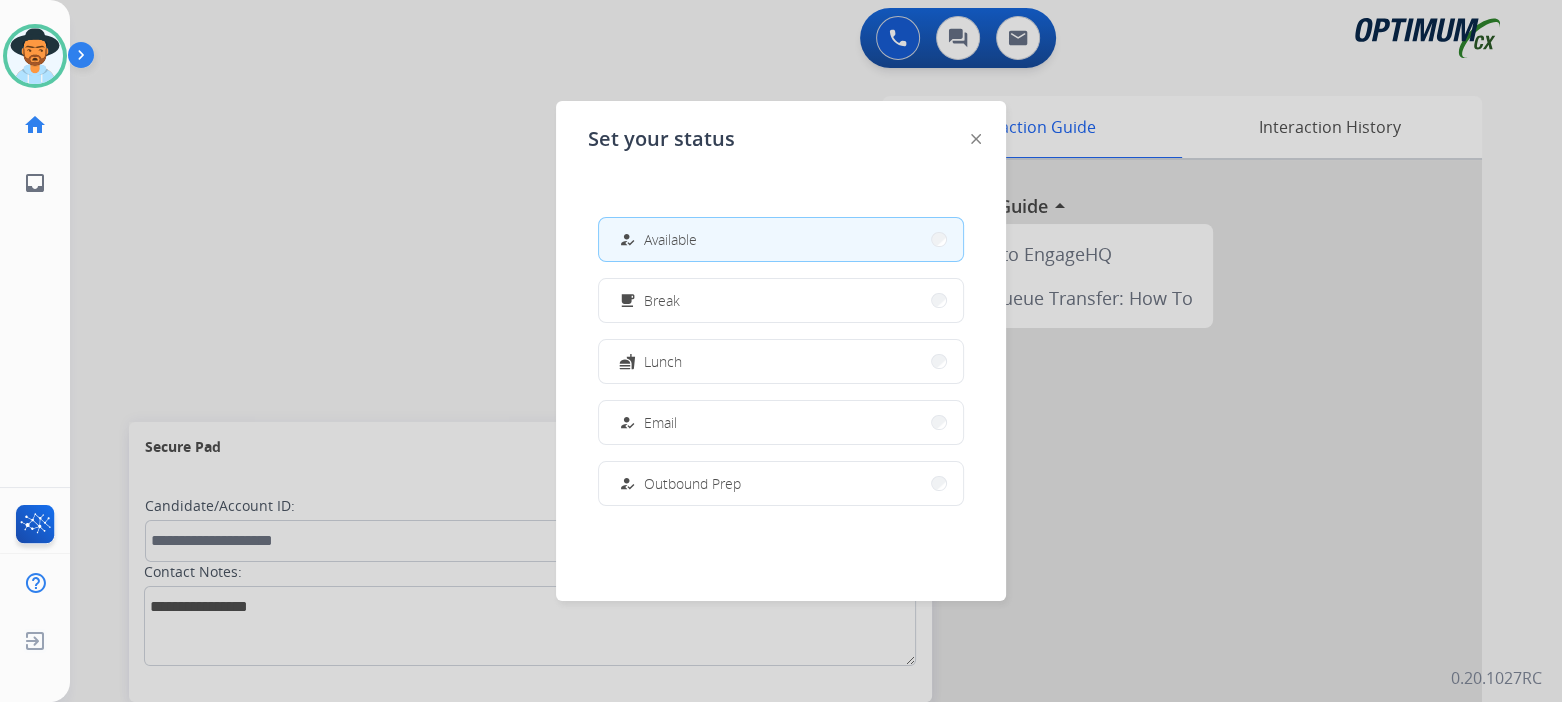 click on "how_to_reg Available" at bounding box center (781, 239) 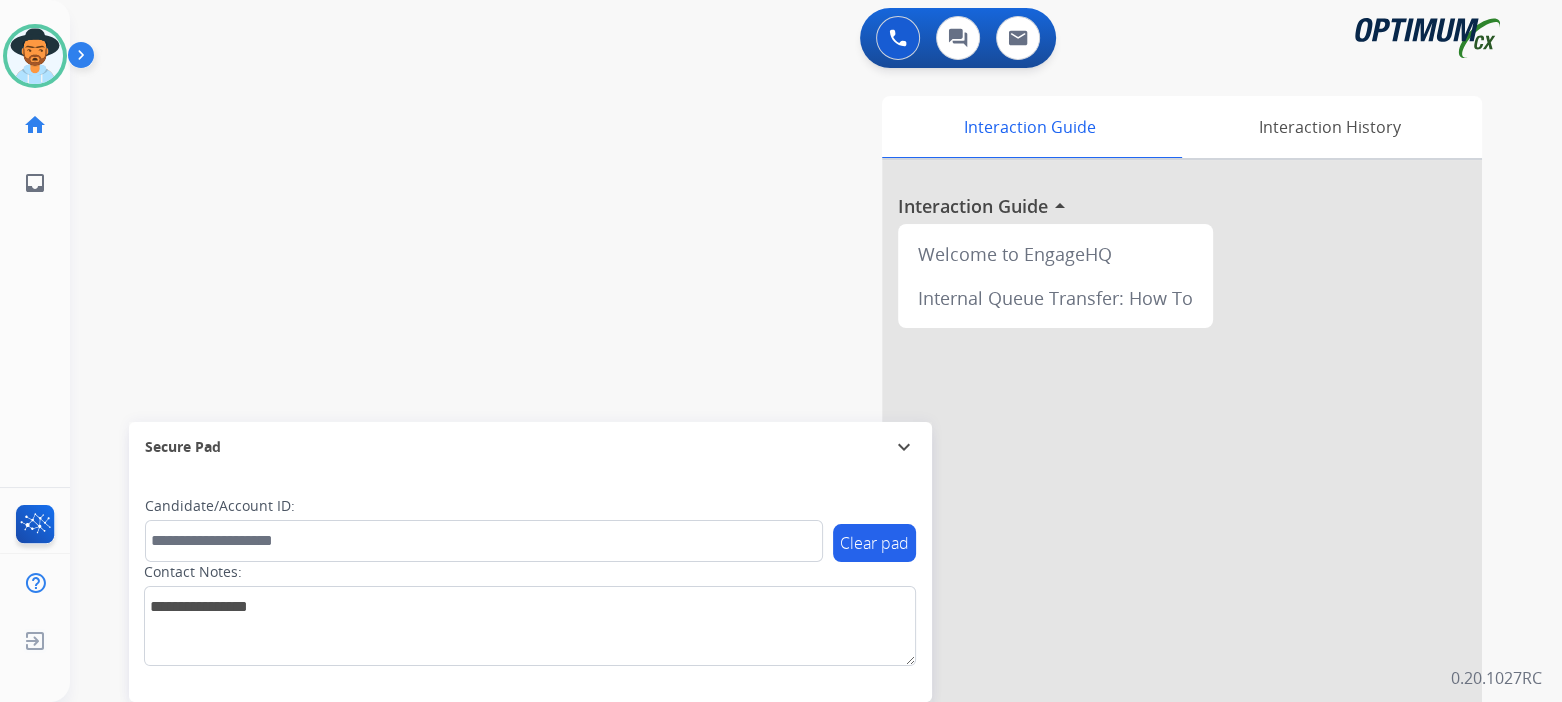 click on "swap_horiz Break voice bridge close_fullscreen Connect 3-Way Call merge_type Separate 3-Way Call  Interaction Guide   Interaction History  Interaction Guide arrow_drop_up  Welcome to EngageHQ   Internal Queue Transfer: How To  Secure Pad expand_more Clear pad Candidate/Account ID: Contact Notes:" at bounding box center [792, 489] 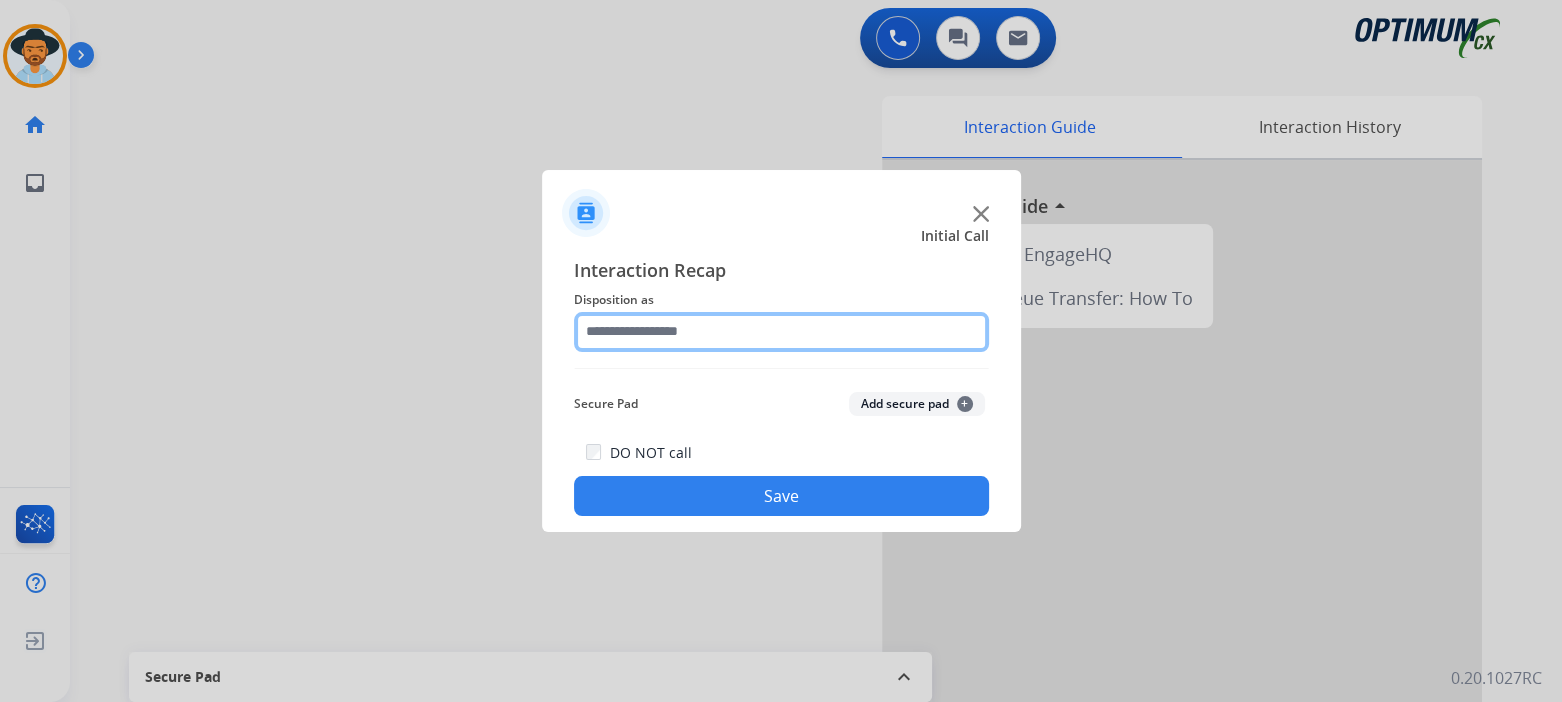 click 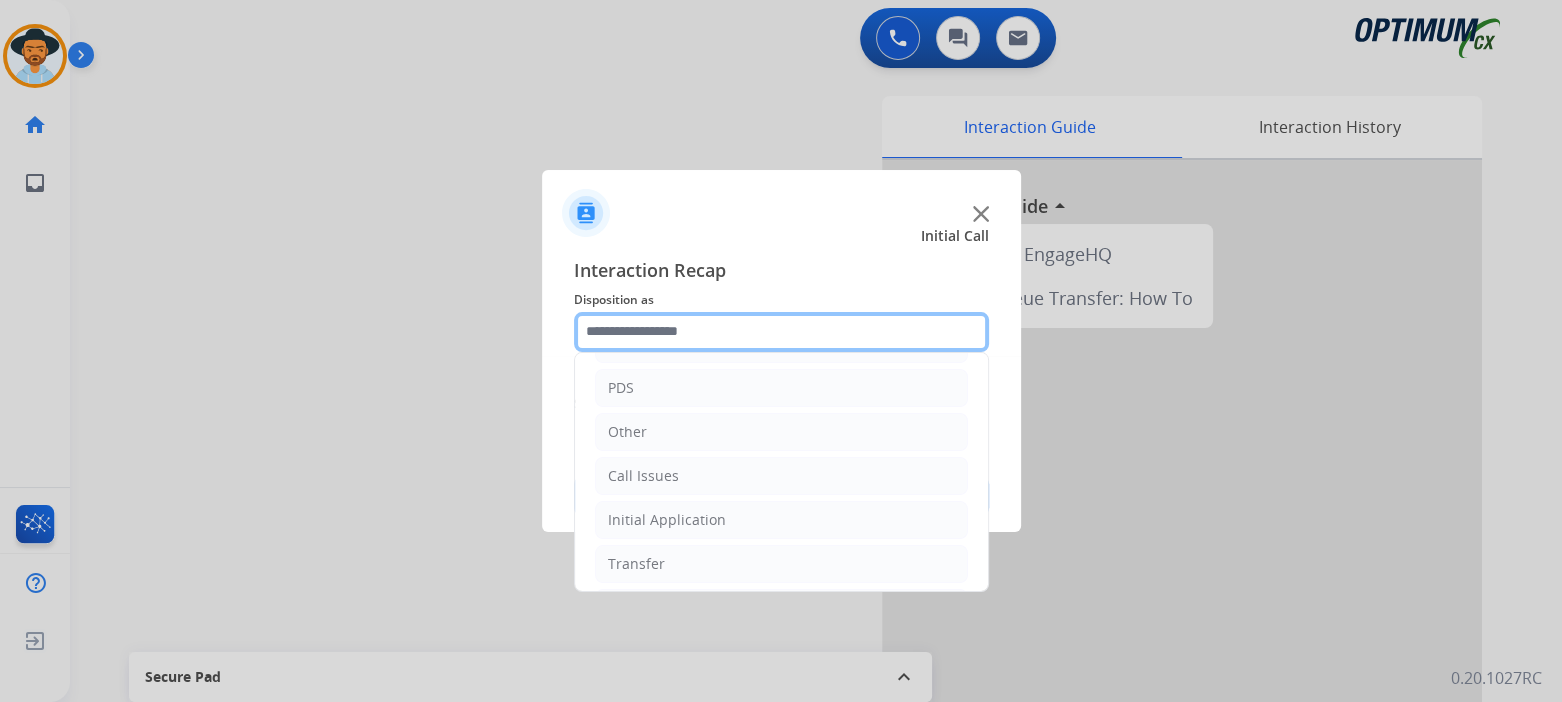 scroll, scrollTop: 132, scrollLeft: 0, axis: vertical 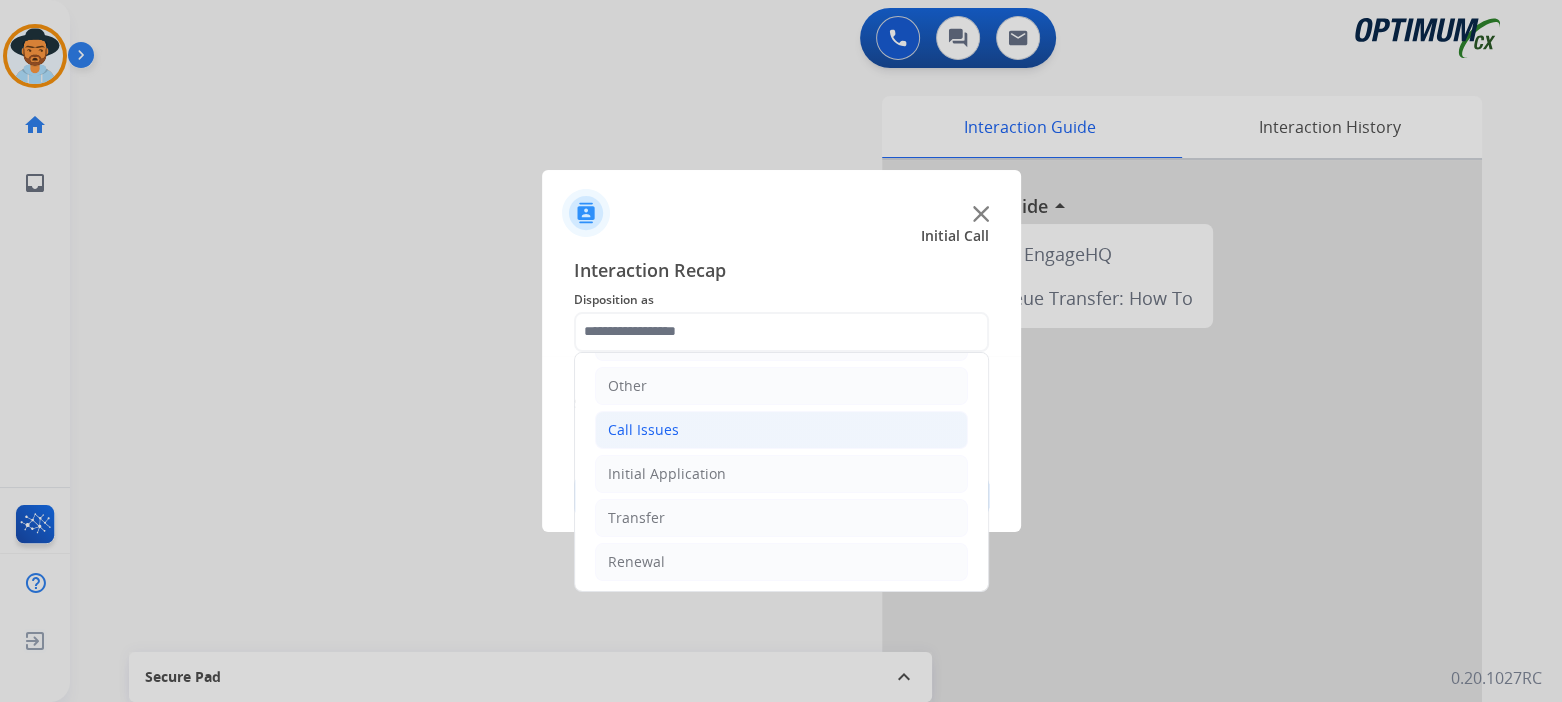 click on "Call Issues" 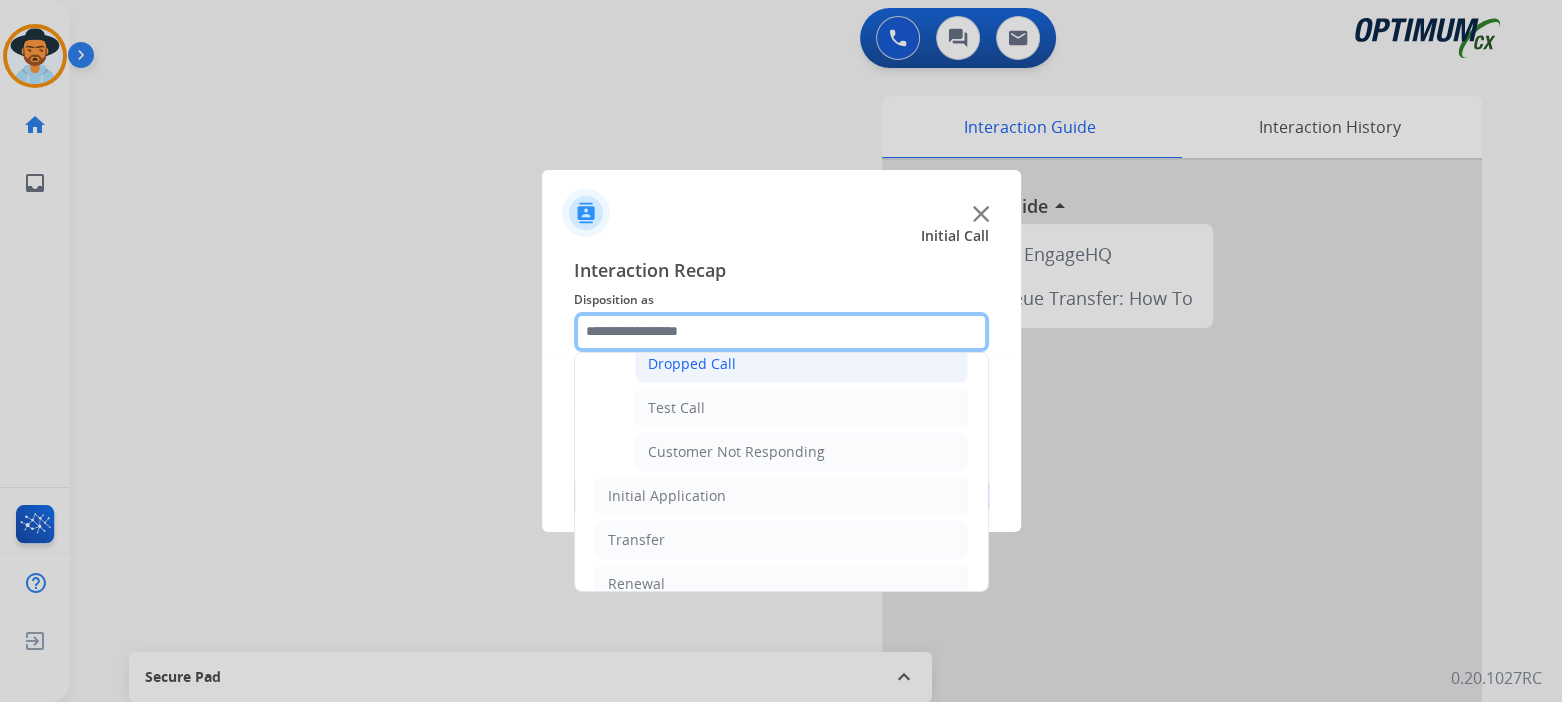 scroll, scrollTop: 331, scrollLeft: 0, axis: vertical 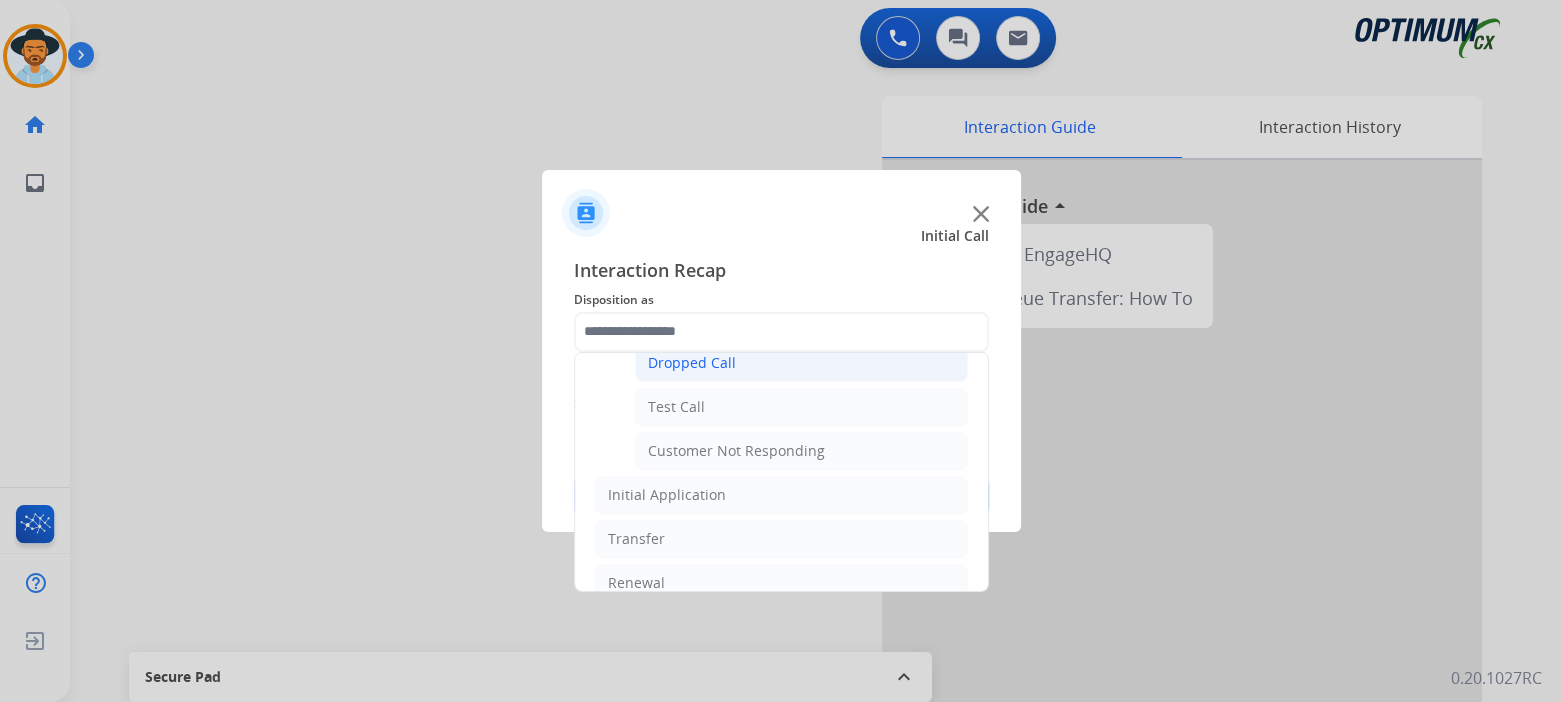 click on "Dropped Call" 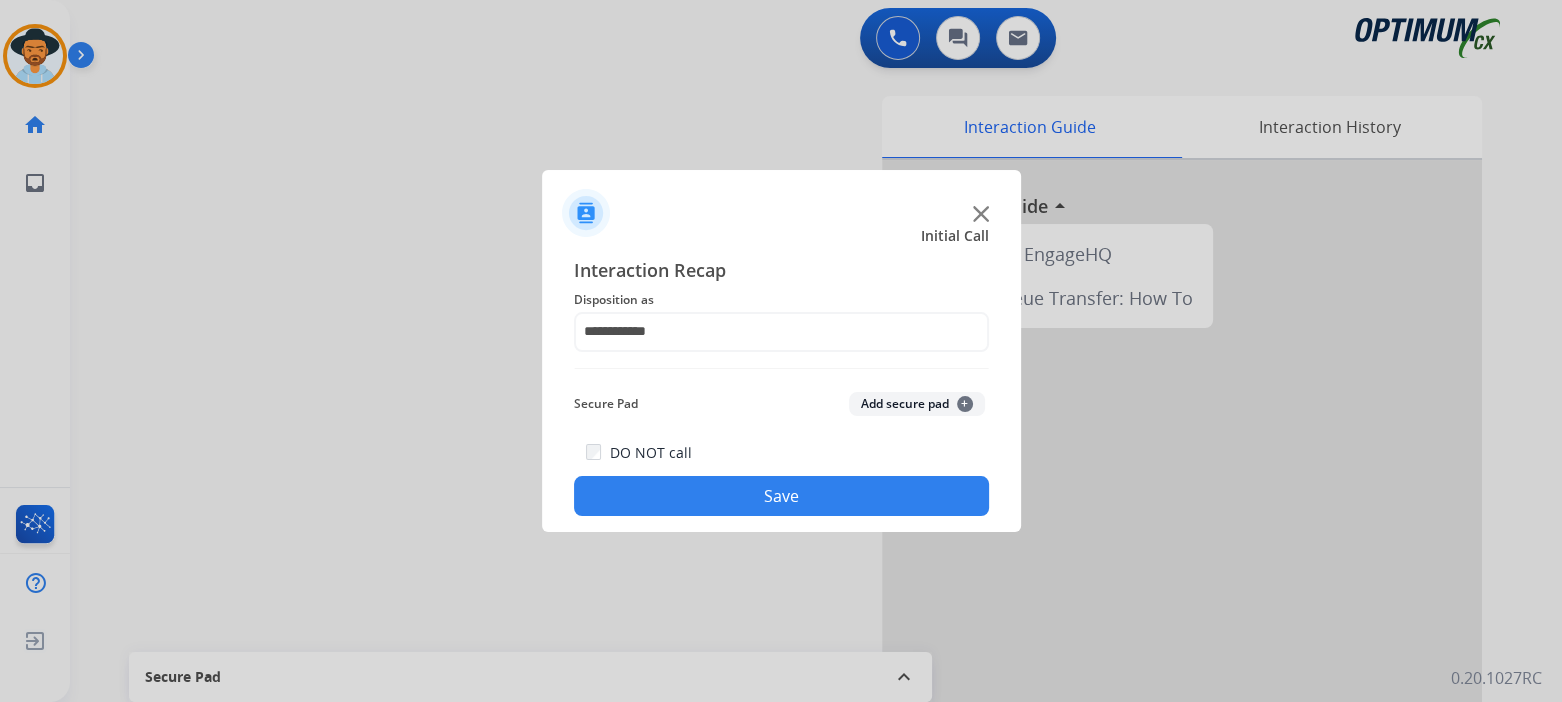 click on "Save" 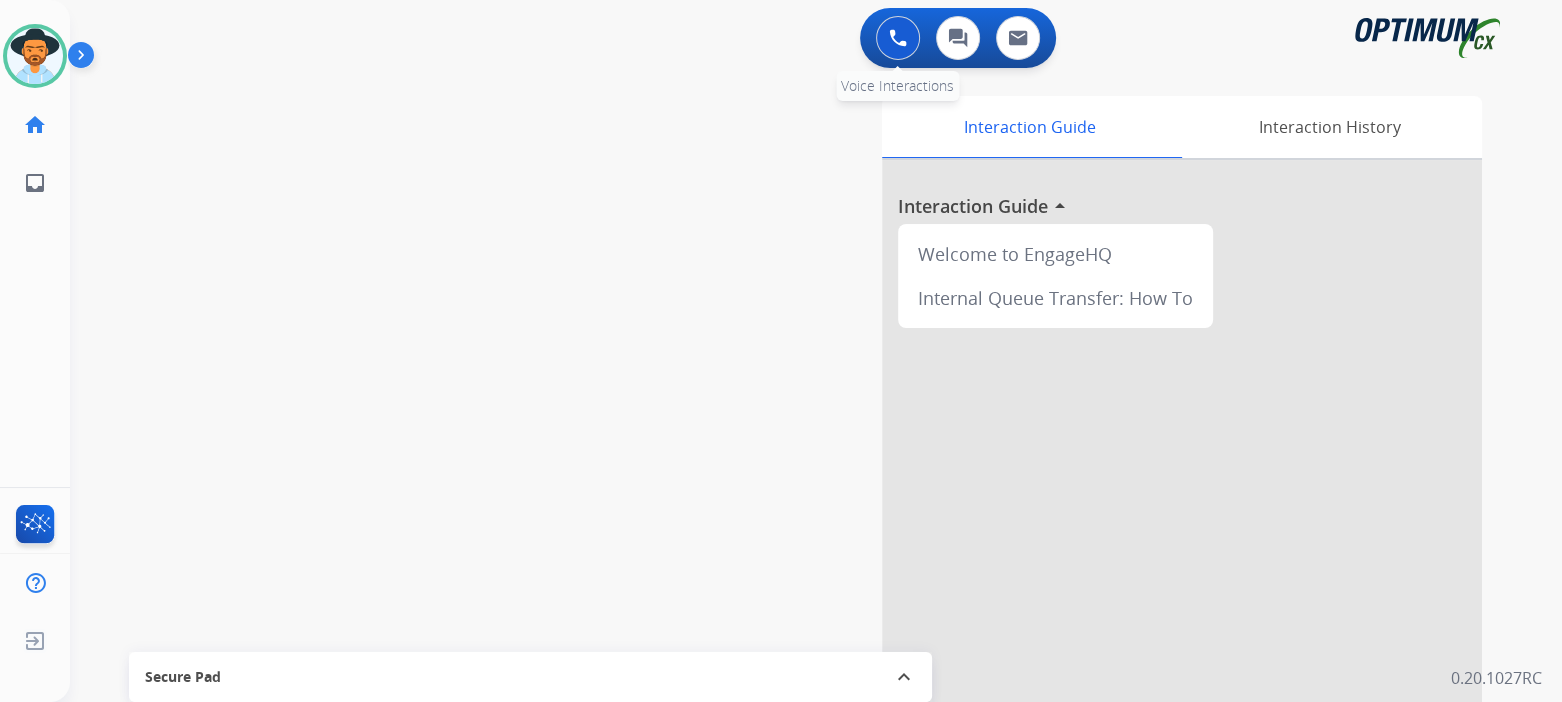 click at bounding box center (898, 38) 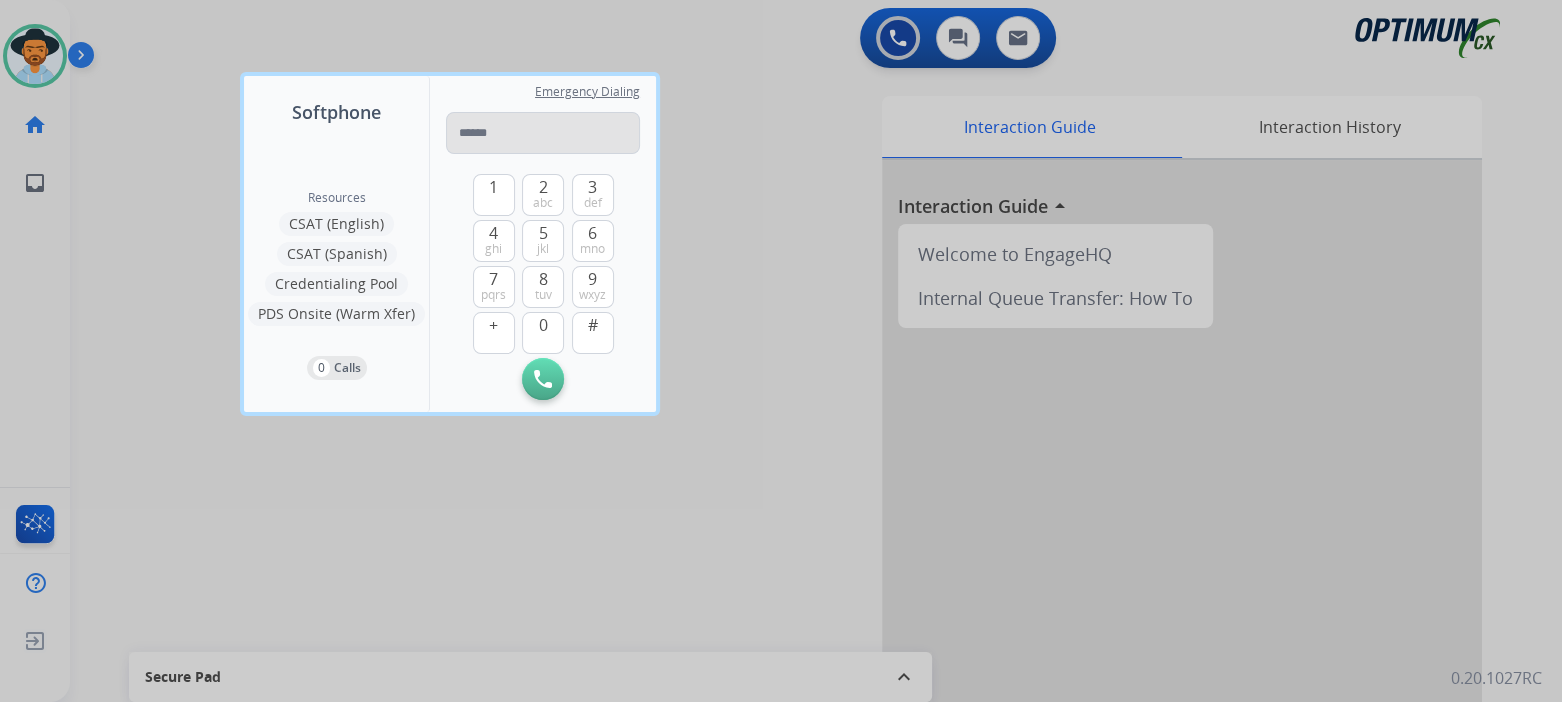 click at bounding box center [543, 133] 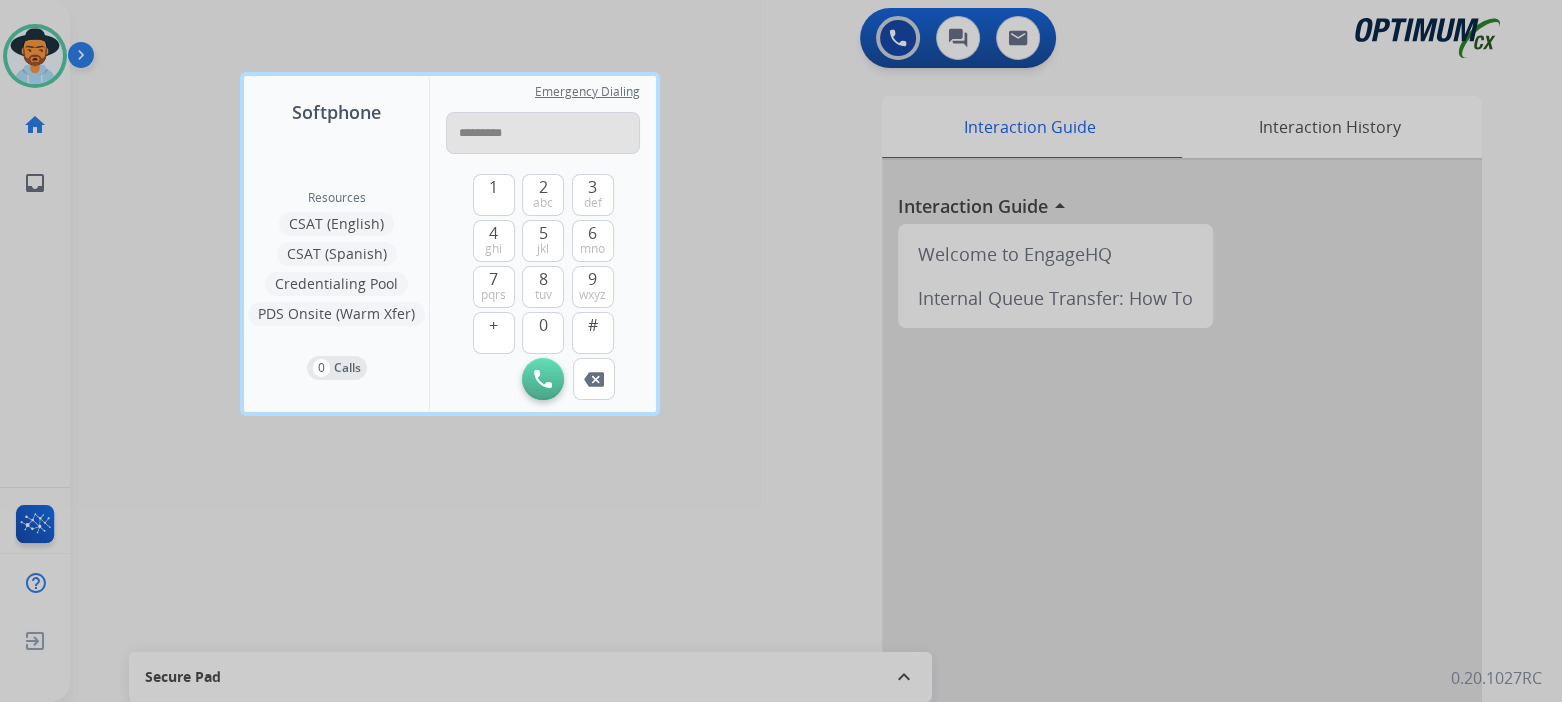 type on "**********" 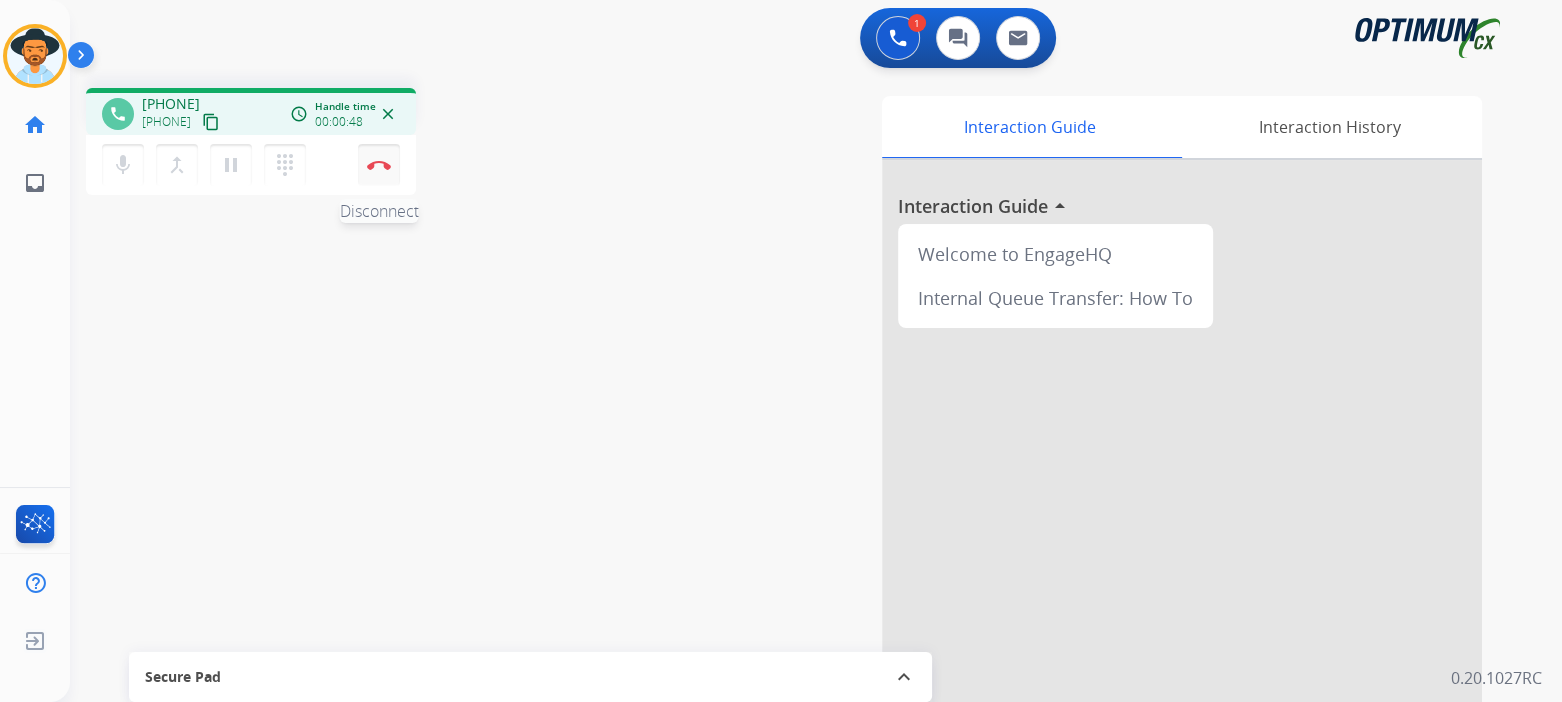drag, startPoint x: 381, startPoint y: 174, endPoint x: 398, endPoint y: 173, distance: 17.029387 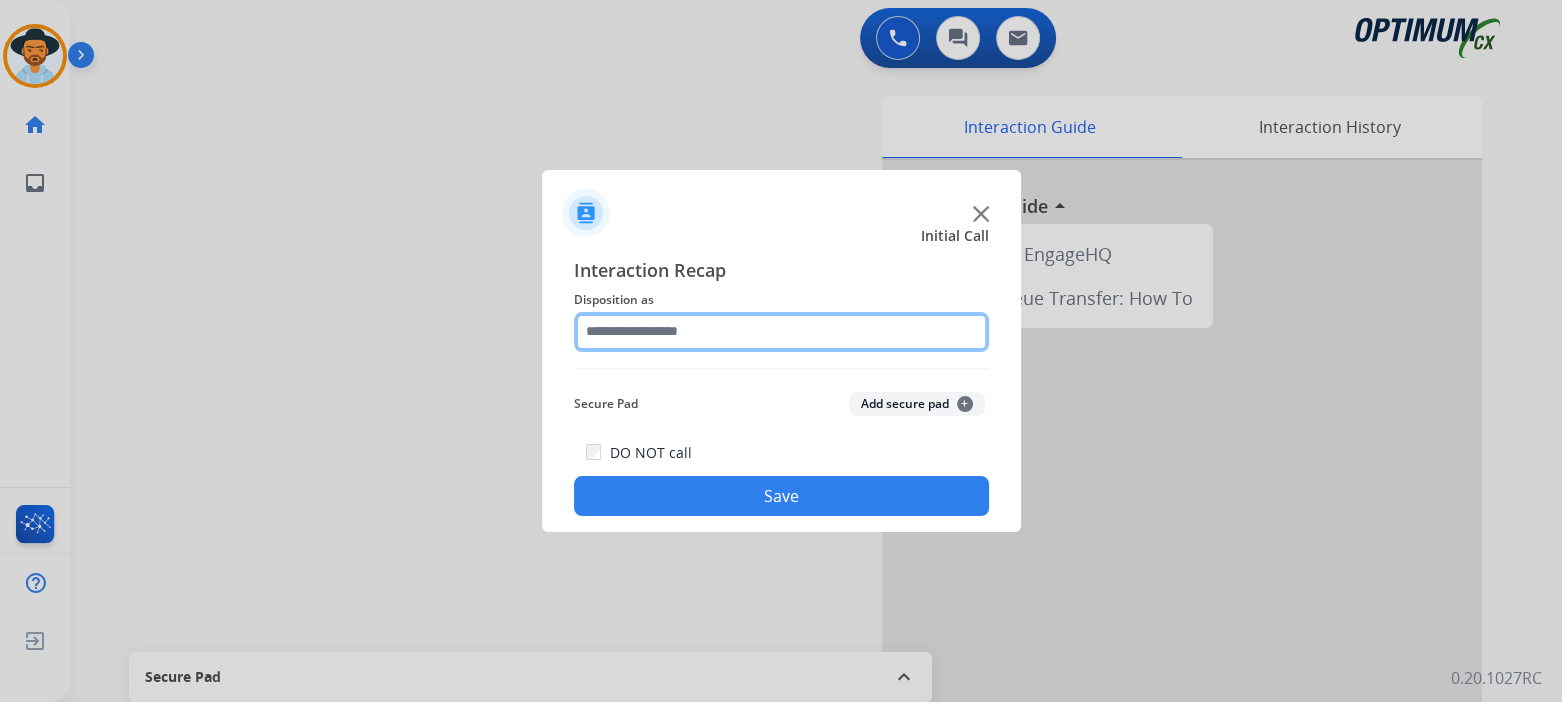 click 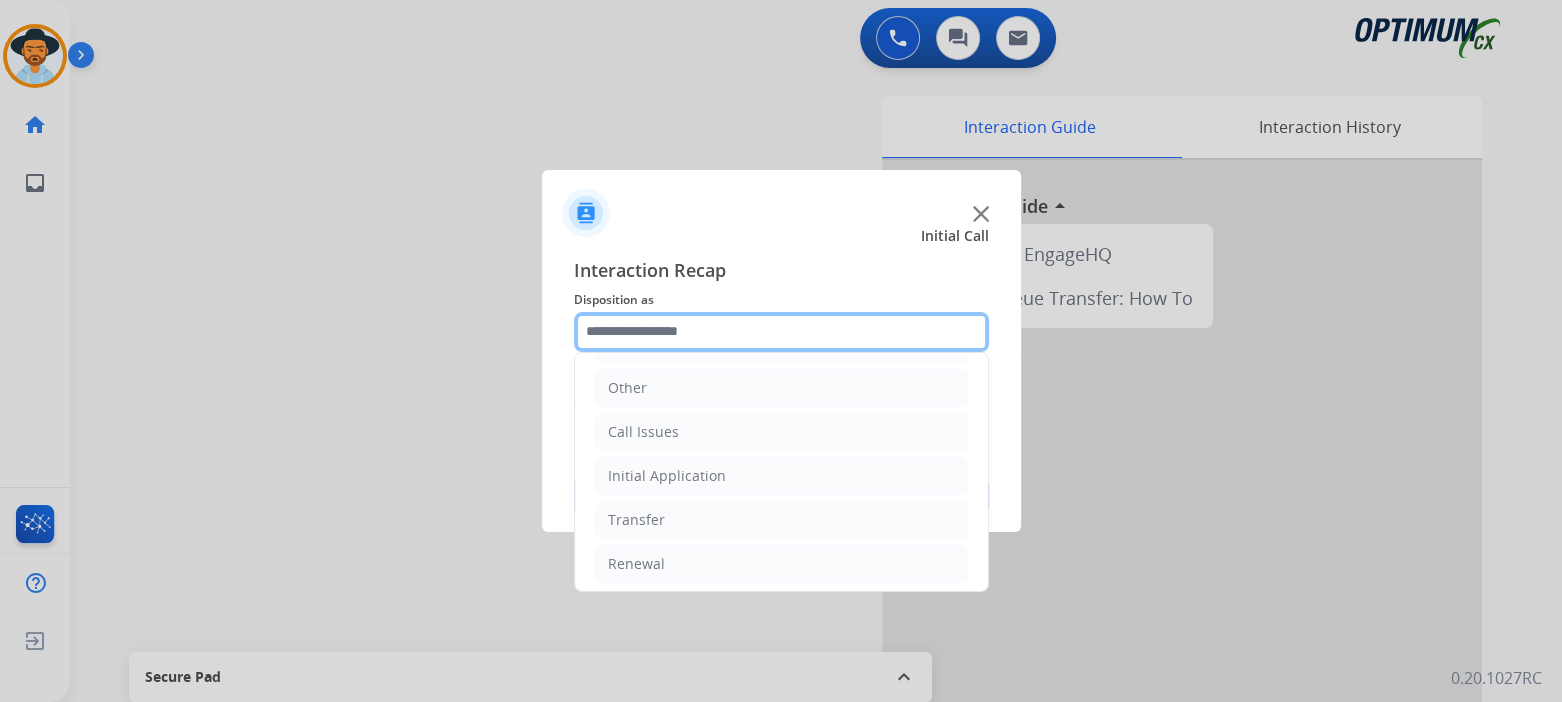 scroll, scrollTop: 132, scrollLeft: 0, axis: vertical 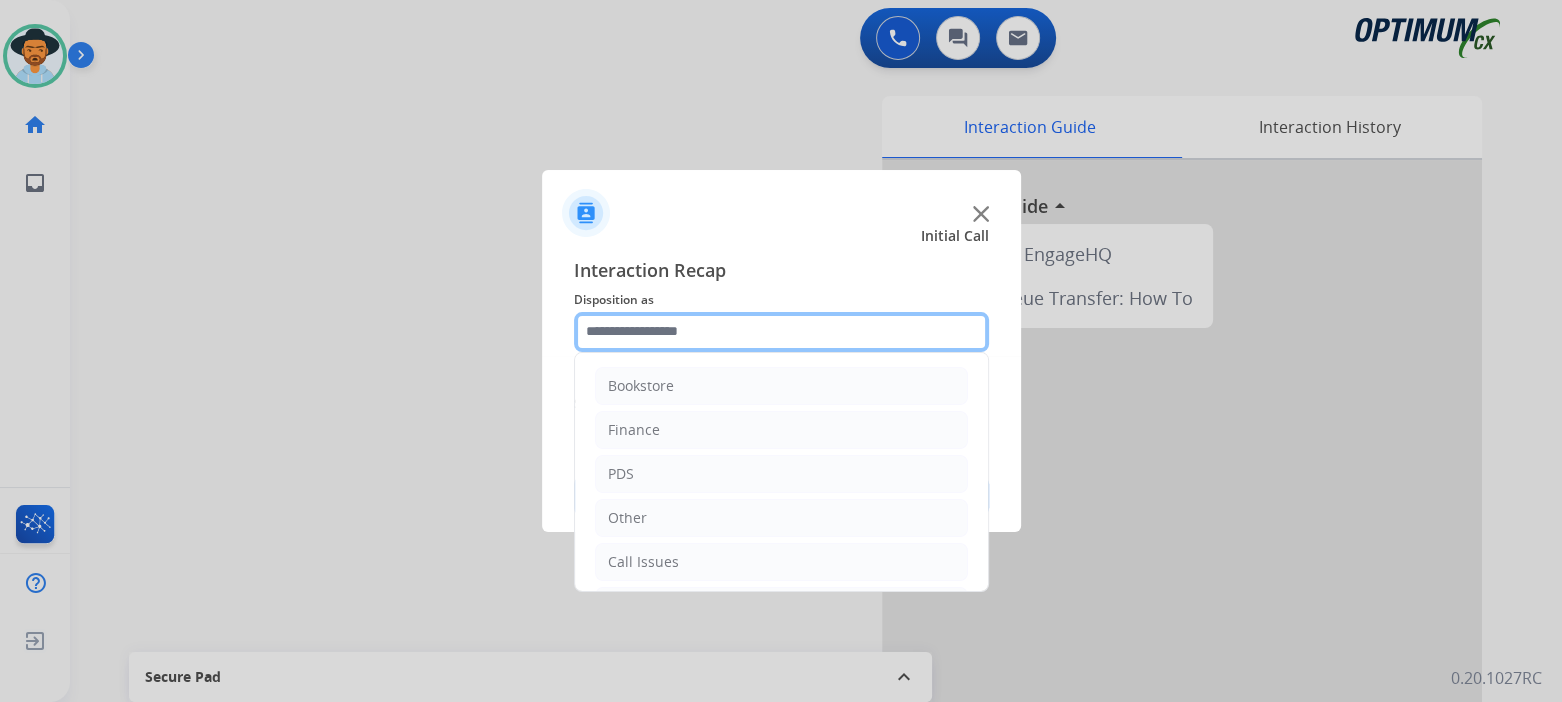 click 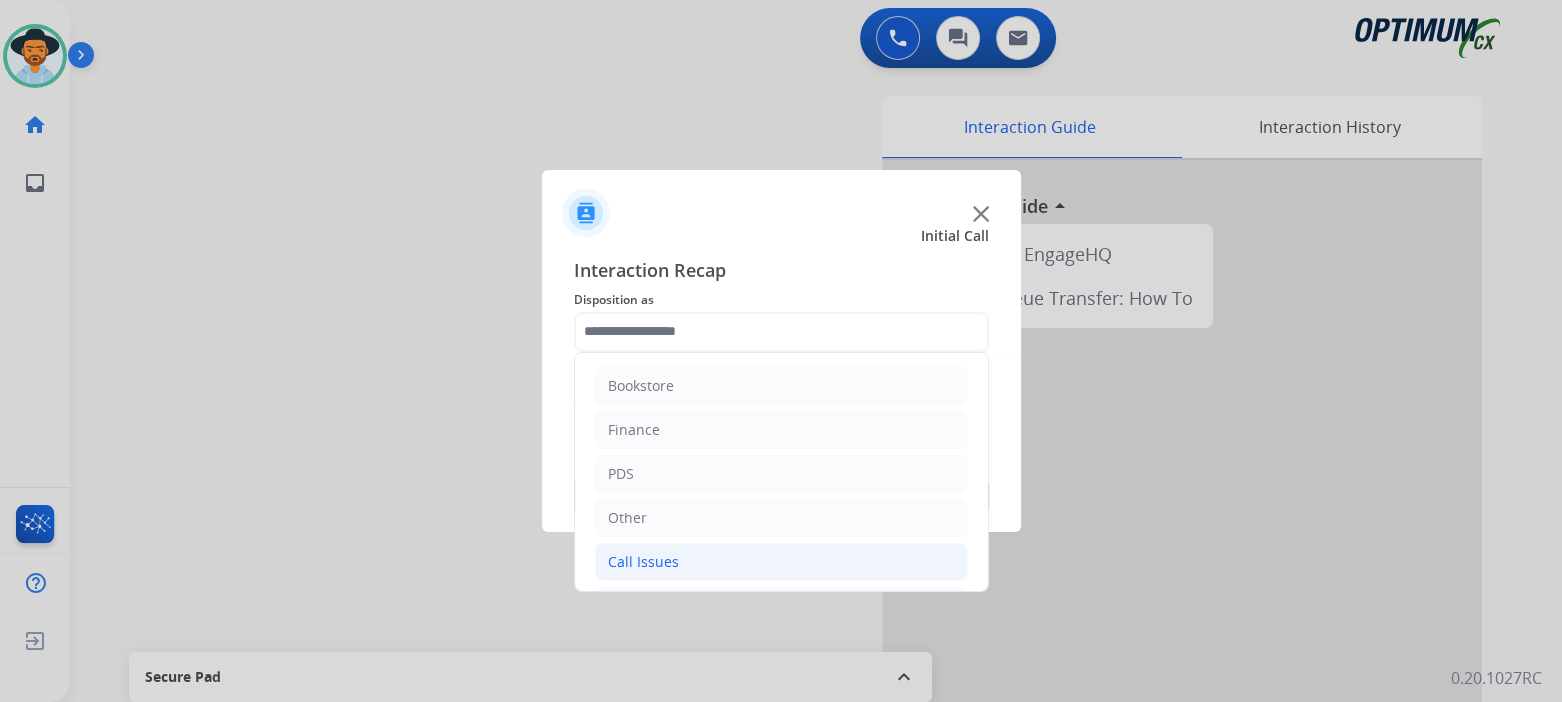 click on "Call Issues" 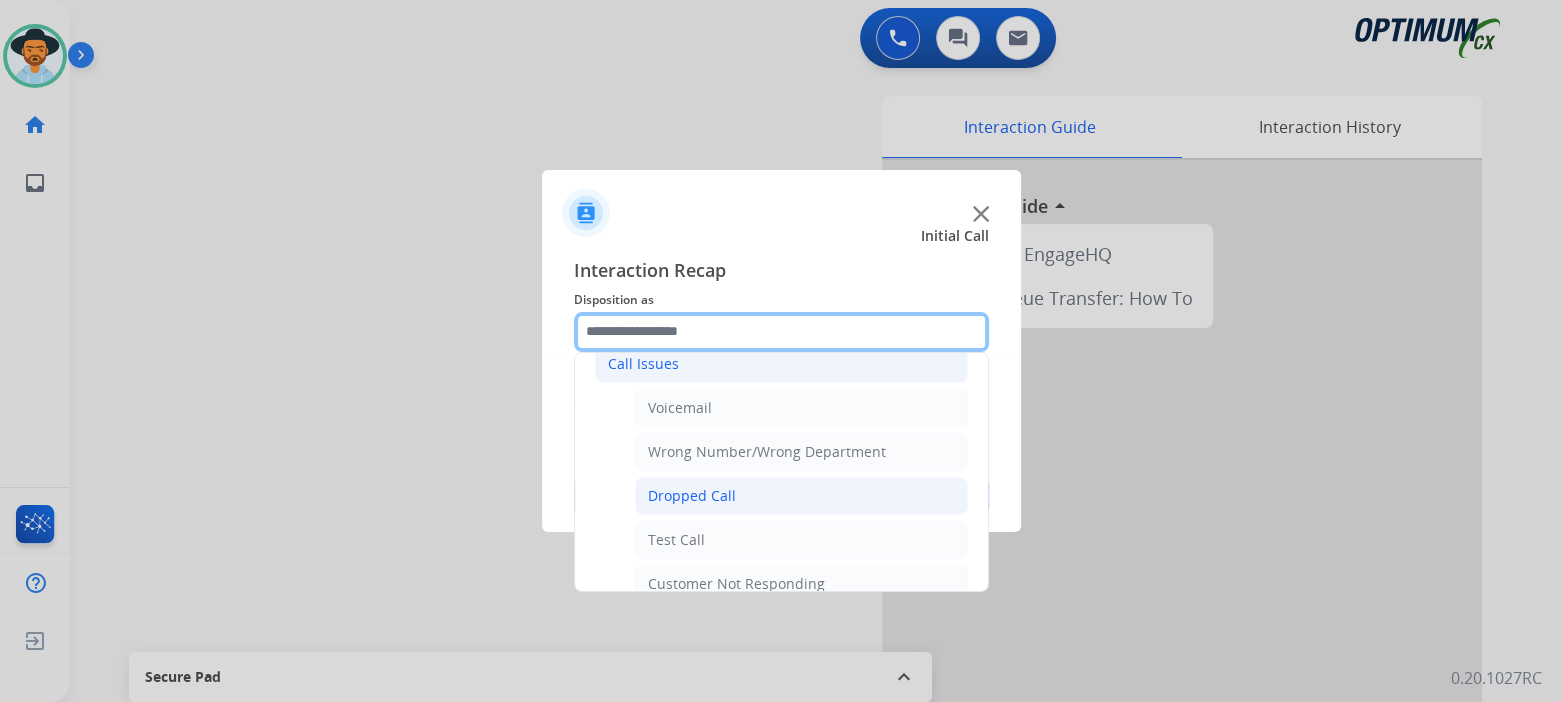 scroll, scrollTop: 200, scrollLeft: 0, axis: vertical 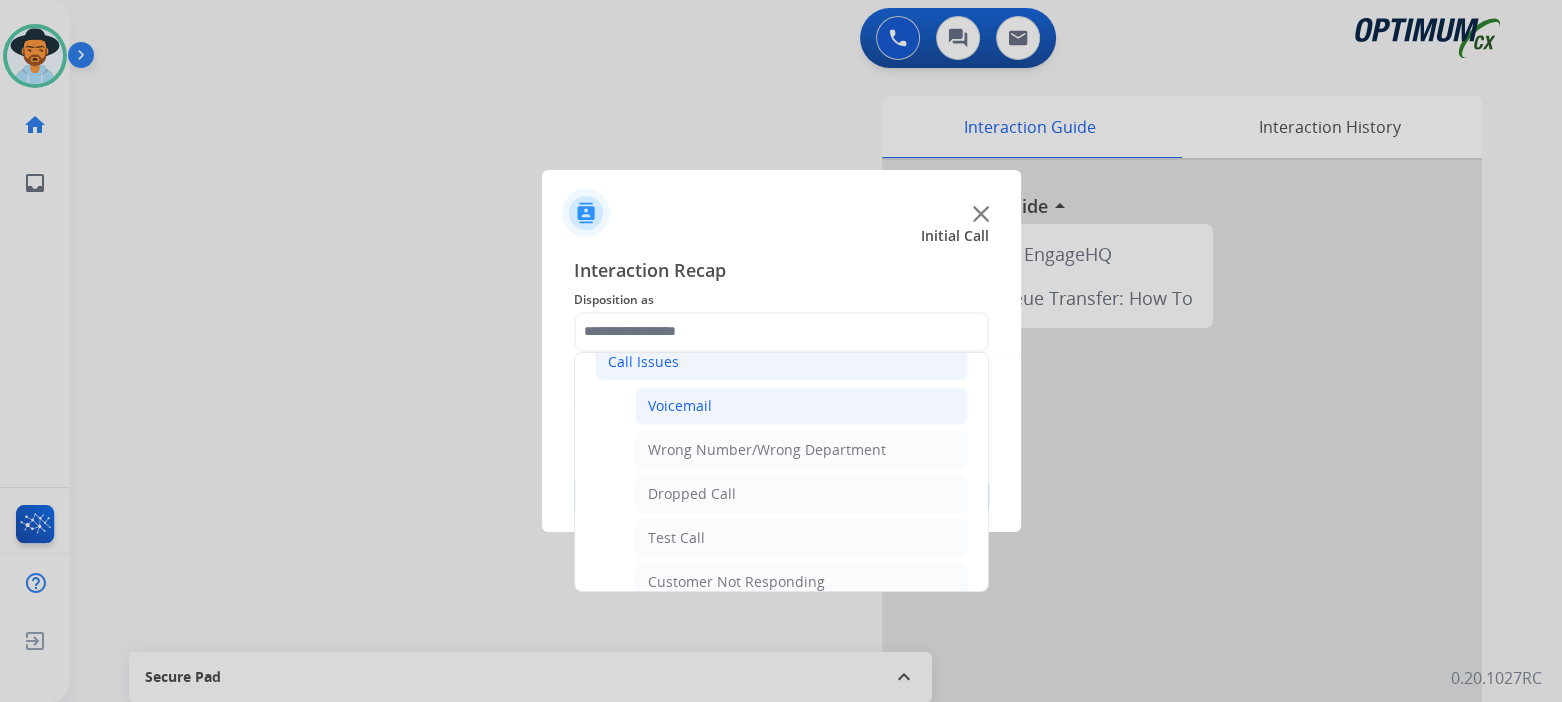 click on "Voicemail" 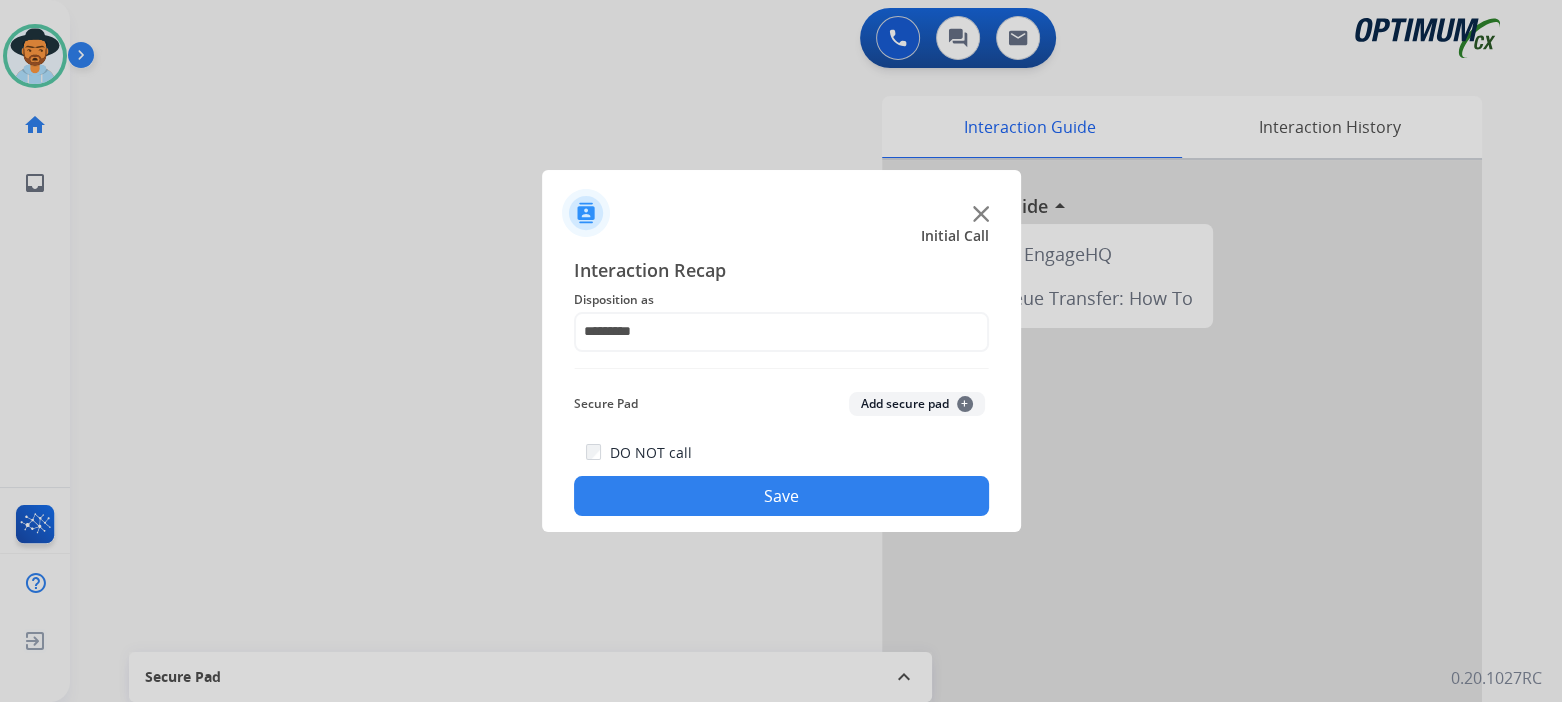 click on "Save" 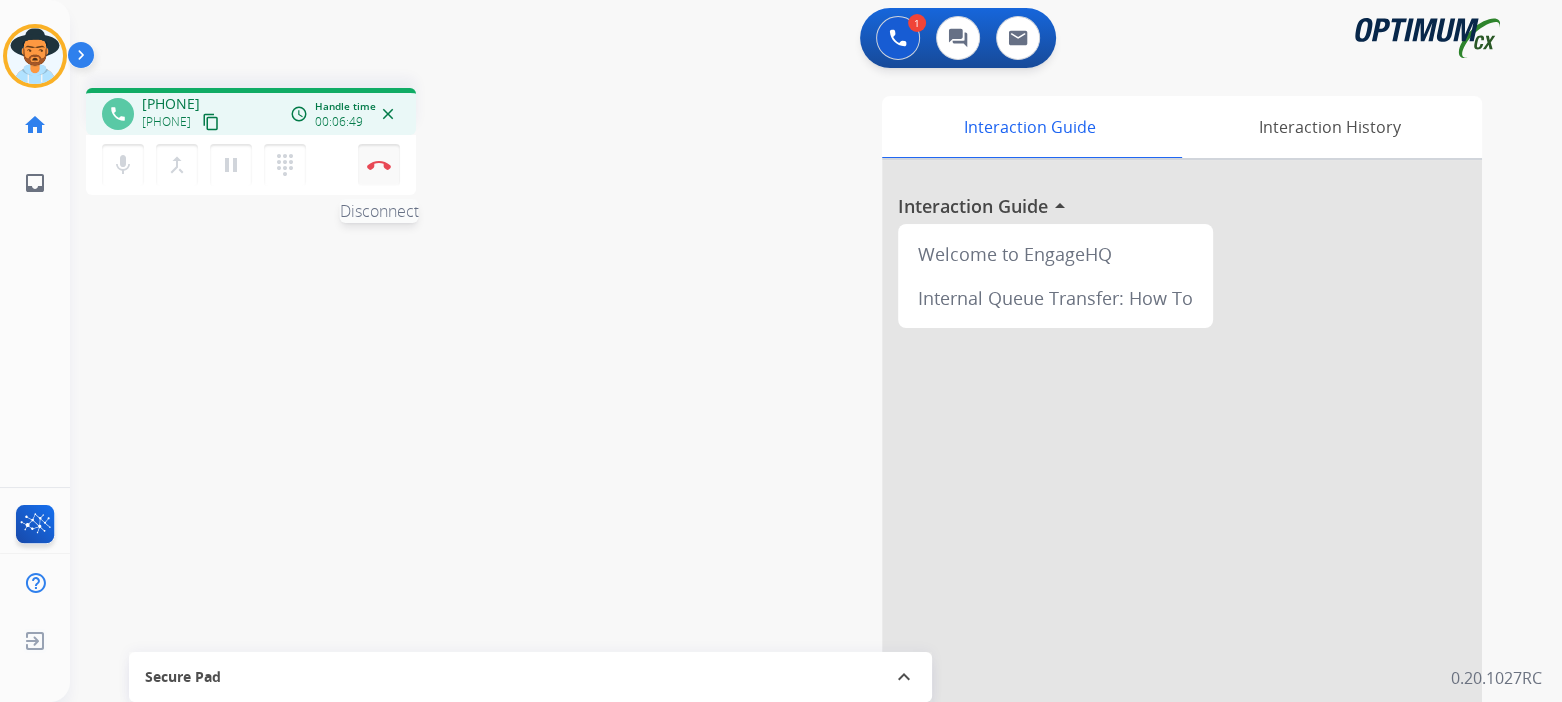 drag, startPoint x: 365, startPoint y: 169, endPoint x: 381, endPoint y: 176, distance: 17.464249 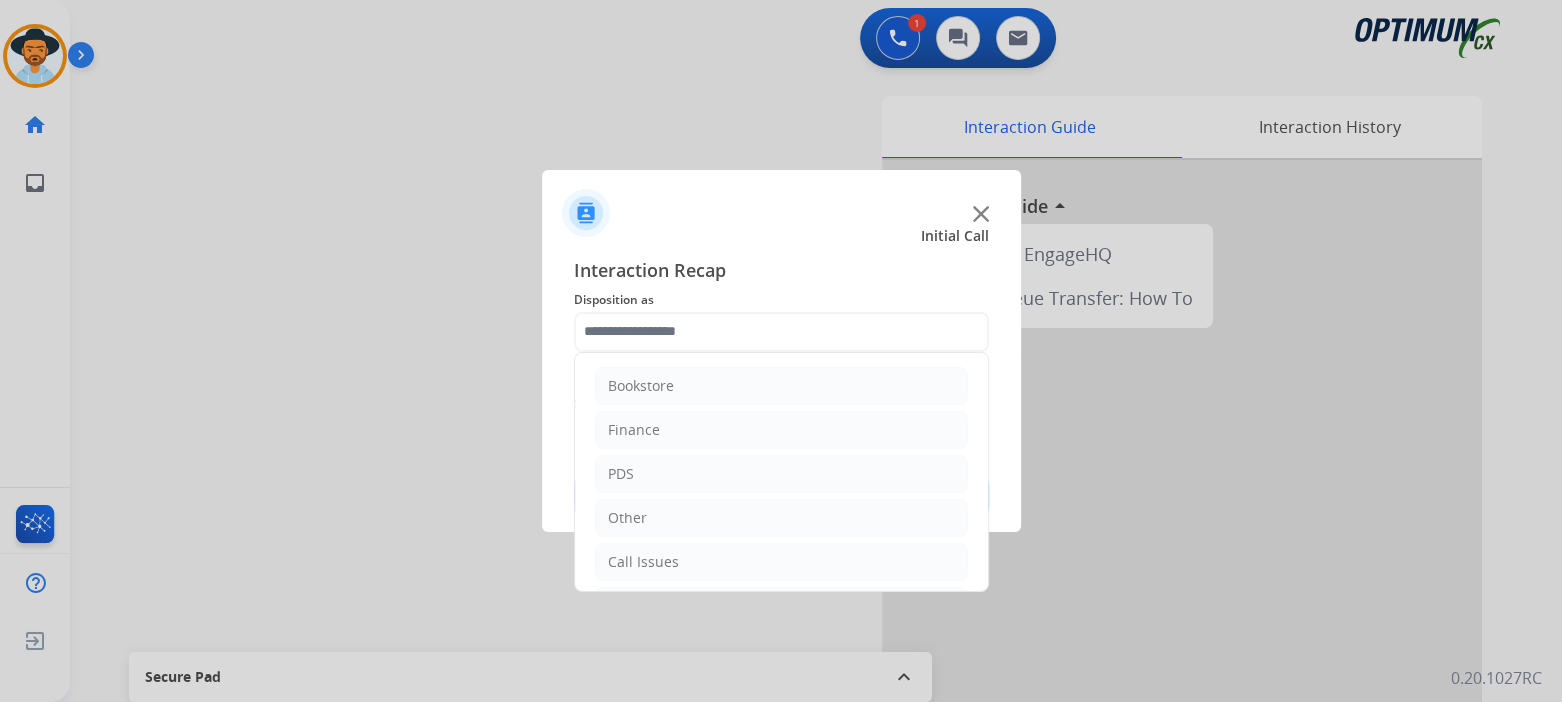 click 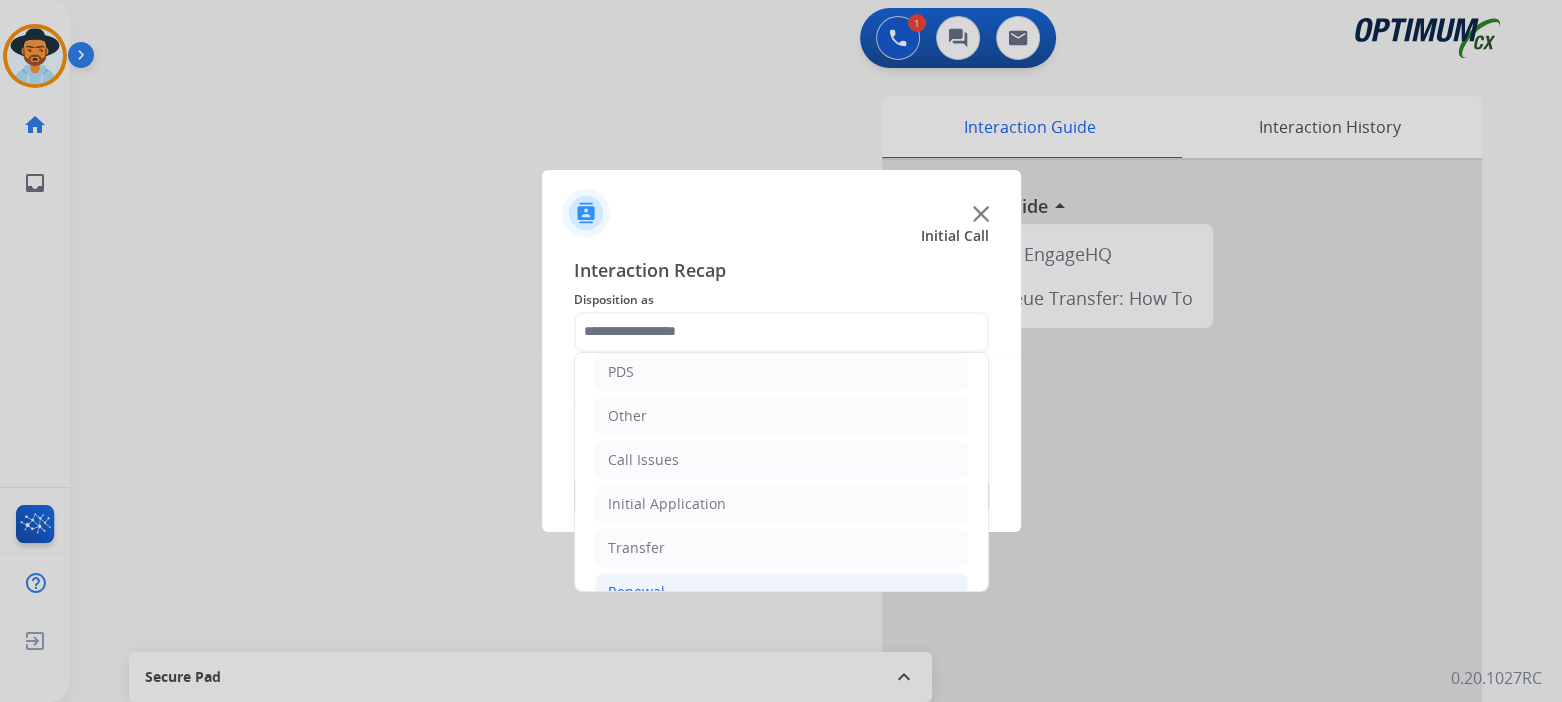 scroll, scrollTop: 132, scrollLeft: 0, axis: vertical 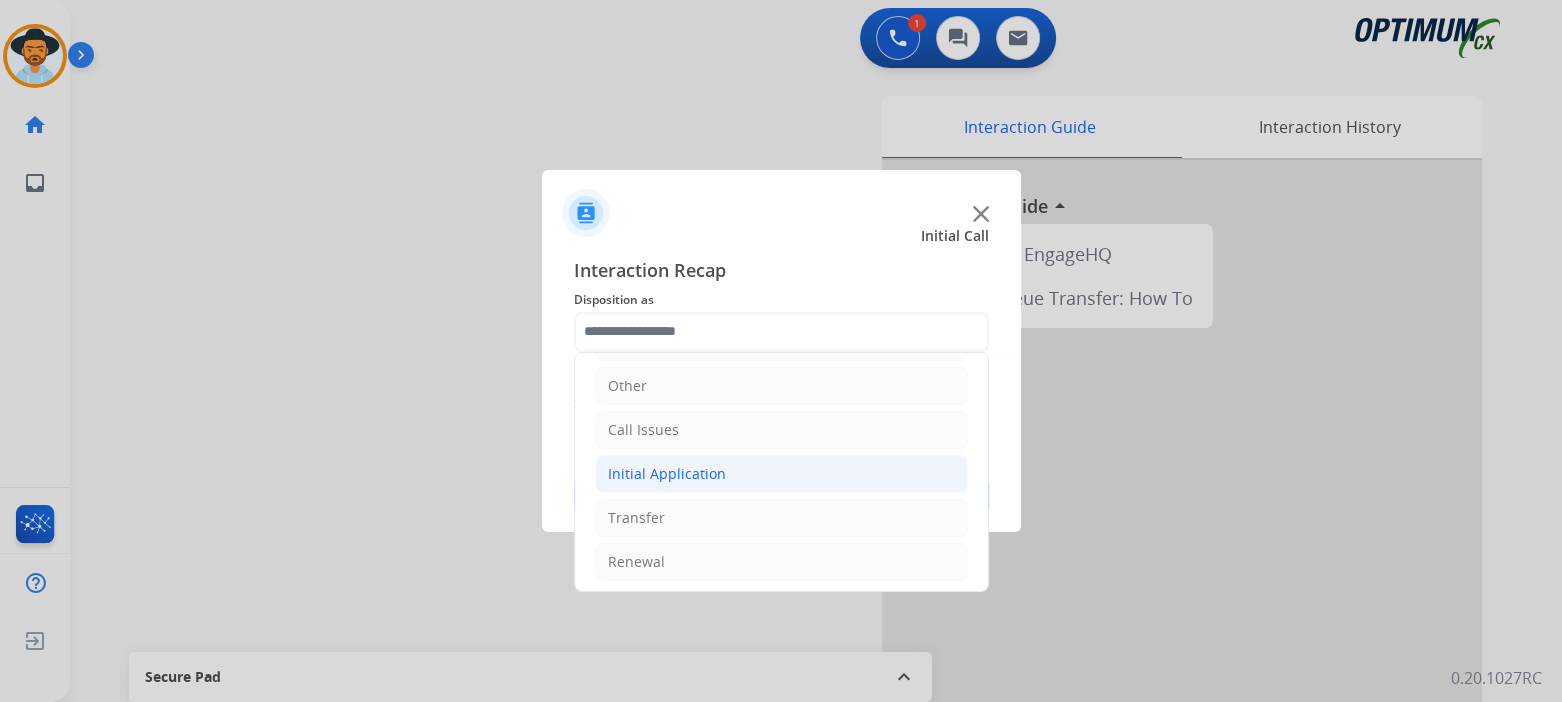 click on "Initial Application" 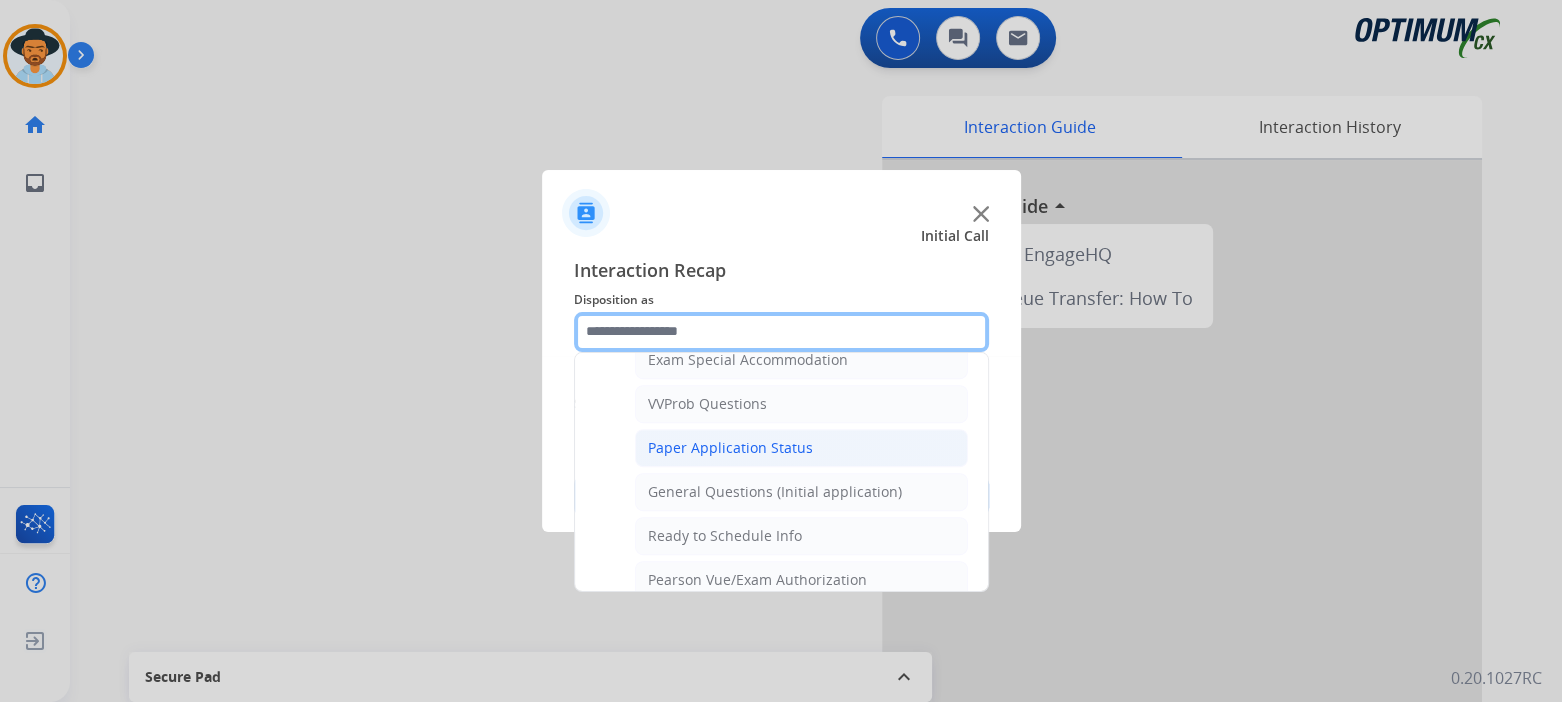 scroll, scrollTop: 1059, scrollLeft: 0, axis: vertical 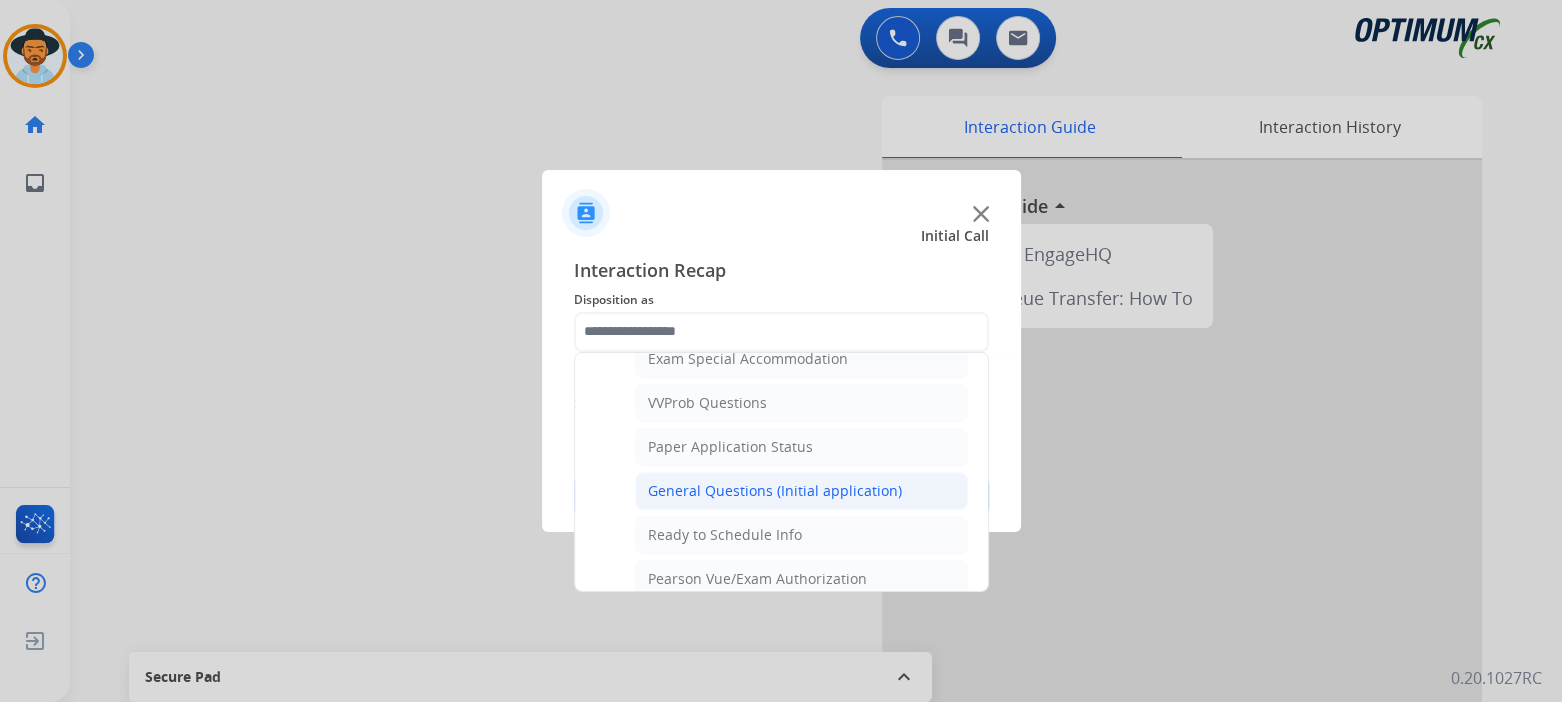 click on "General Questions (Initial application)" 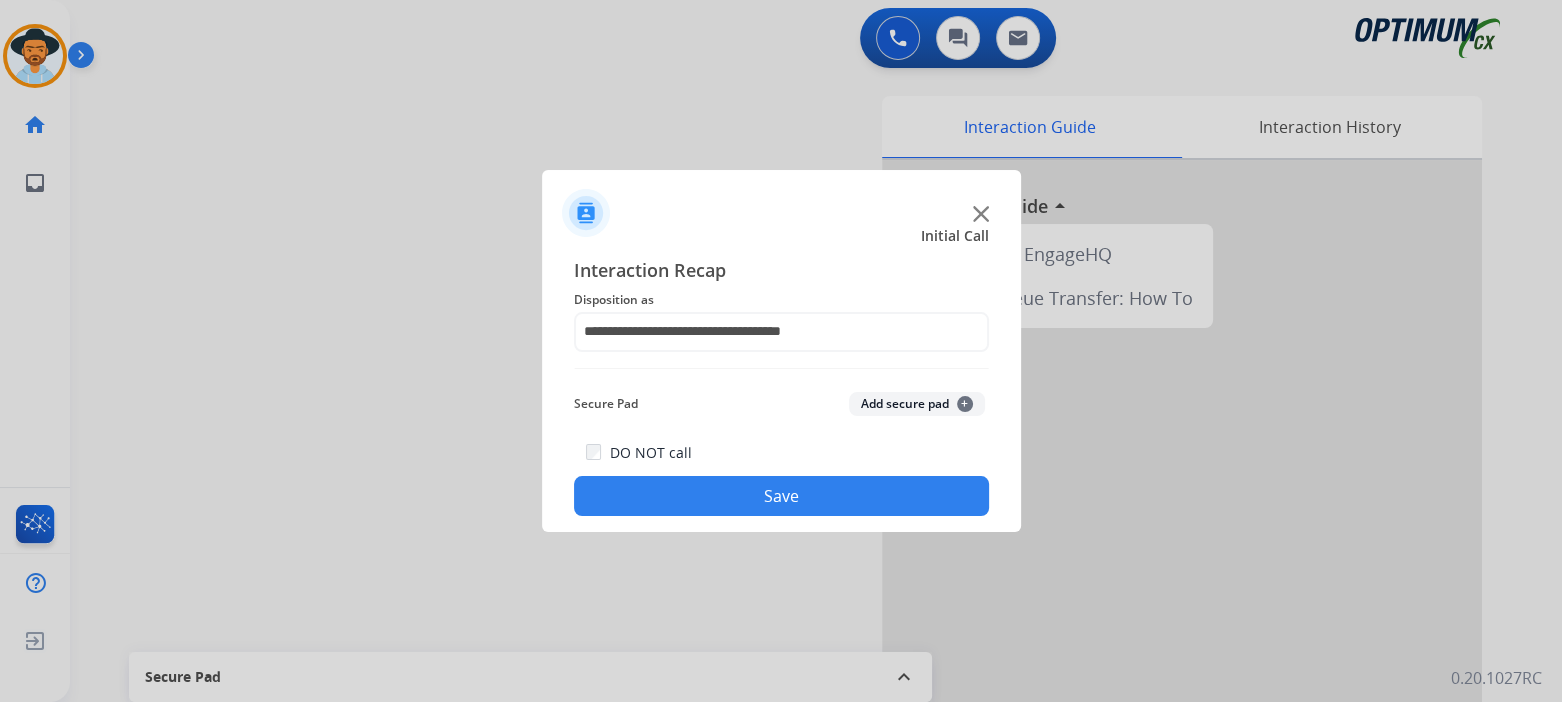 click on "Save" 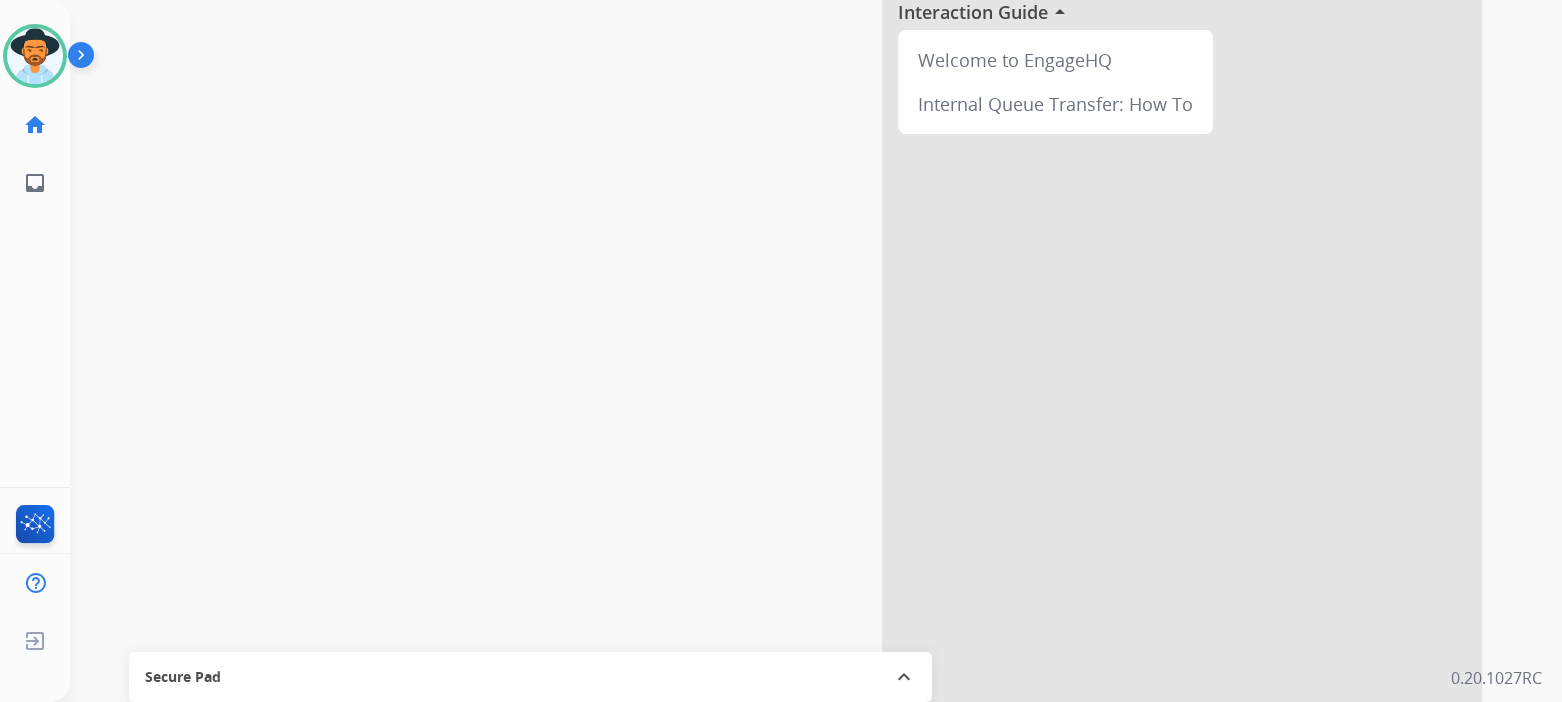scroll, scrollTop: 195, scrollLeft: 0, axis: vertical 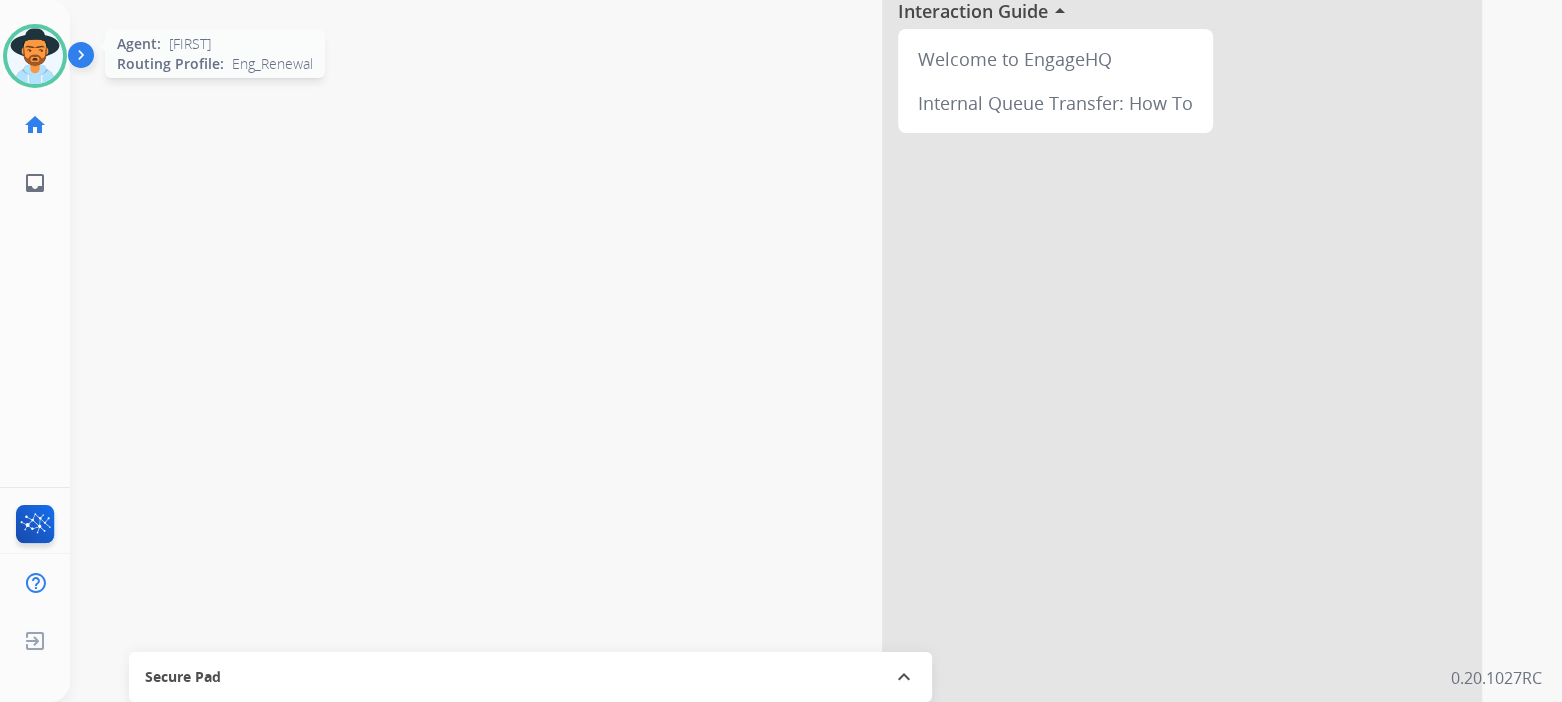 click at bounding box center (35, 56) 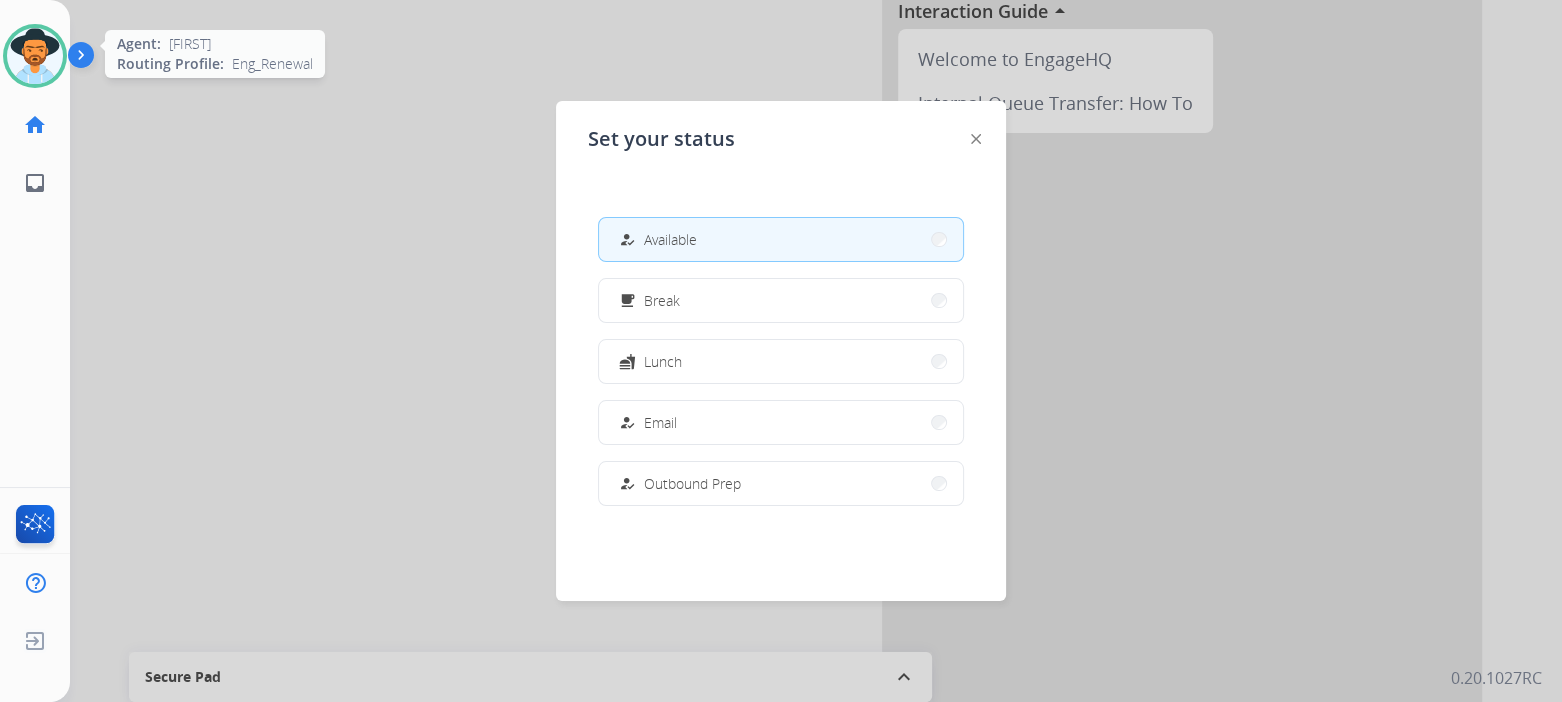 click at bounding box center (35, 56) 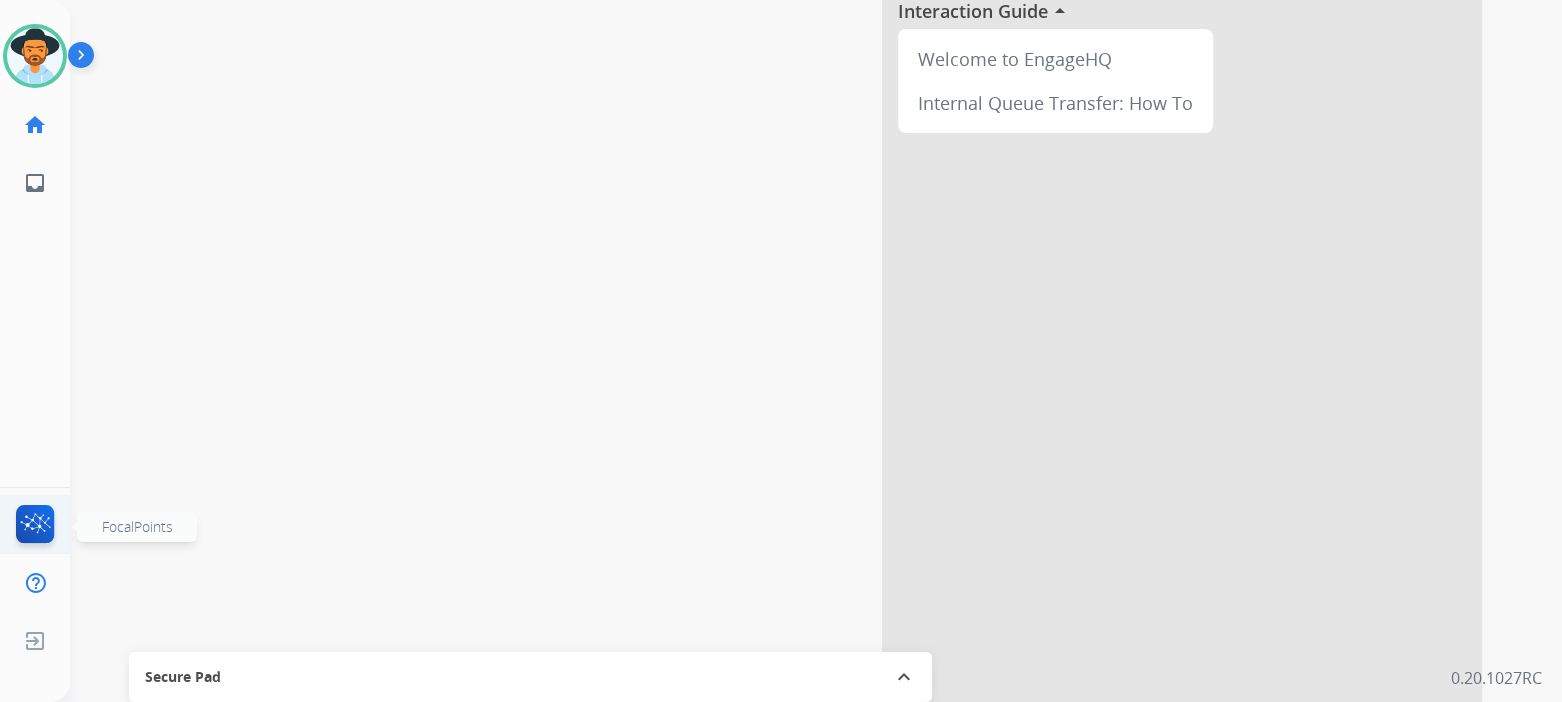 click 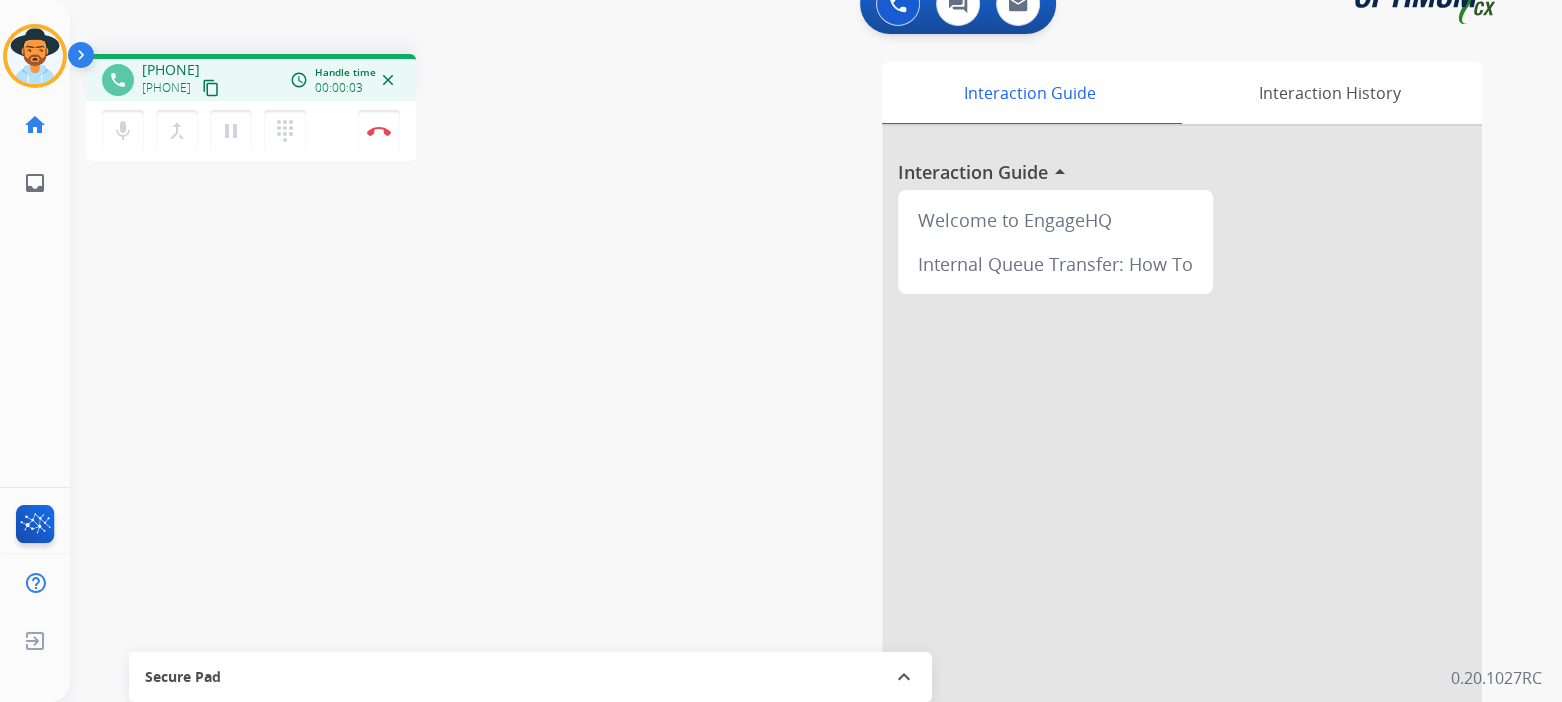 scroll, scrollTop: 0, scrollLeft: 0, axis: both 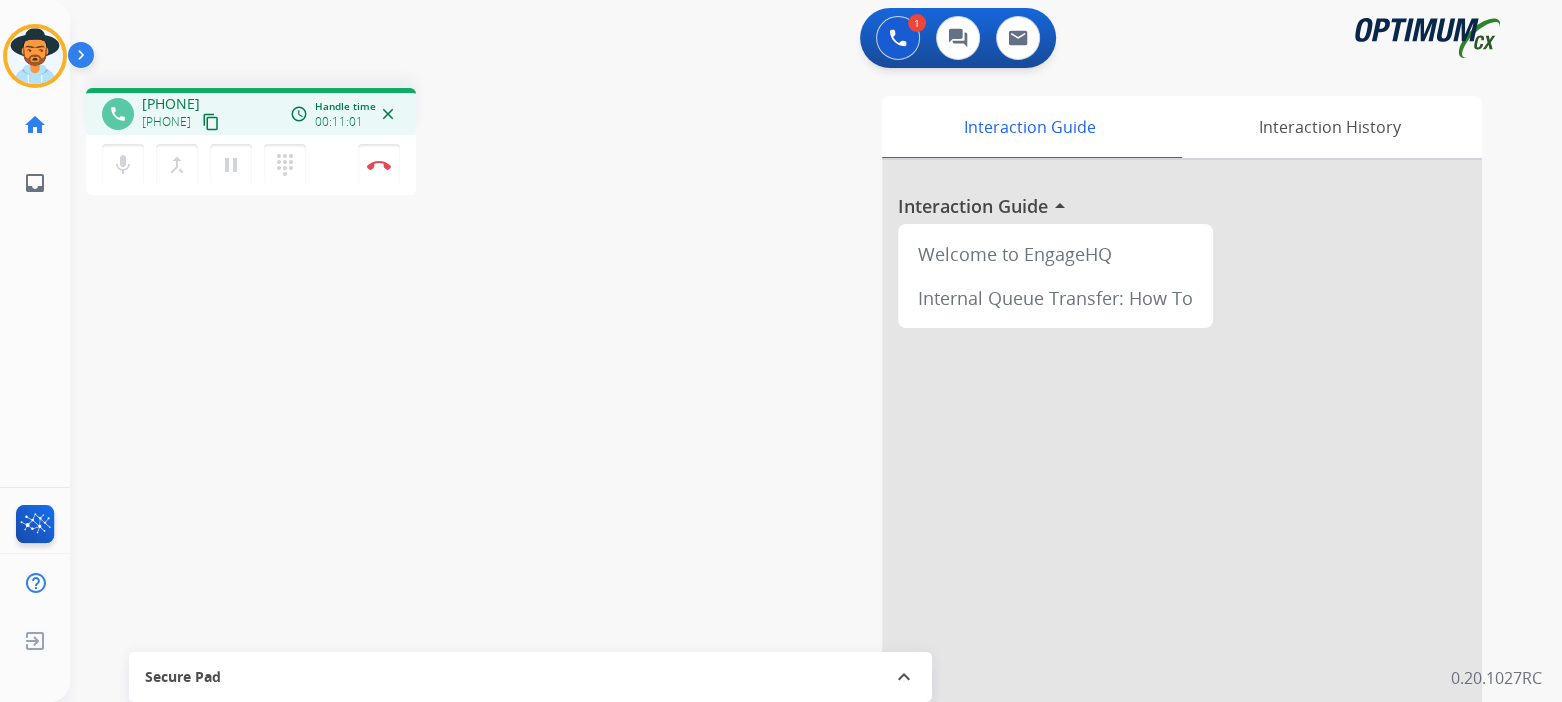 drag, startPoint x: 378, startPoint y: 165, endPoint x: 682, endPoint y: 97, distance: 311.51245 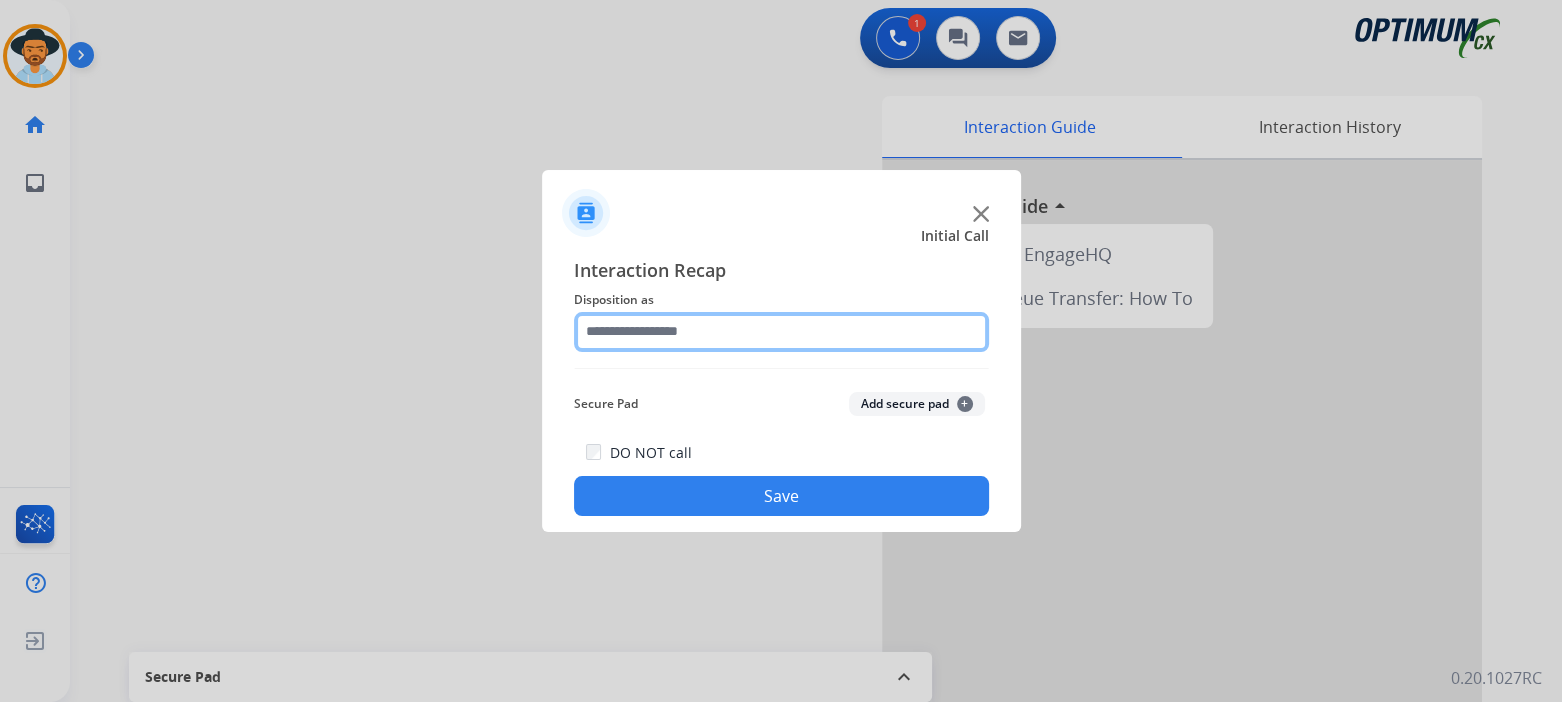 click 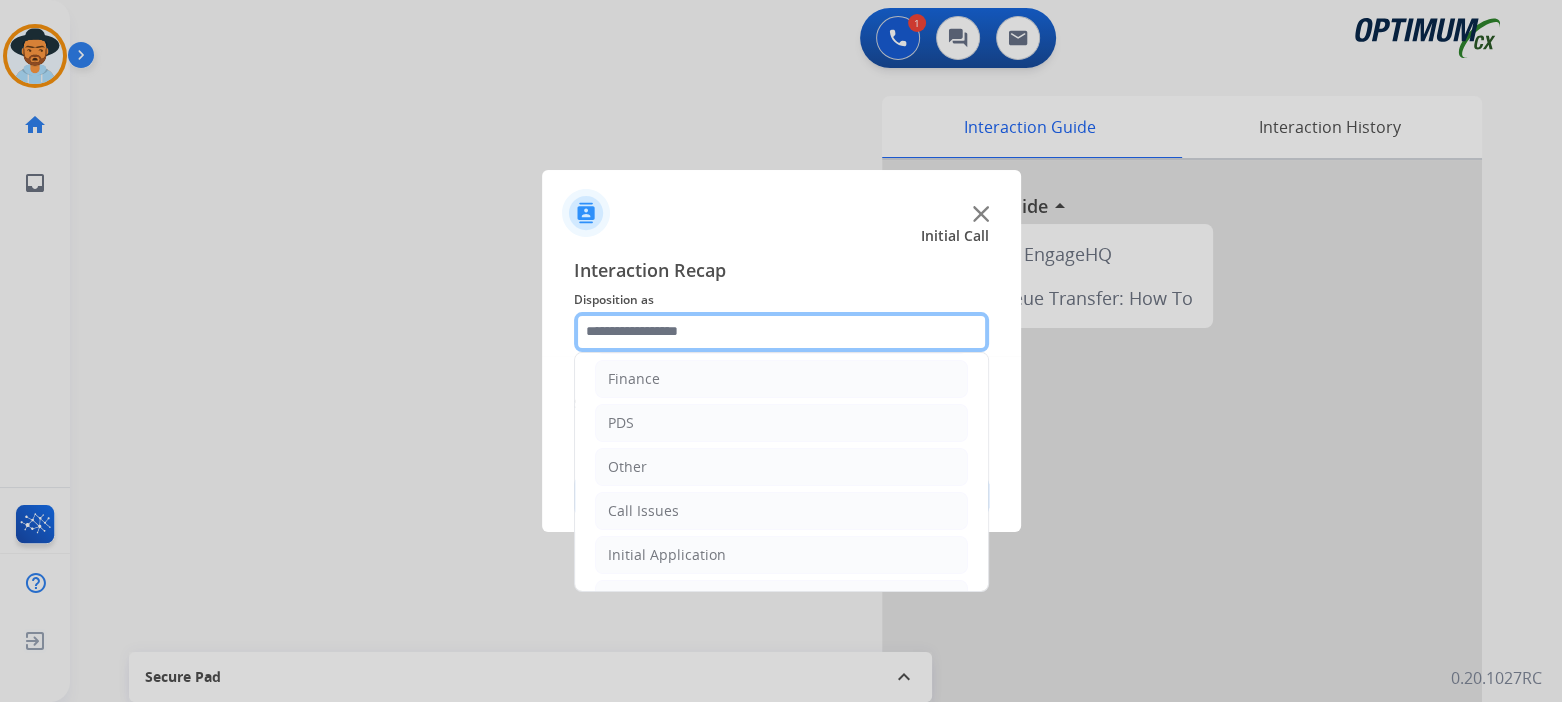 scroll, scrollTop: 132, scrollLeft: 0, axis: vertical 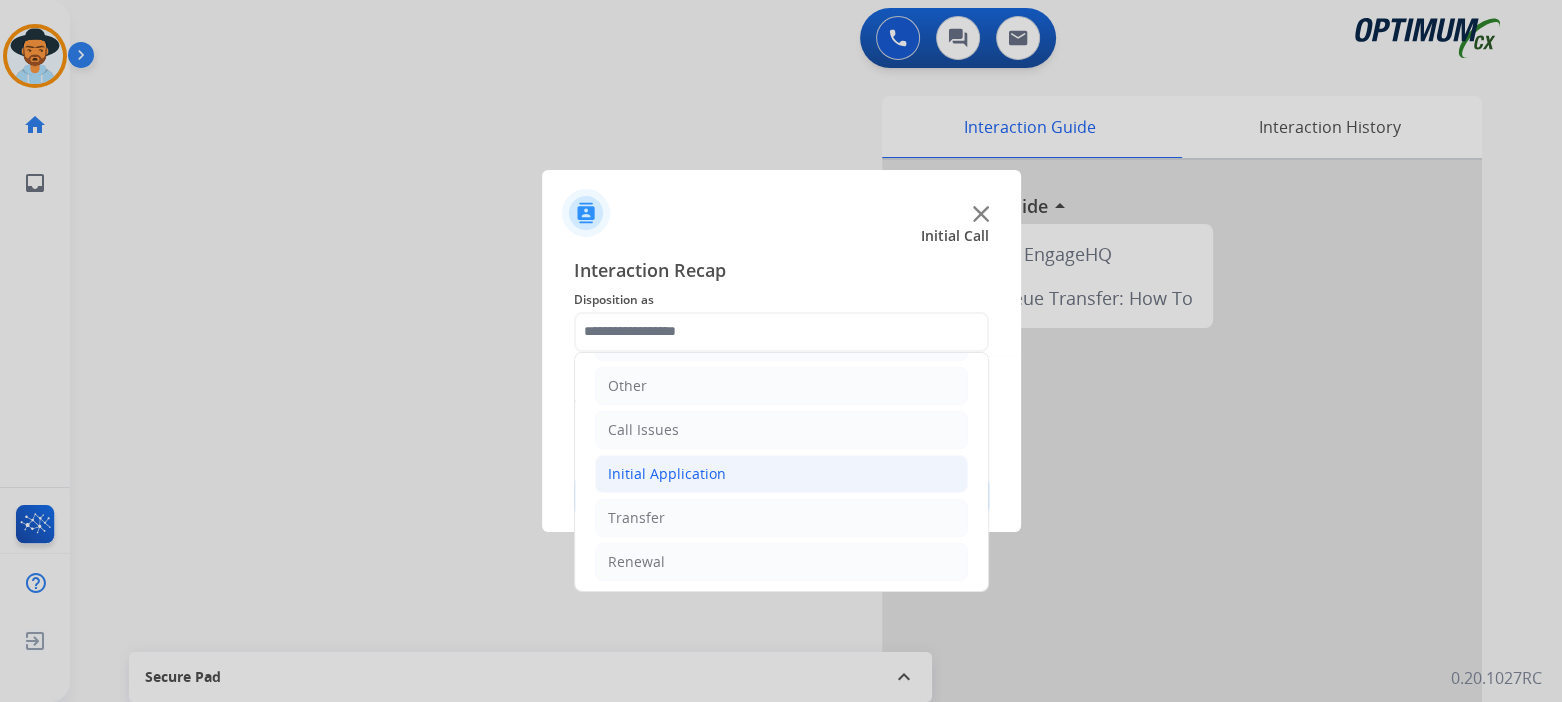 click on "Initial Application" 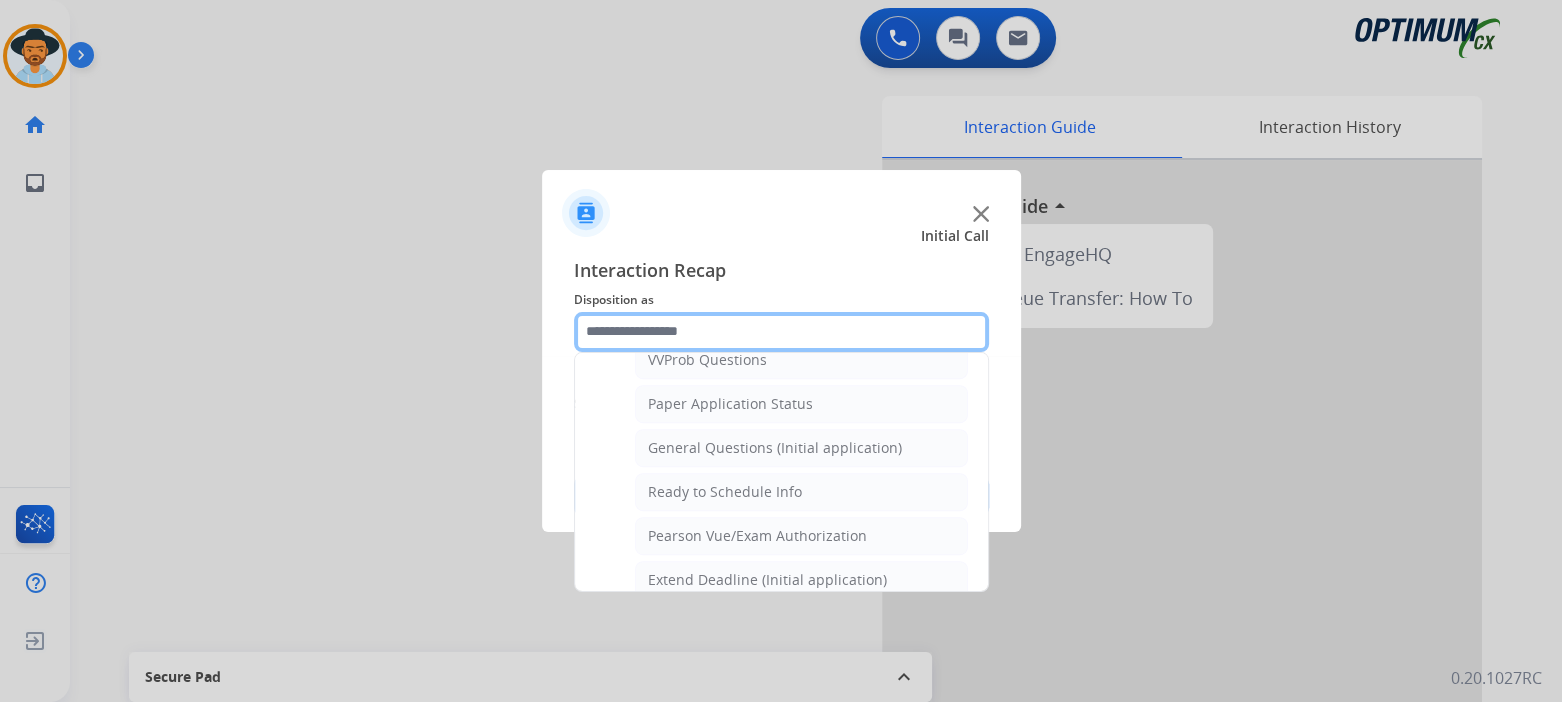 scroll, scrollTop: 1100, scrollLeft: 0, axis: vertical 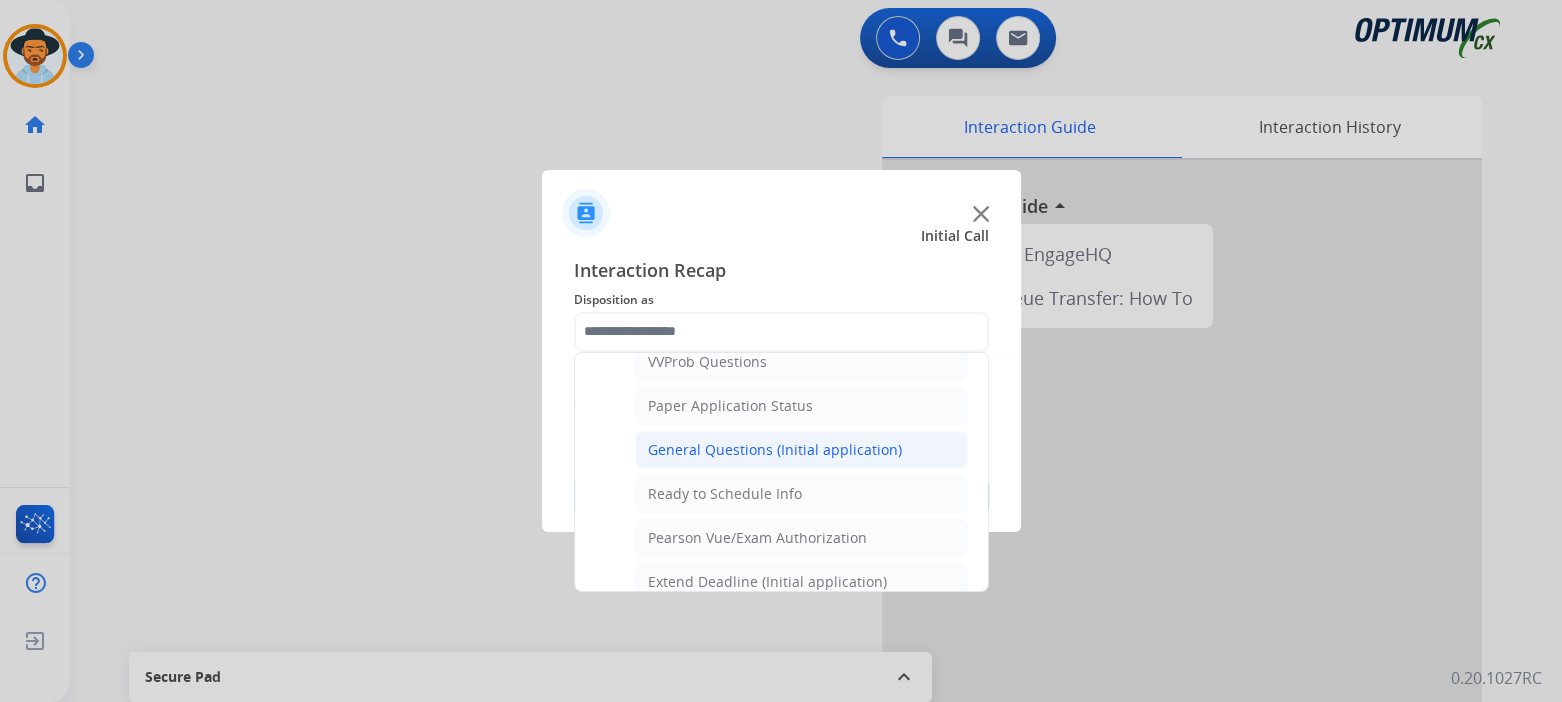 click on "General Questions (Initial application)" 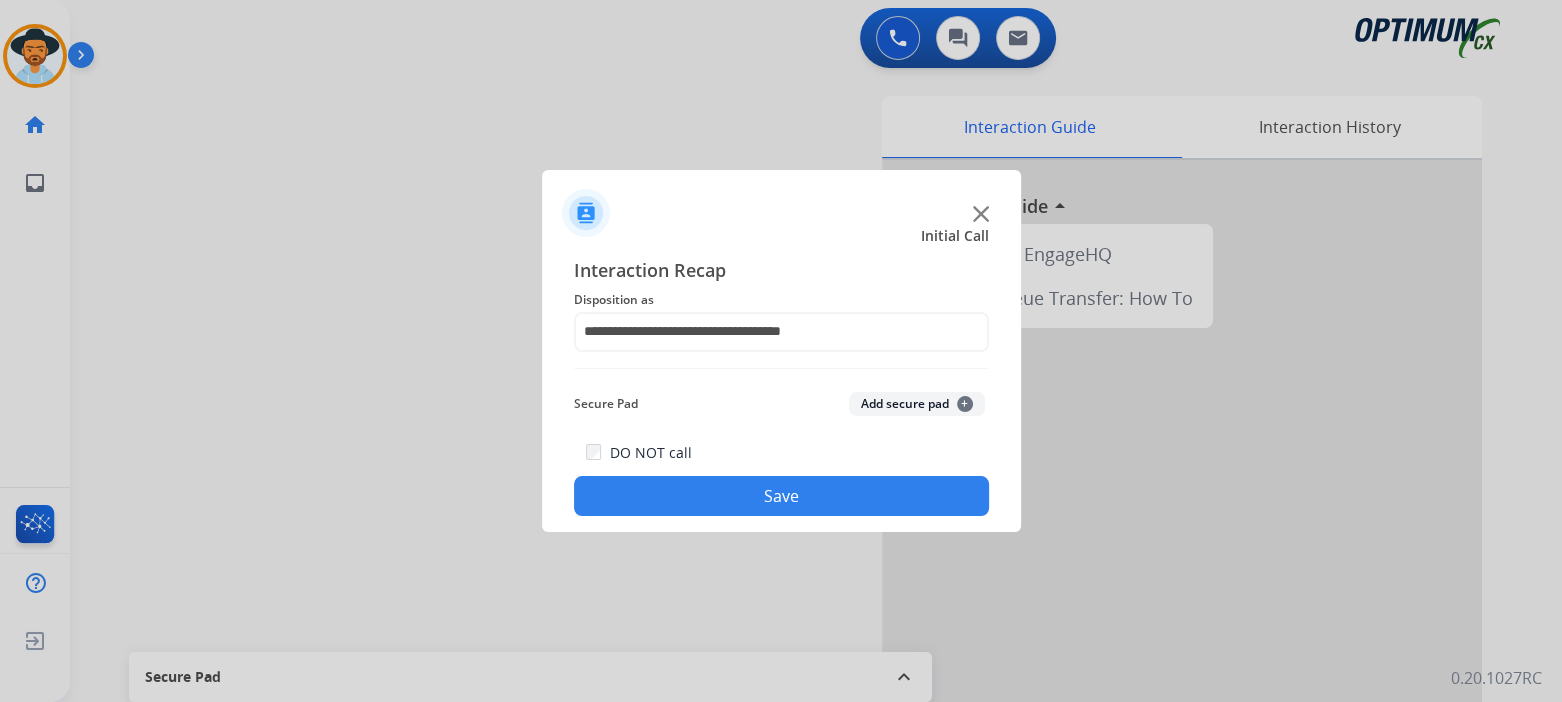 click on "Save" 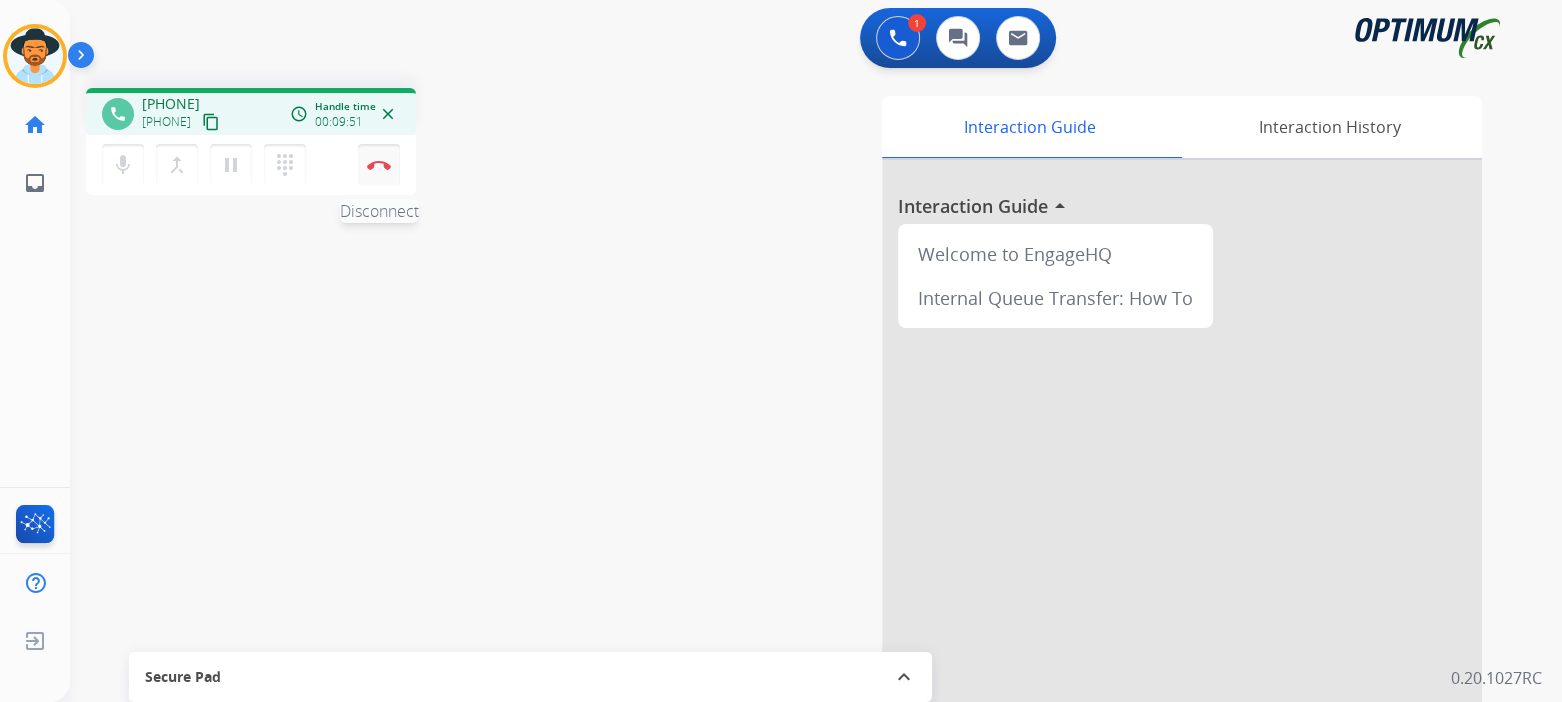 click on "Disconnect" at bounding box center [379, 165] 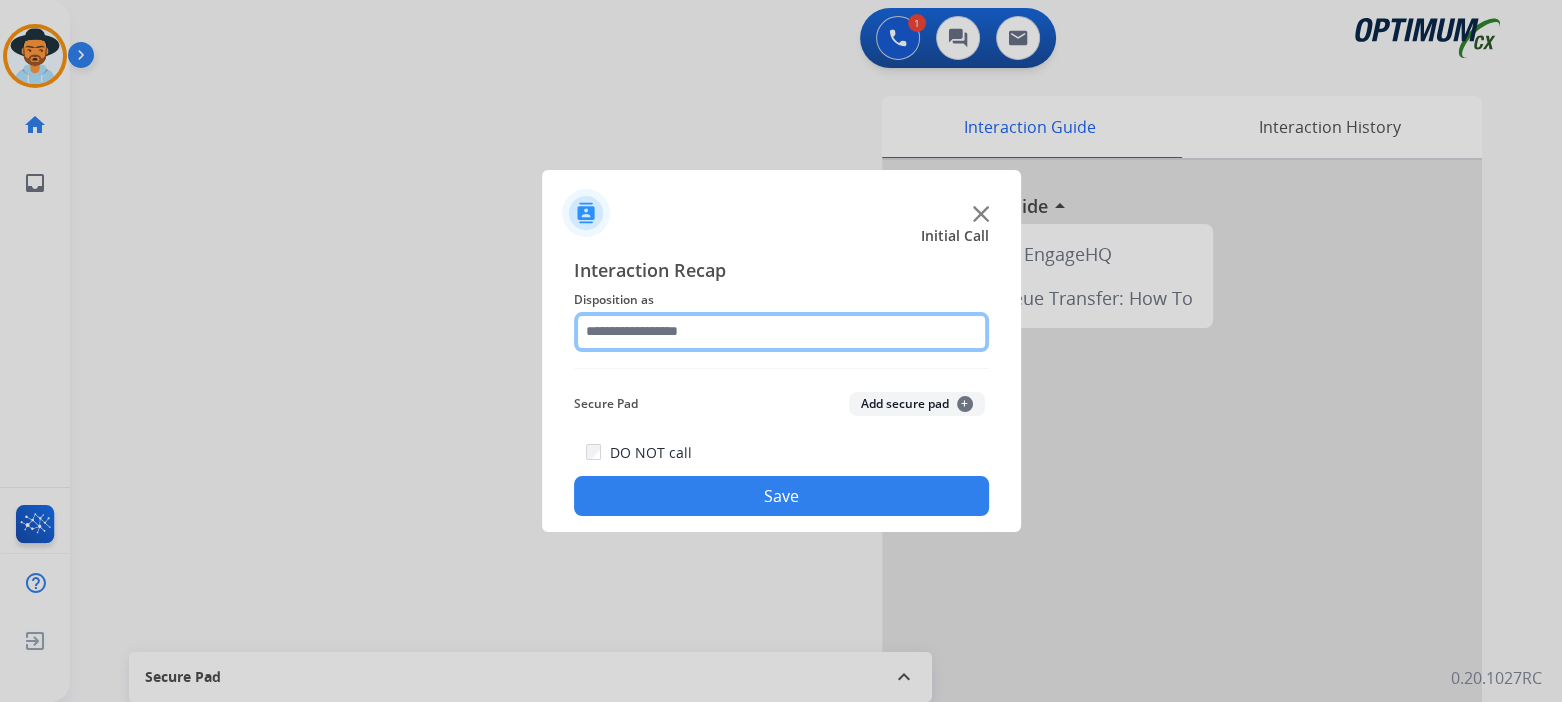 click 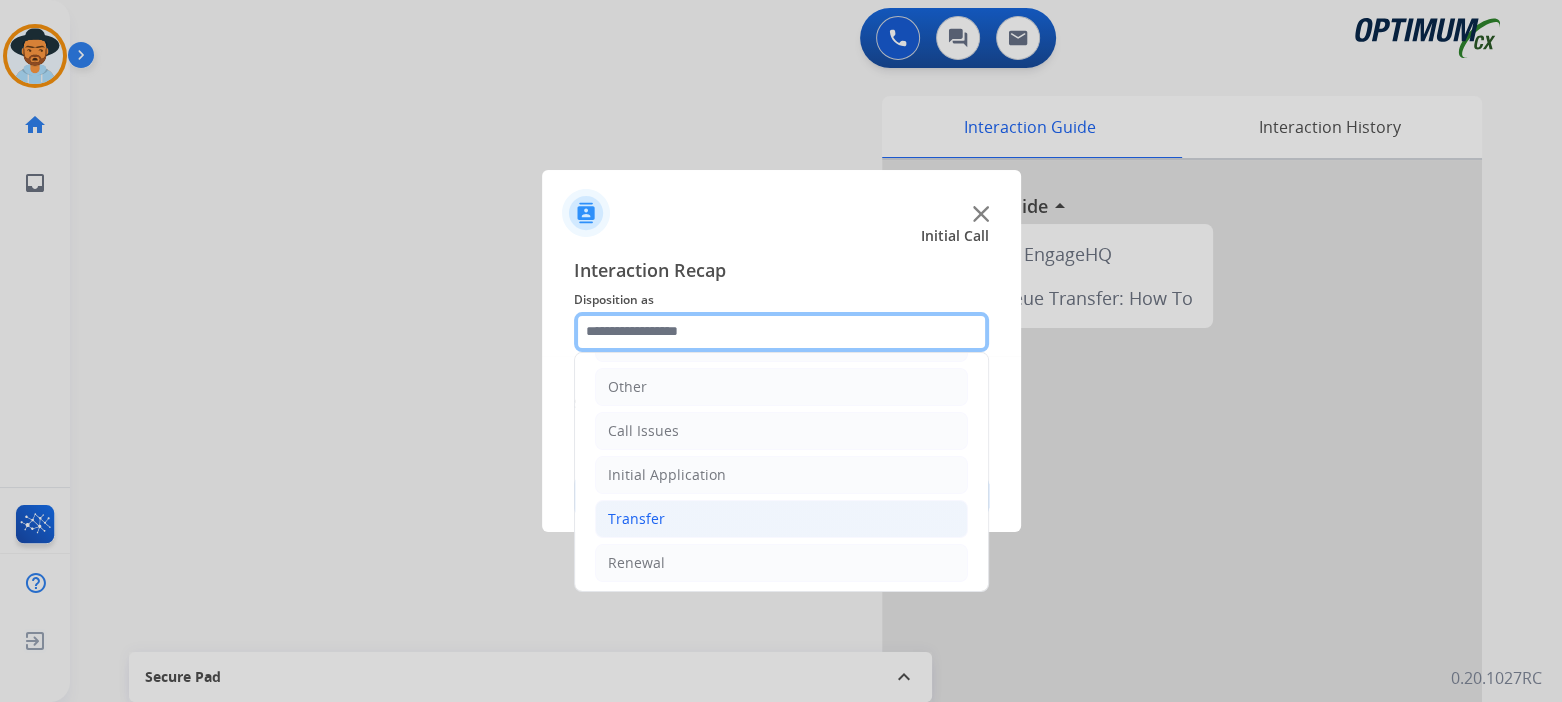 scroll, scrollTop: 132, scrollLeft: 0, axis: vertical 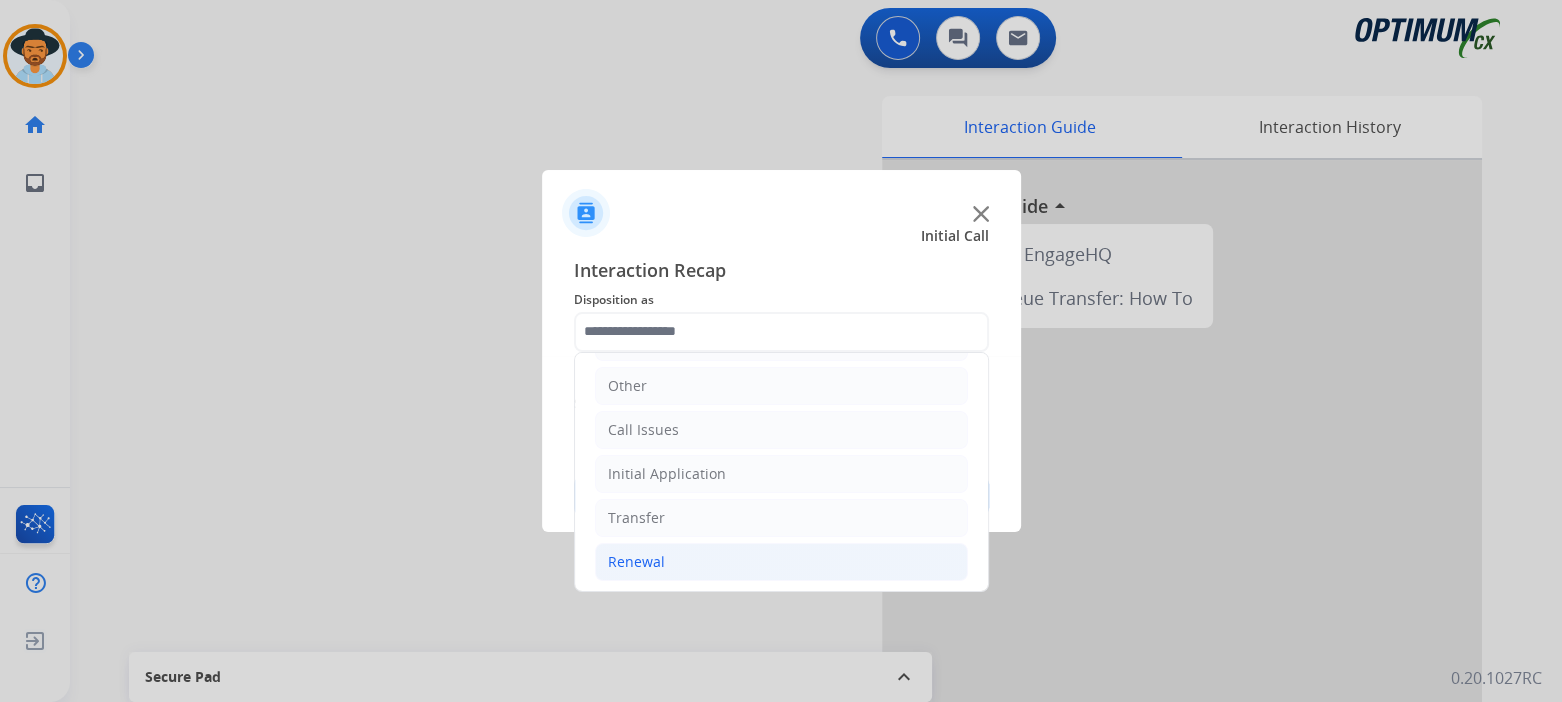 click on "Renewal" 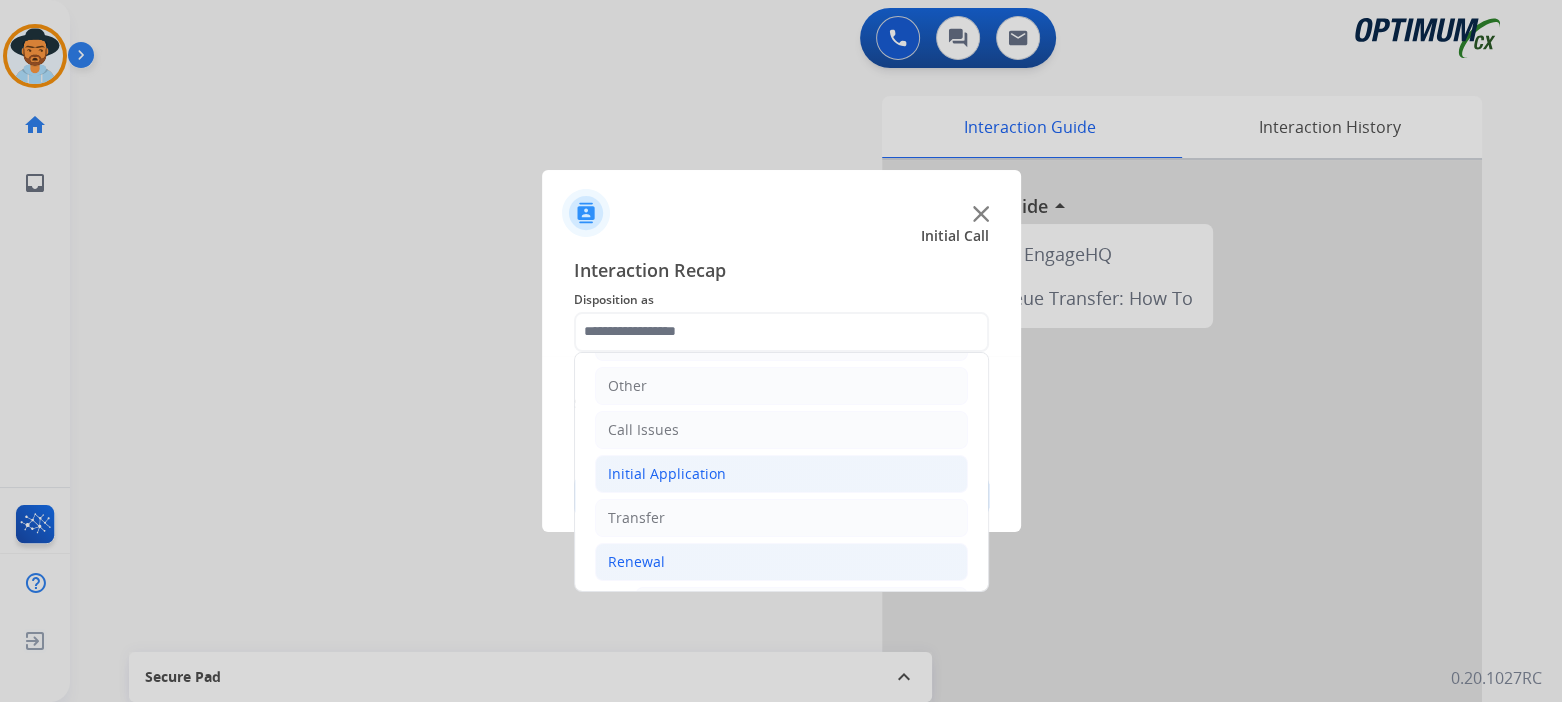 click on "Initial Application" 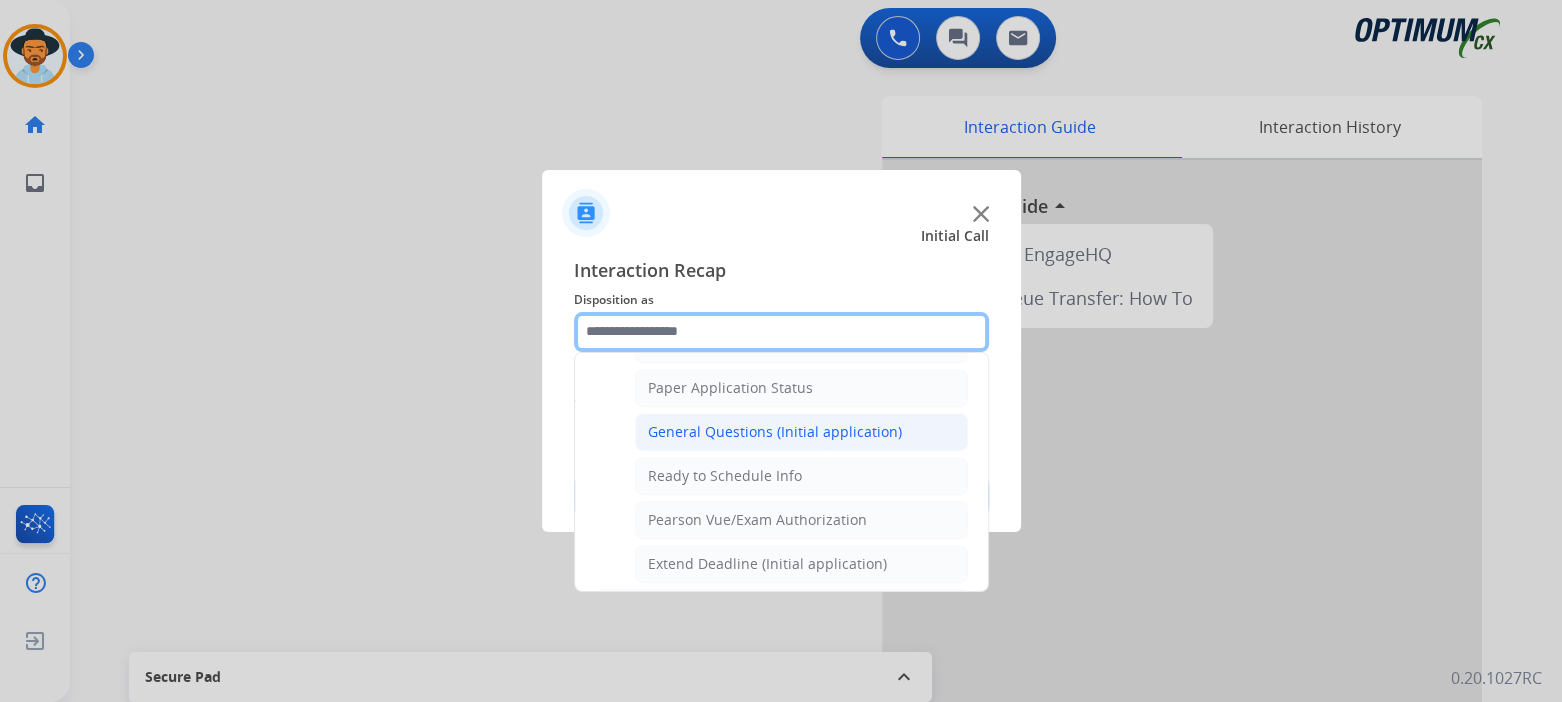 scroll, scrollTop: 1124, scrollLeft: 0, axis: vertical 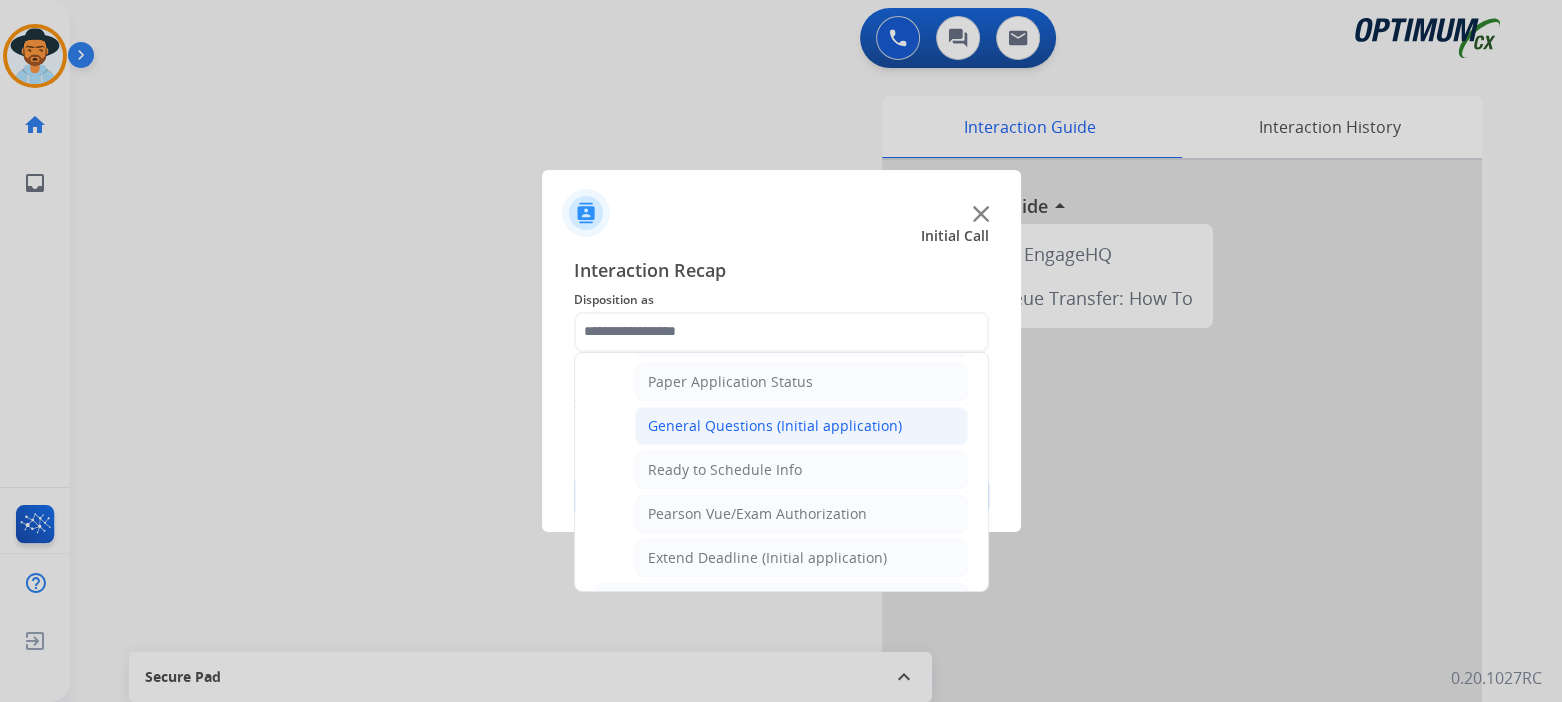 click on "General Questions (Initial application)" 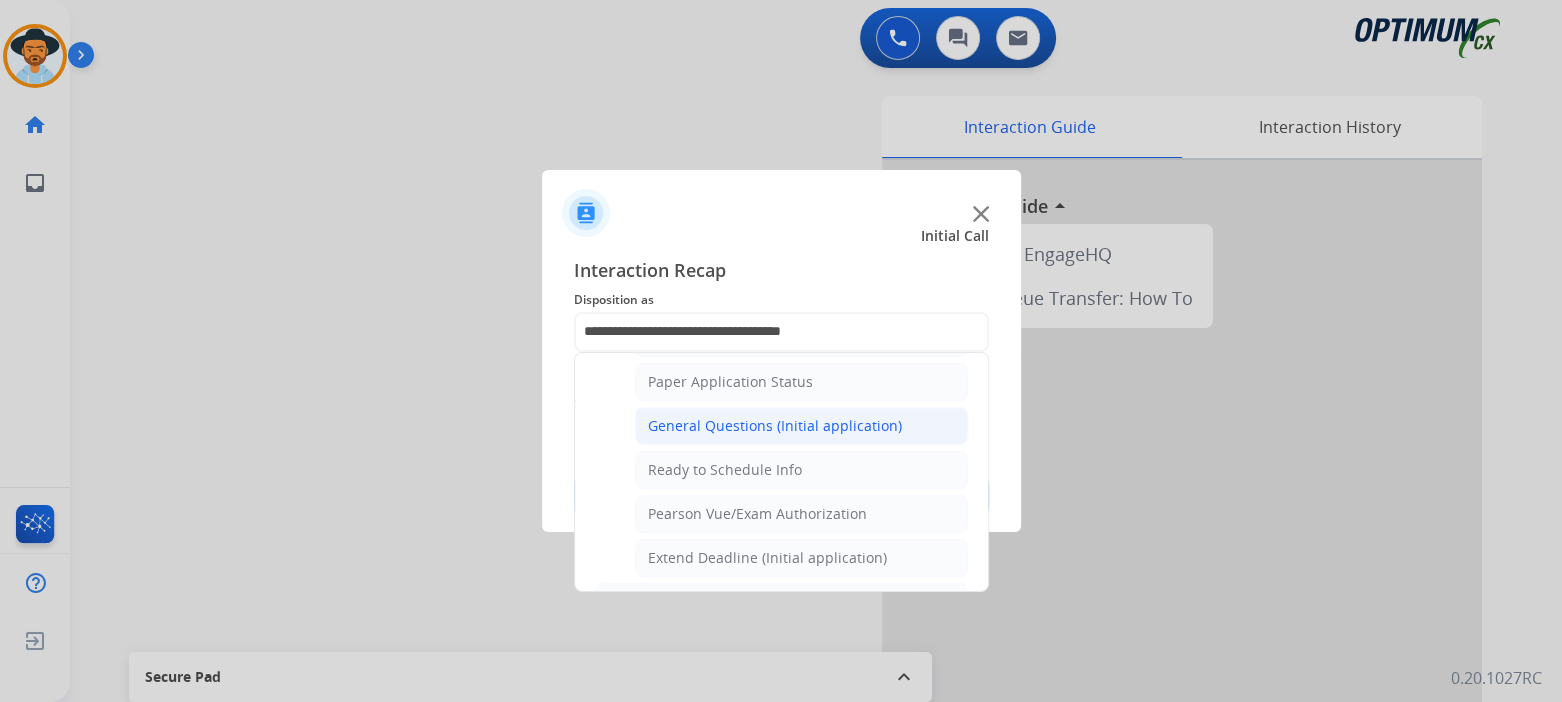 scroll, scrollTop: 0, scrollLeft: 0, axis: both 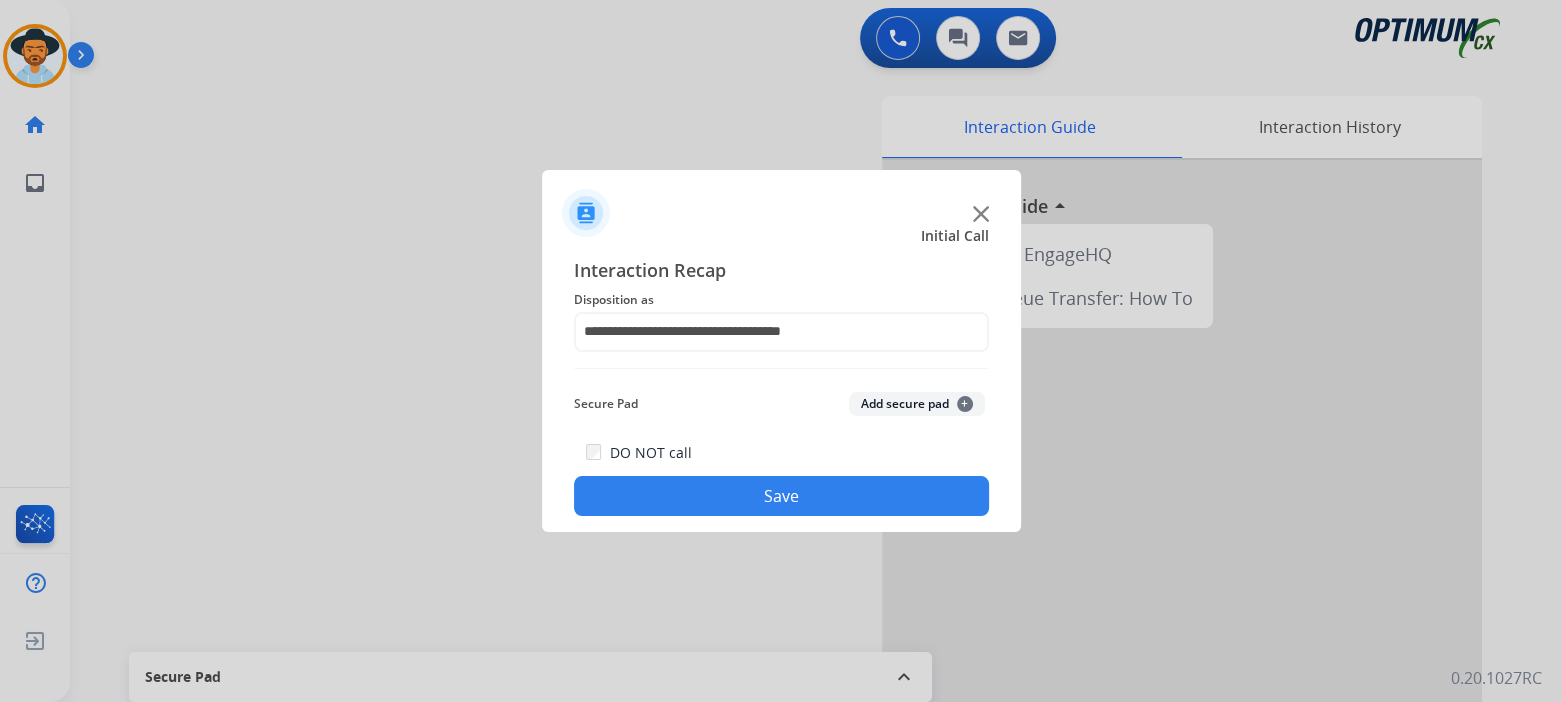 click on "Save" 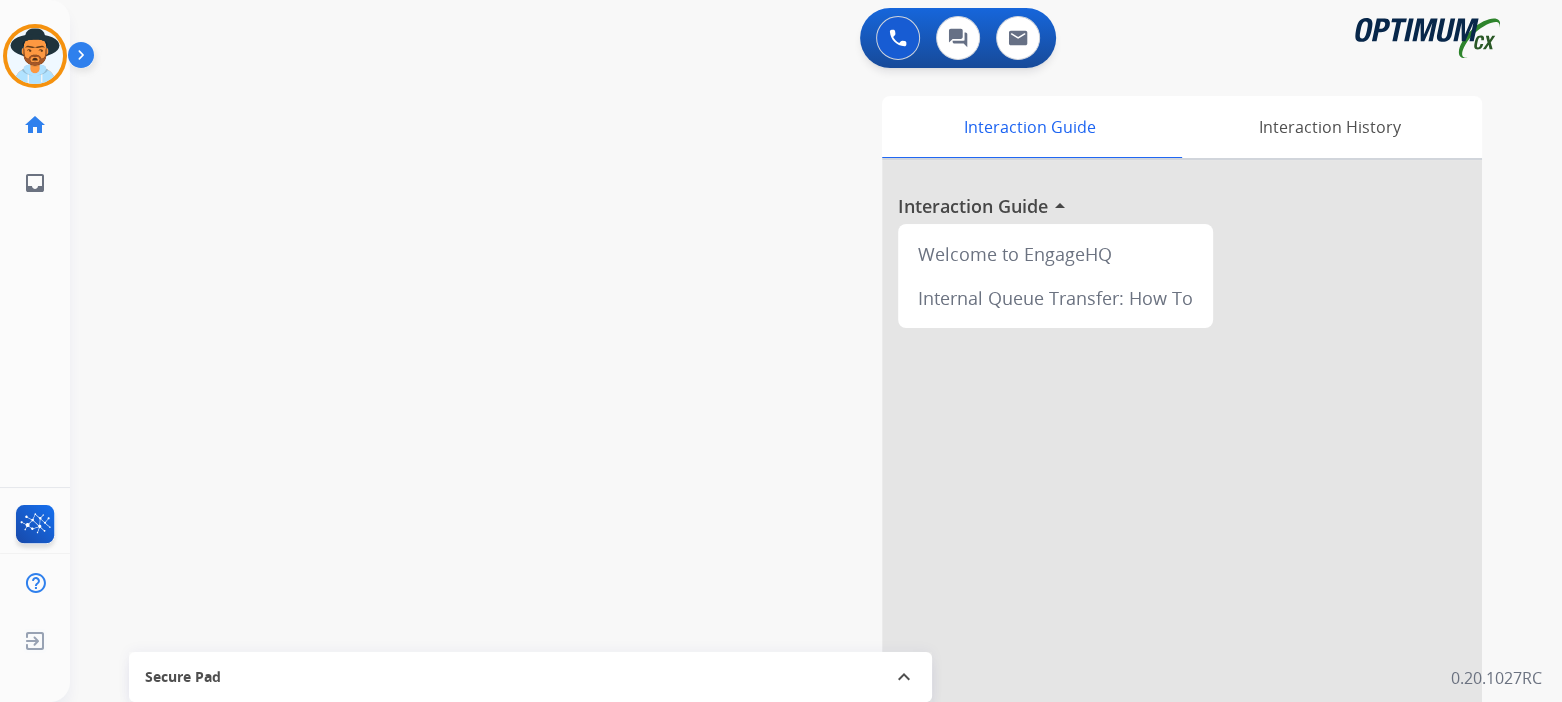 drag, startPoint x: 47, startPoint y: 55, endPoint x: 69, endPoint y: 68, distance: 25.553865 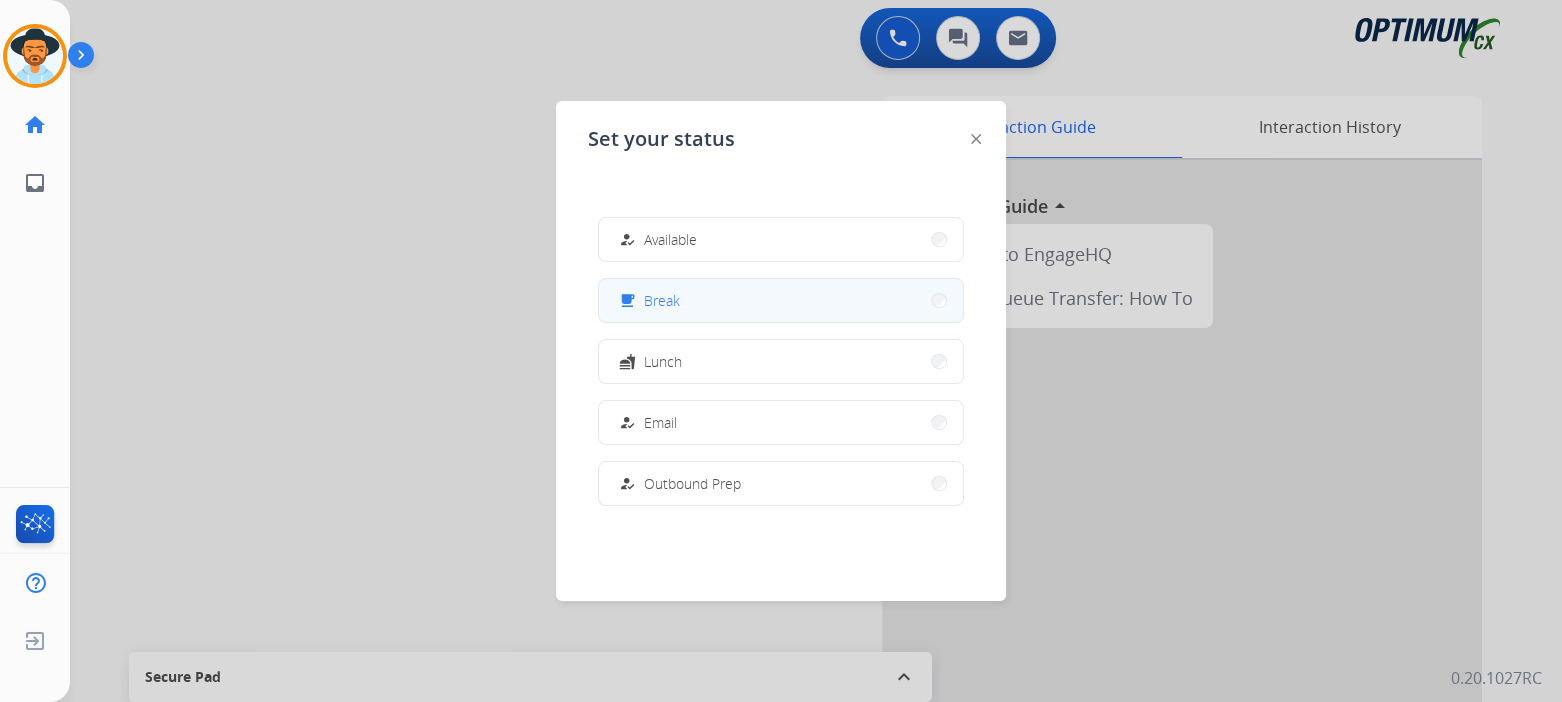 click on "Break" at bounding box center [662, 300] 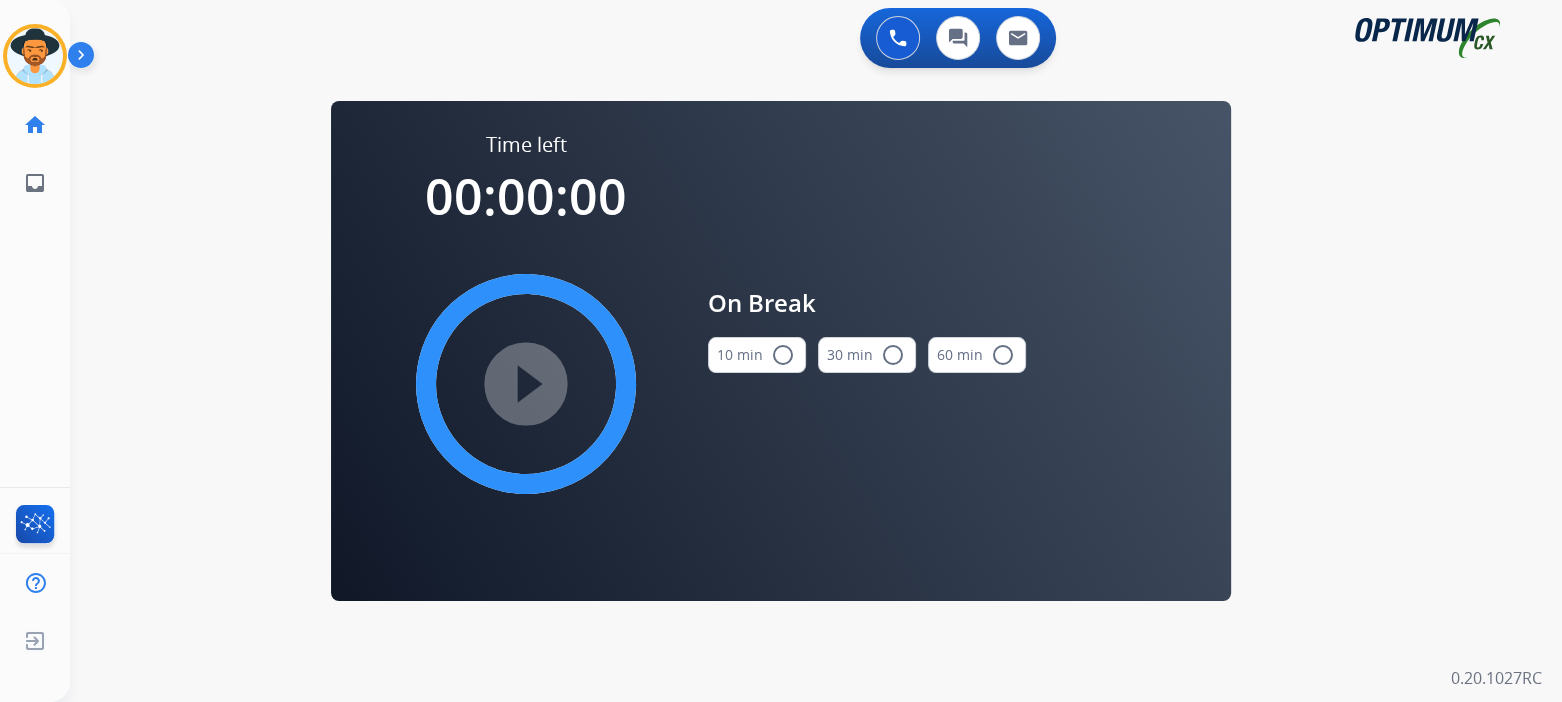 click on "radio_button_unchecked" at bounding box center [783, 355] 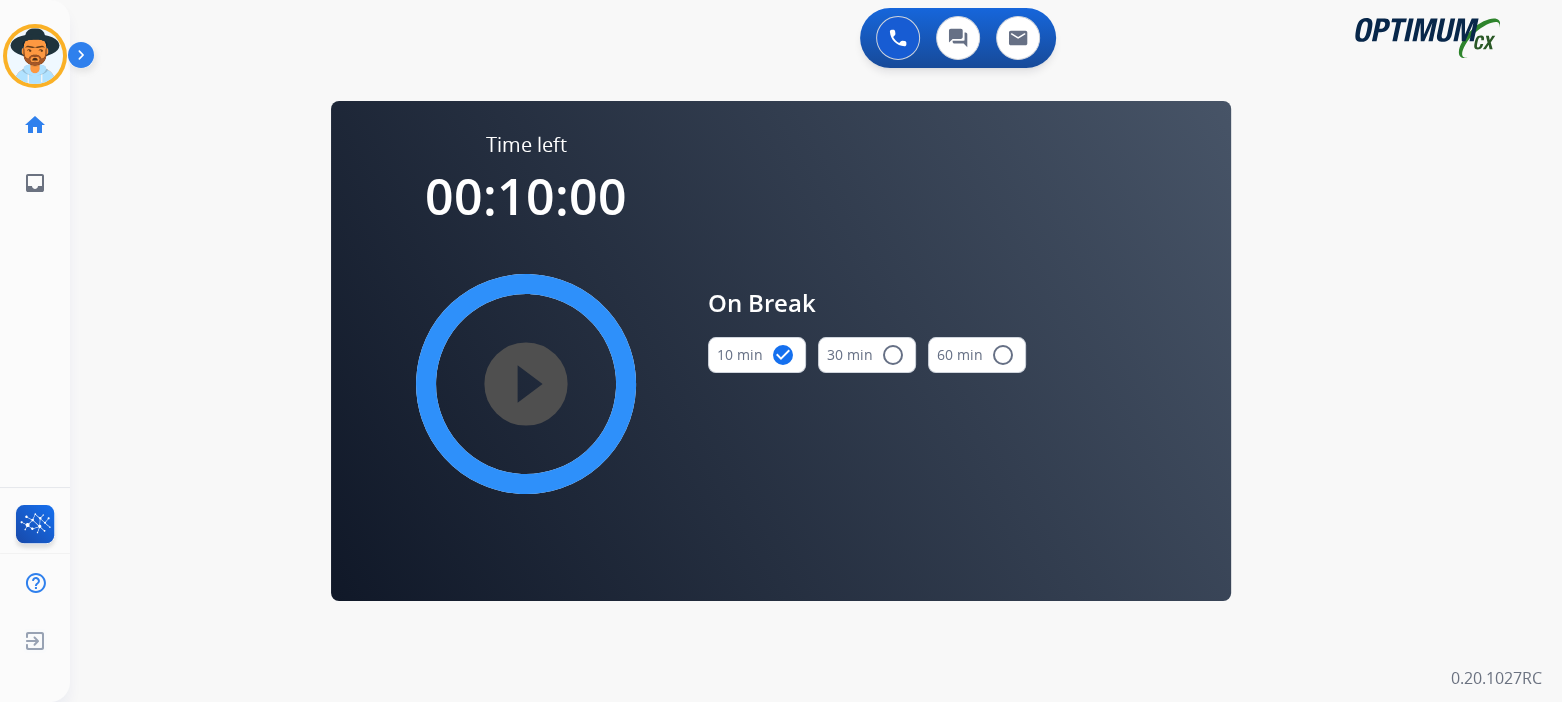 click on "play_circle_filled" at bounding box center (526, 384) 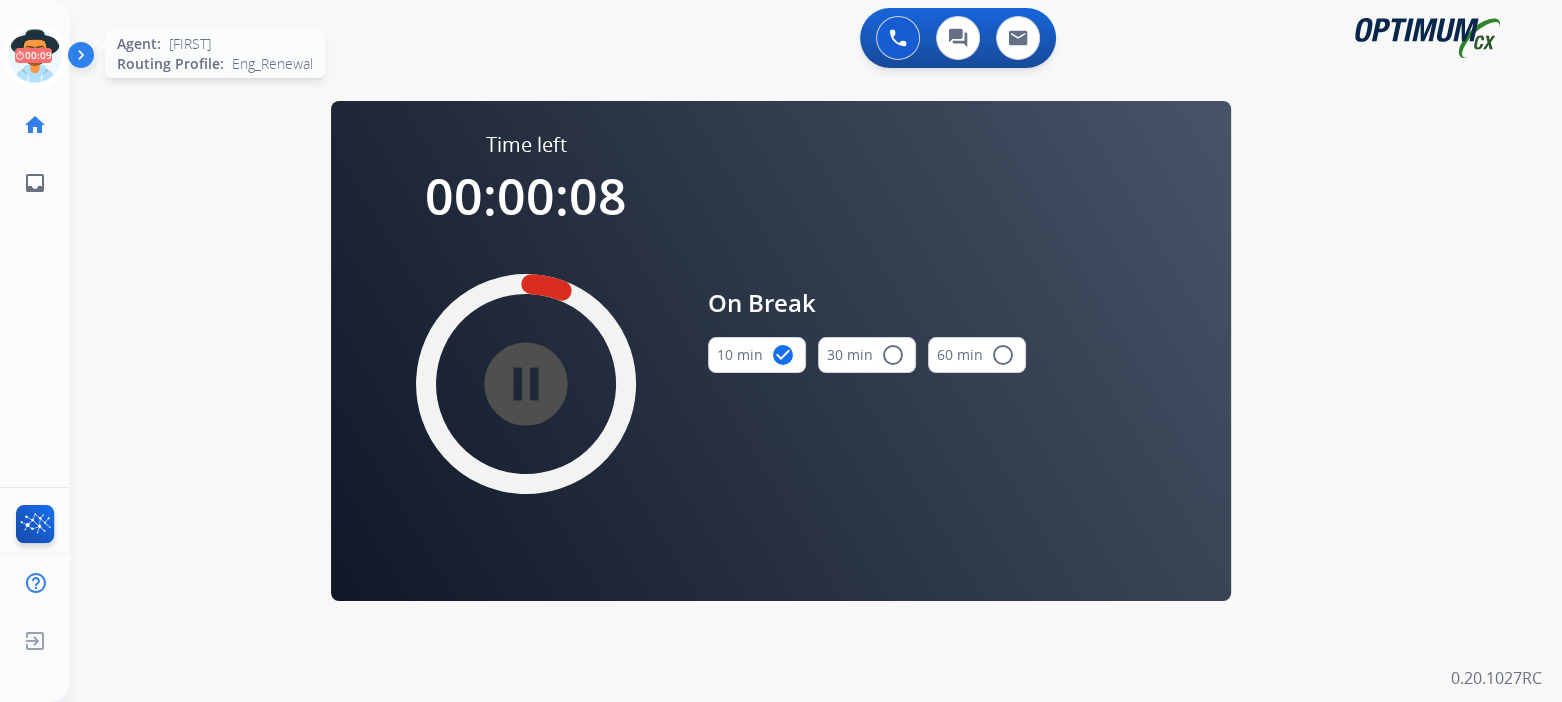 click 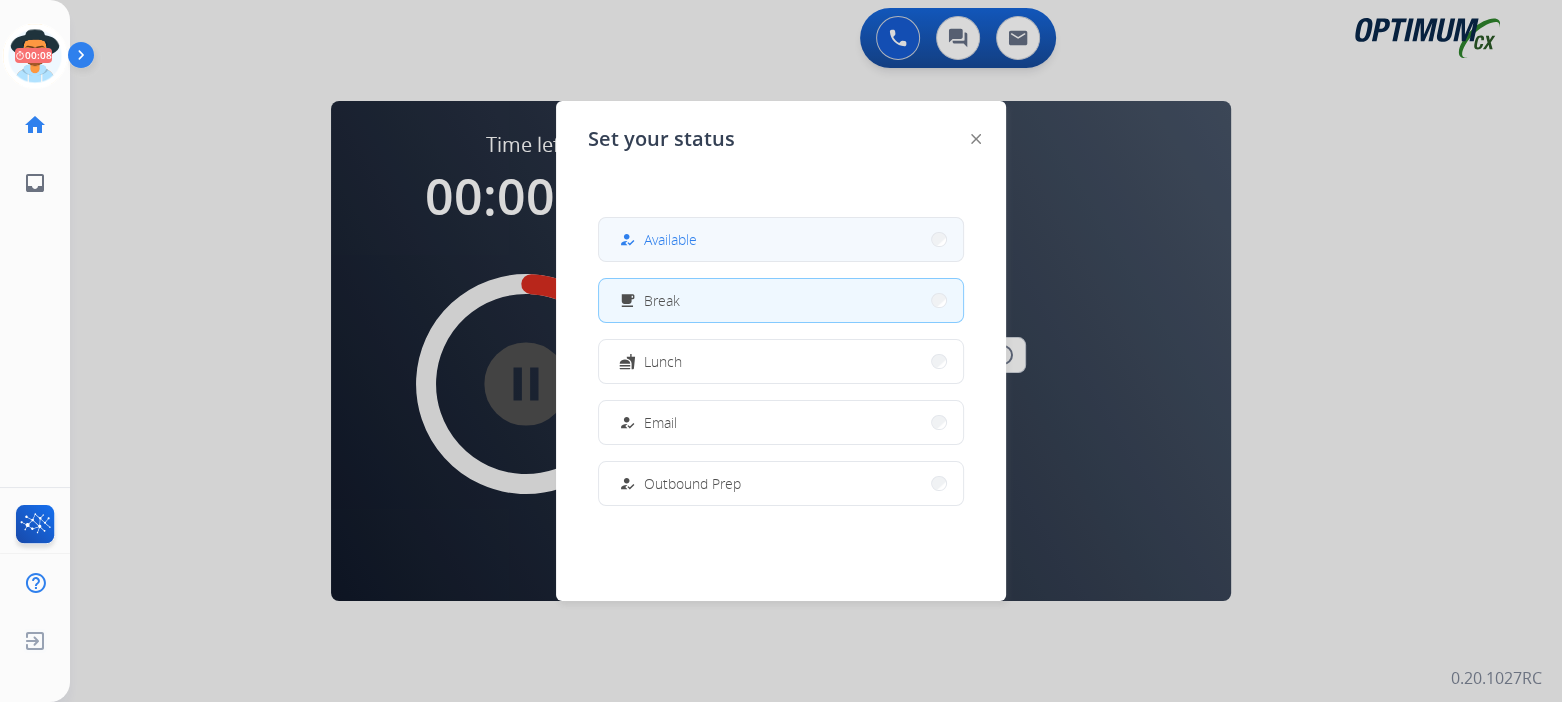 click on "Available" at bounding box center [670, 239] 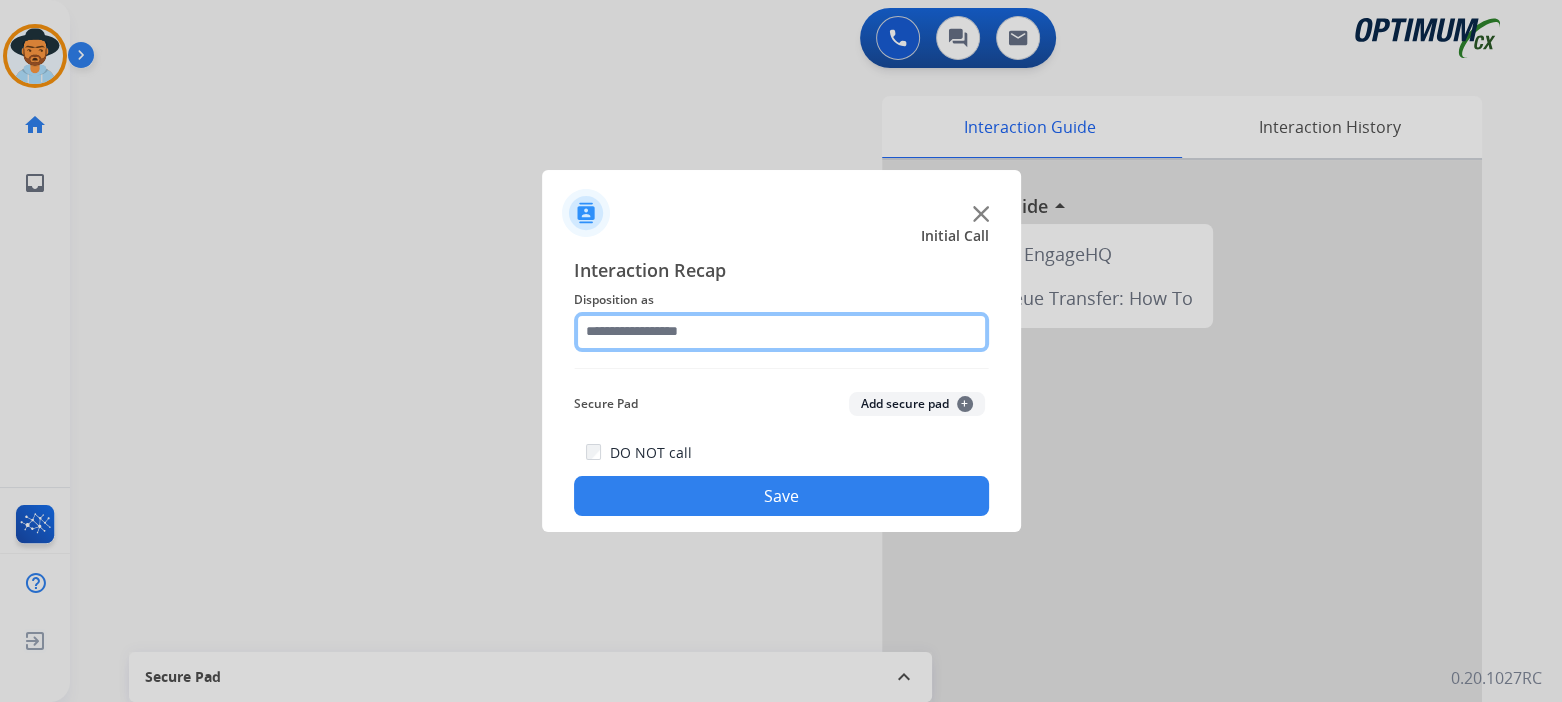 click 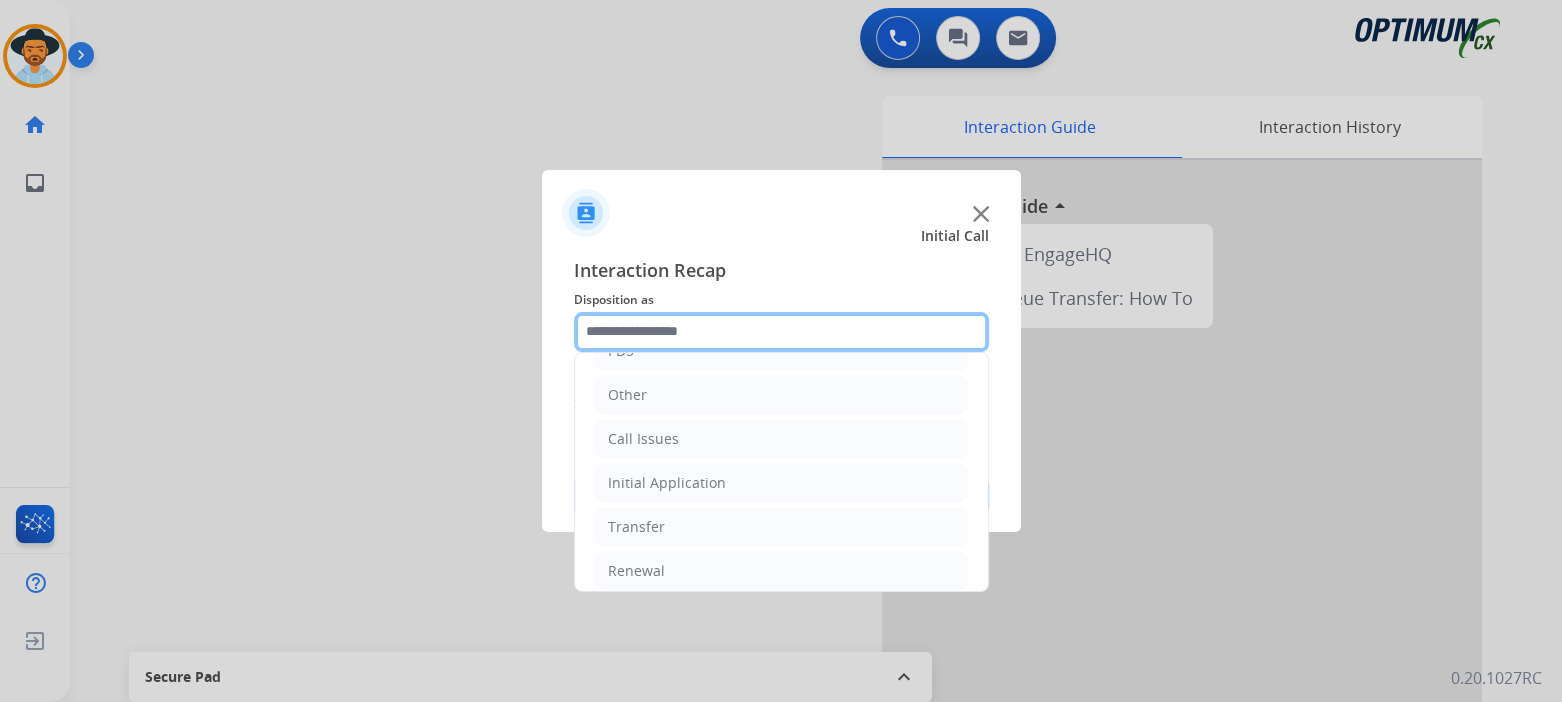scroll, scrollTop: 132, scrollLeft: 0, axis: vertical 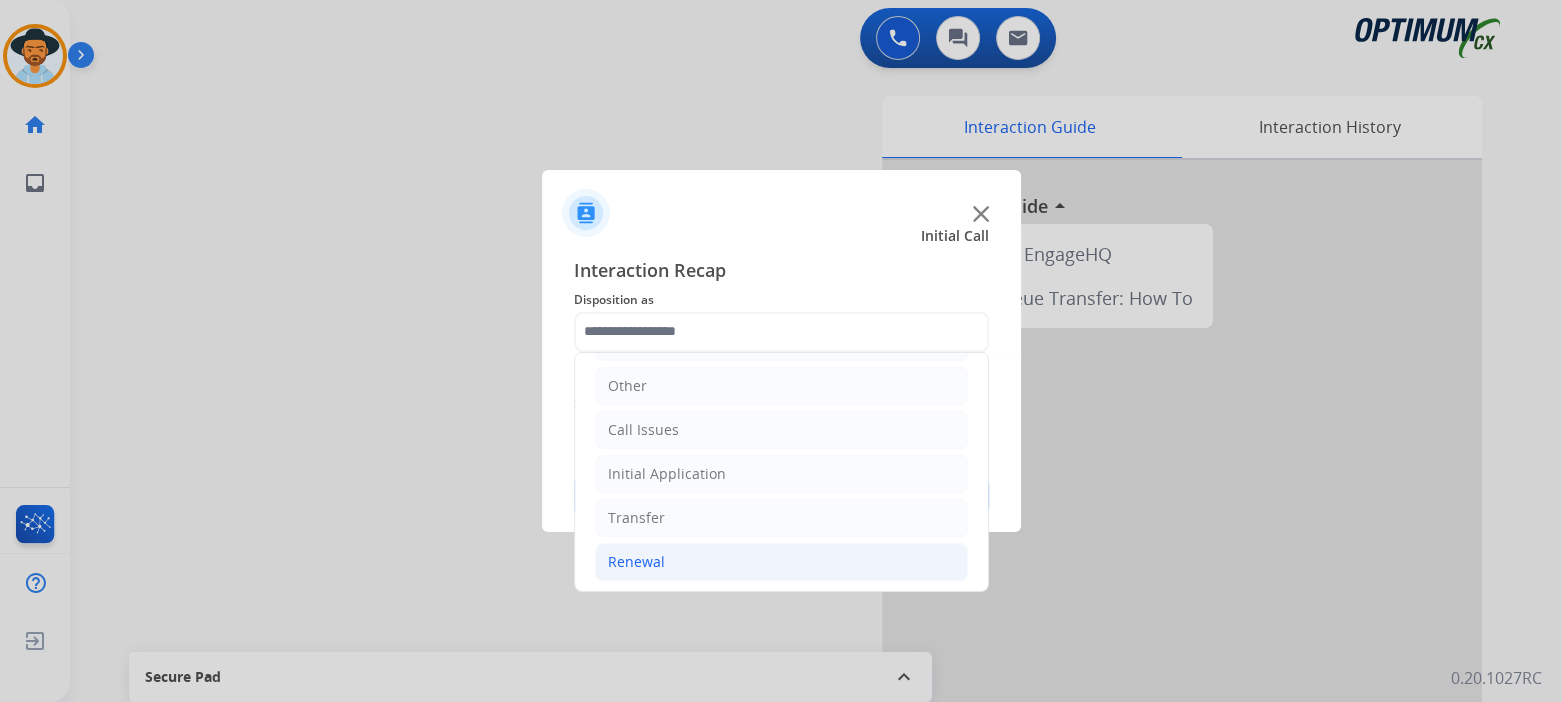 click on "Renewal" 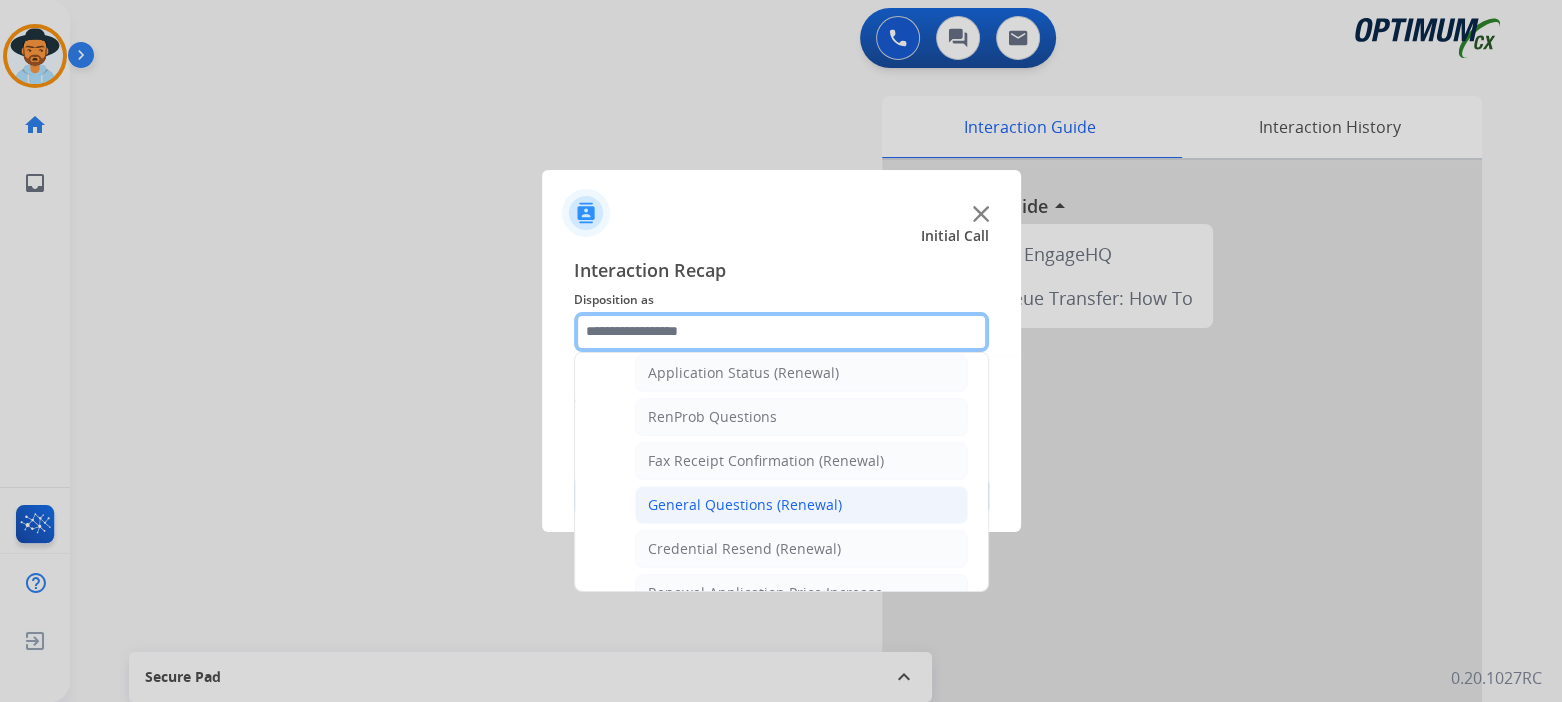 scroll, scrollTop: 473, scrollLeft: 0, axis: vertical 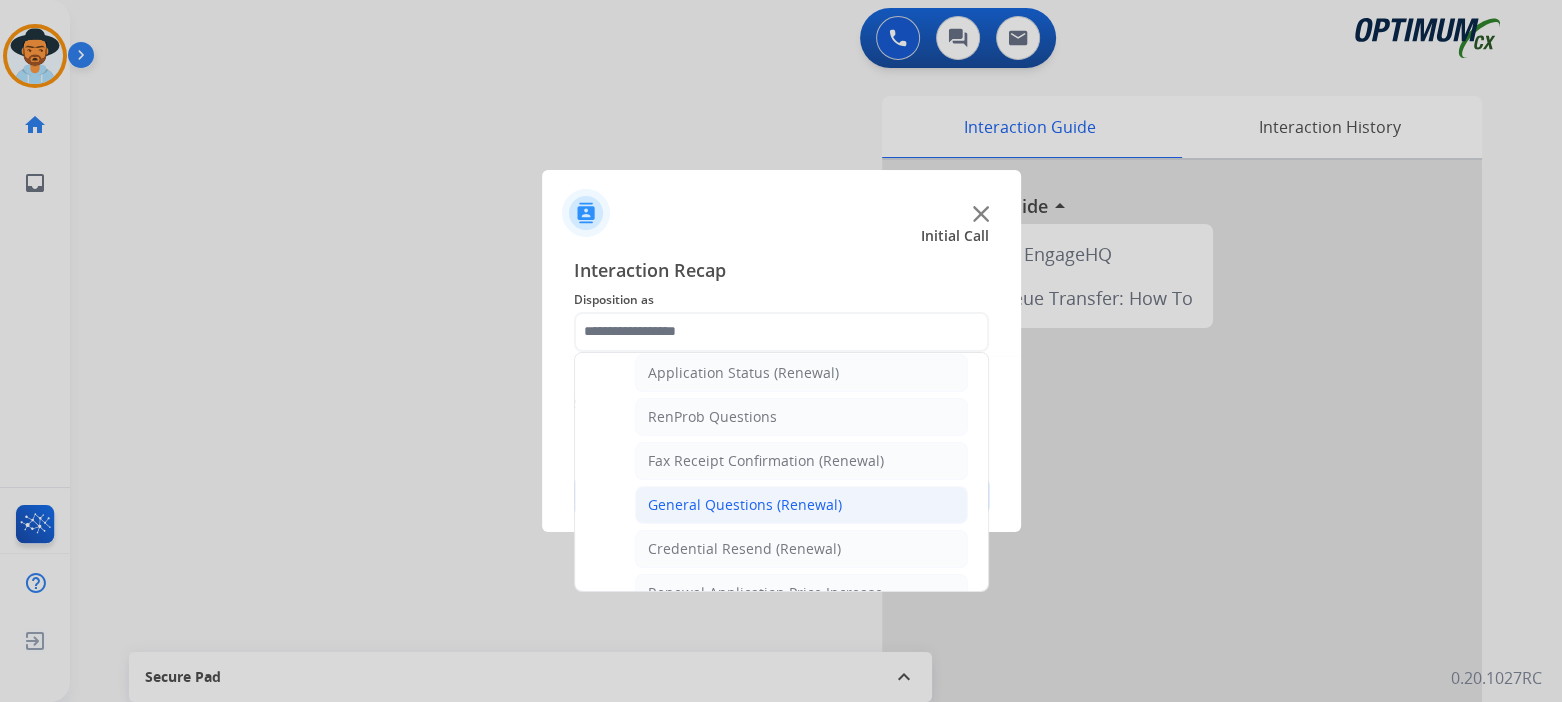 click on "General Questions (Renewal)" 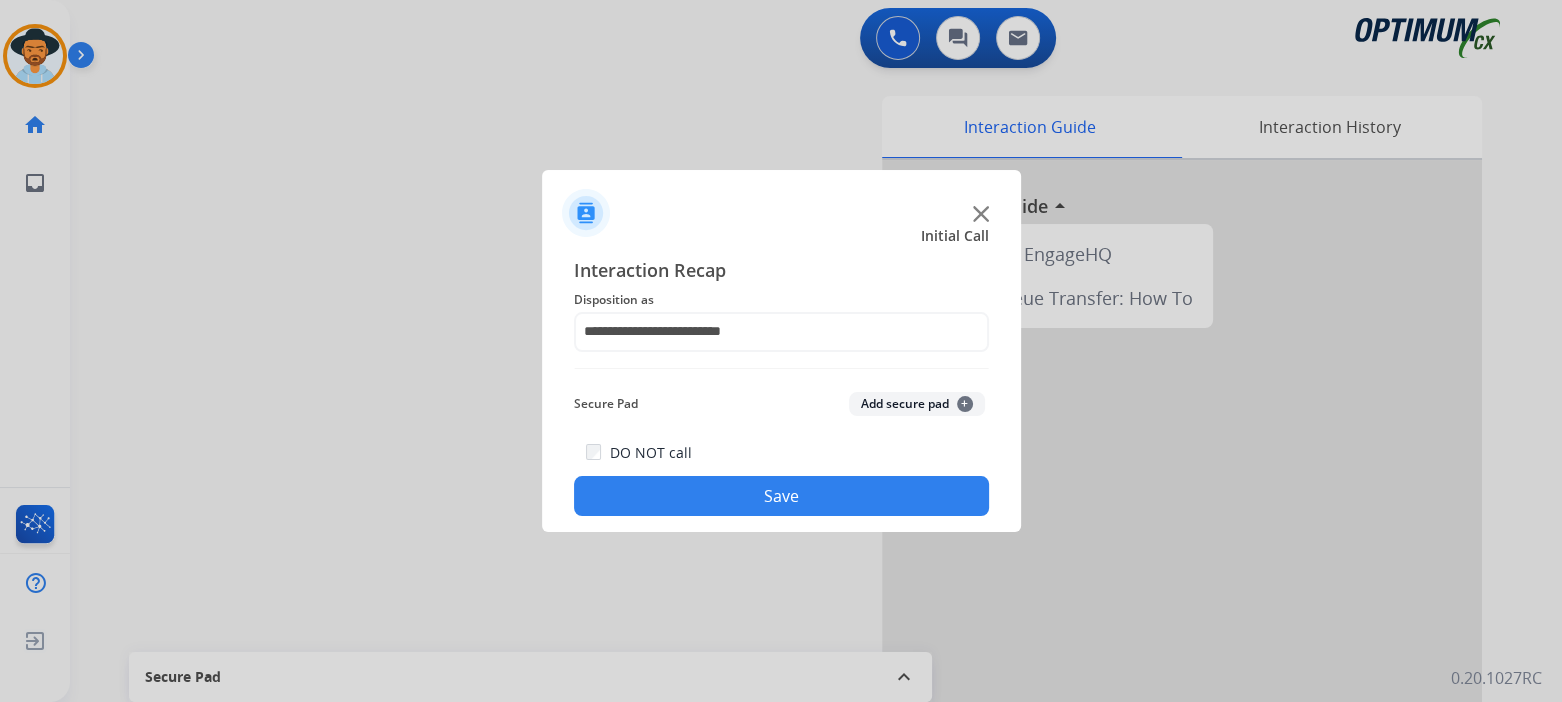 click on "Save" 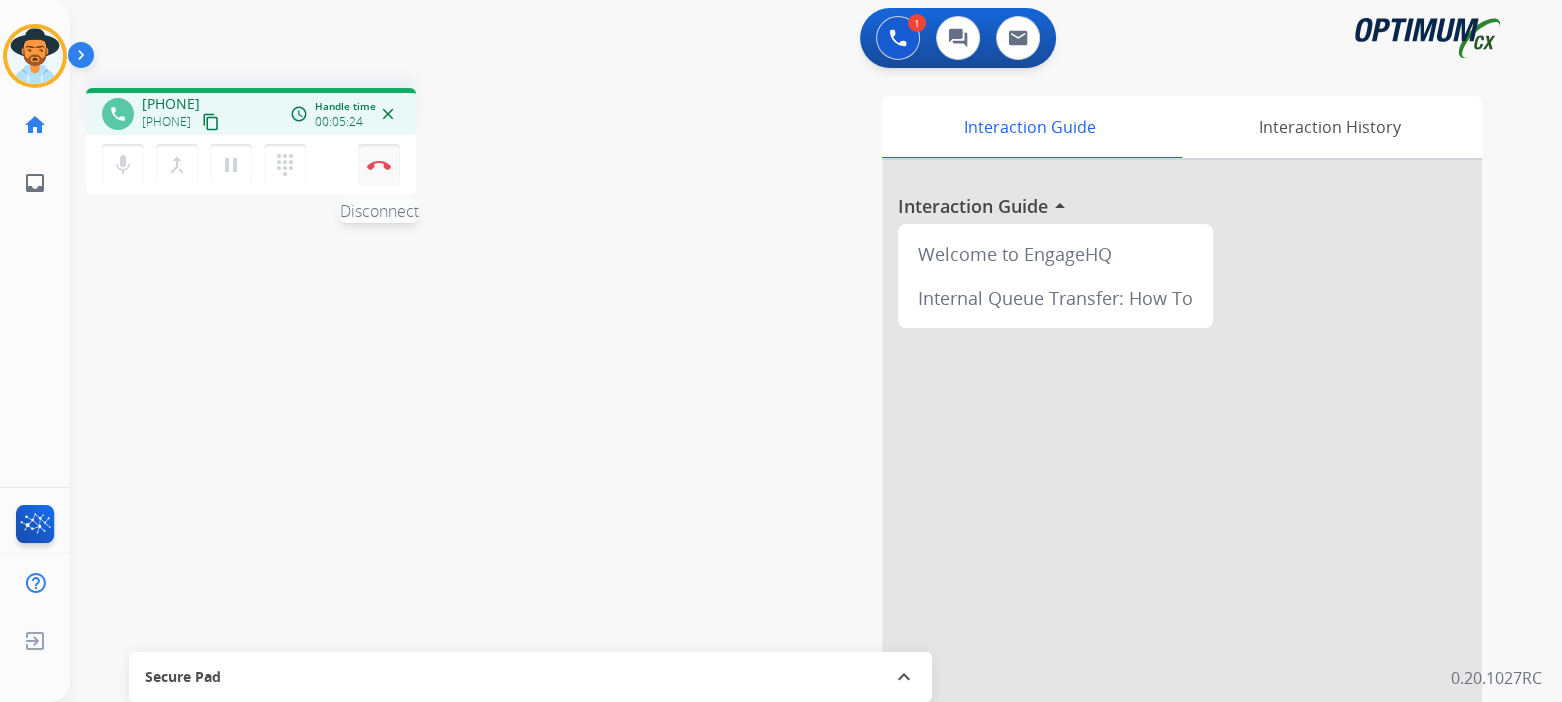 click at bounding box center (379, 165) 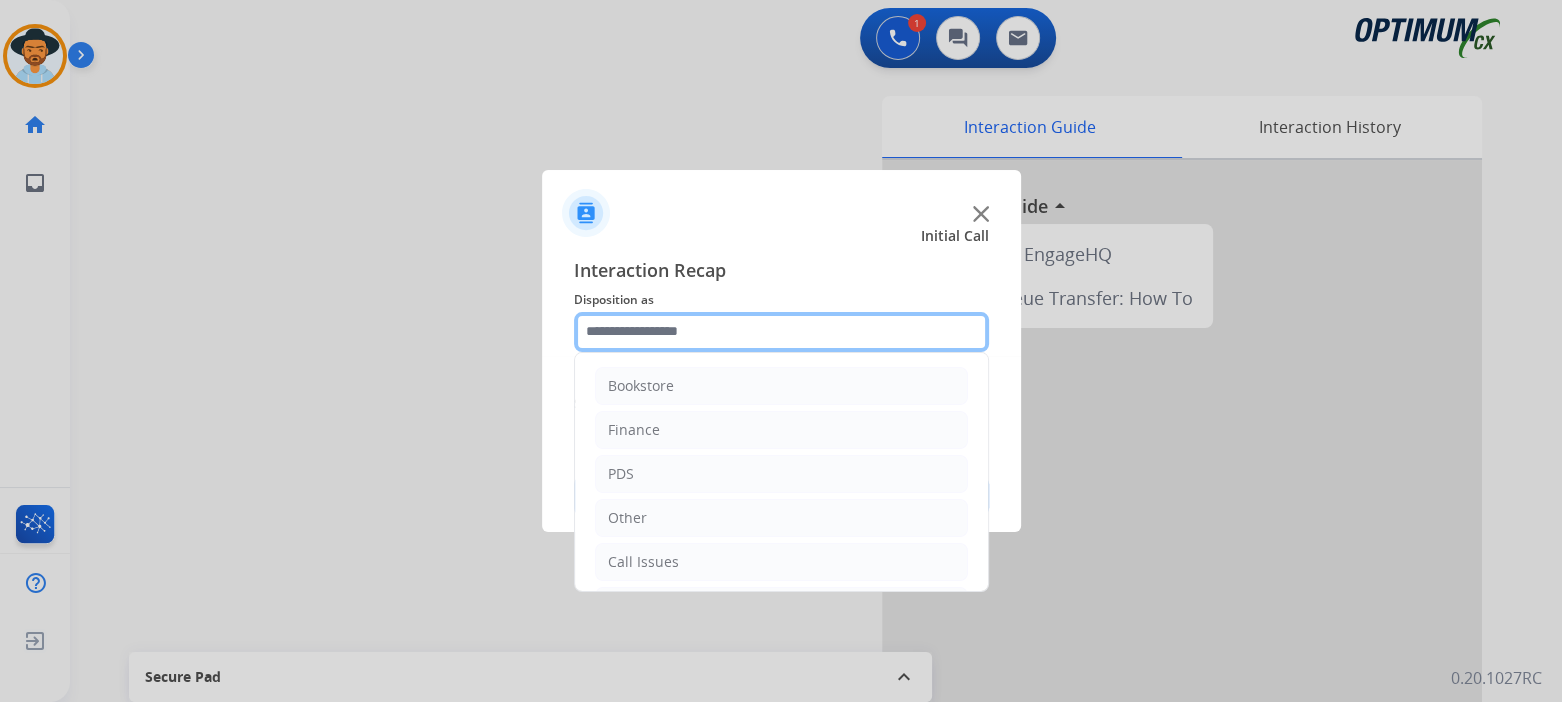 click 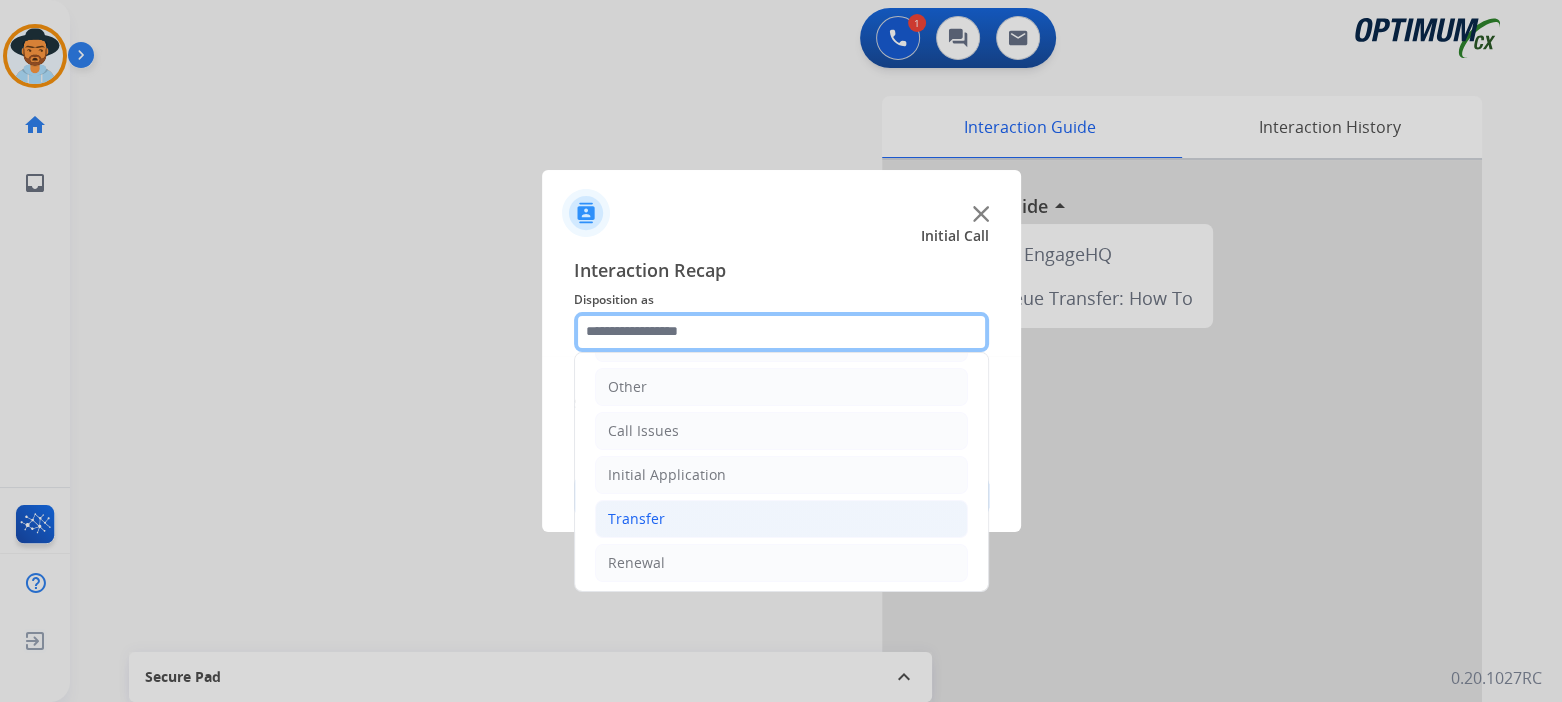 scroll, scrollTop: 132, scrollLeft: 0, axis: vertical 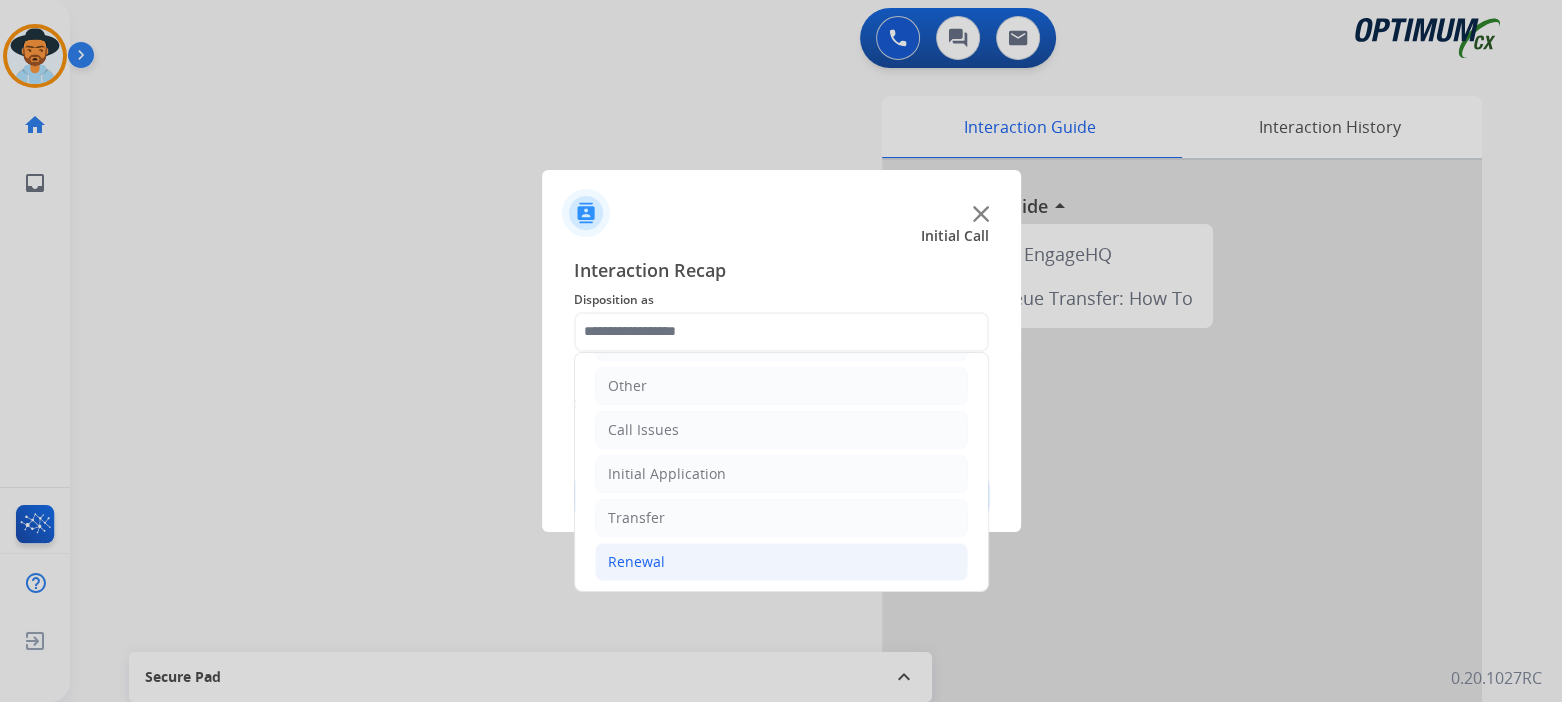 click on "Renewal" 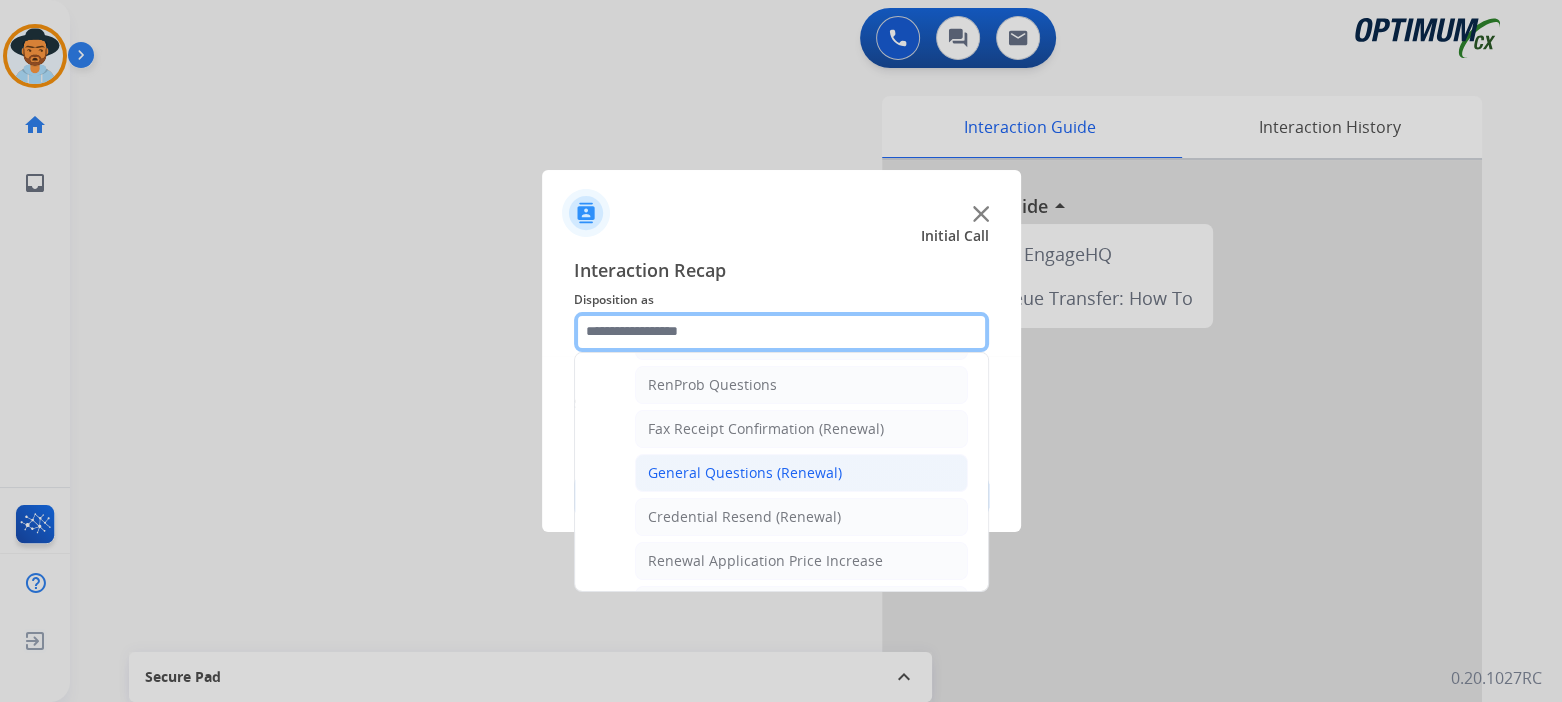 scroll, scrollTop: 512, scrollLeft: 0, axis: vertical 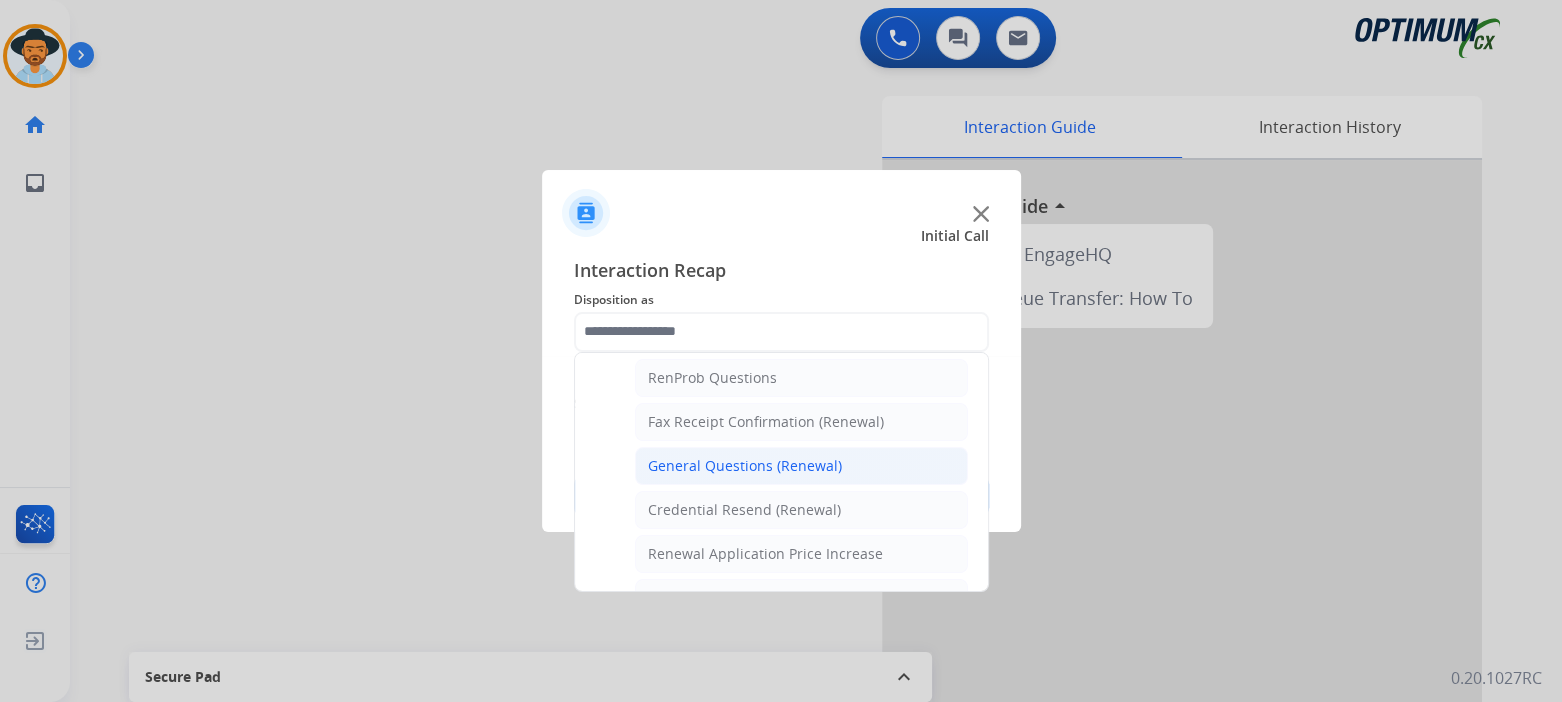 click on "General Questions (Renewal)" 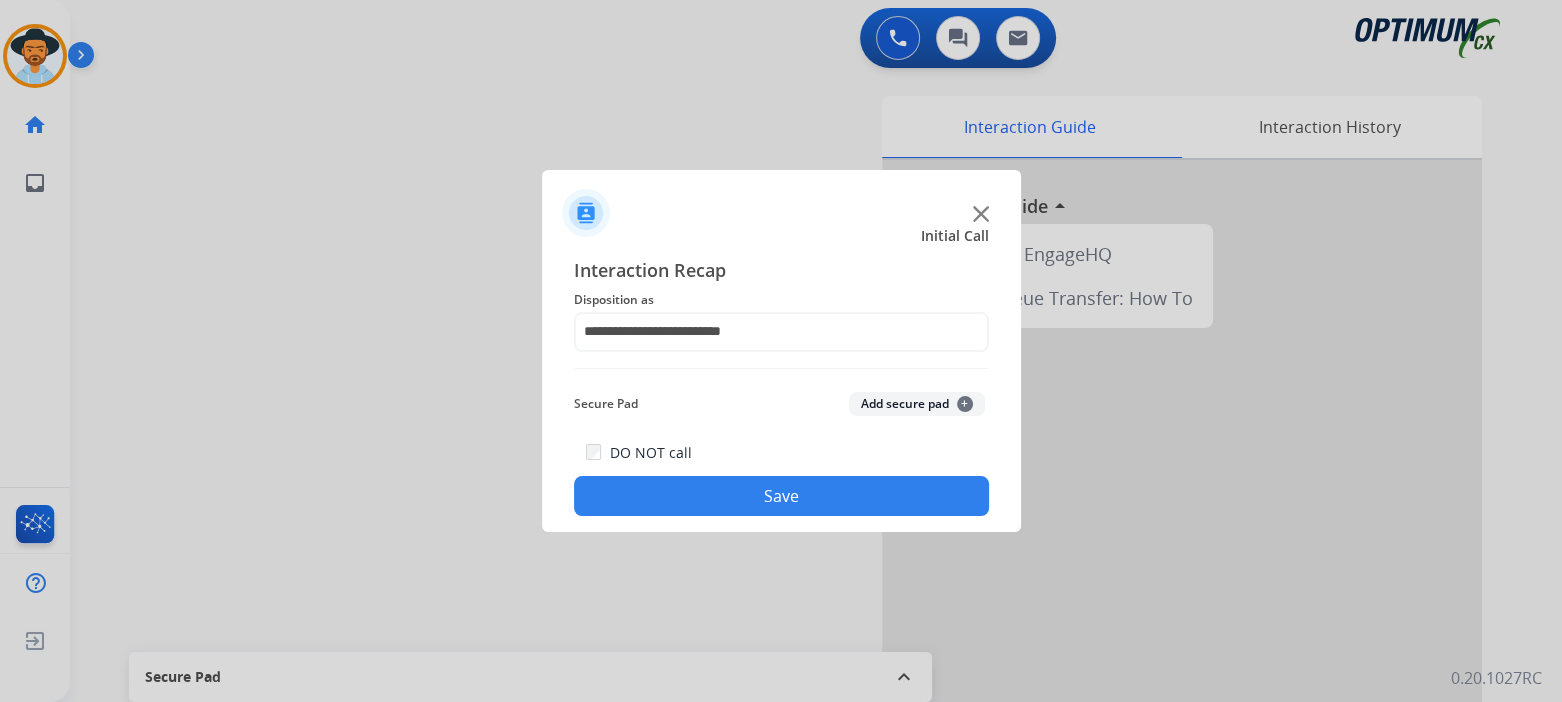 click on "Save" 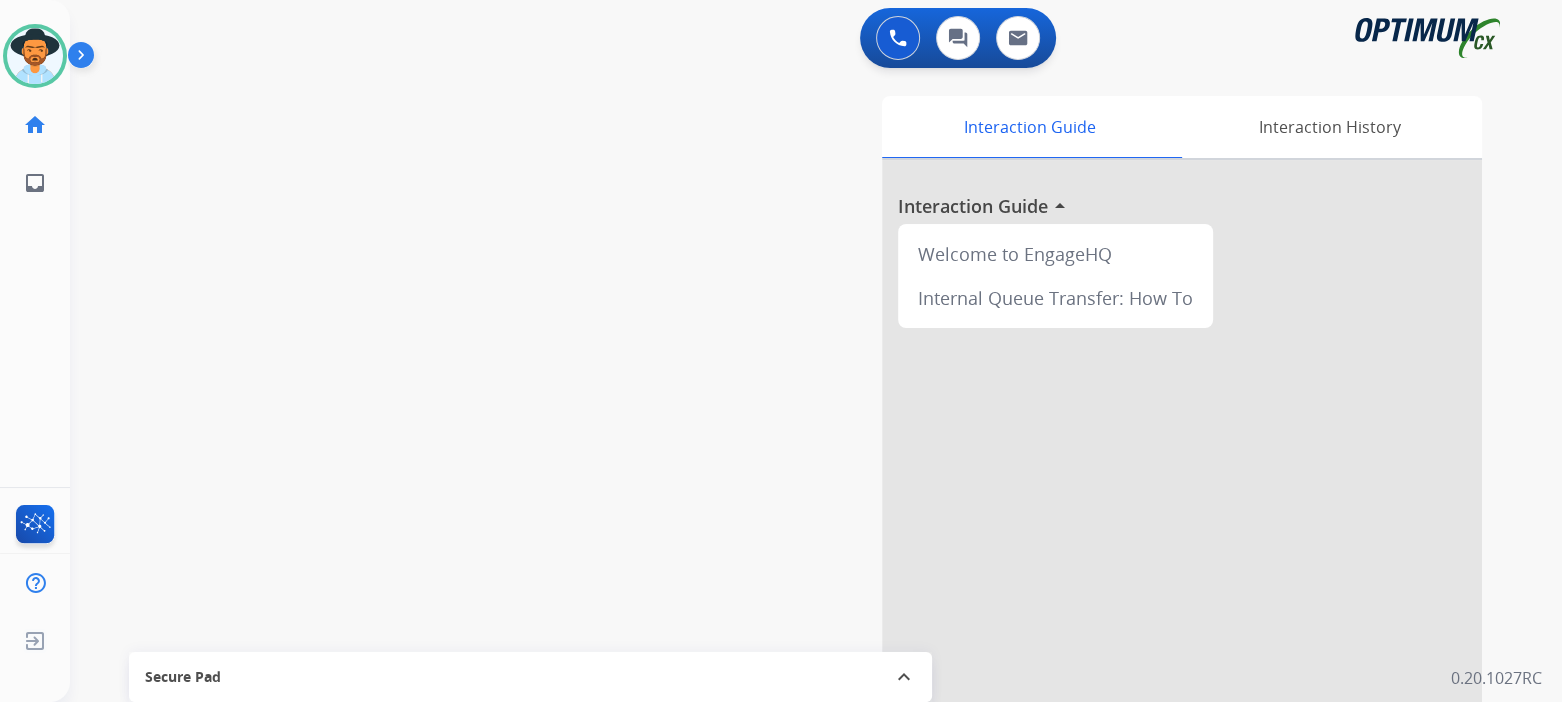 click at bounding box center (1182, 533) 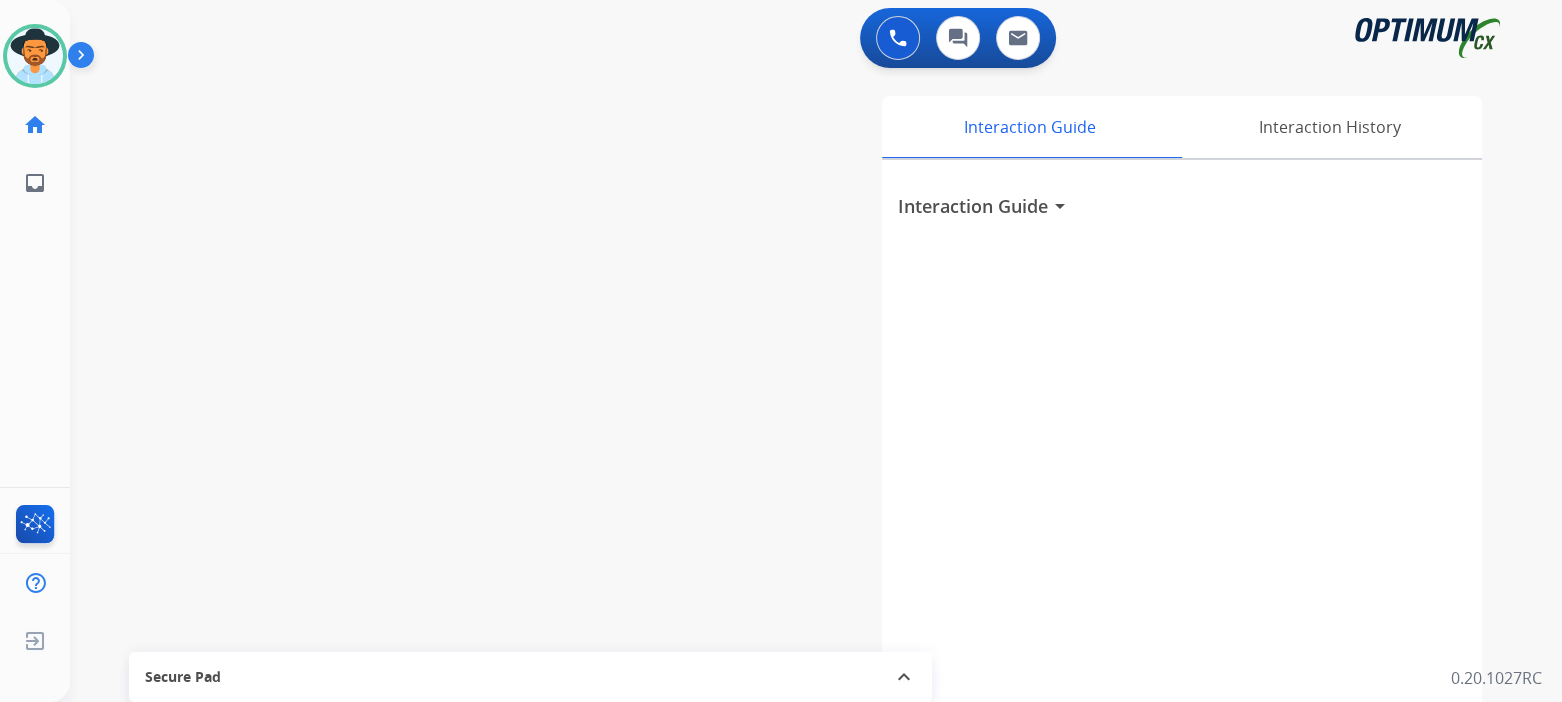 click on "Interaction Guide arrow_drop_down" at bounding box center (1182, 533) 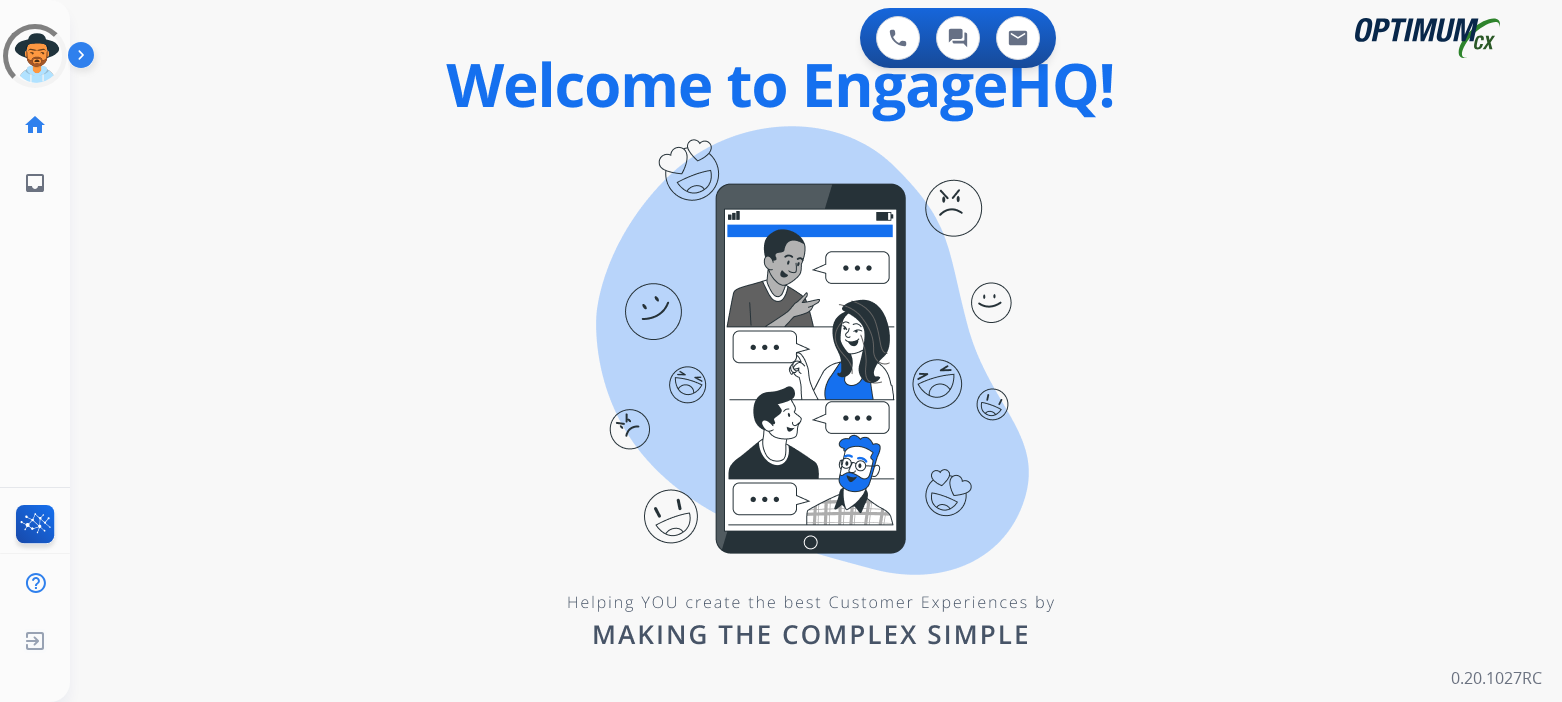 scroll, scrollTop: 0, scrollLeft: 0, axis: both 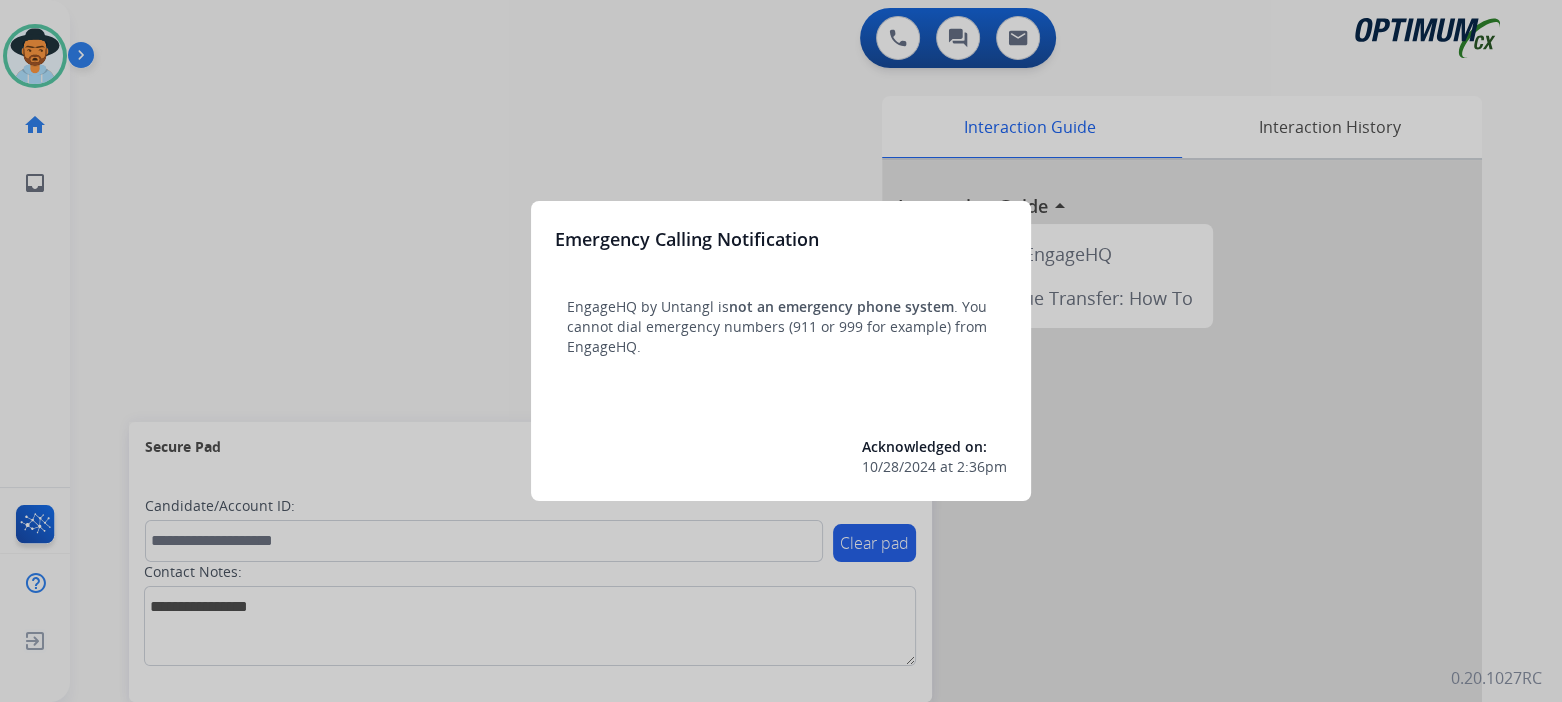 click at bounding box center (781, 351) 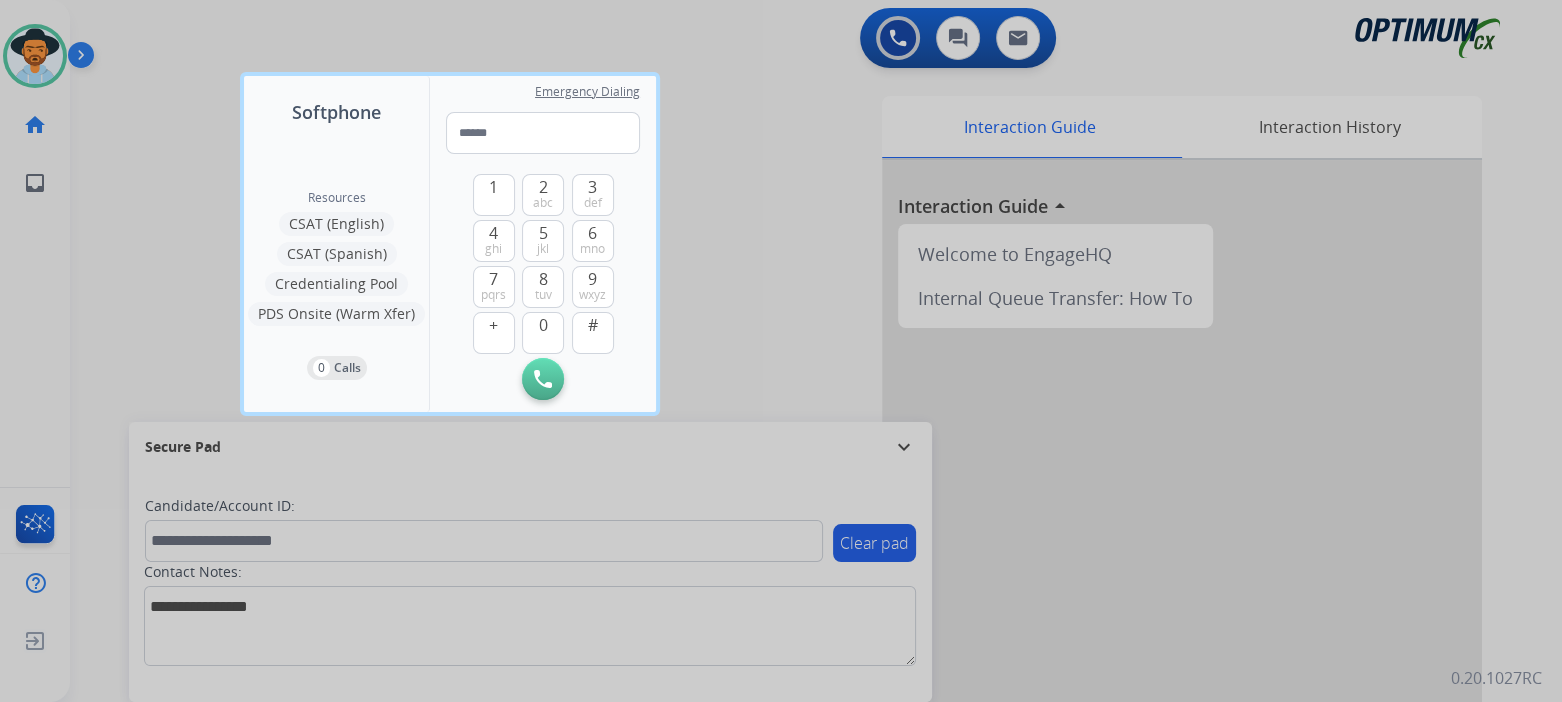 drag, startPoint x: 758, startPoint y: 160, endPoint x: 404, endPoint y: 105, distance: 358.24713 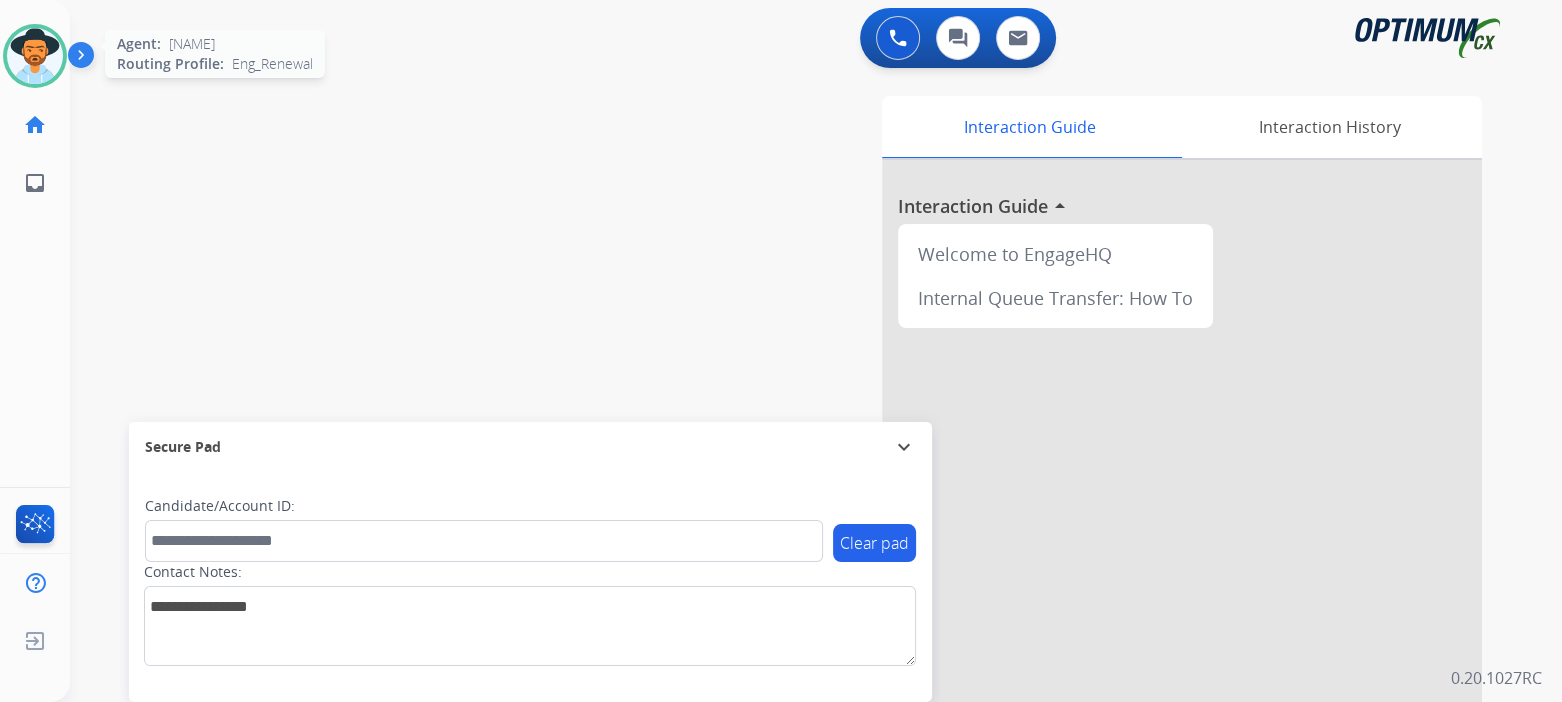 click at bounding box center (35, 56) 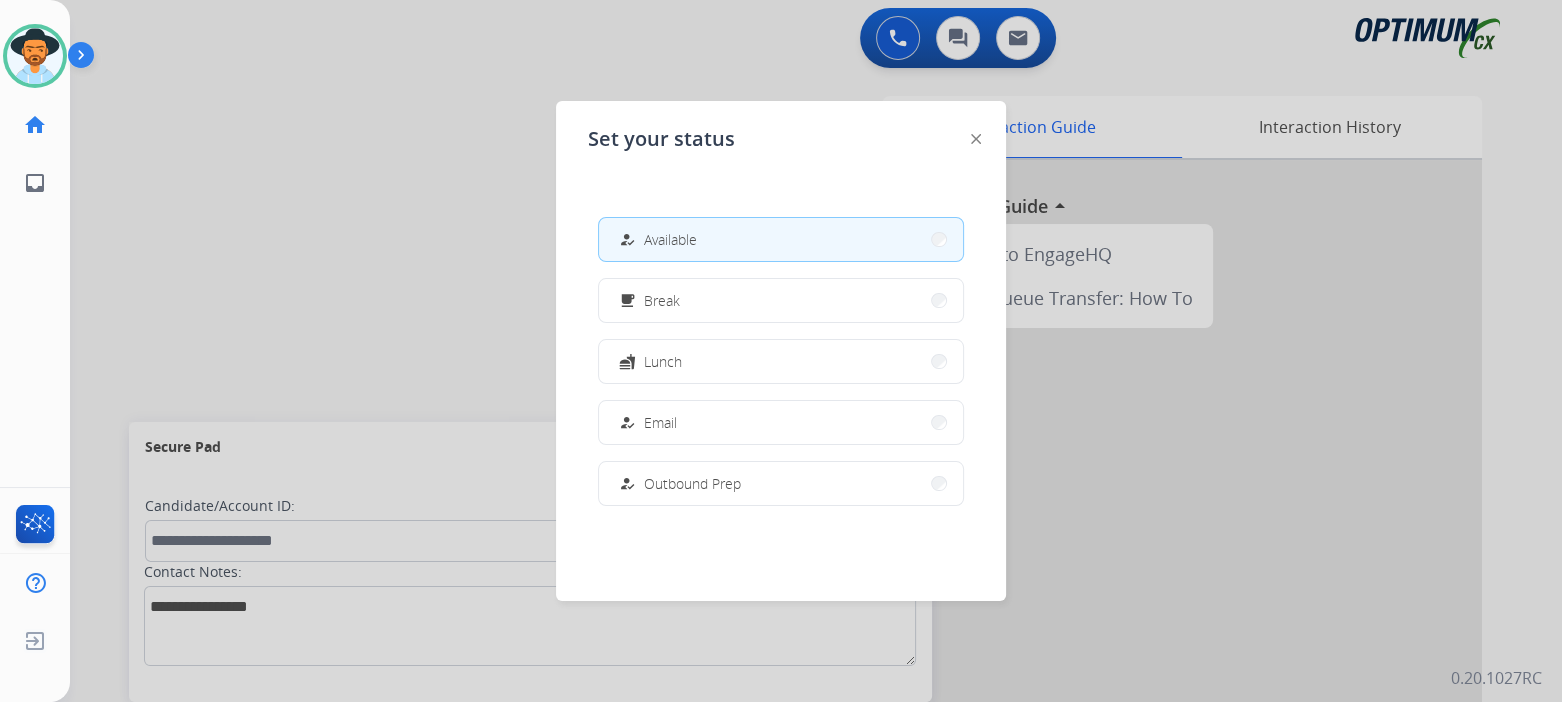 click at bounding box center (781, 351) 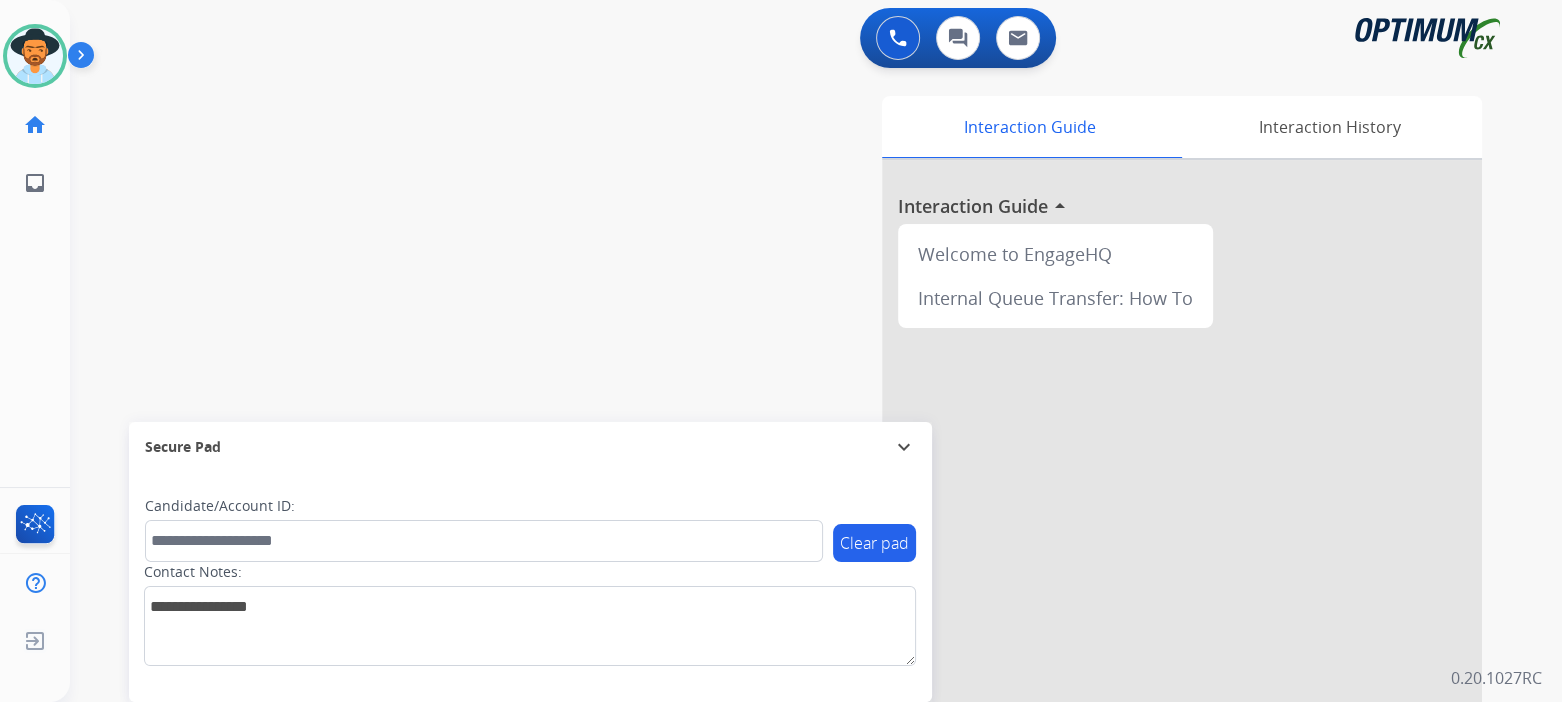 click on "expand_more" at bounding box center [904, 447] 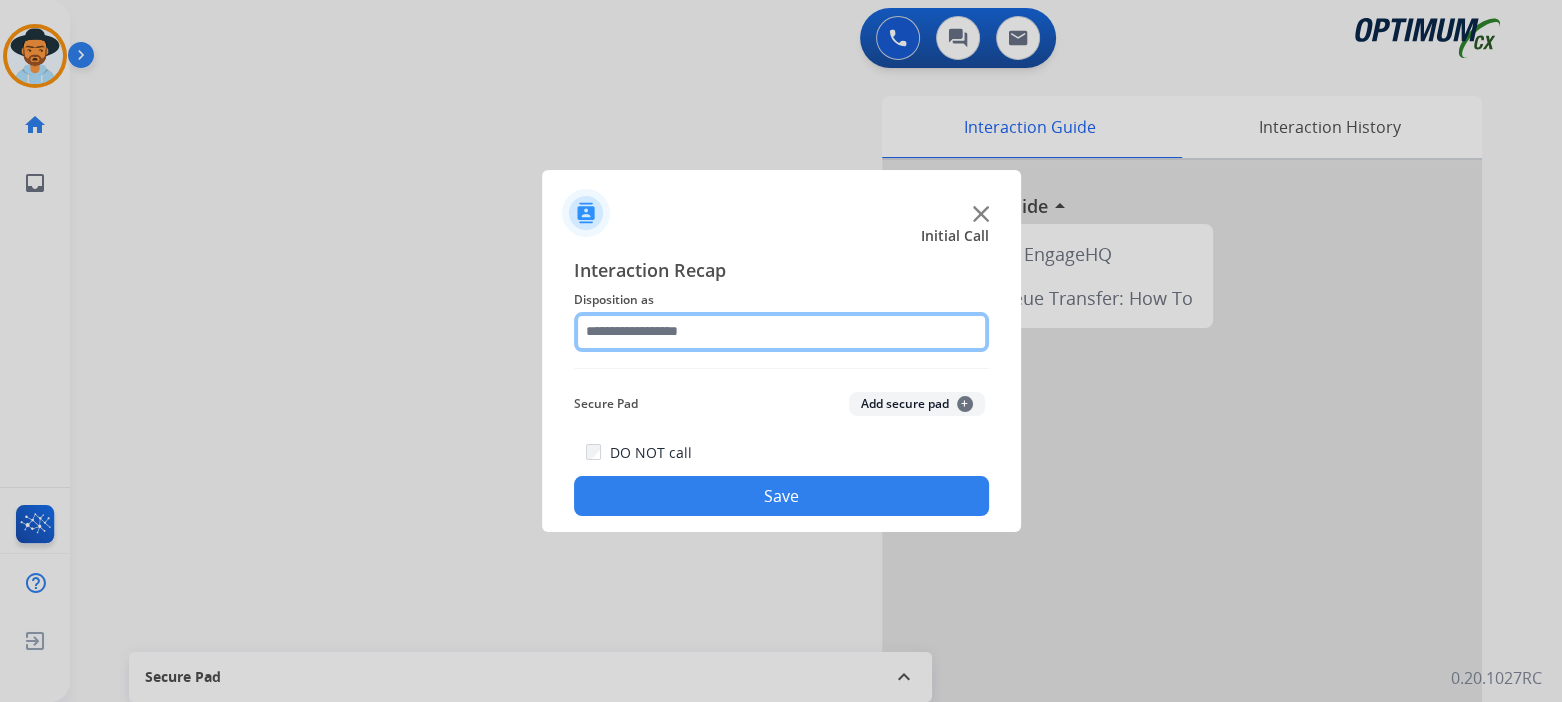 click 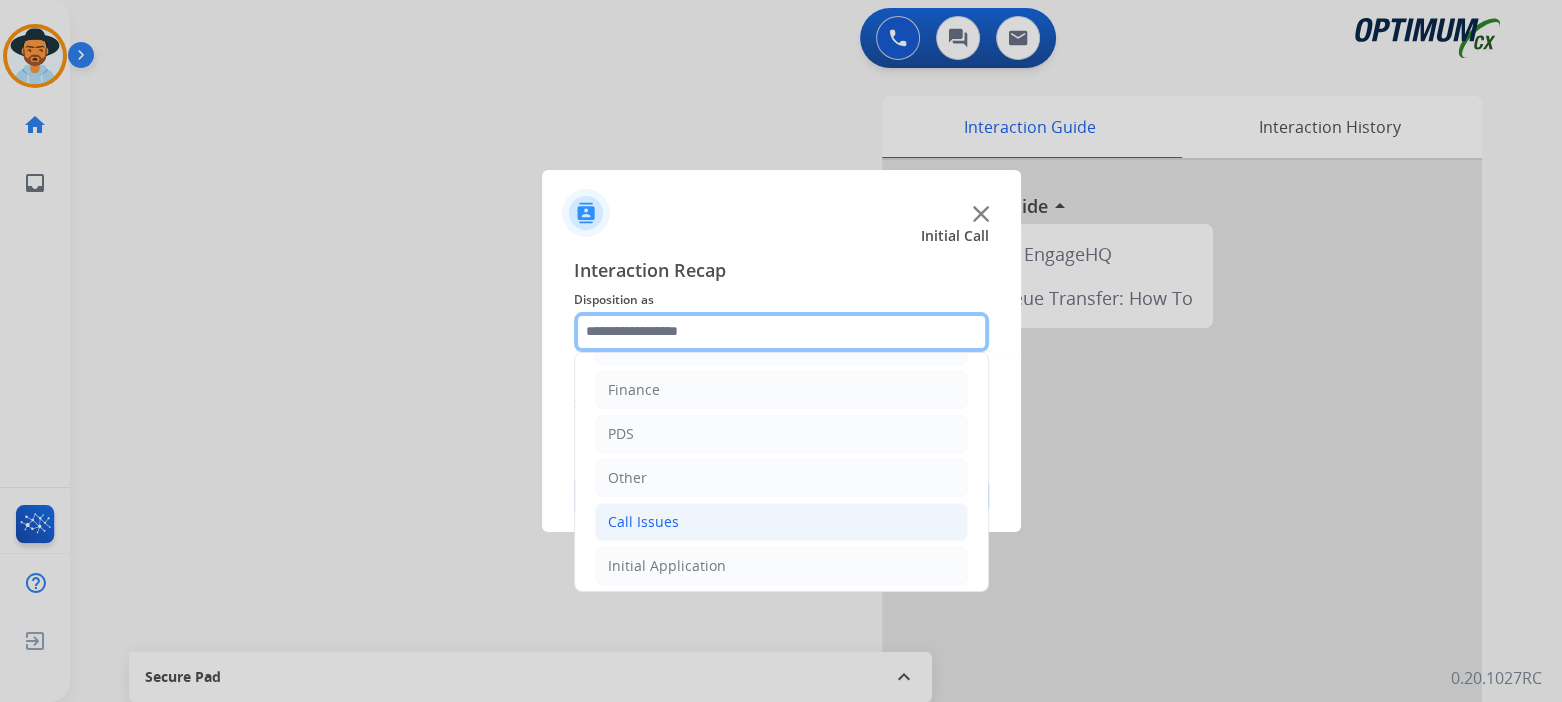 scroll, scrollTop: 132, scrollLeft: 0, axis: vertical 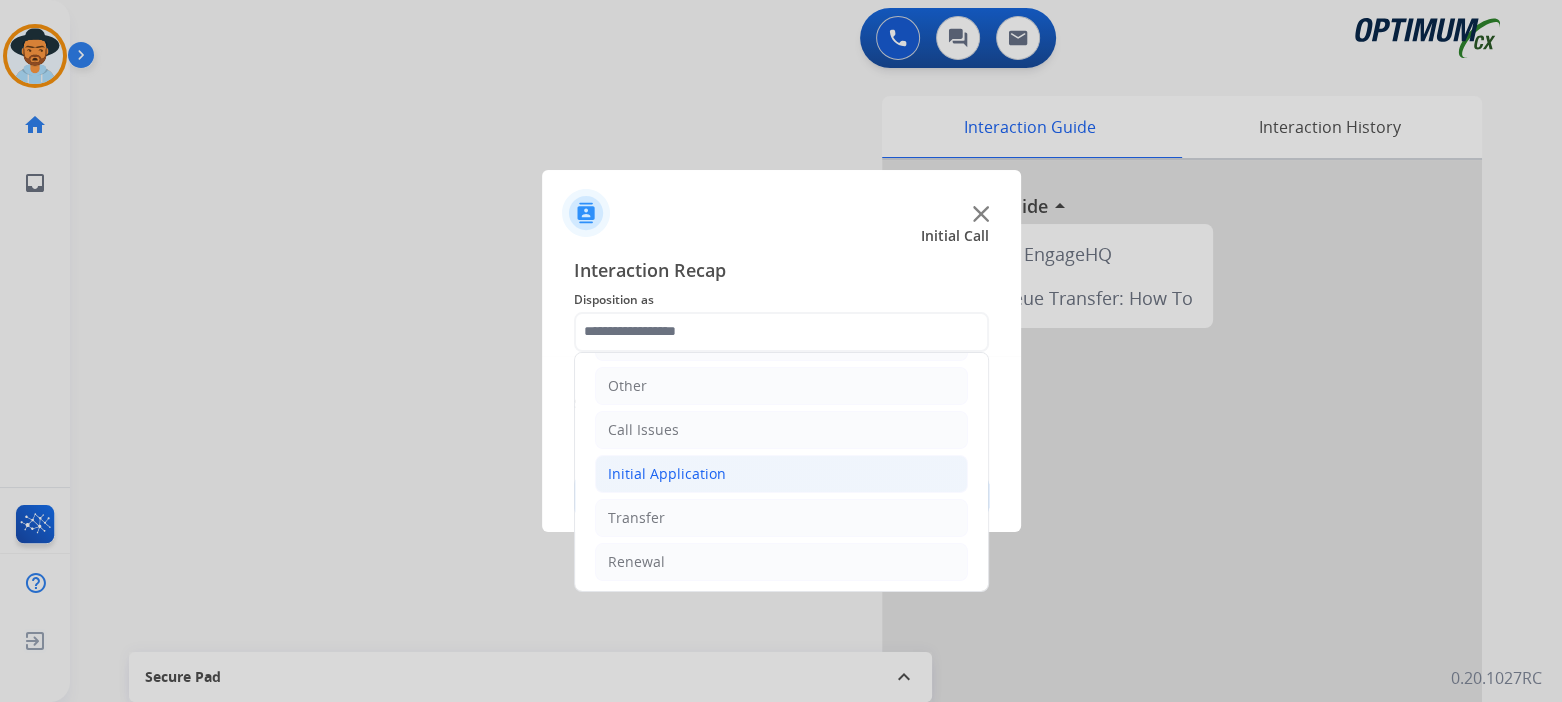 click on "Initial Application" 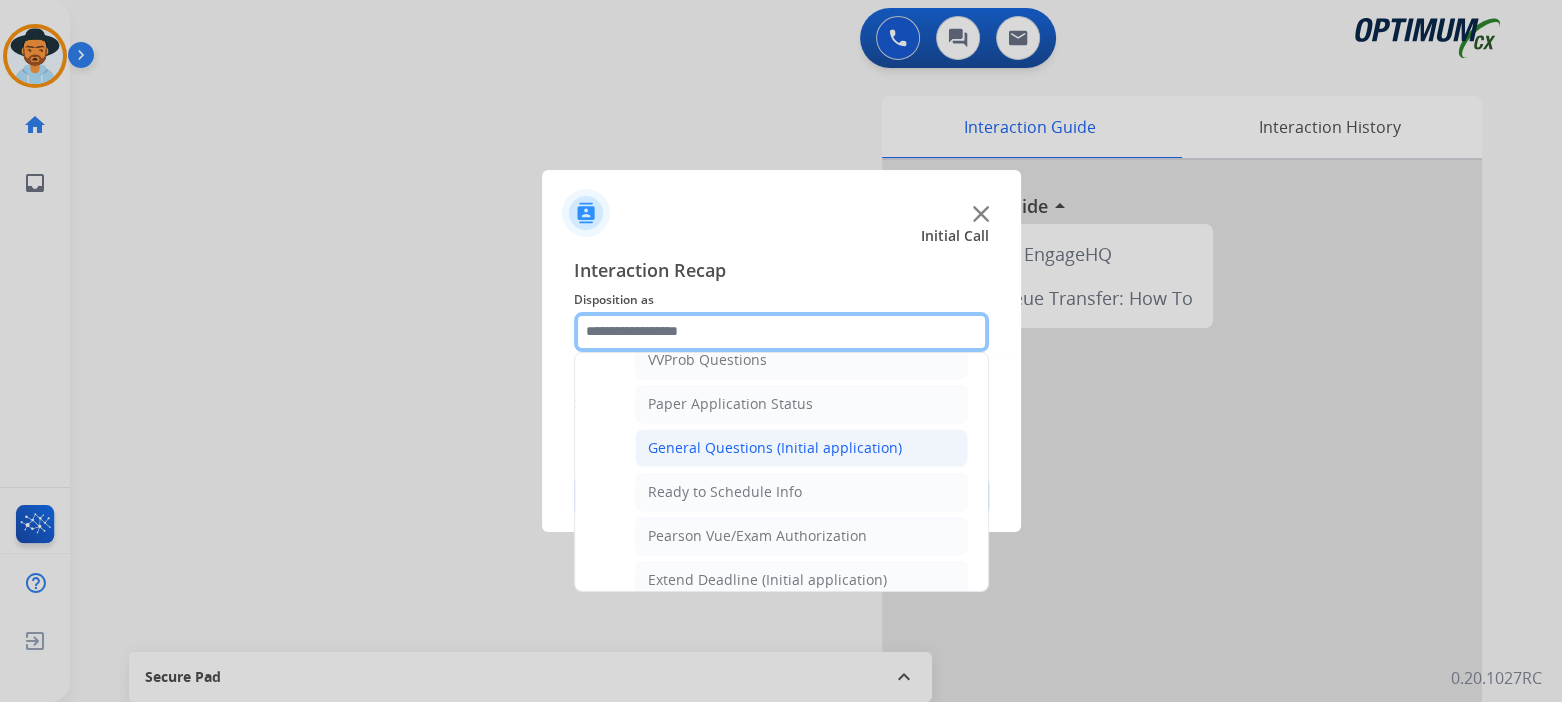 scroll, scrollTop: 1100, scrollLeft: 0, axis: vertical 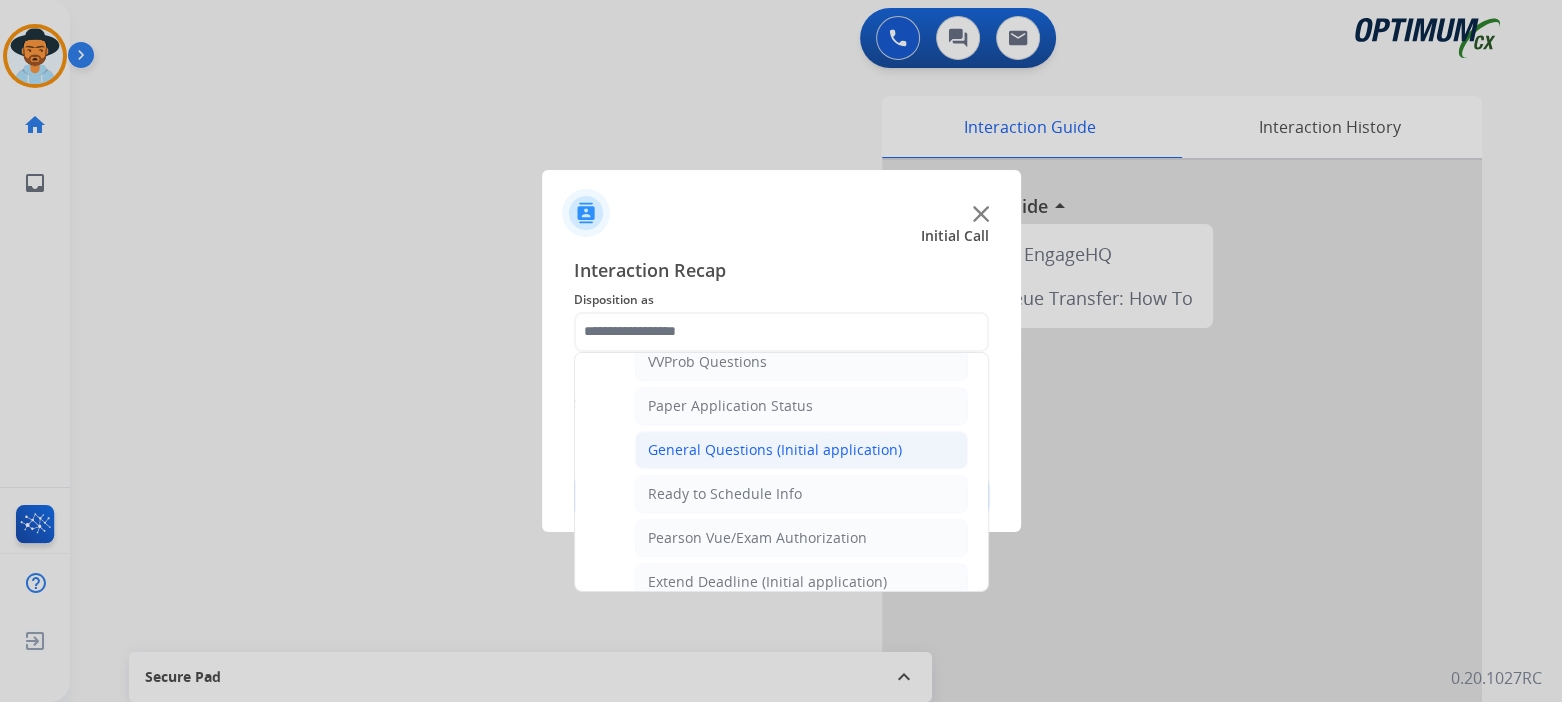 click on "General Questions (Initial application)" 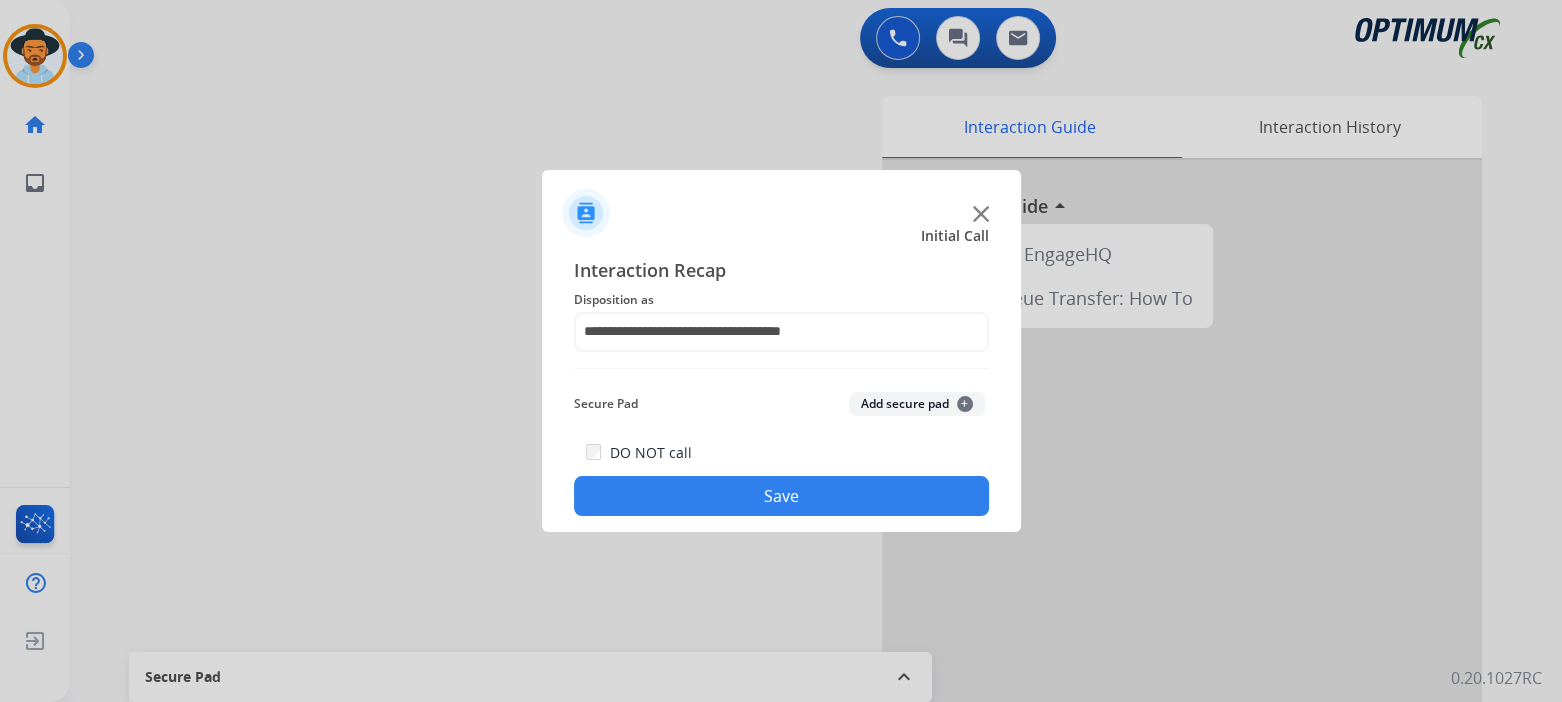 click on "Save" 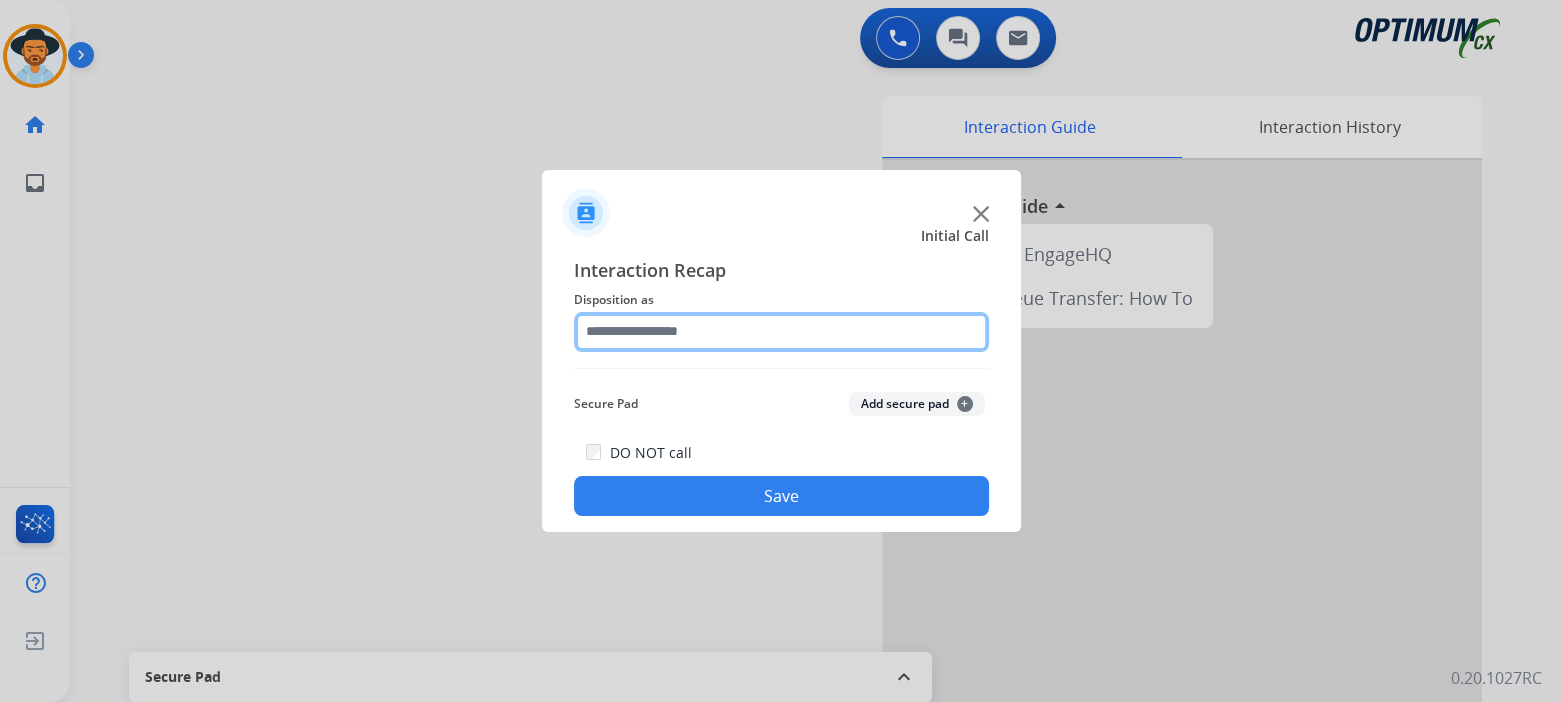 click 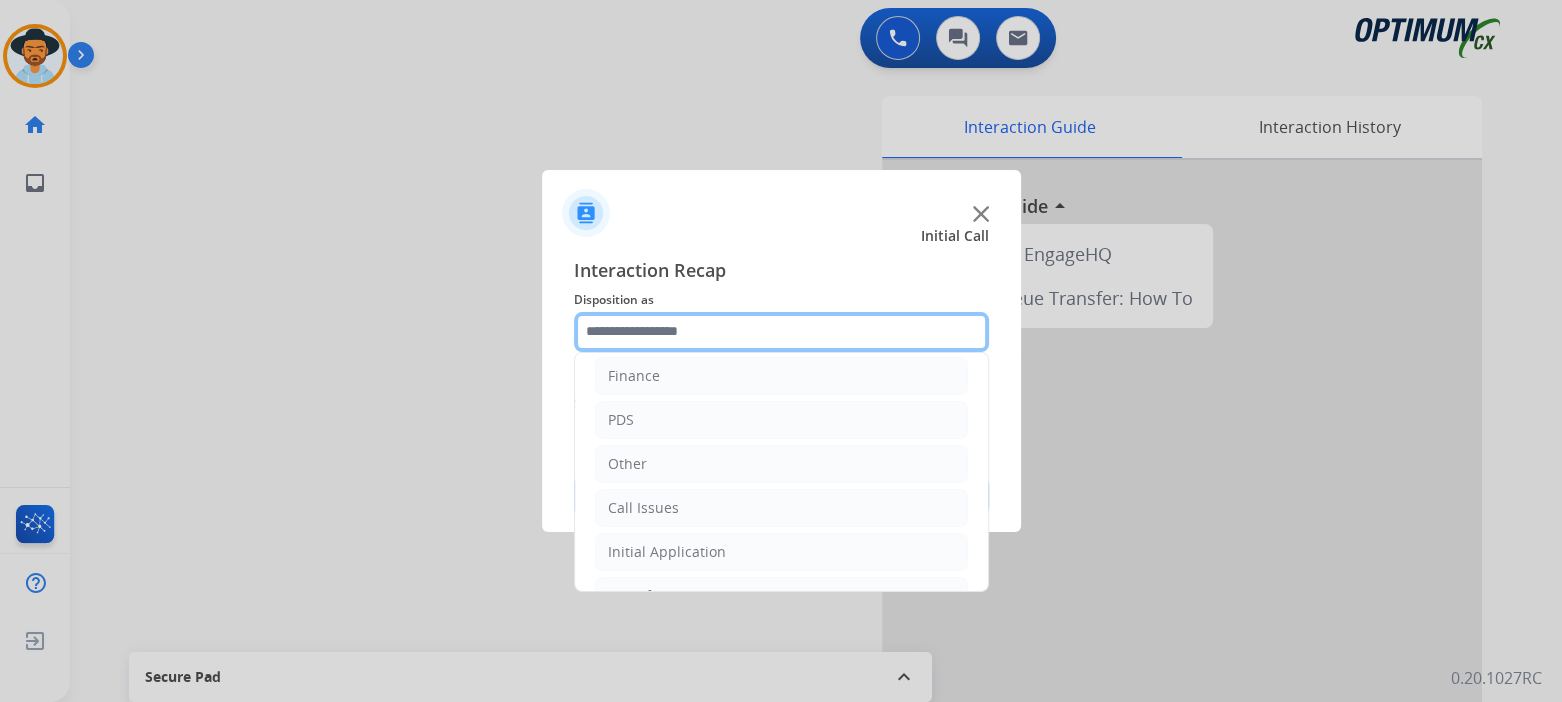 scroll, scrollTop: 132, scrollLeft: 0, axis: vertical 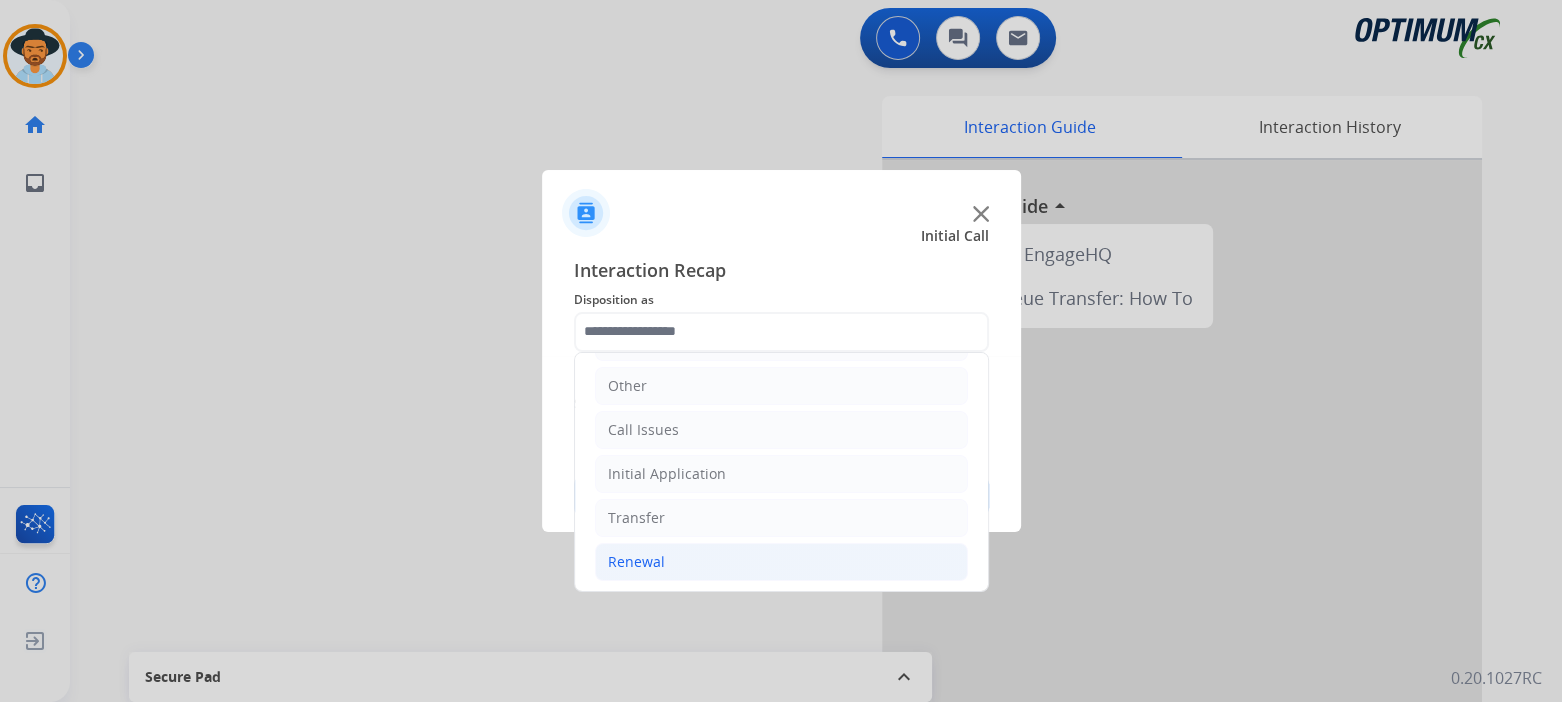 click on "Renewal" 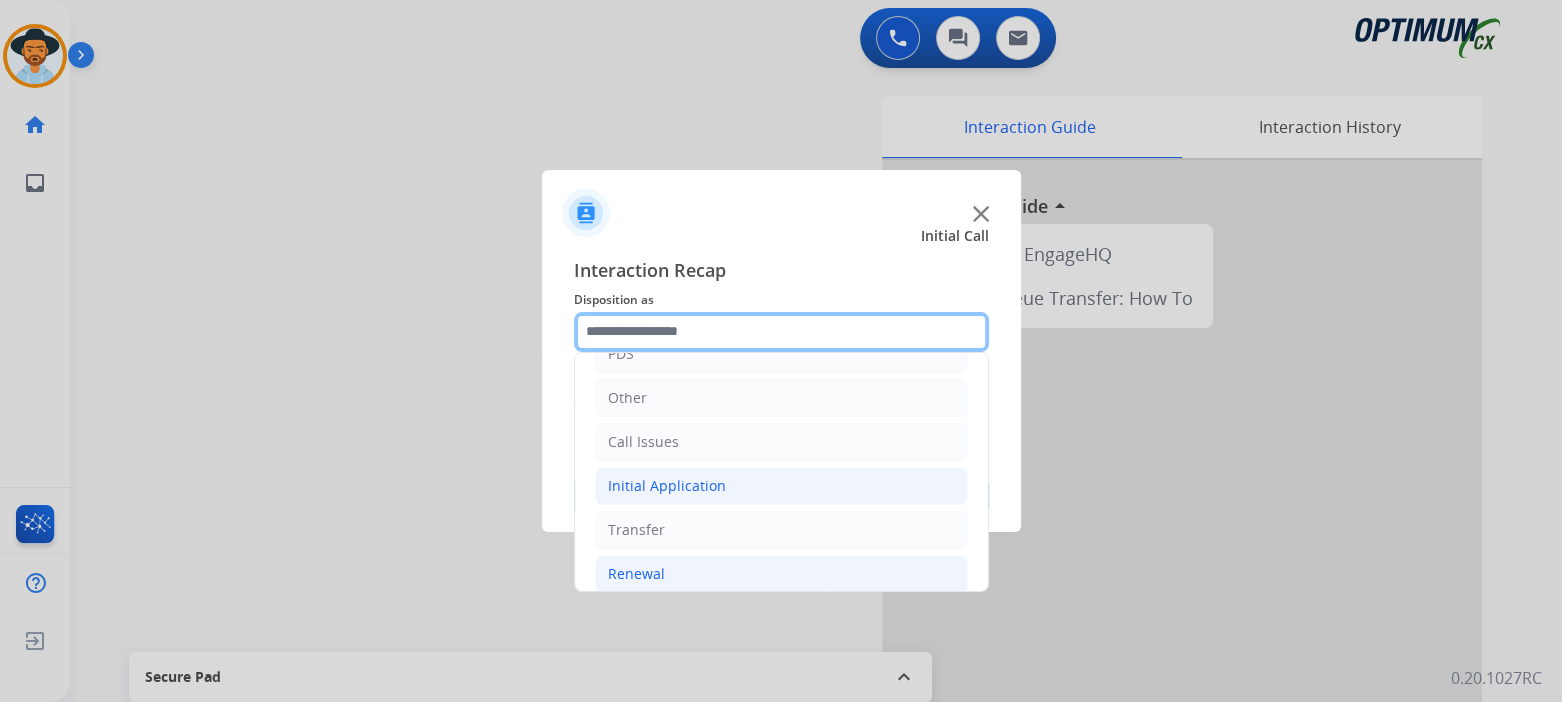 scroll, scrollTop: 119, scrollLeft: 0, axis: vertical 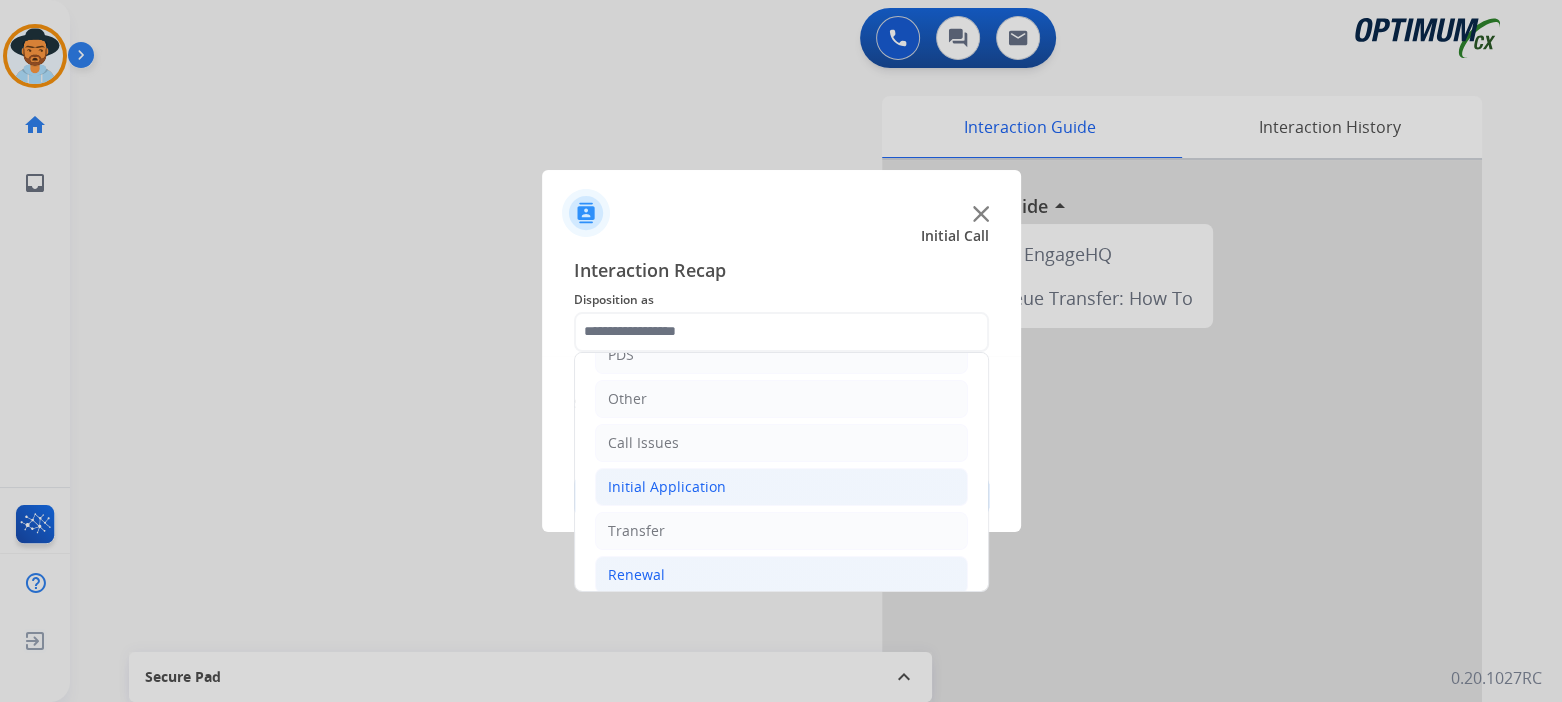 click on "Initial Application" 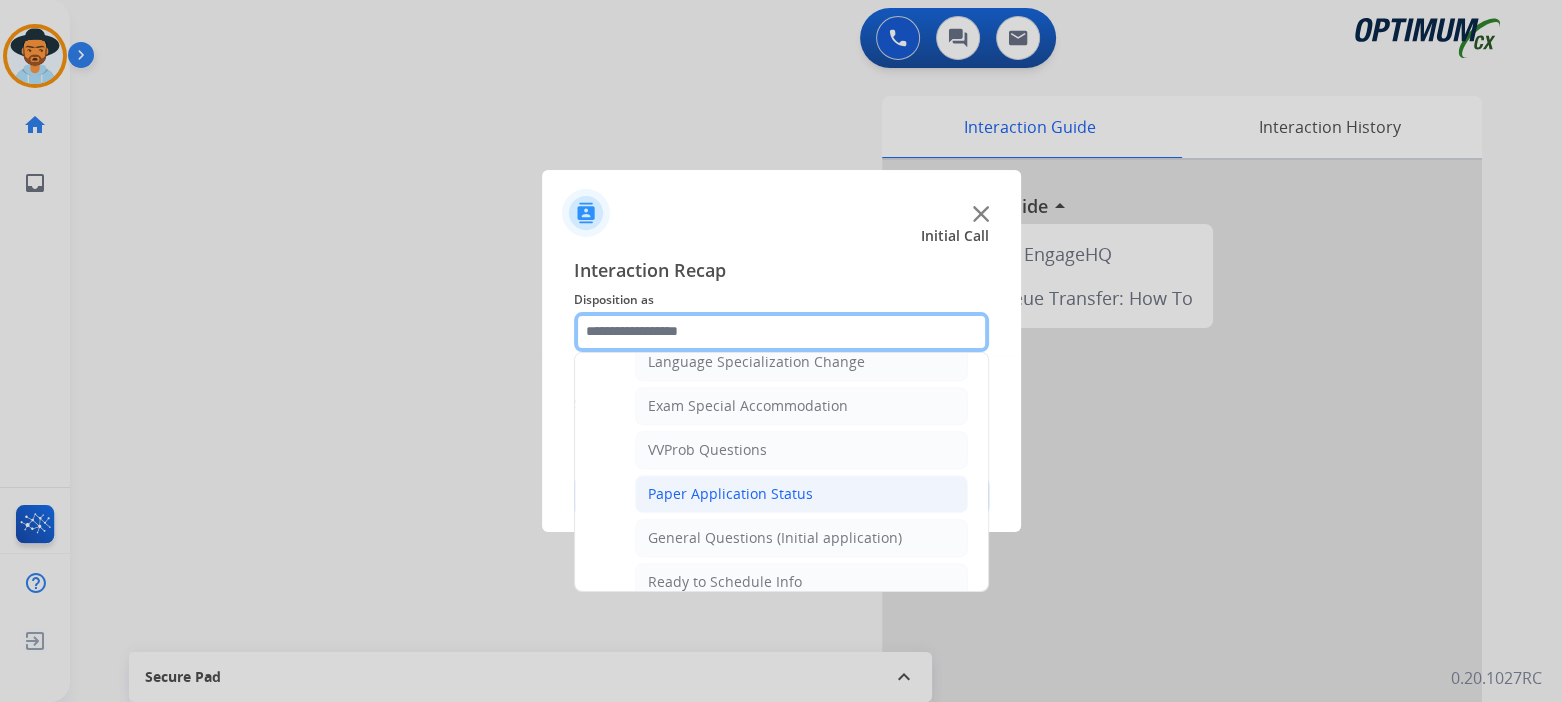 scroll, scrollTop: 1013, scrollLeft: 0, axis: vertical 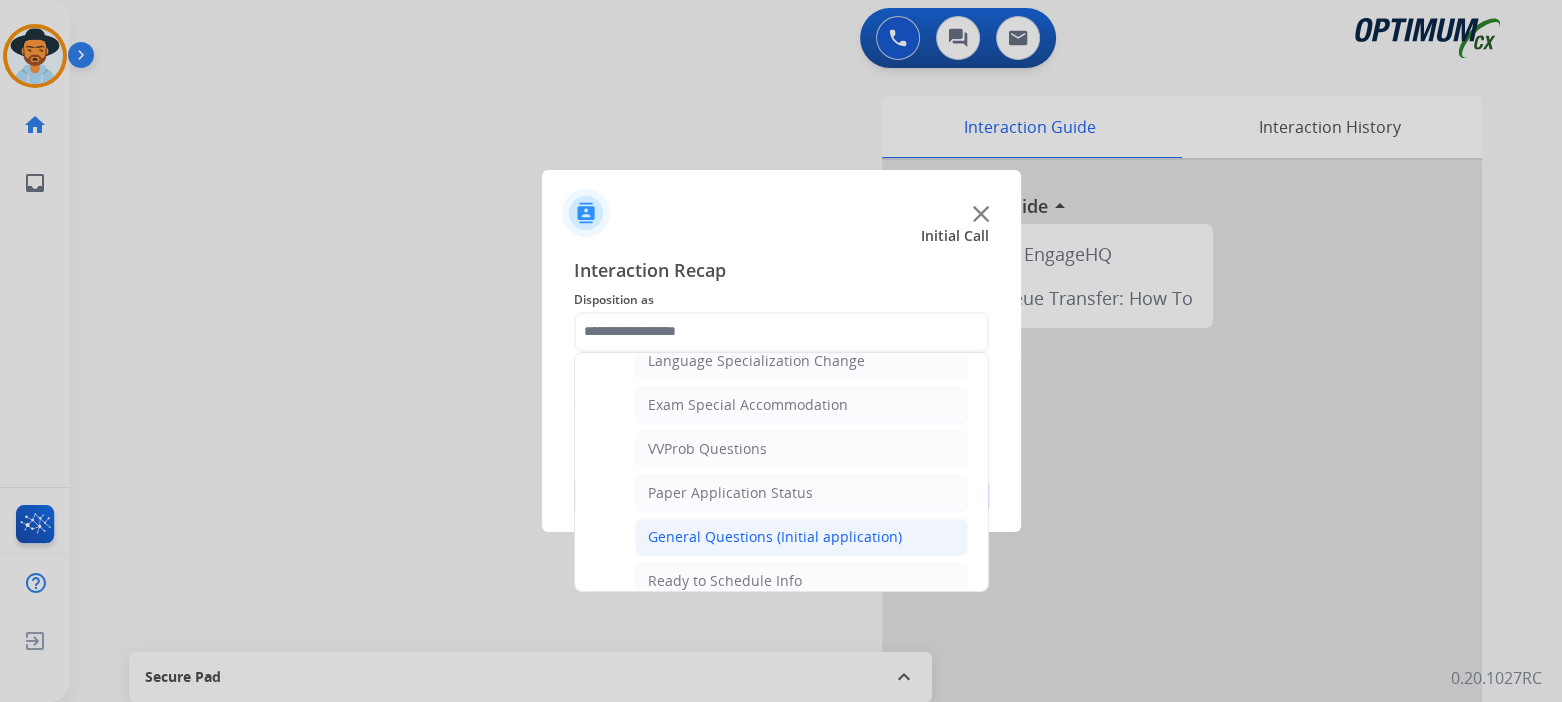 click on "General Questions (Initial application)" 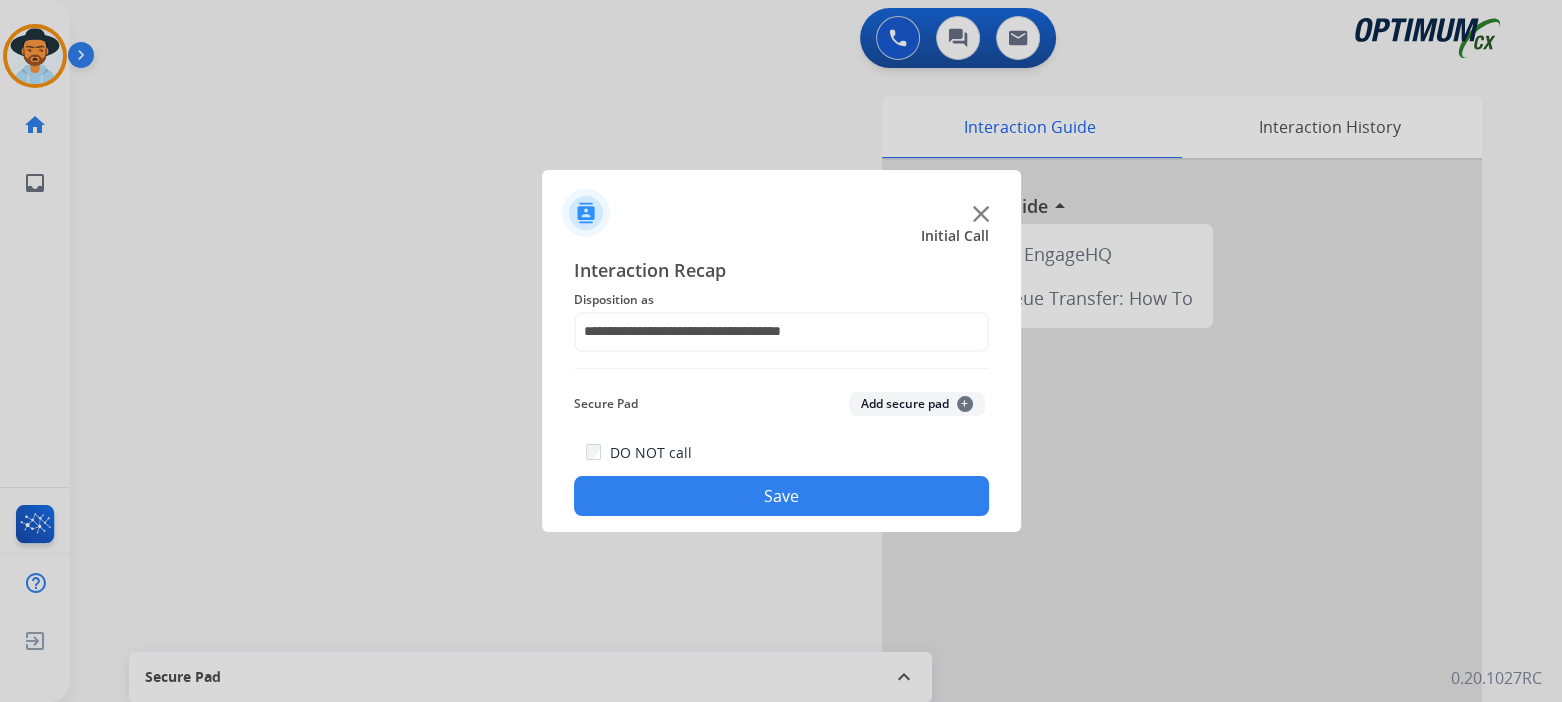 click on "Save" 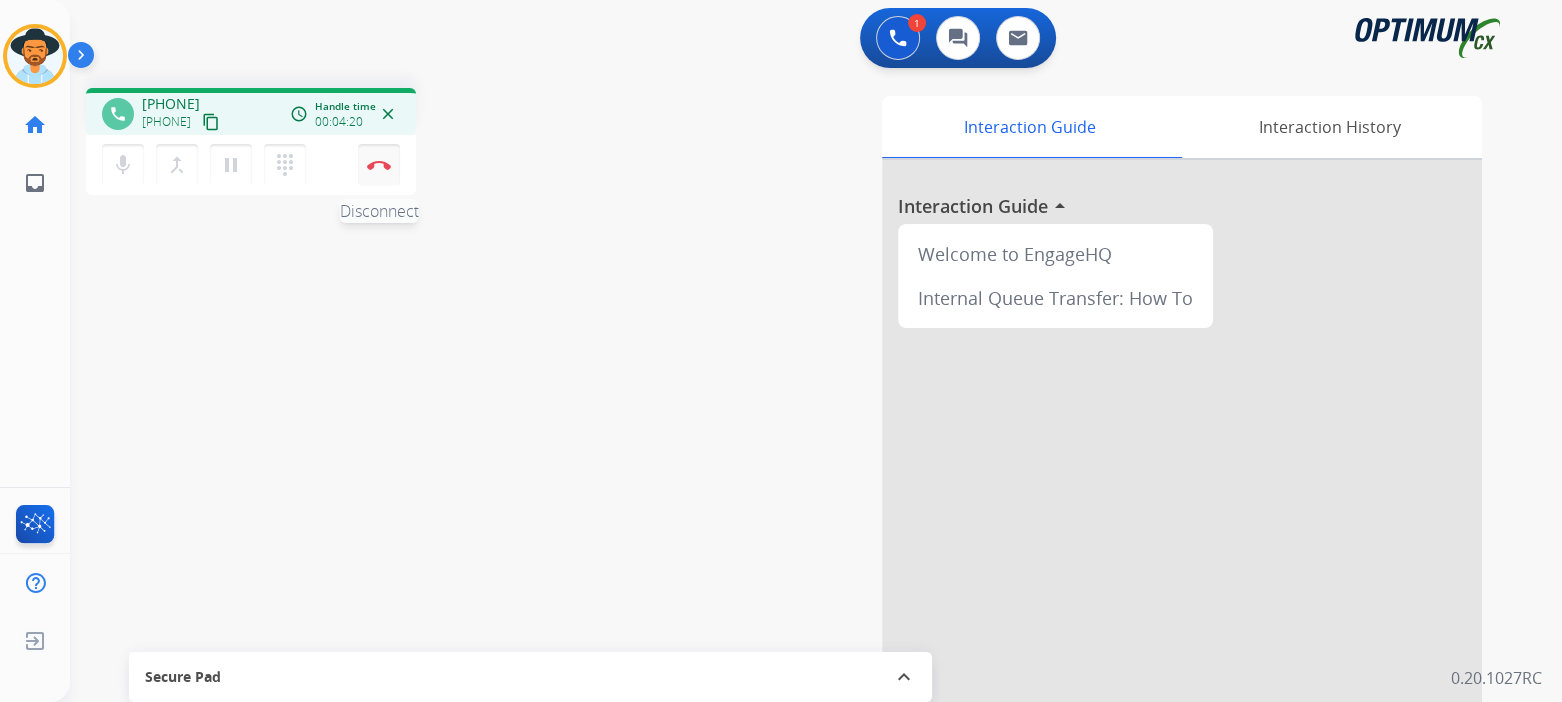 click at bounding box center [379, 165] 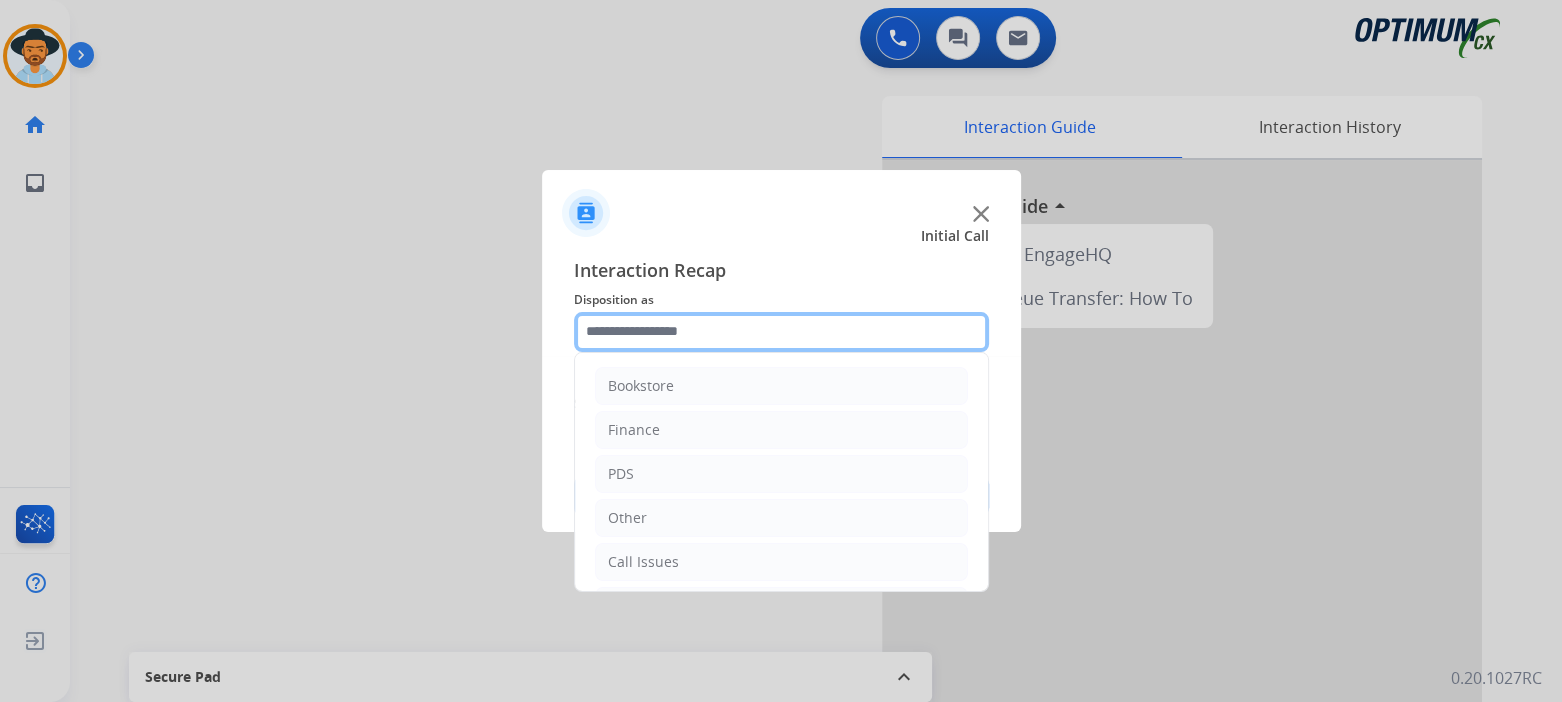 click 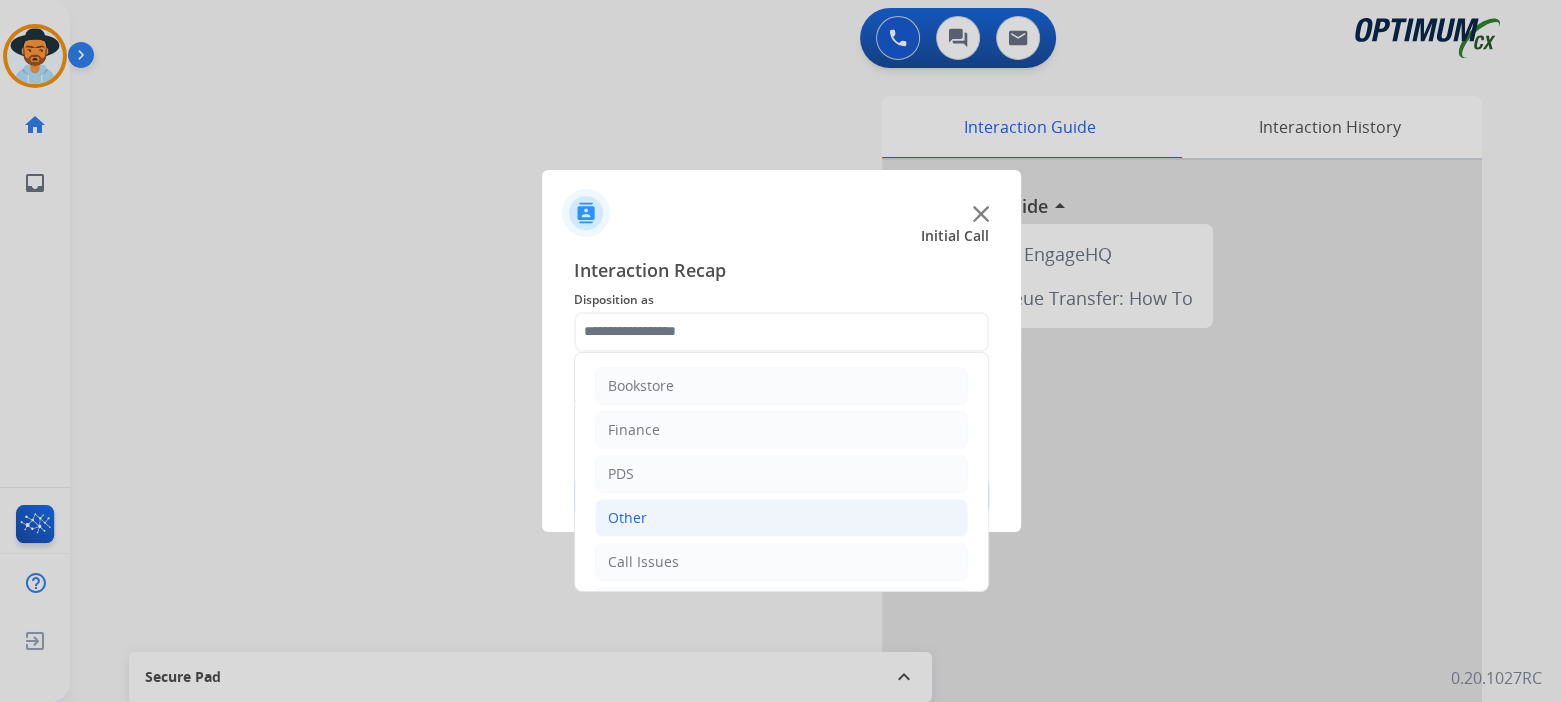 click on "Other" 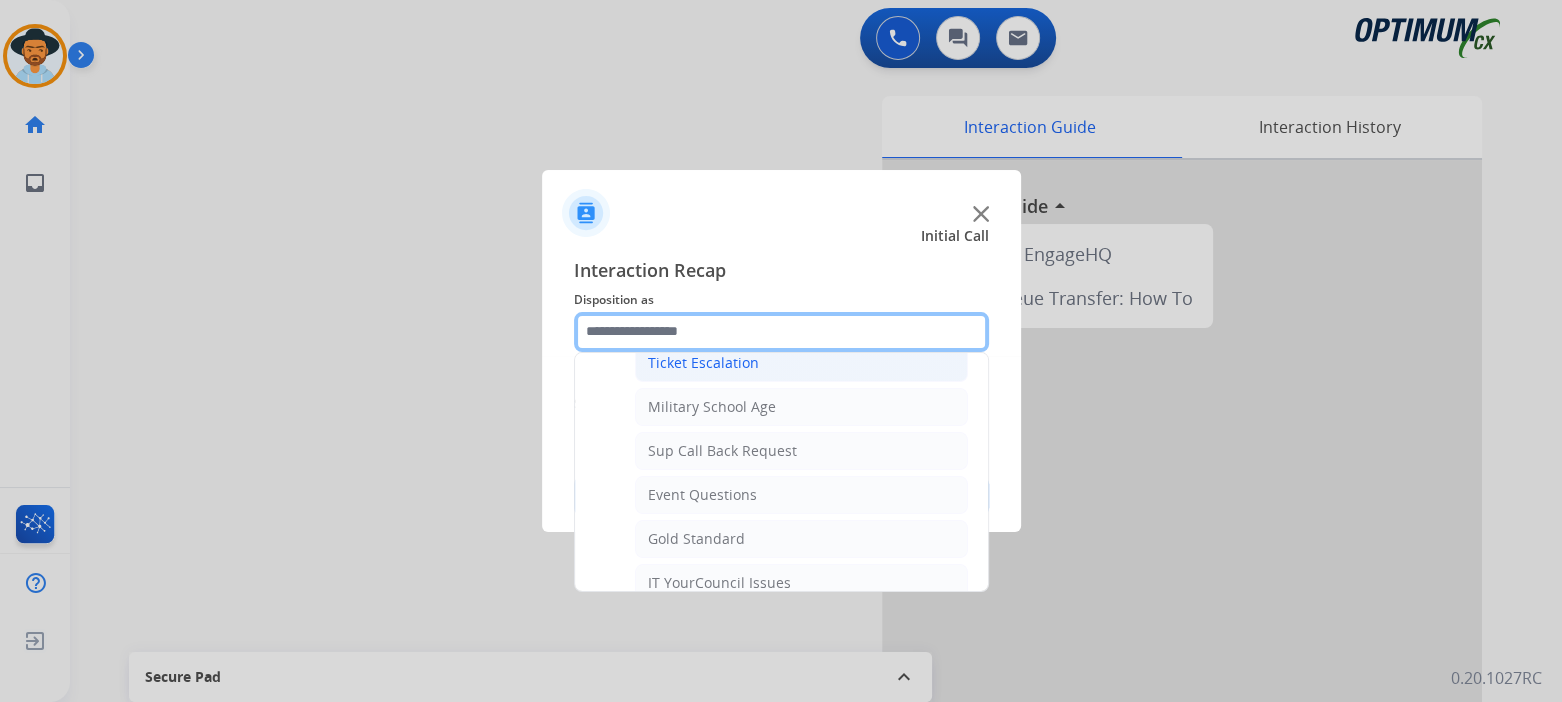 scroll, scrollTop: 200, scrollLeft: 0, axis: vertical 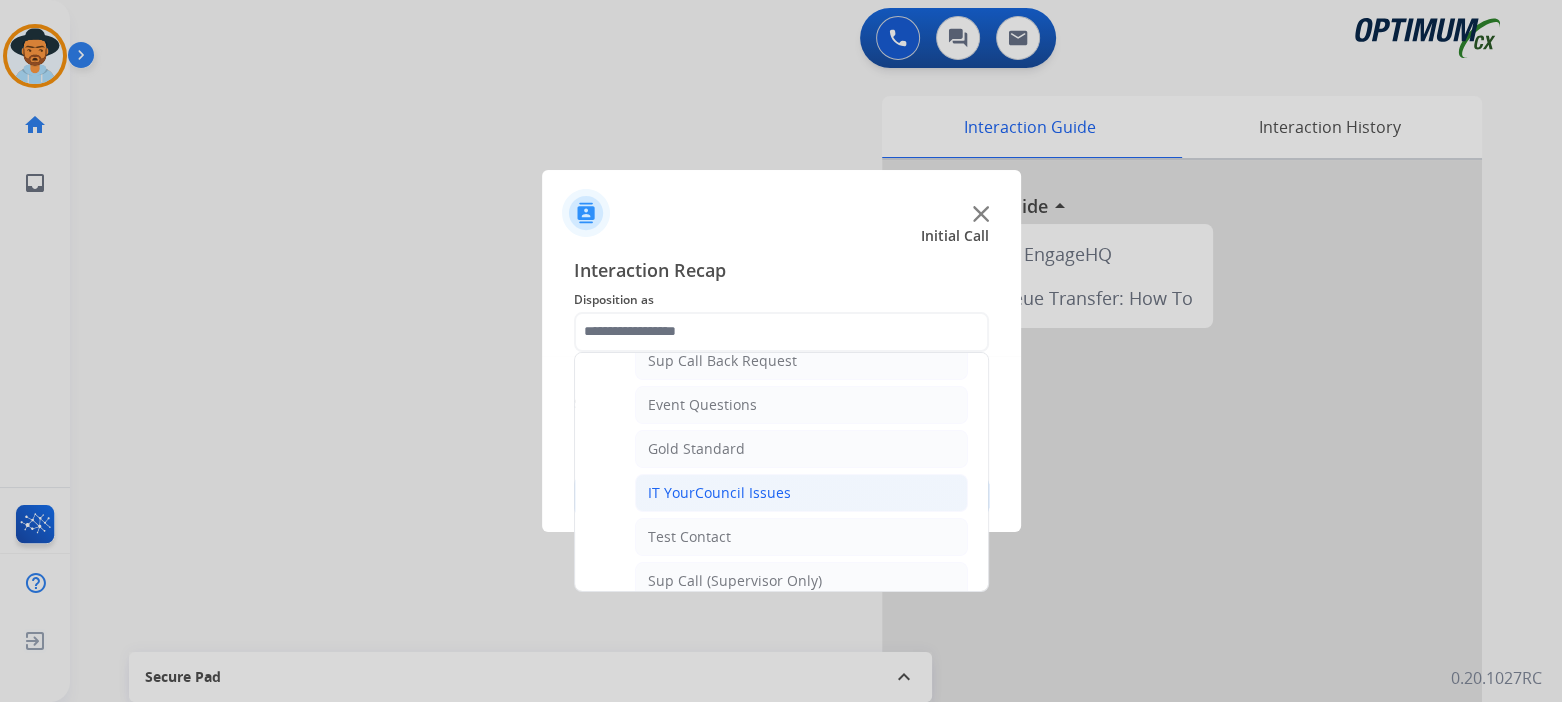 click on "IT YourCouncil Issues" 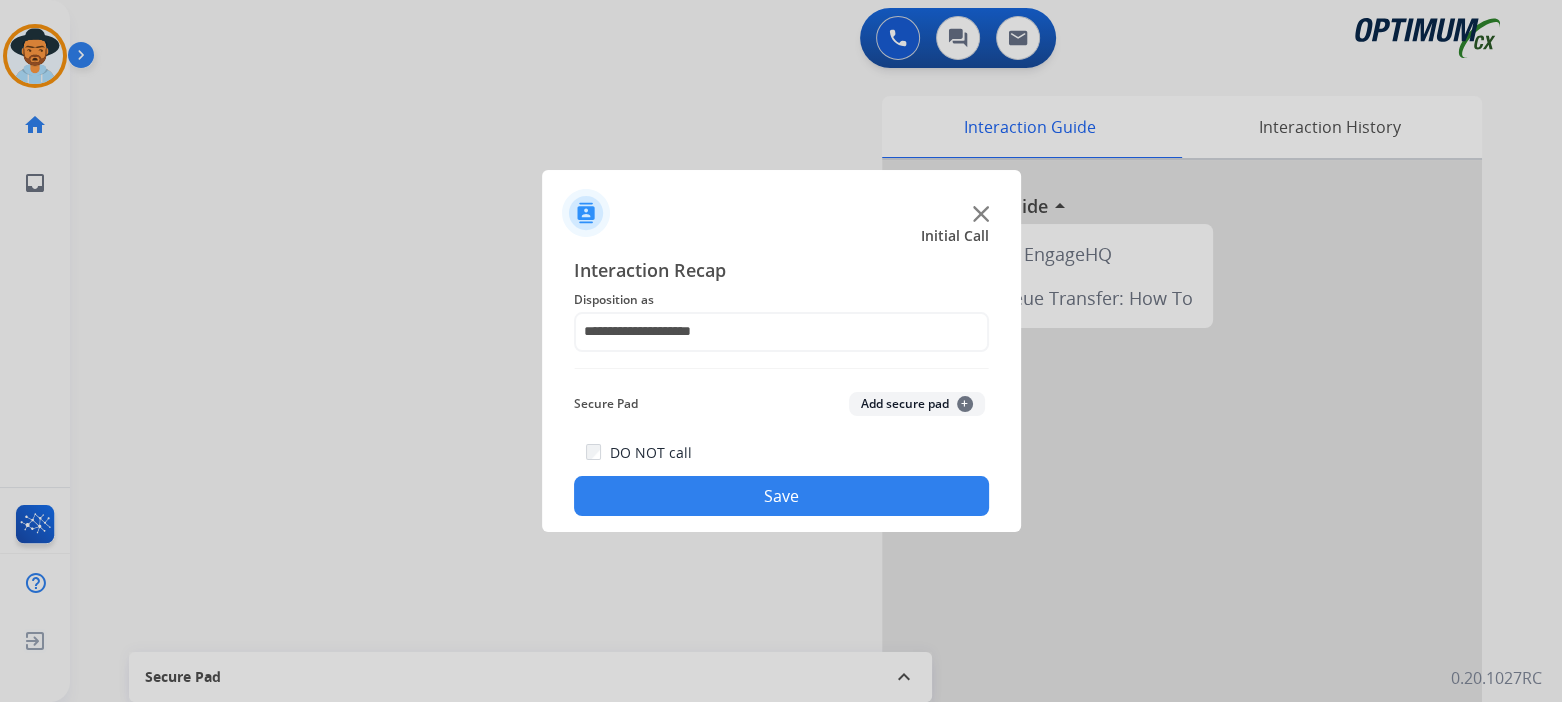 click on "Save" 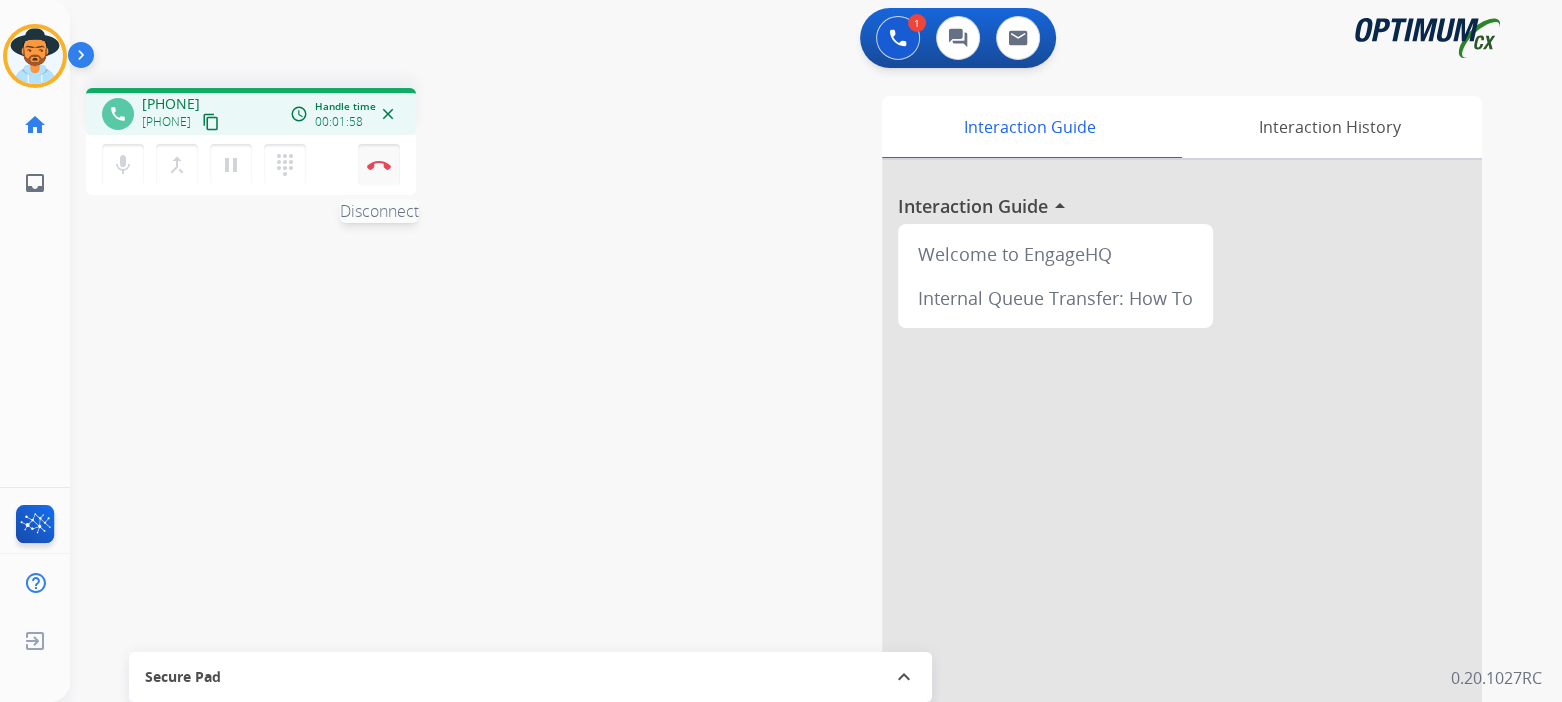 click at bounding box center [379, 165] 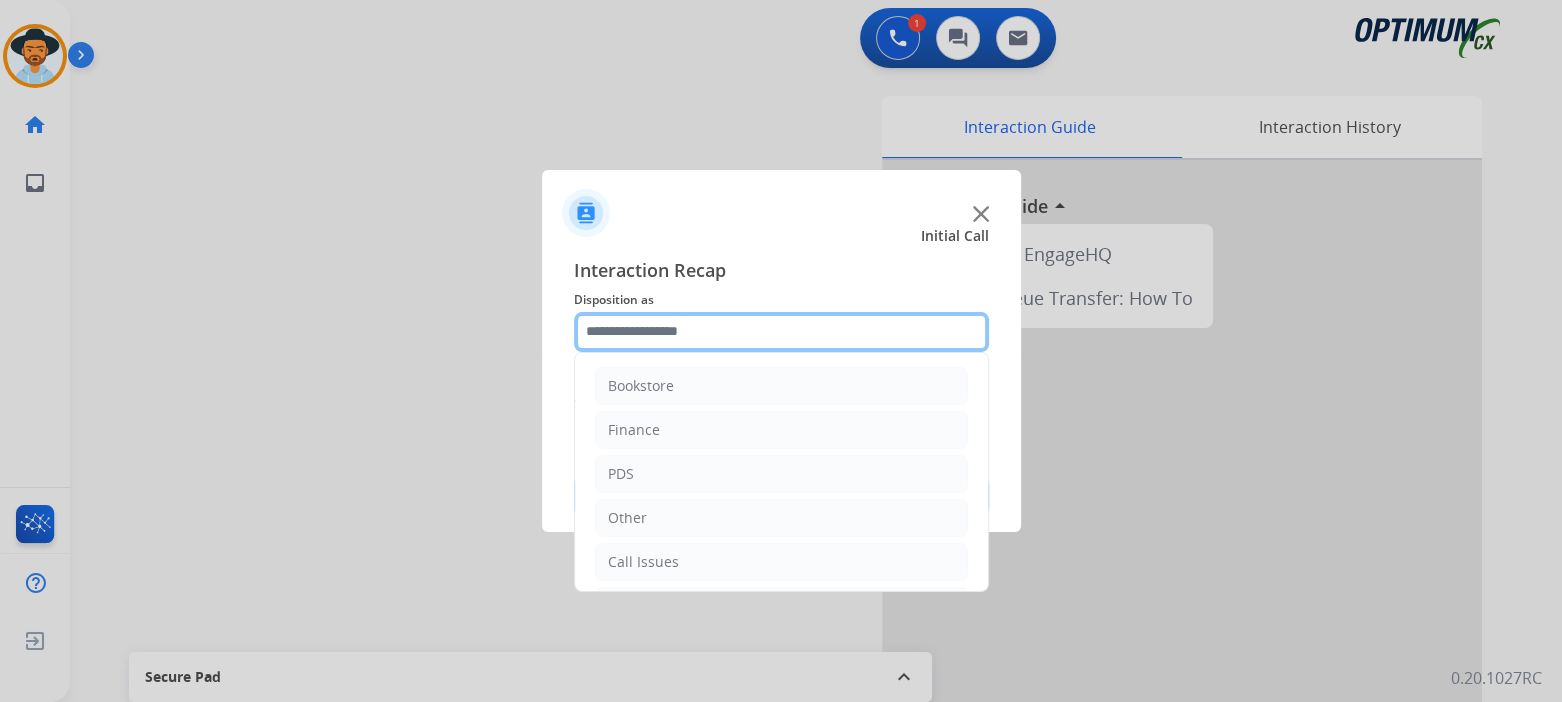 click 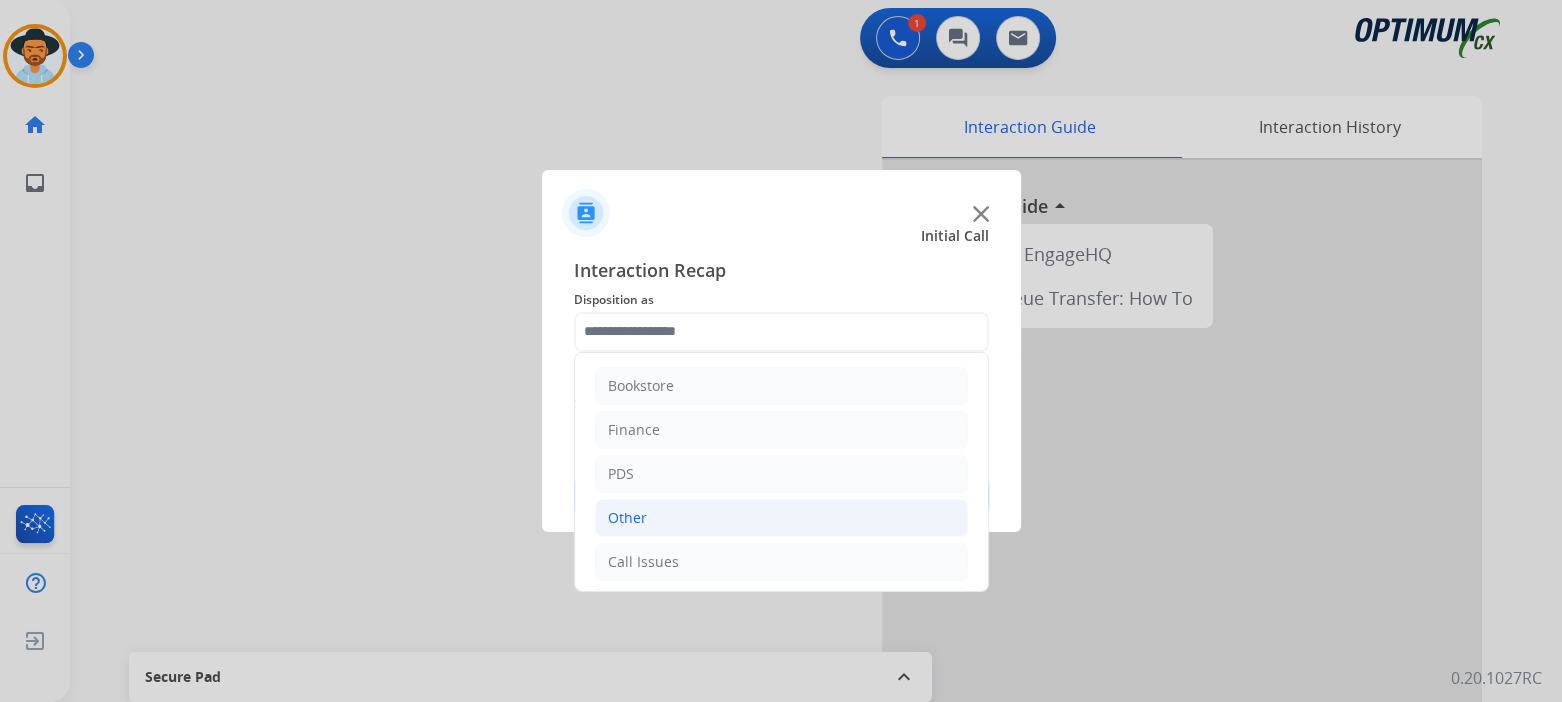 click on "Other" 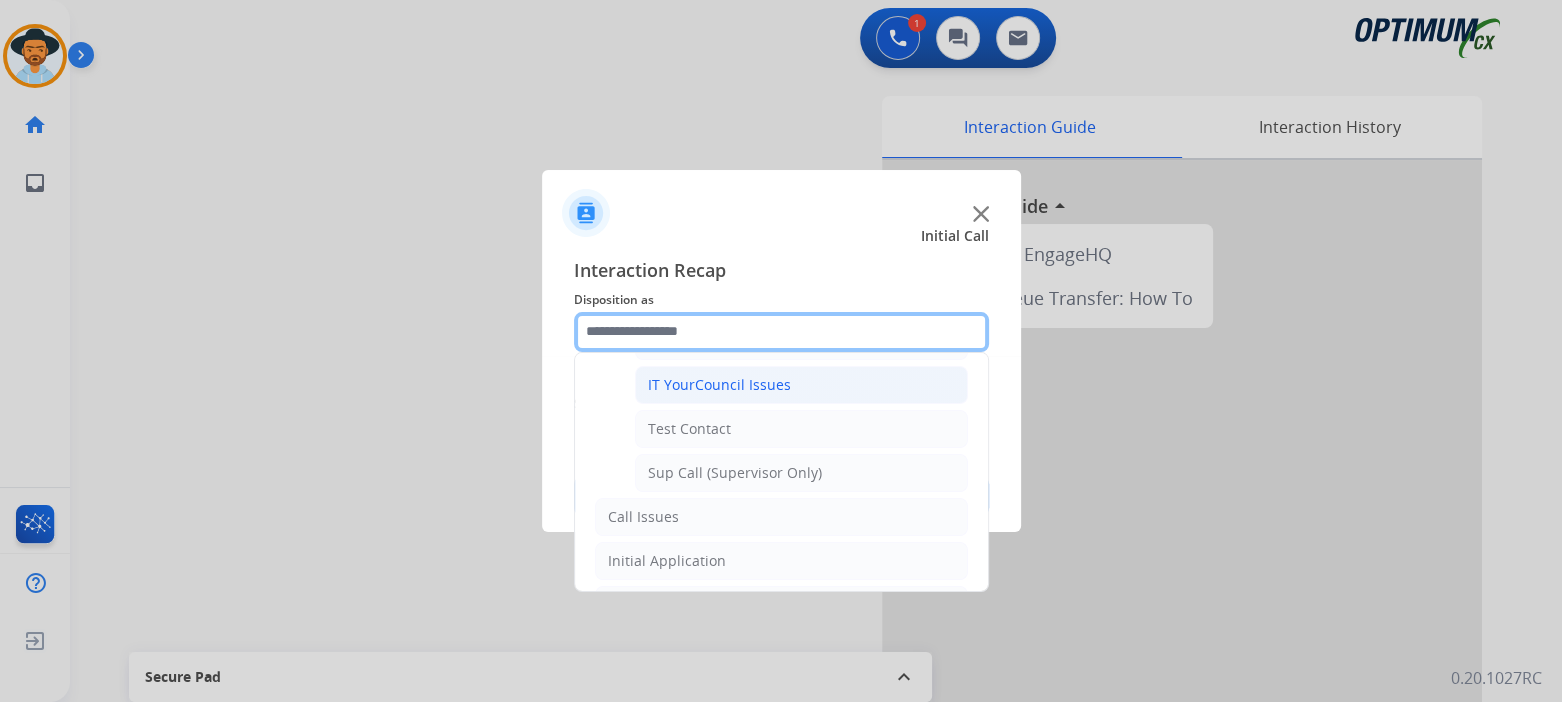 scroll, scrollTop: 398, scrollLeft: 0, axis: vertical 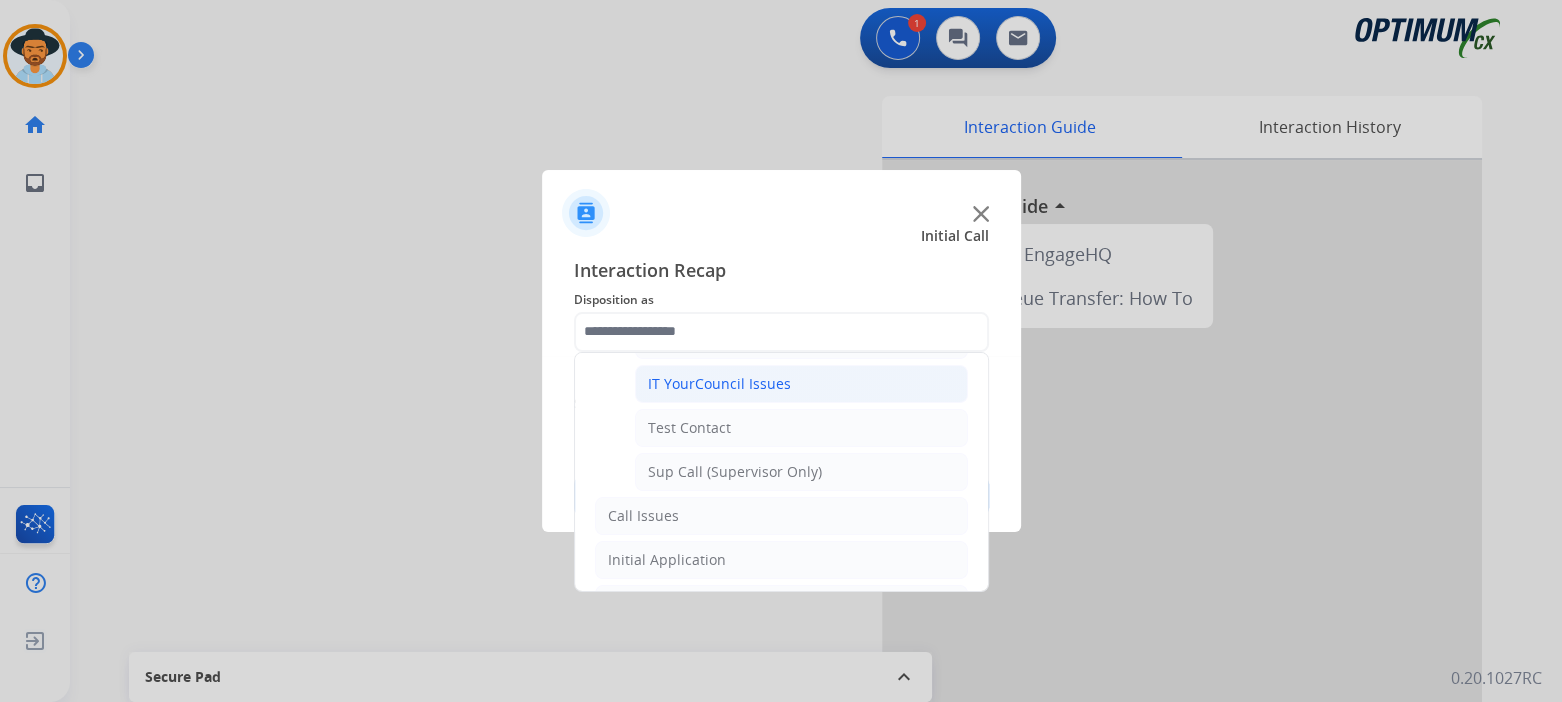 click on "IT YourCouncil Issues" 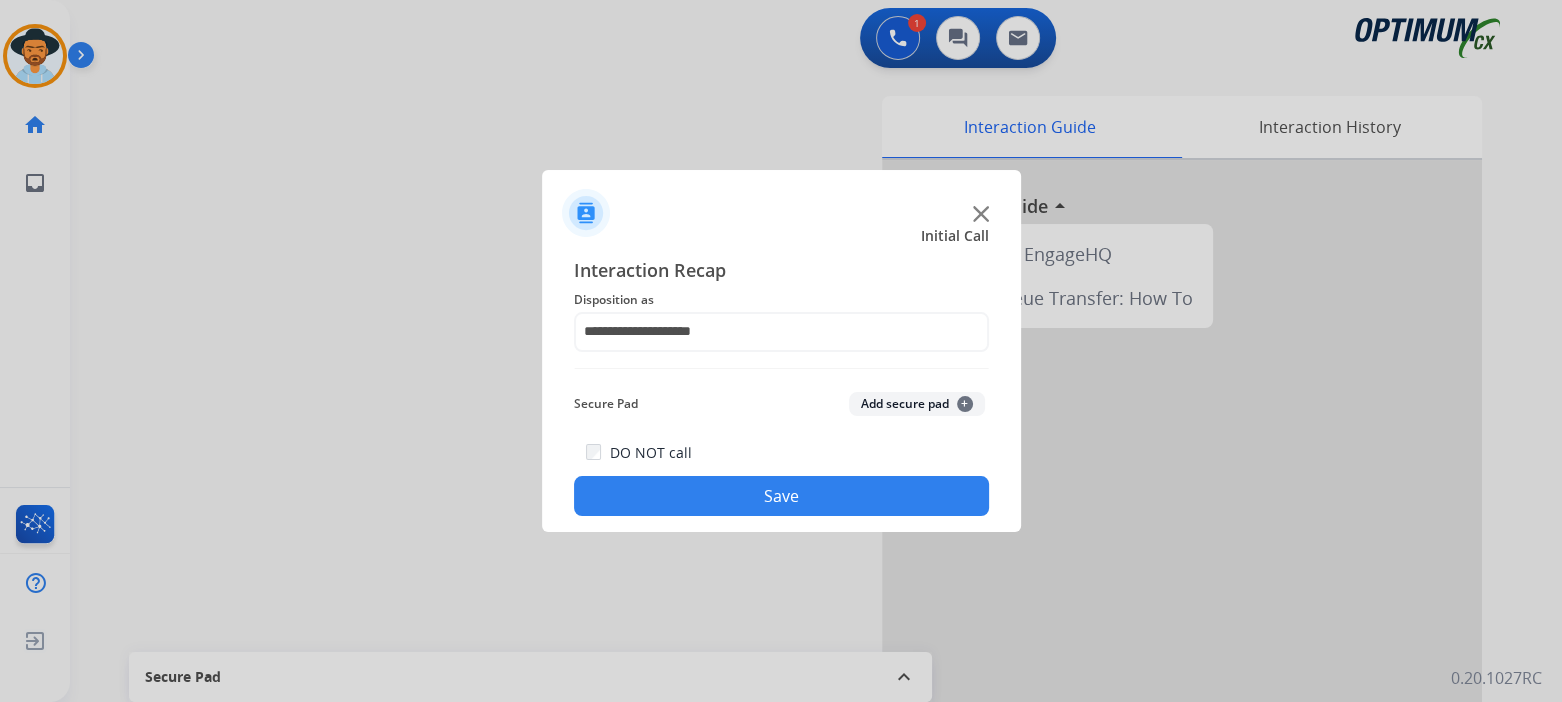 click on "Save" 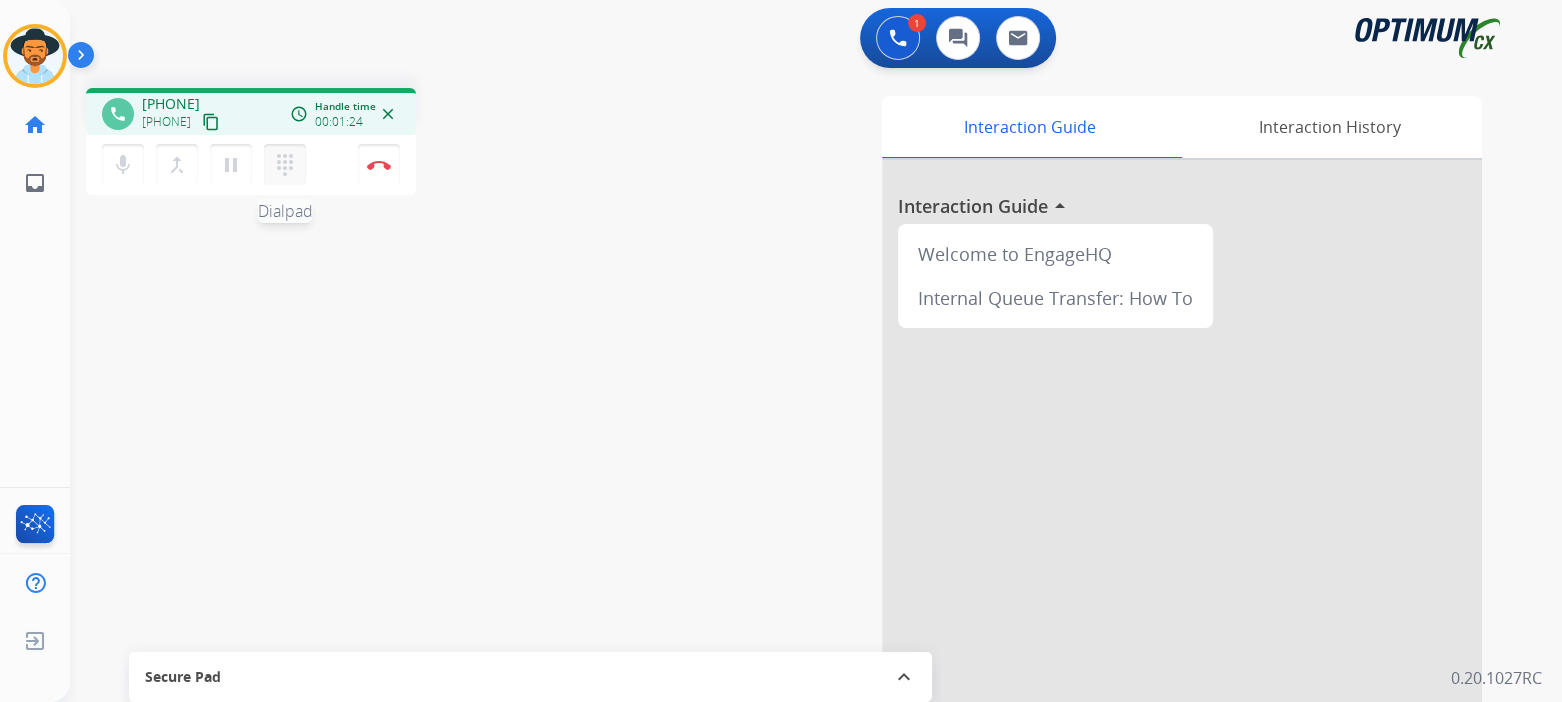 click on "dialpad" at bounding box center [285, 165] 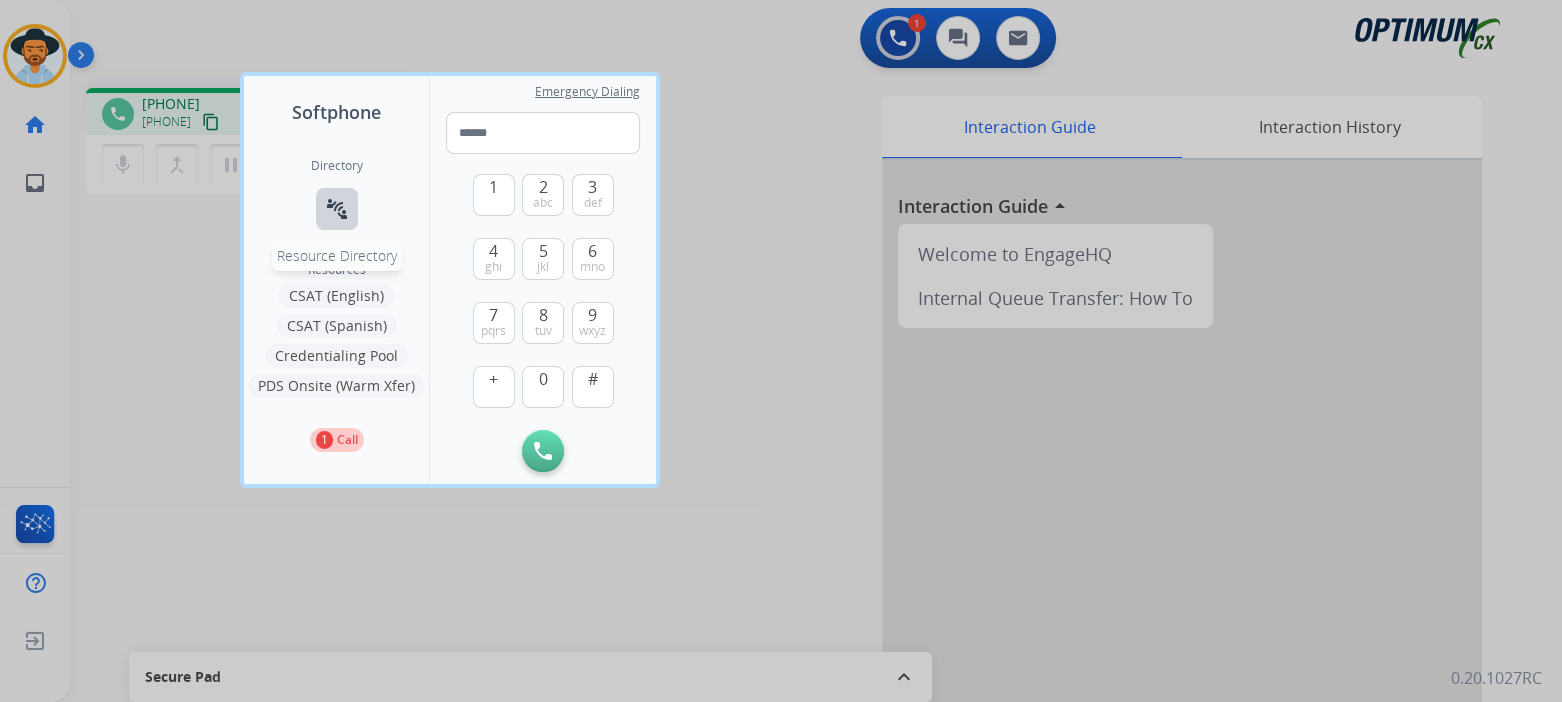 click on "connect_without_contact" at bounding box center [337, 209] 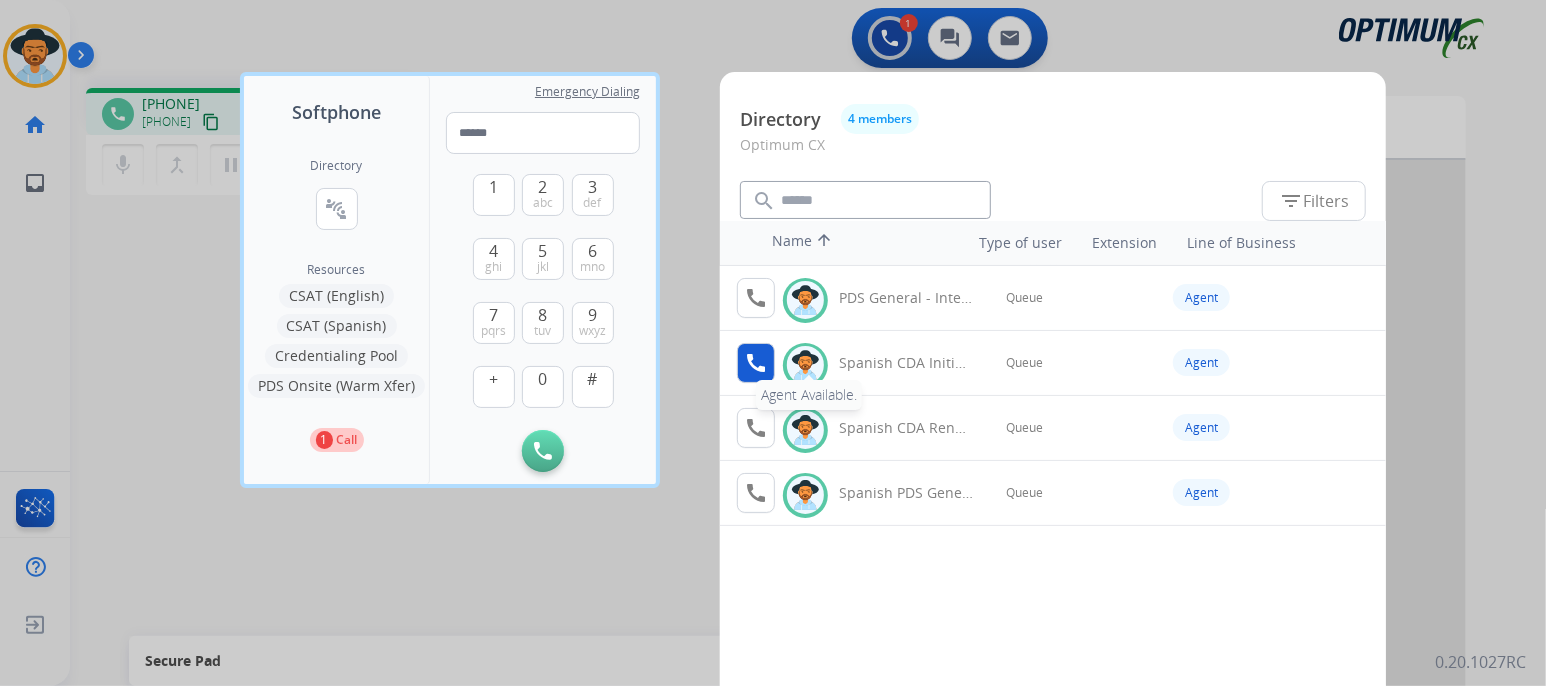 click on "call" at bounding box center [756, 363] 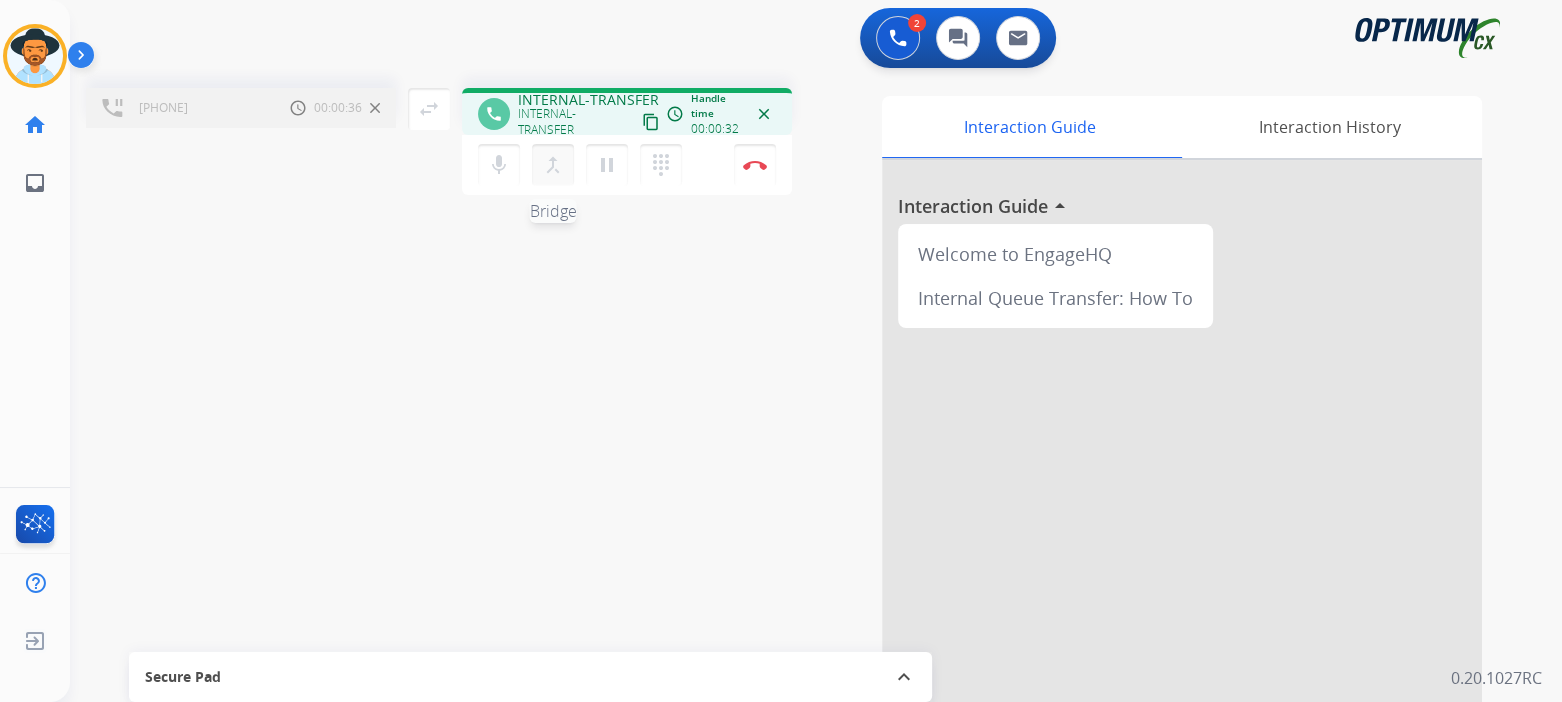 click on "merge_type" at bounding box center [553, 165] 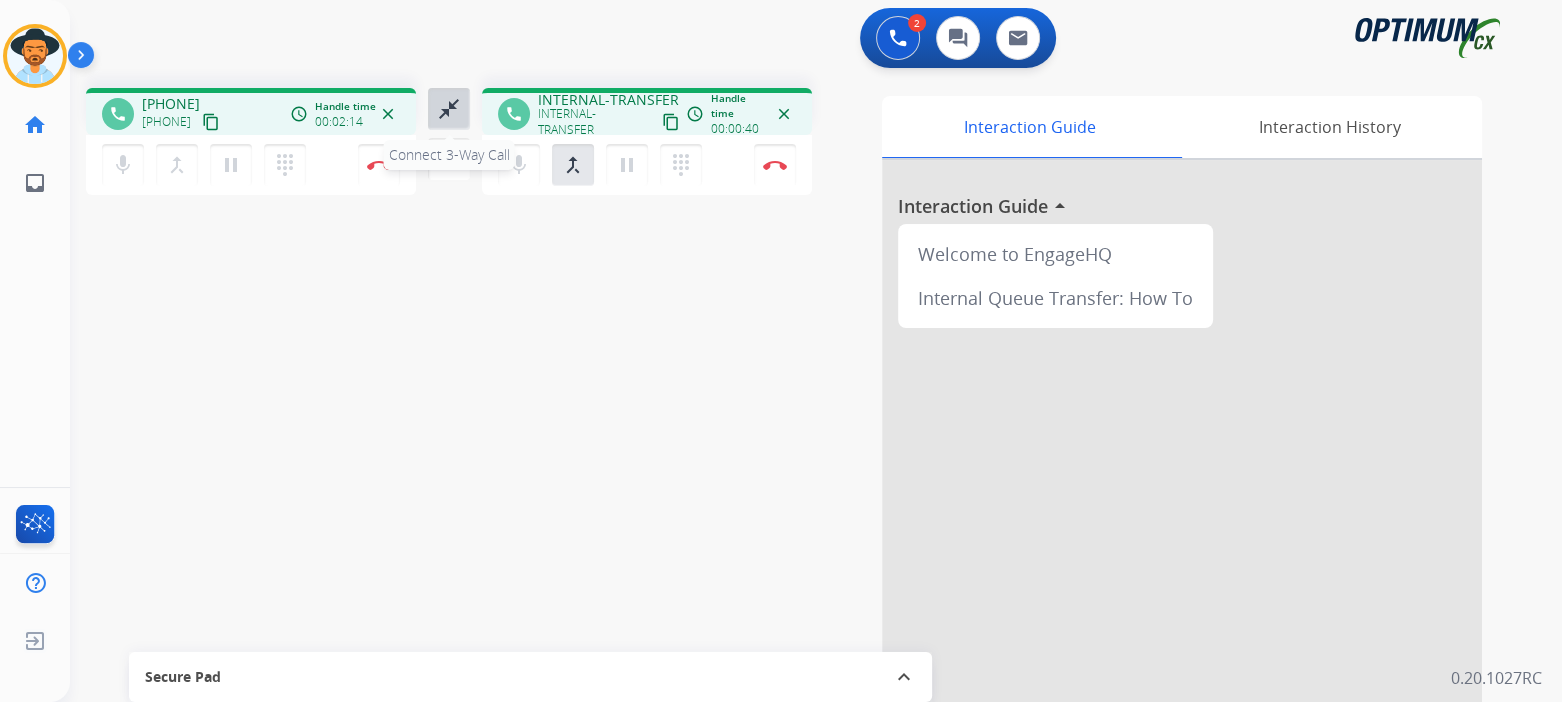 click on "close_fullscreen" at bounding box center [449, 109] 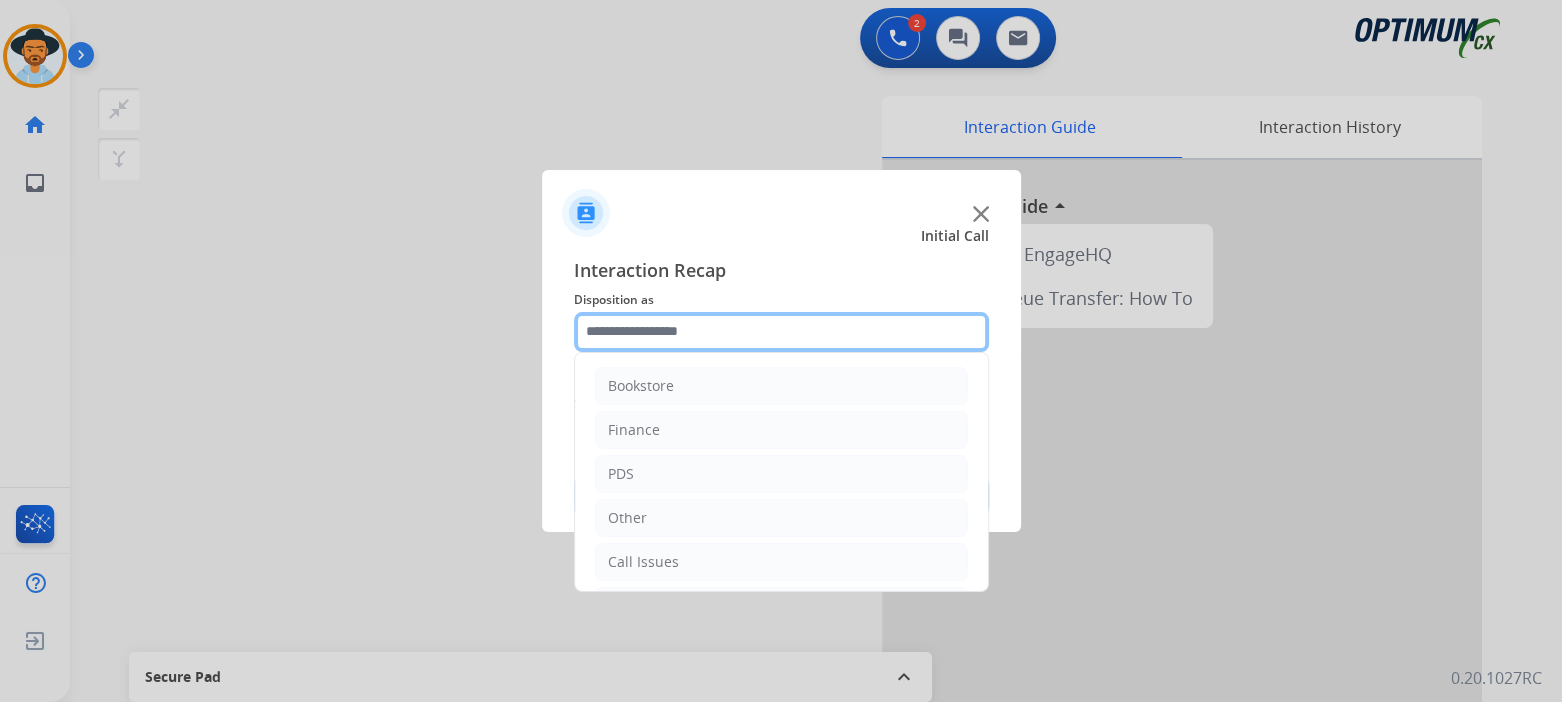 click 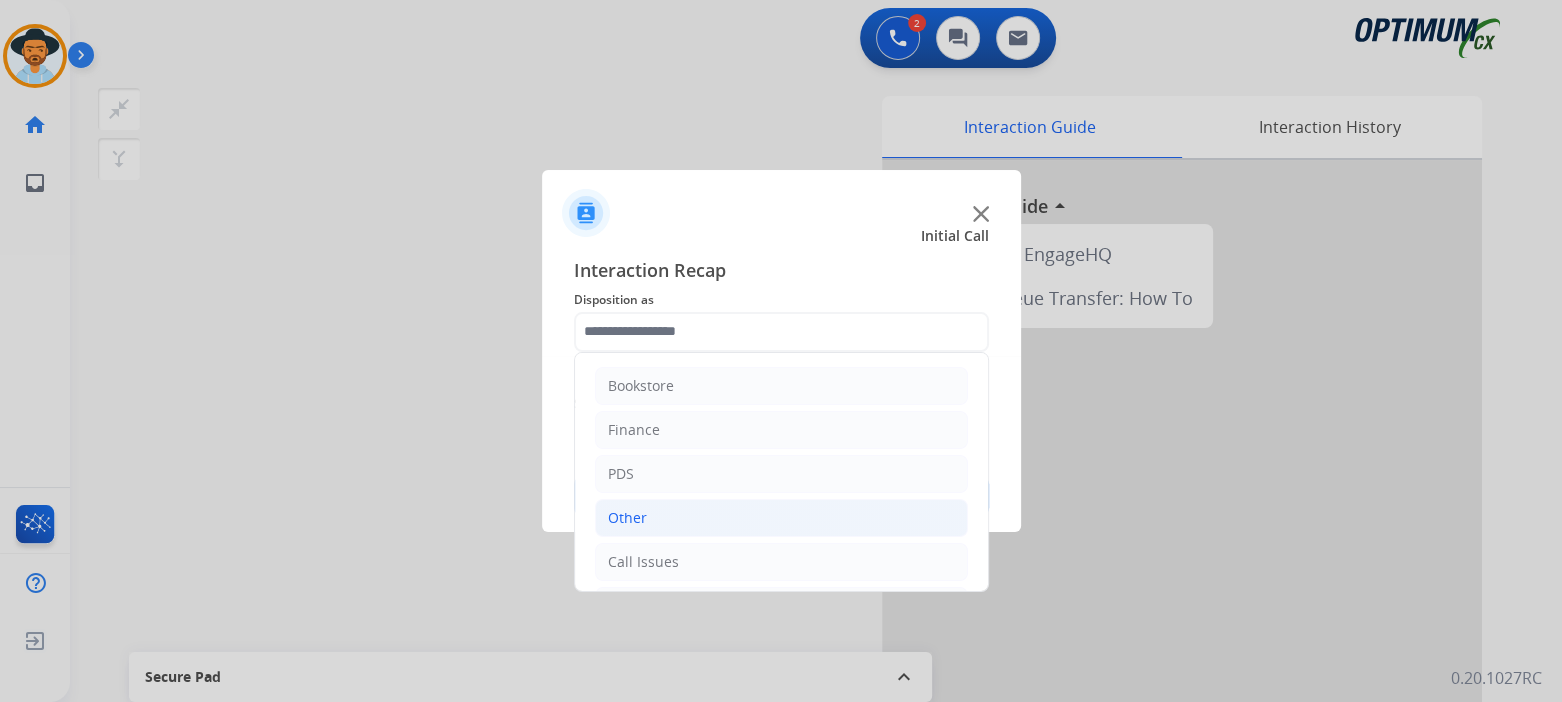click on "Other" 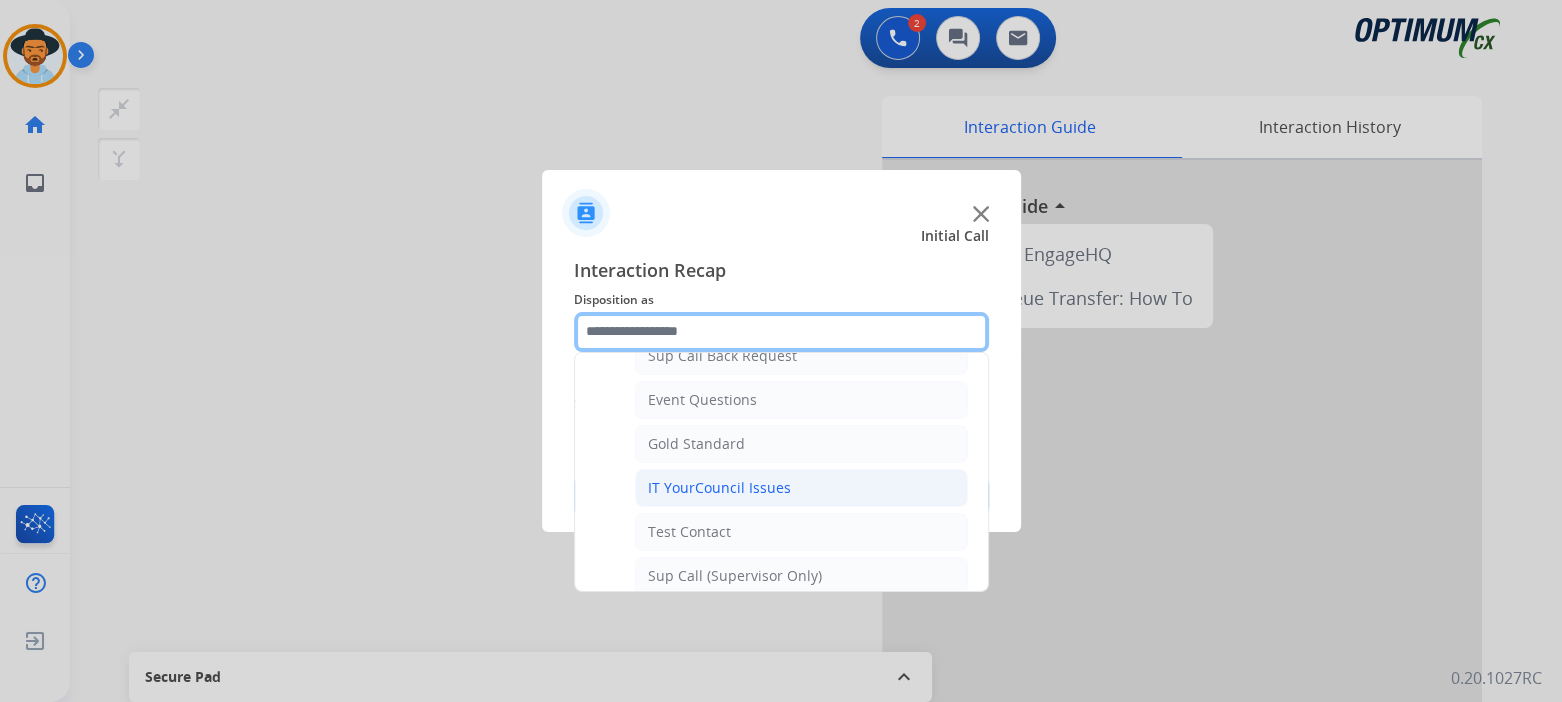scroll, scrollTop: 295, scrollLeft: 0, axis: vertical 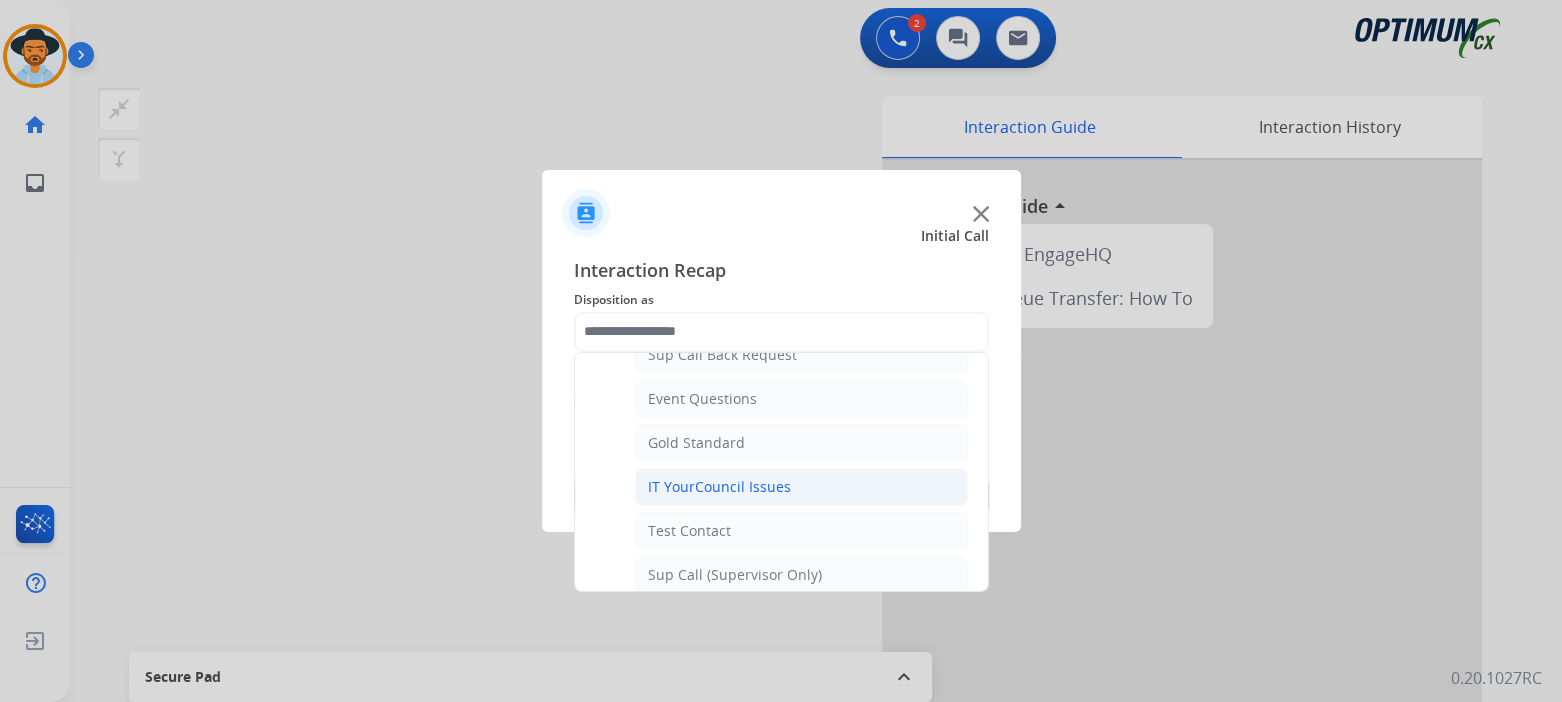 click on "IT YourCouncil Issues" 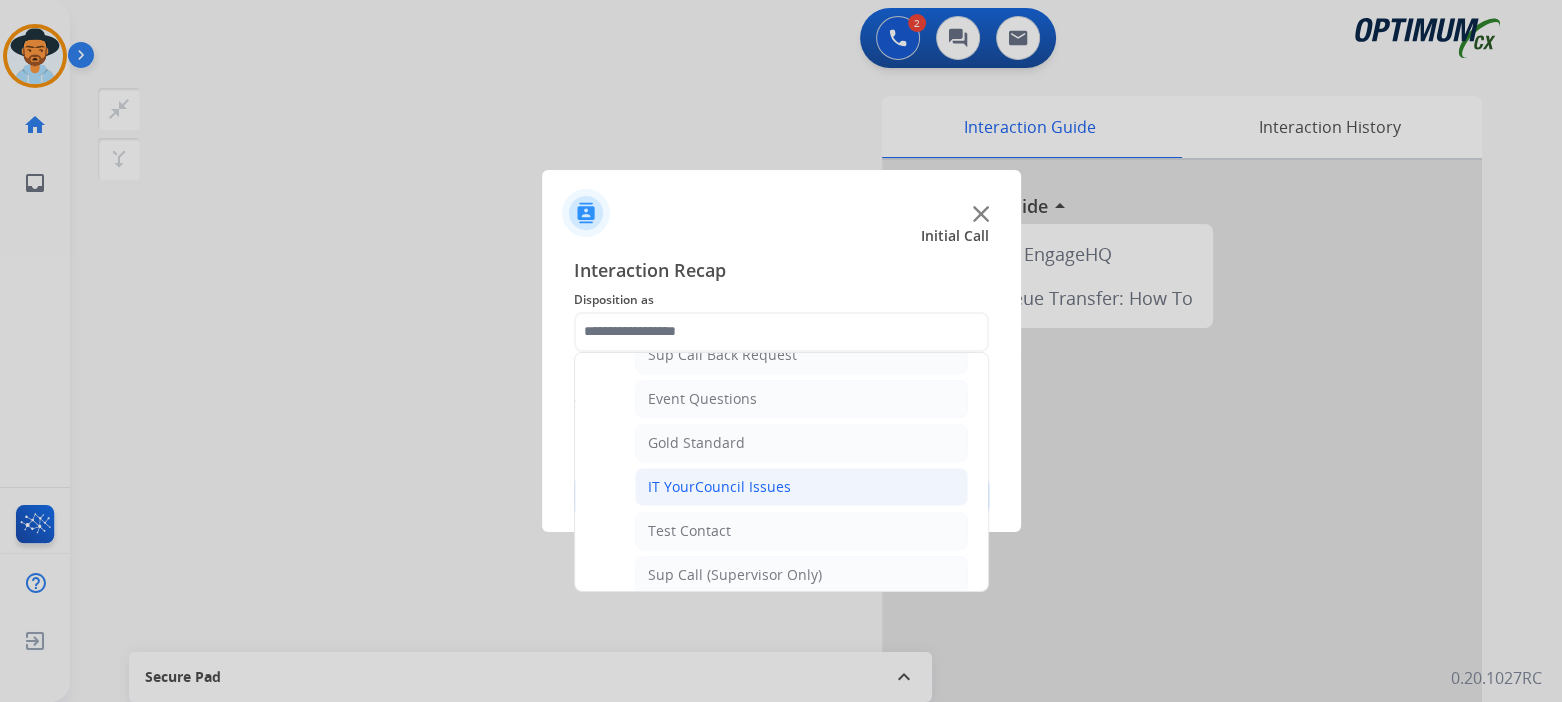 scroll, scrollTop: 0, scrollLeft: 0, axis: both 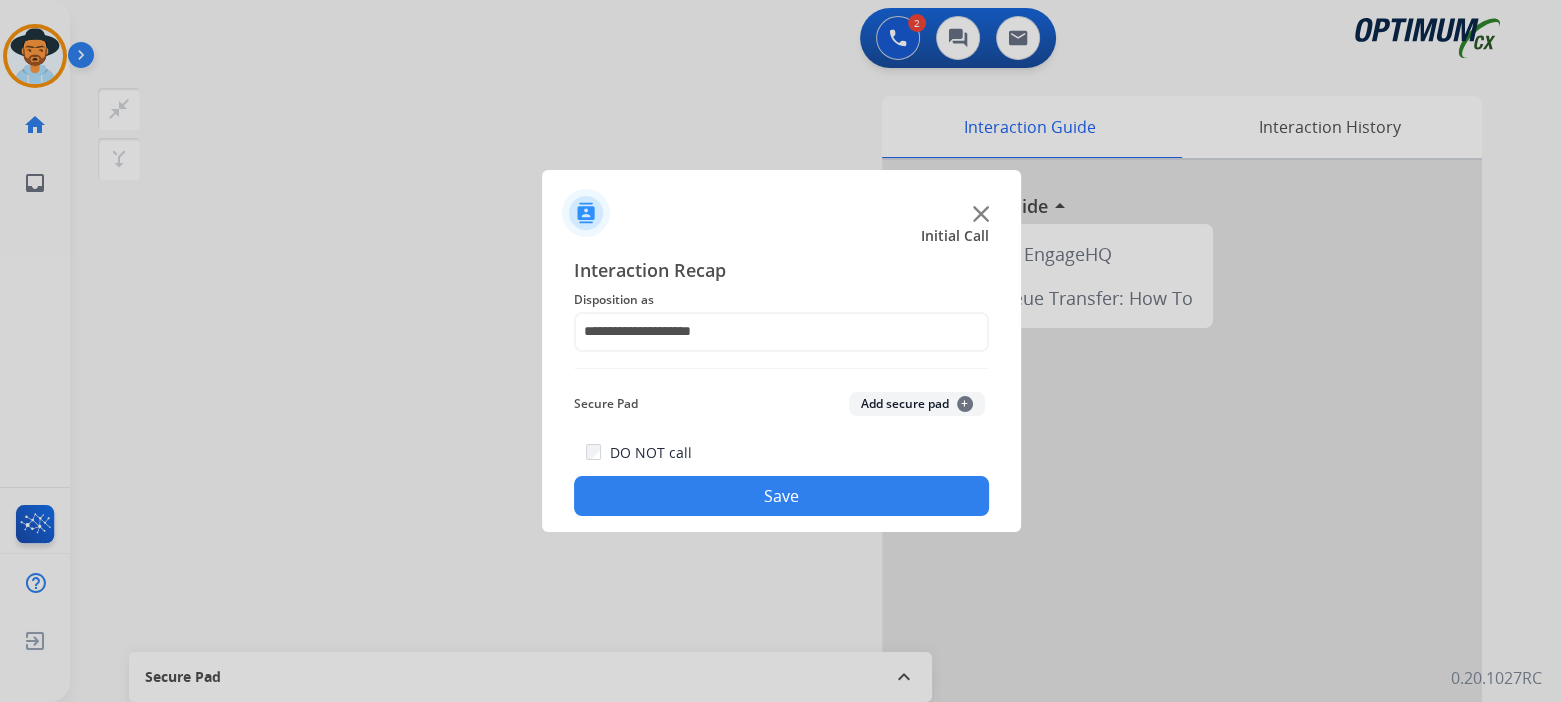 click on "Save" 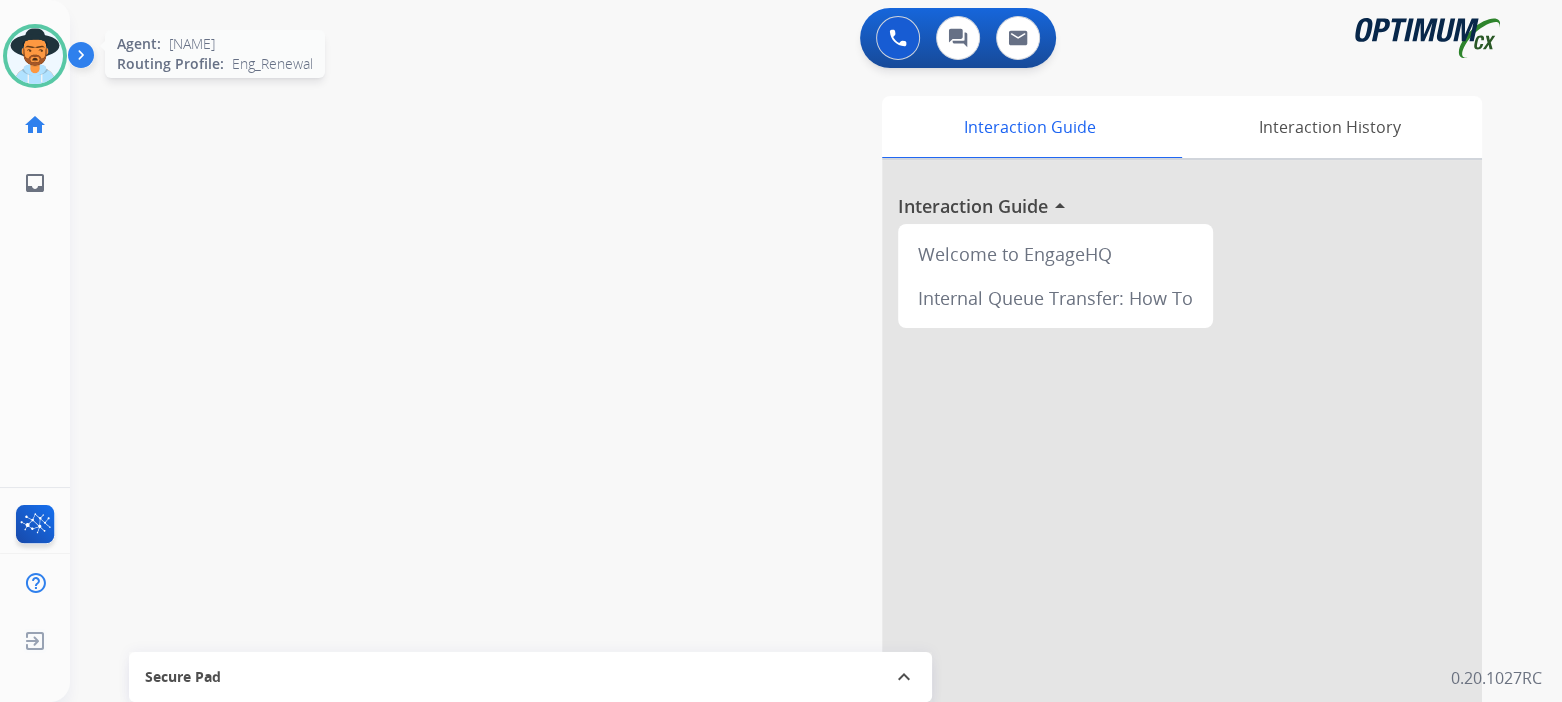 click at bounding box center [35, 56] 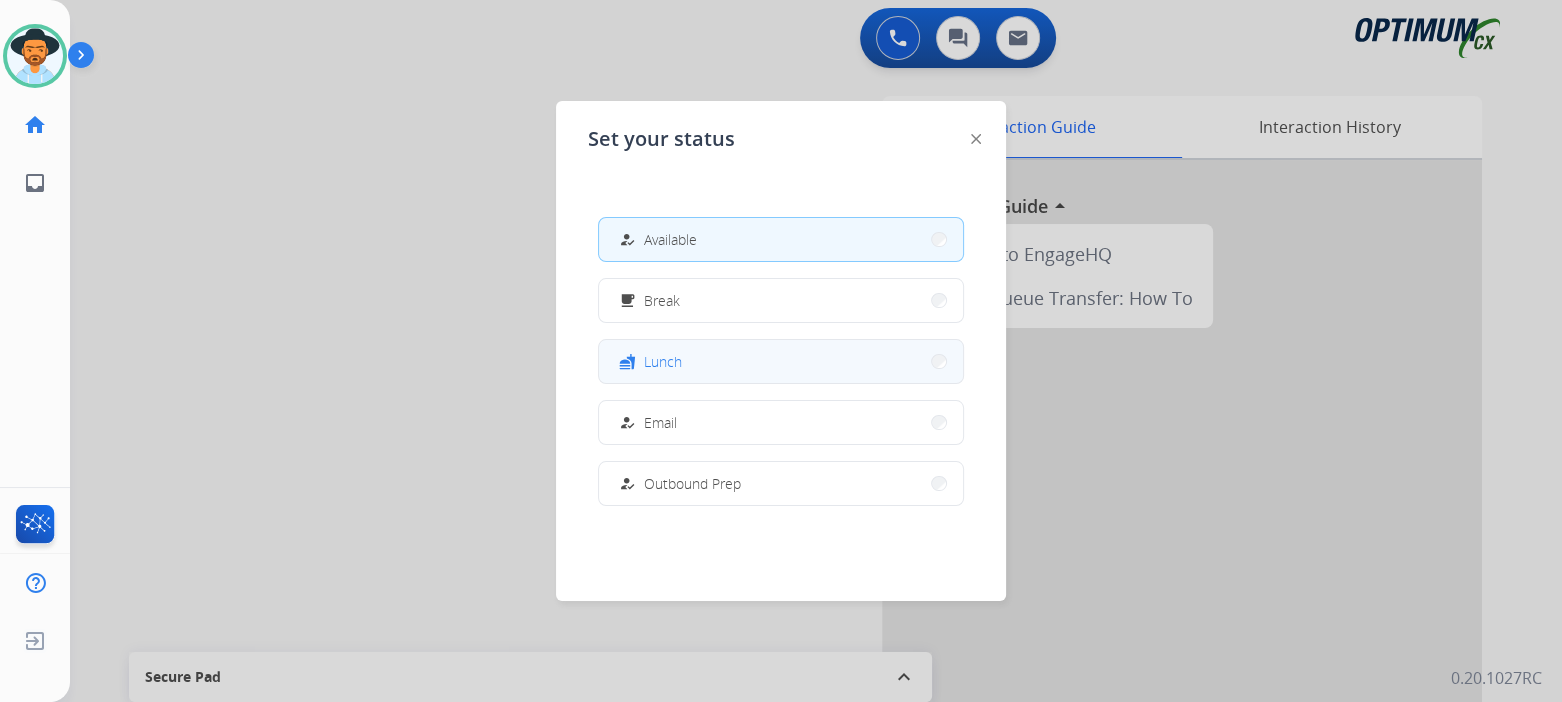 click on "fastfood Lunch" at bounding box center [781, 361] 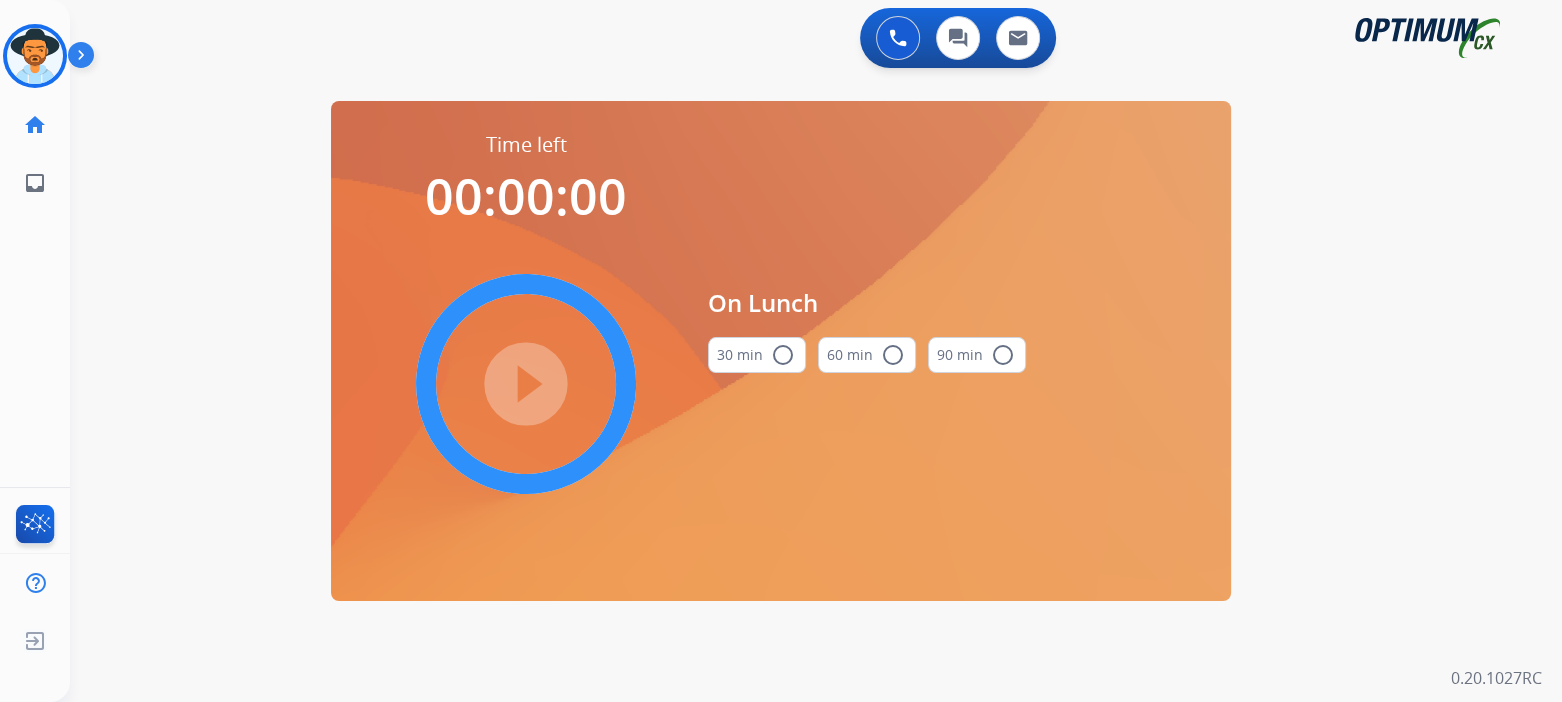 click on "30 min  radio_button_unchecked" at bounding box center (757, 355) 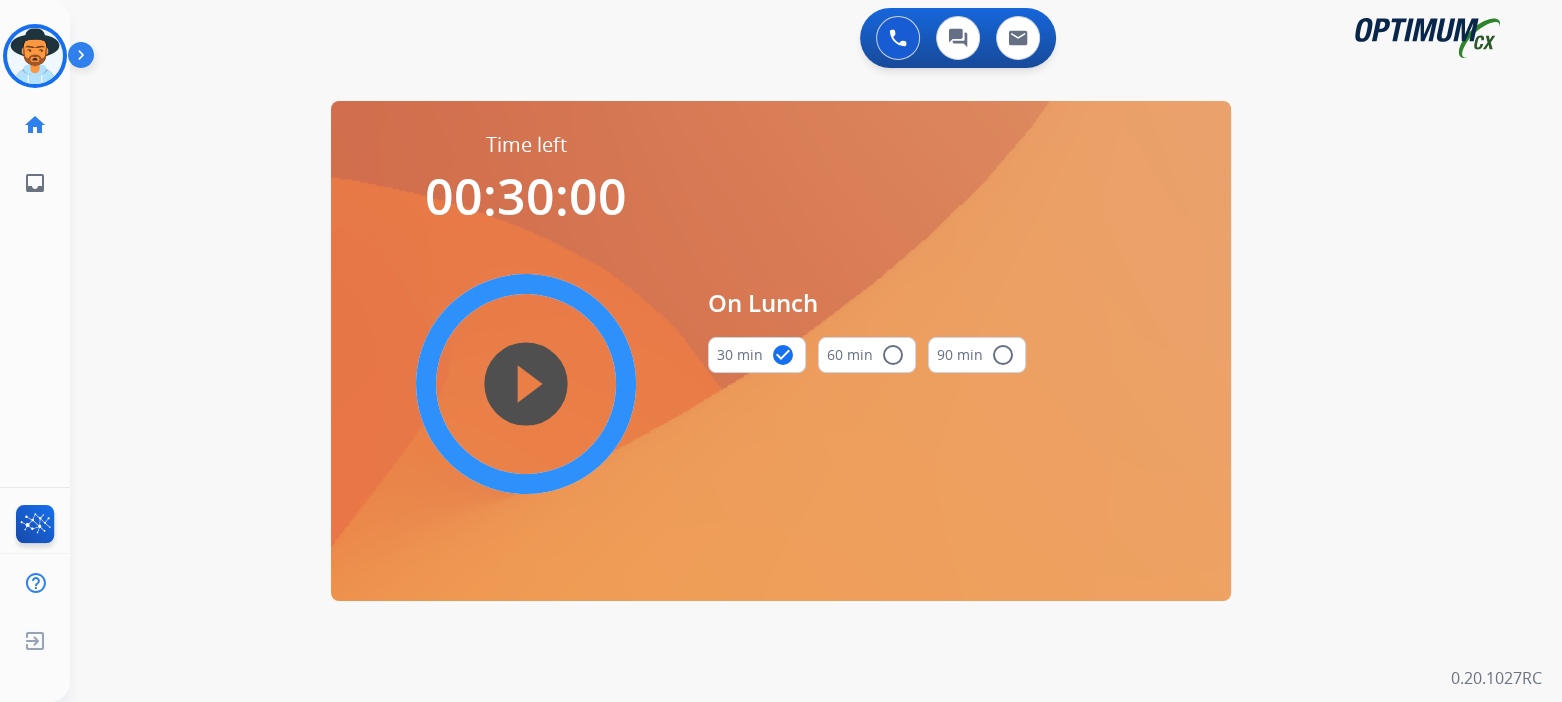 click on "play_circle_filled" at bounding box center [526, 384] 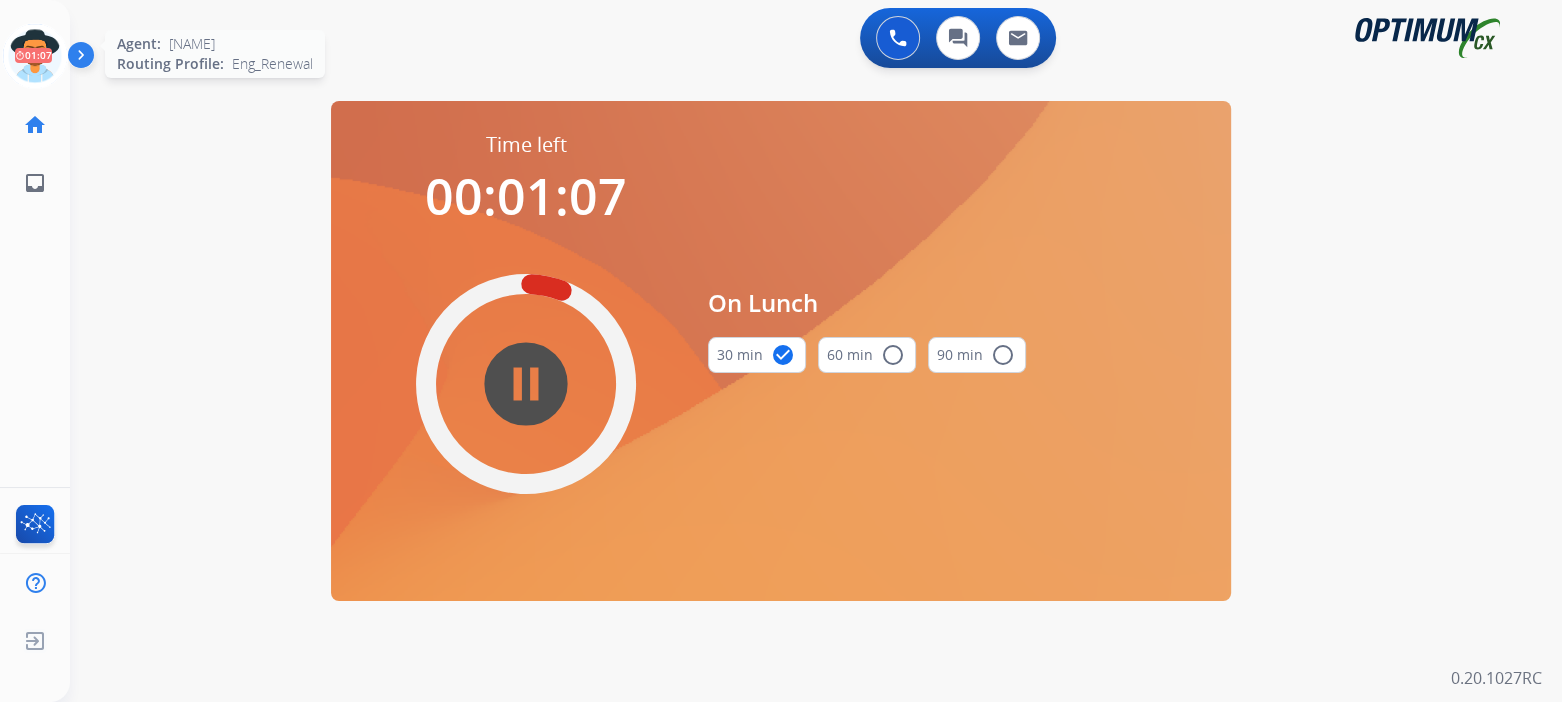 click 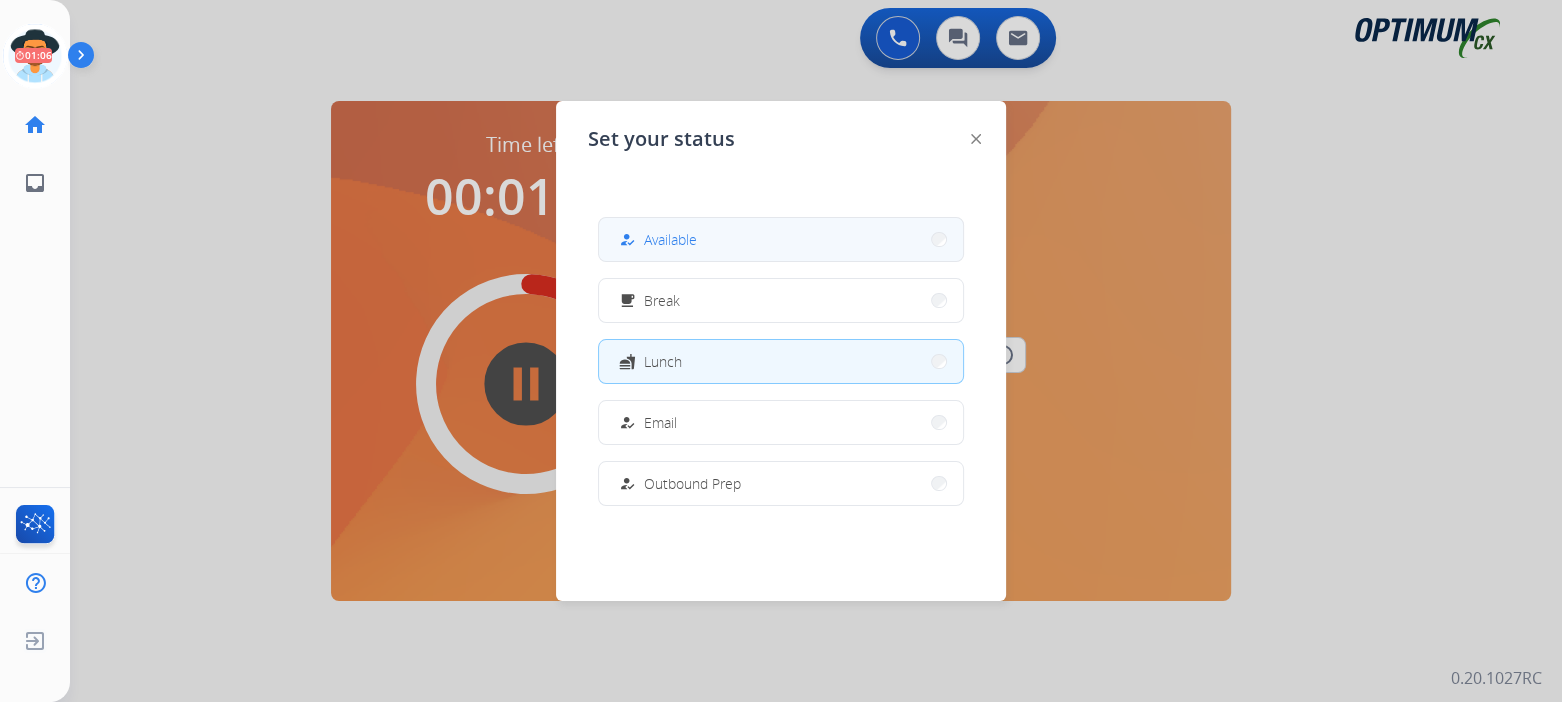 click on "how_to_reg Available" at bounding box center [781, 239] 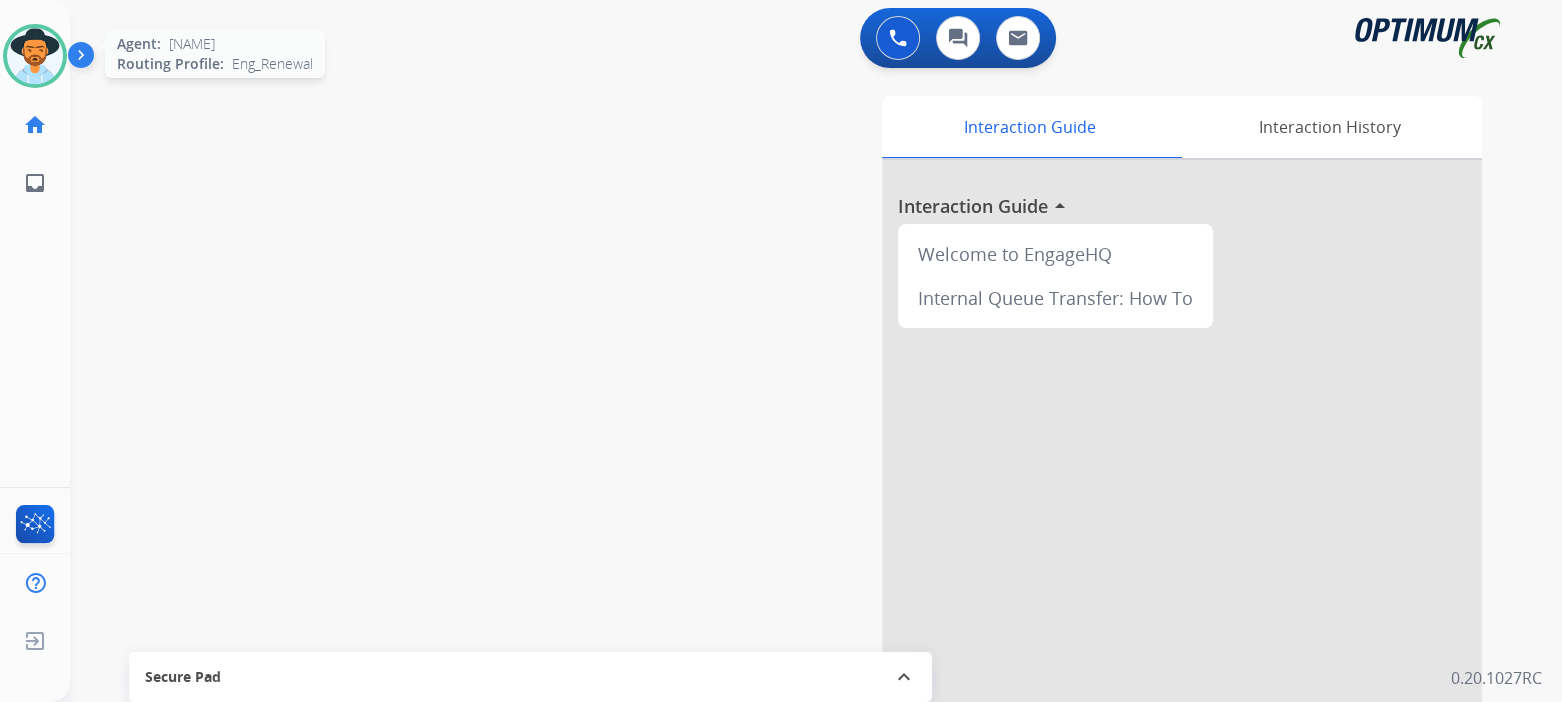 click at bounding box center [35, 56] 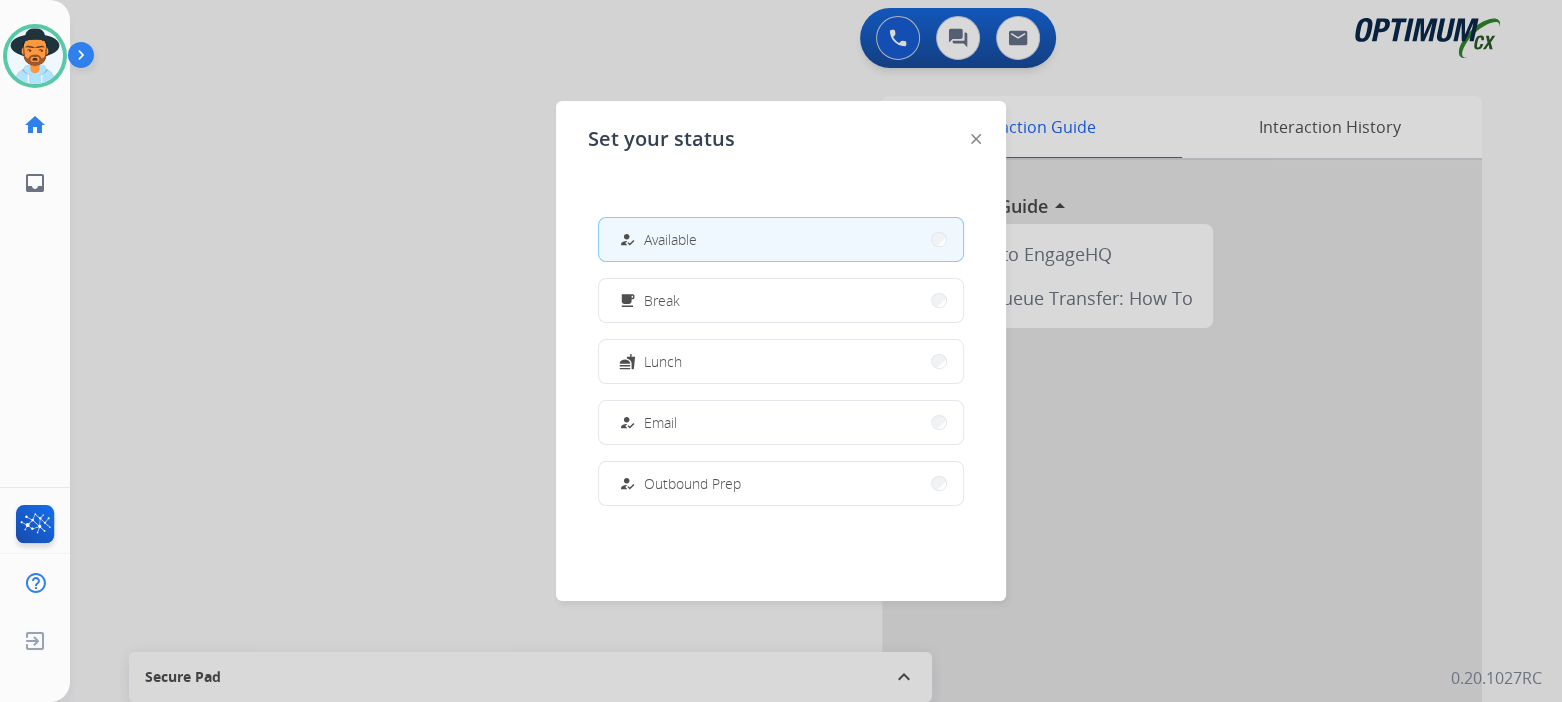 click on "how_to_reg Available" at bounding box center [781, 239] 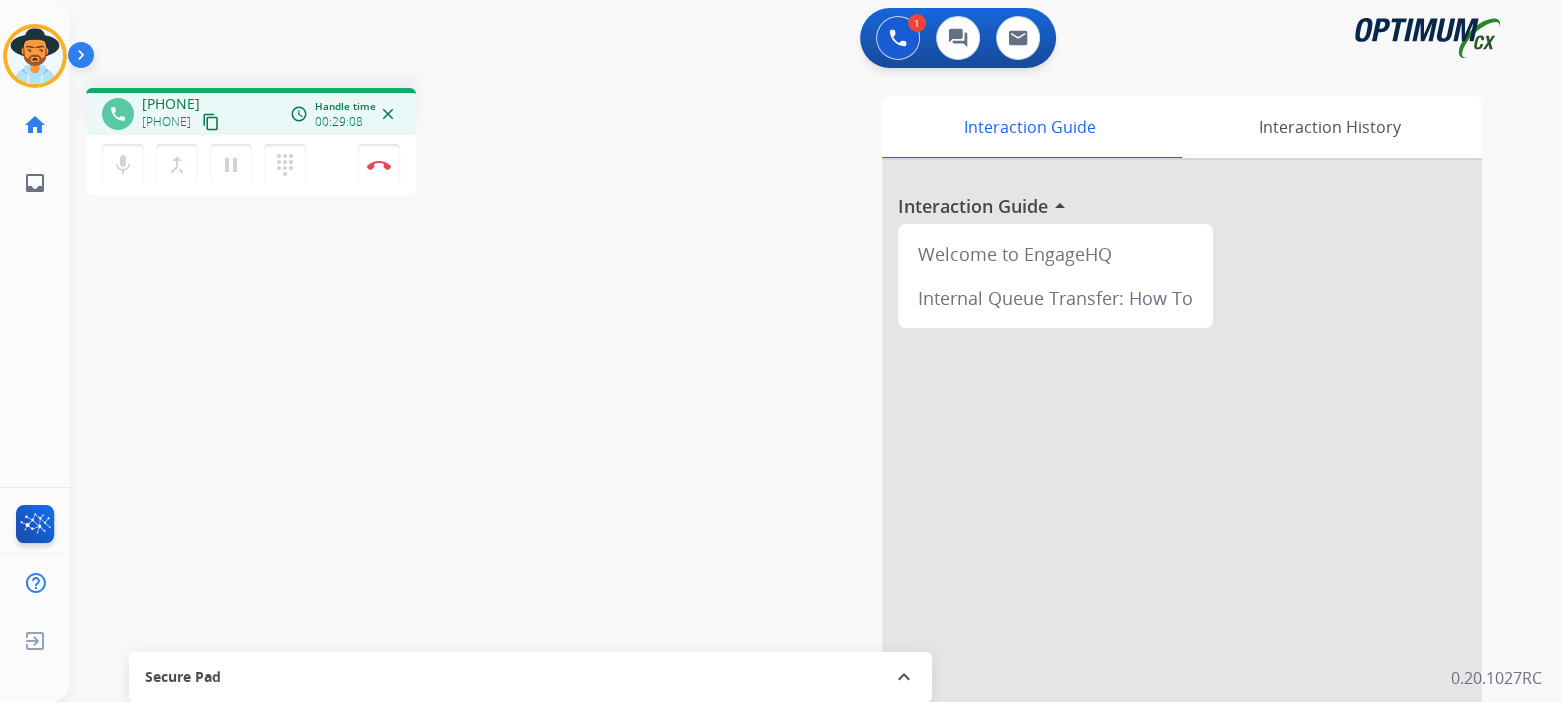 drag, startPoint x: 382, startPoint y: 162, endPoint x: 439, endPoint y: 164, distance: 57.035076 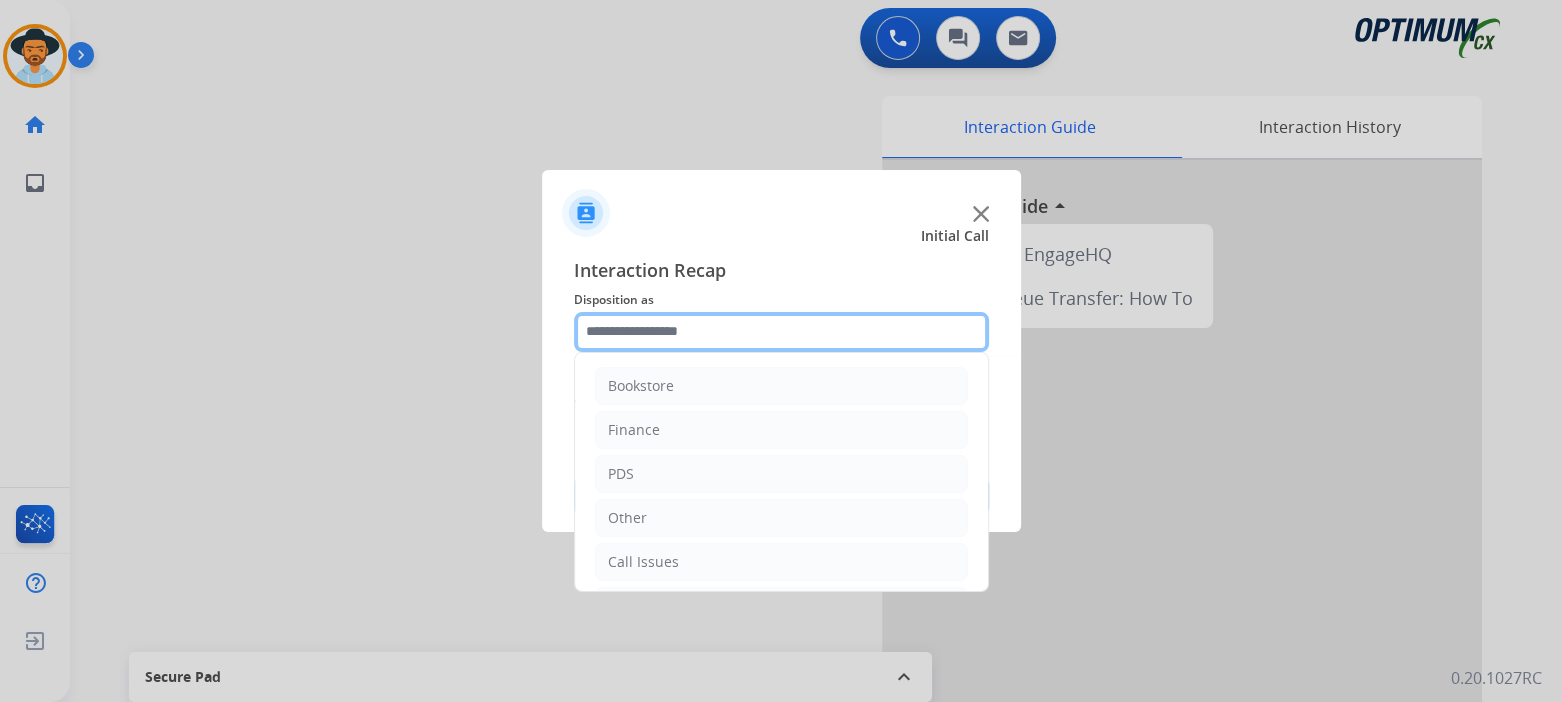 click 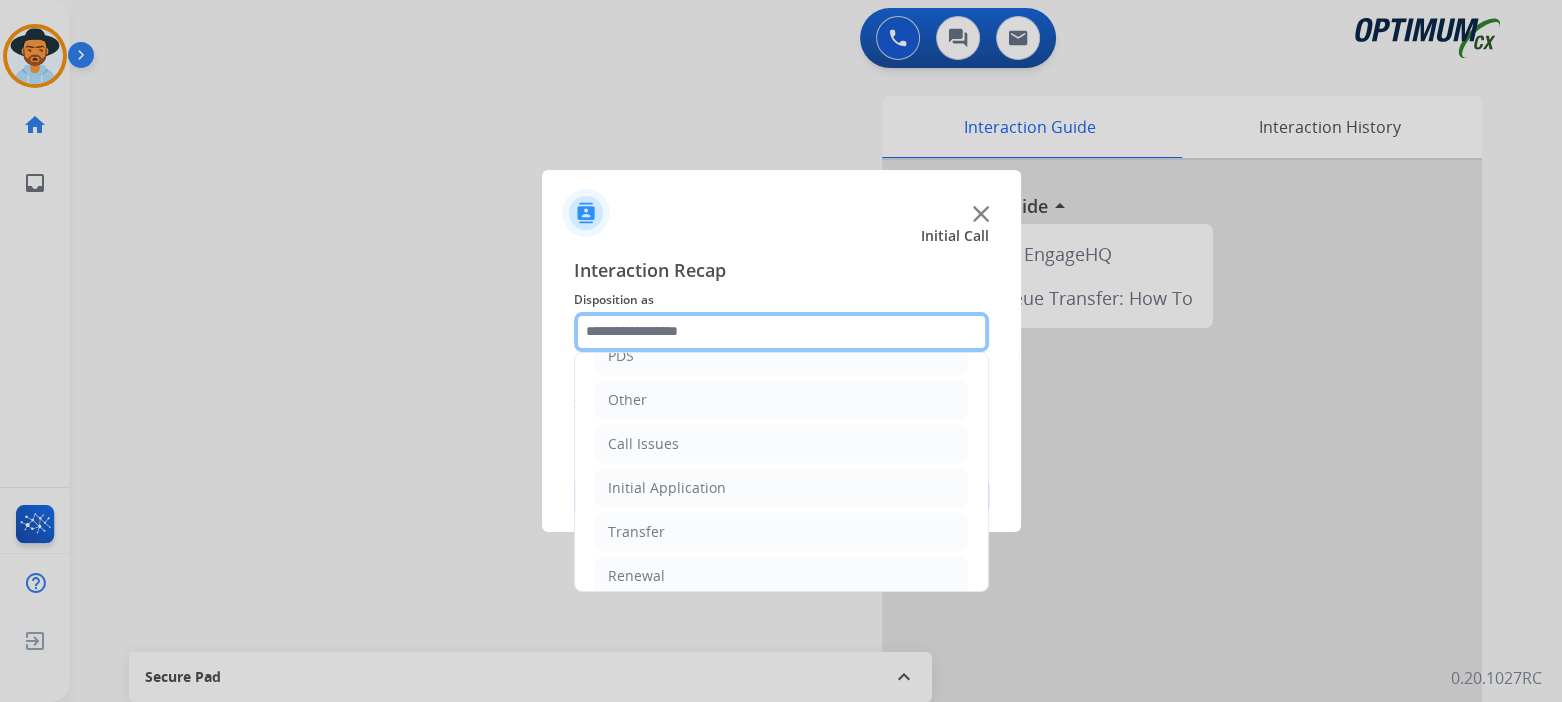 scroll, scrollTop: 132, scrollLeft: 0, axis: vertical 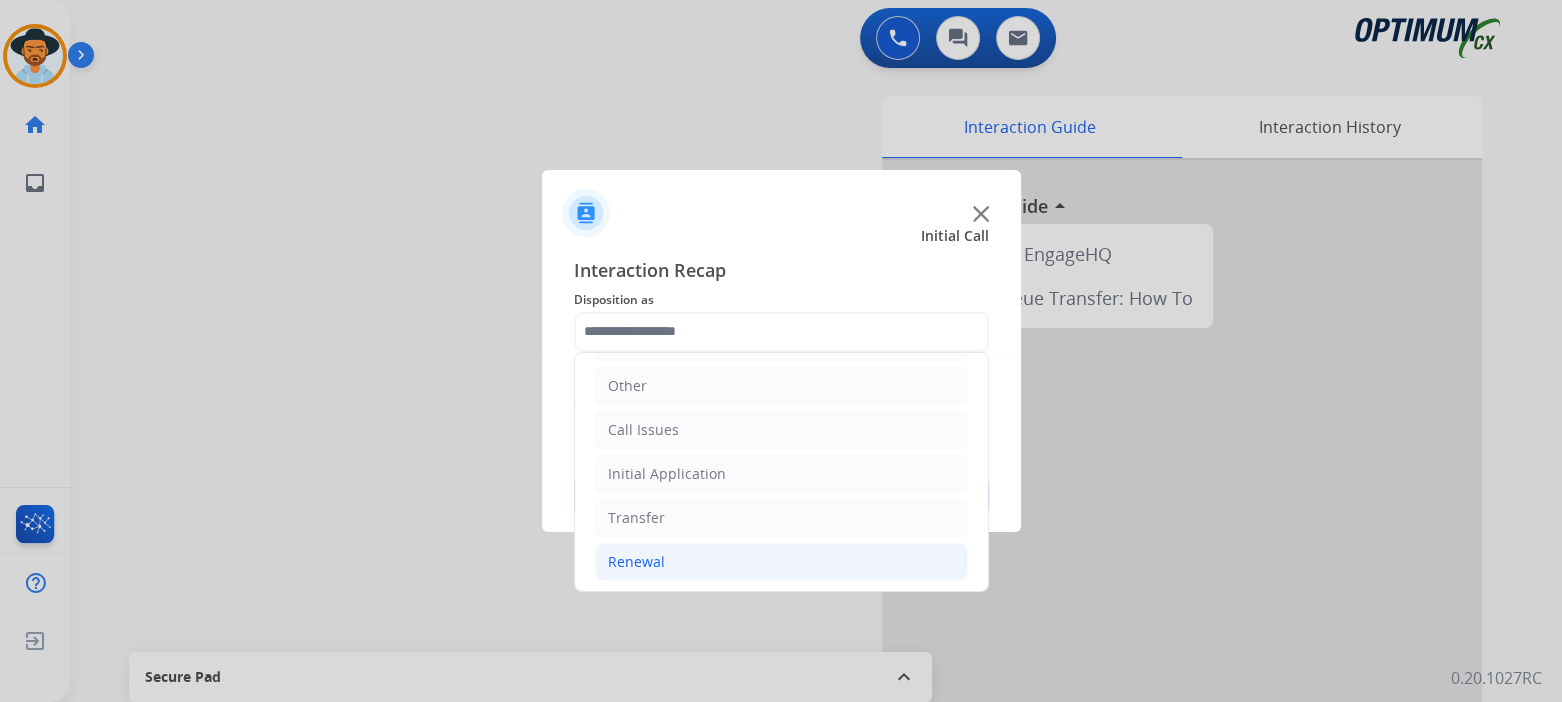 click on "Renewal" 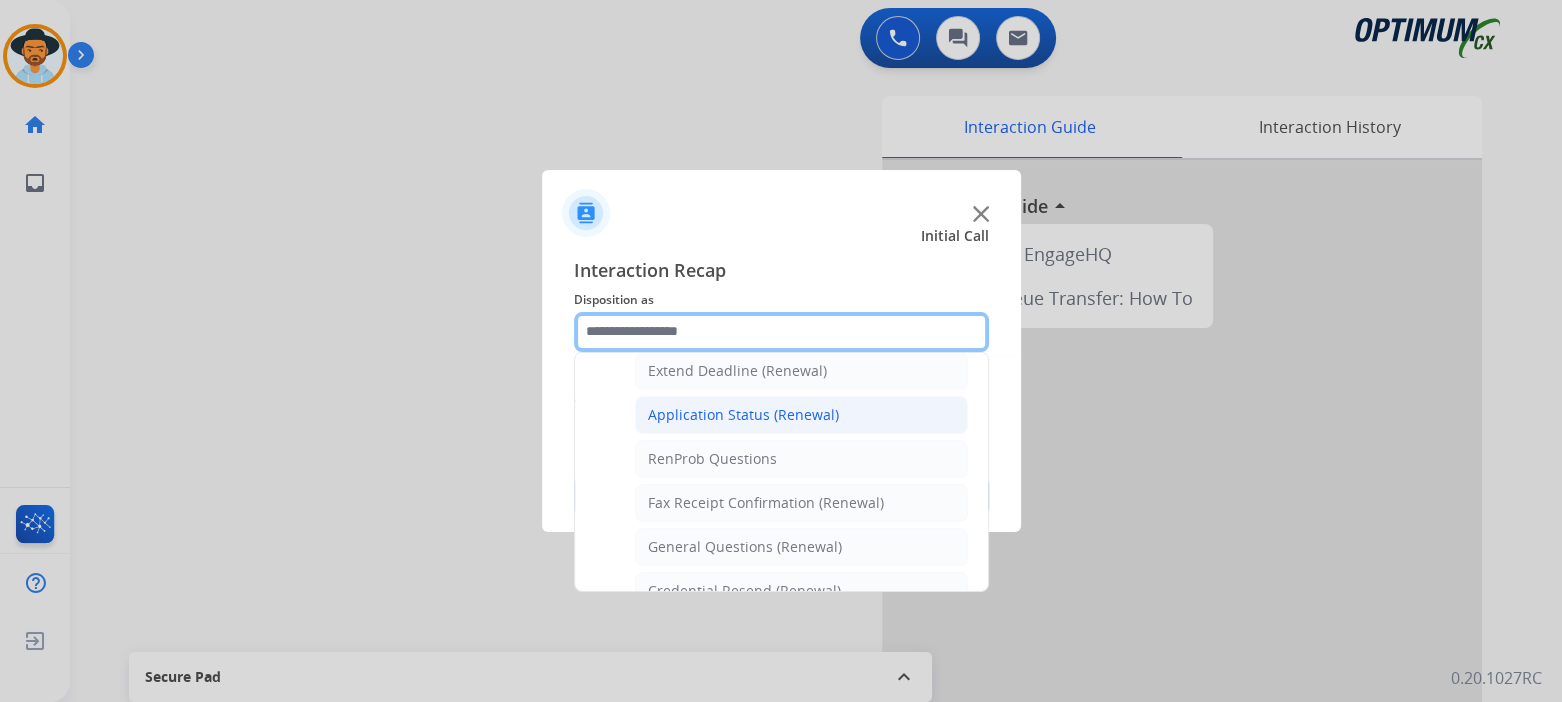scroll, scrollTop: 432, scrollLeft: 0, axis: vertical 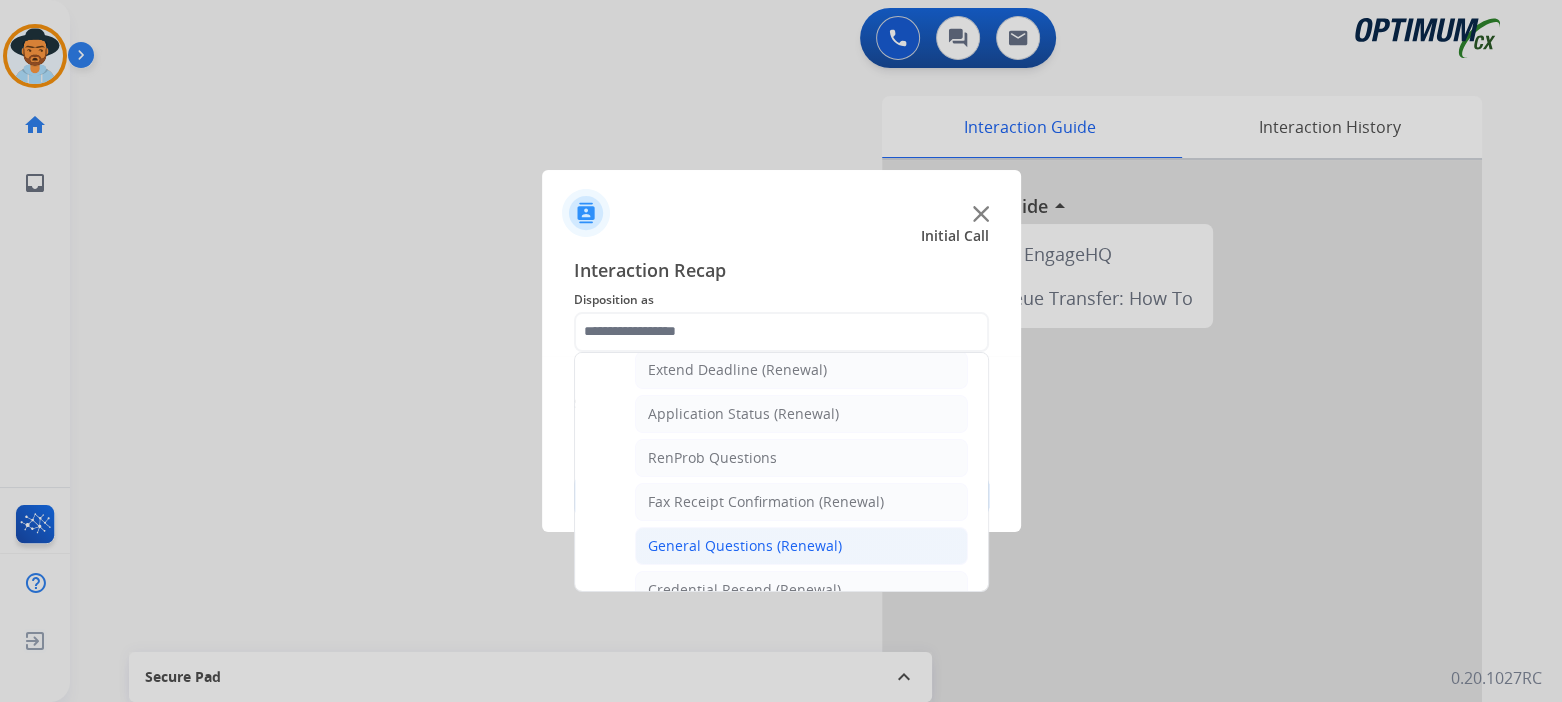 click on "General Questions (Renewal)" 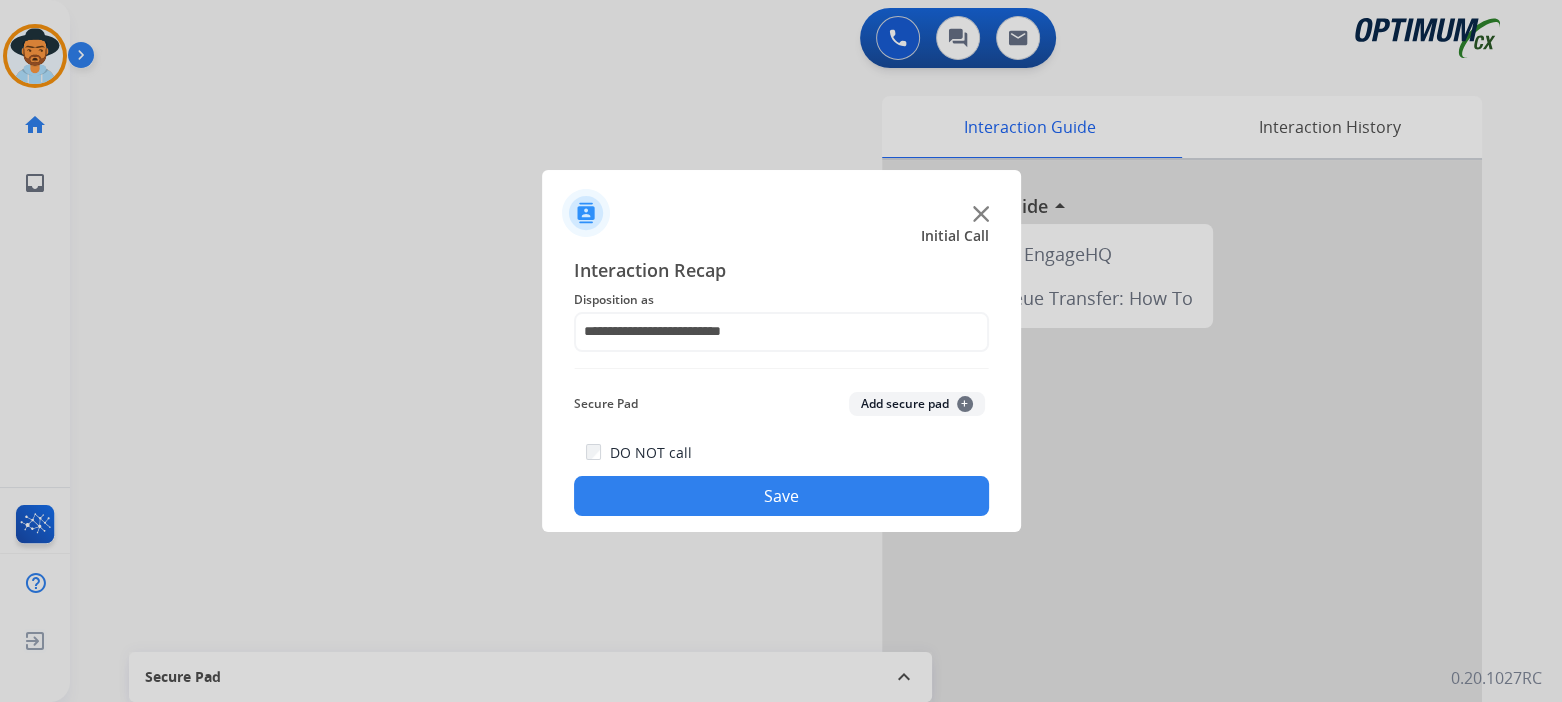 click on "Save" 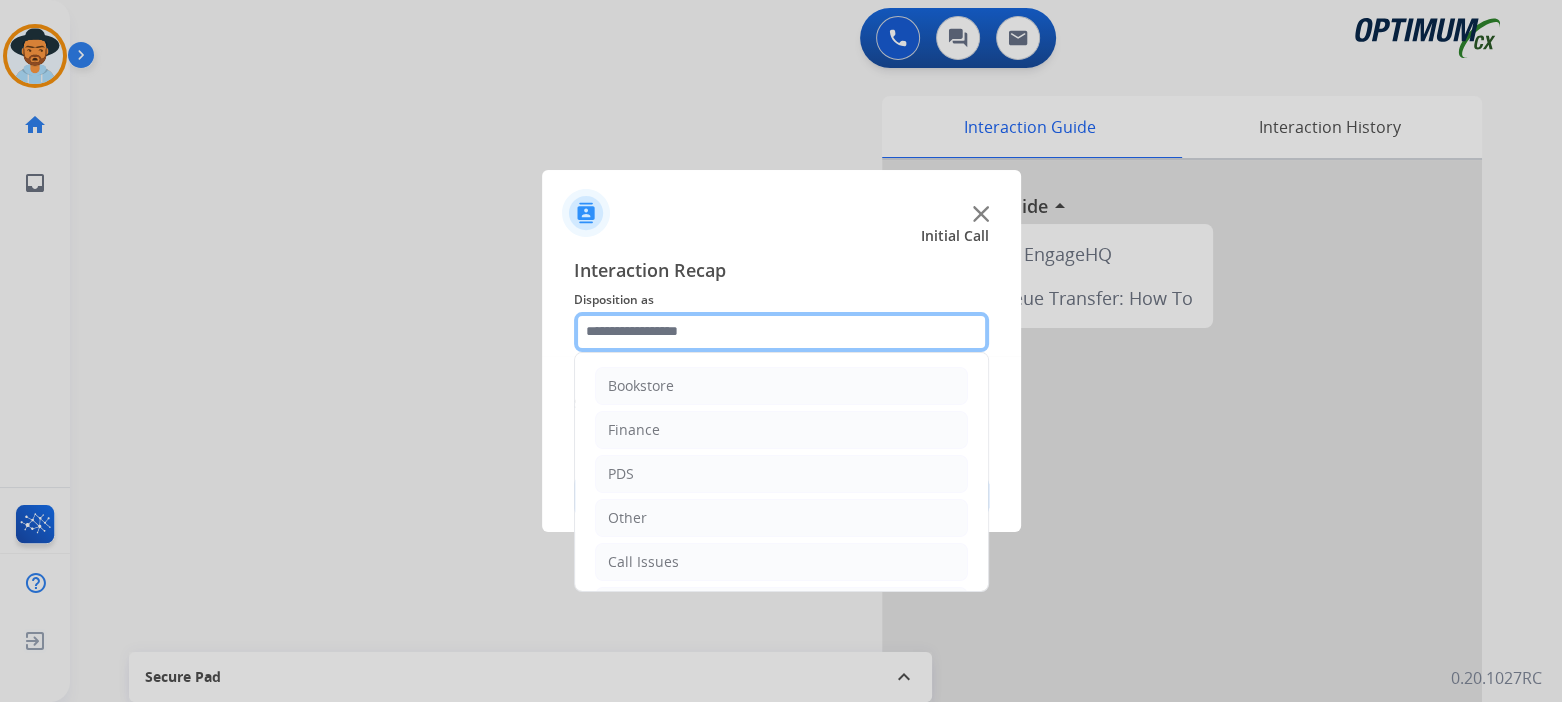 click 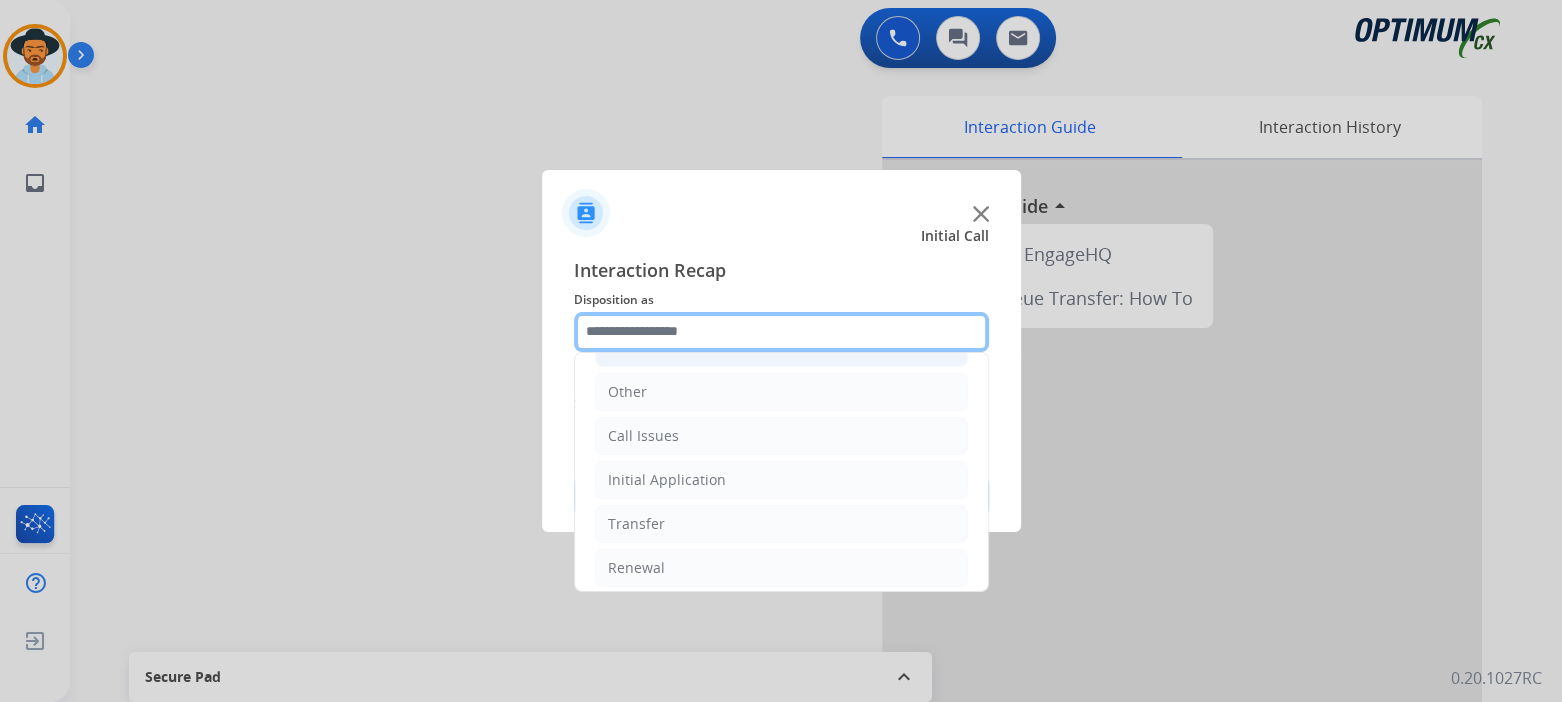 scroll, scrollTop: 132, scrollLeft: 0, axis: vertical 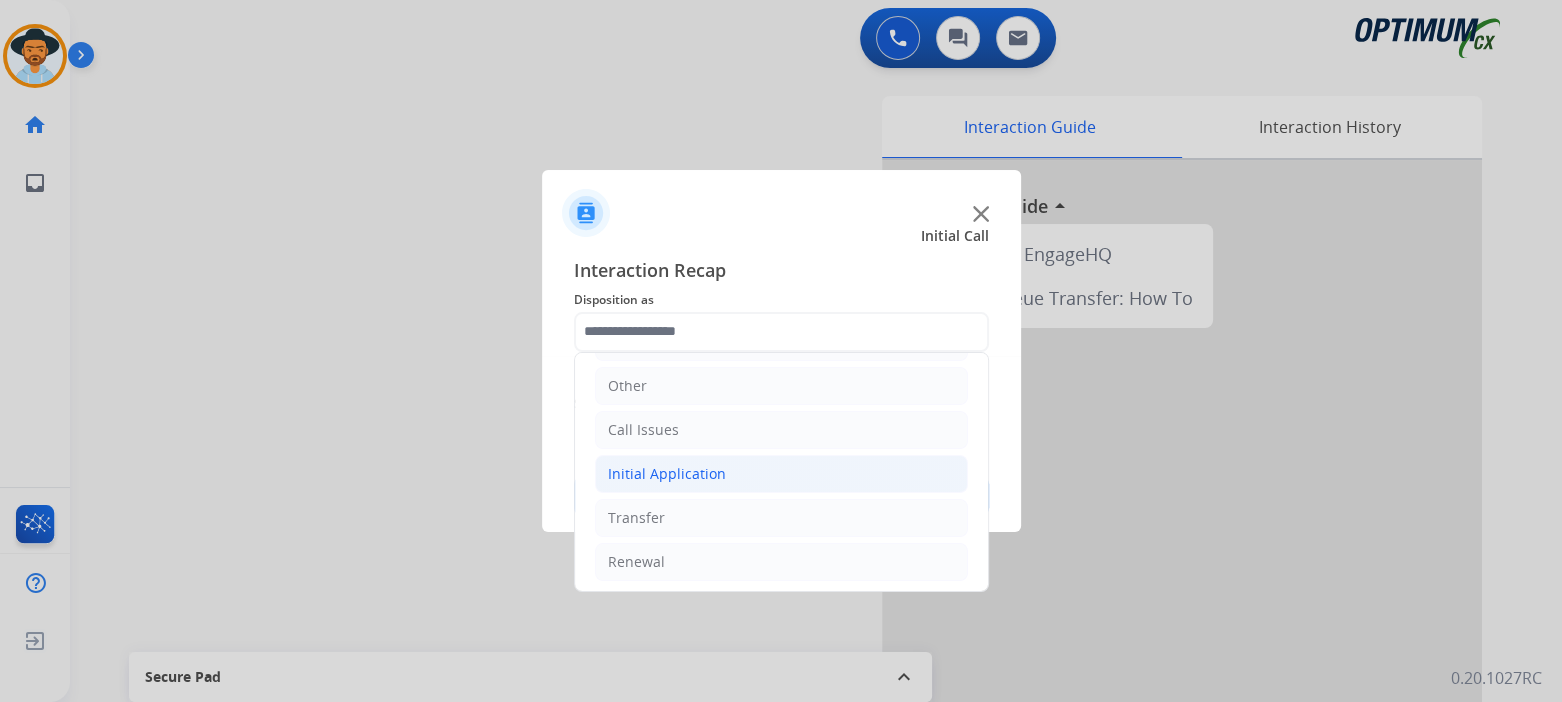 click on "Initial Application" 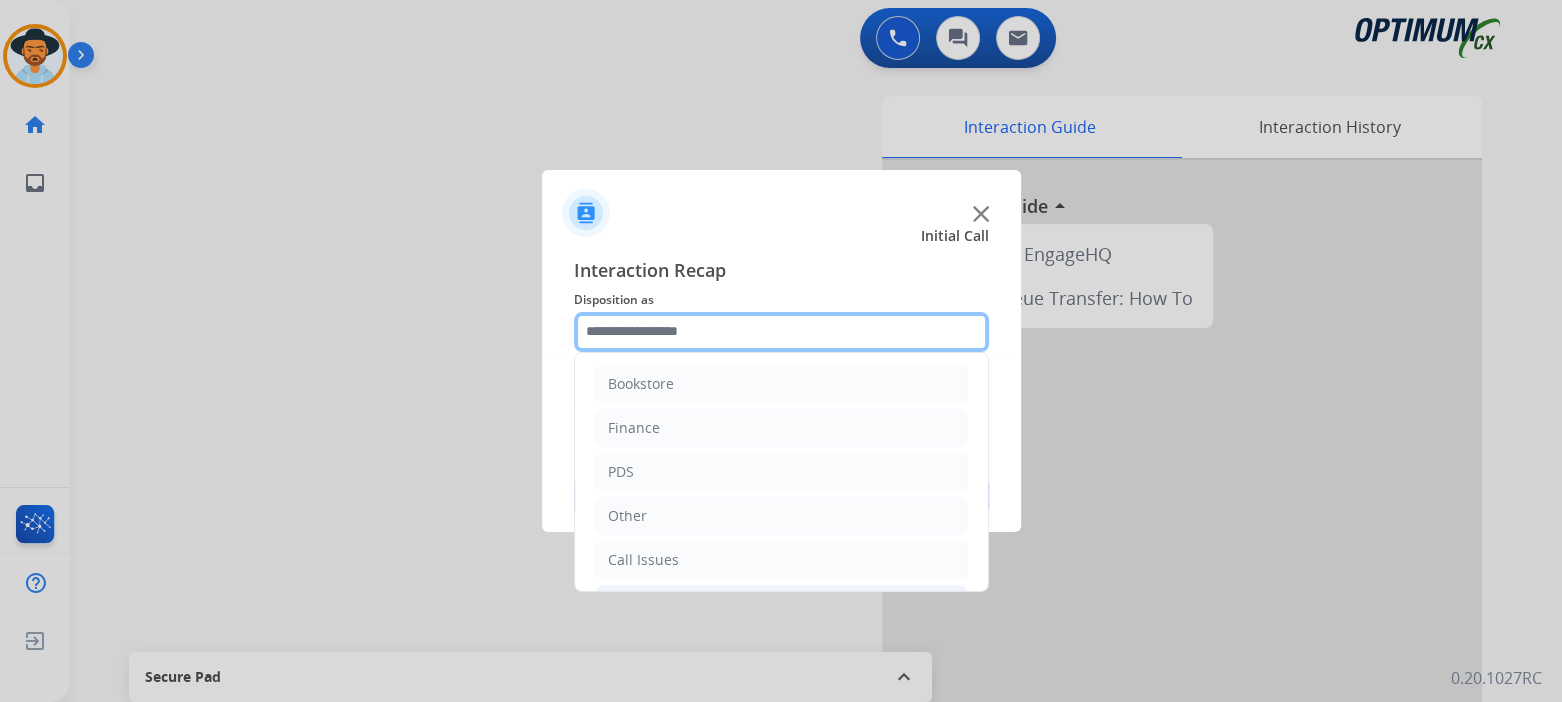 scroll, scrollTop: 0, scrollLeft: 0, axis: both 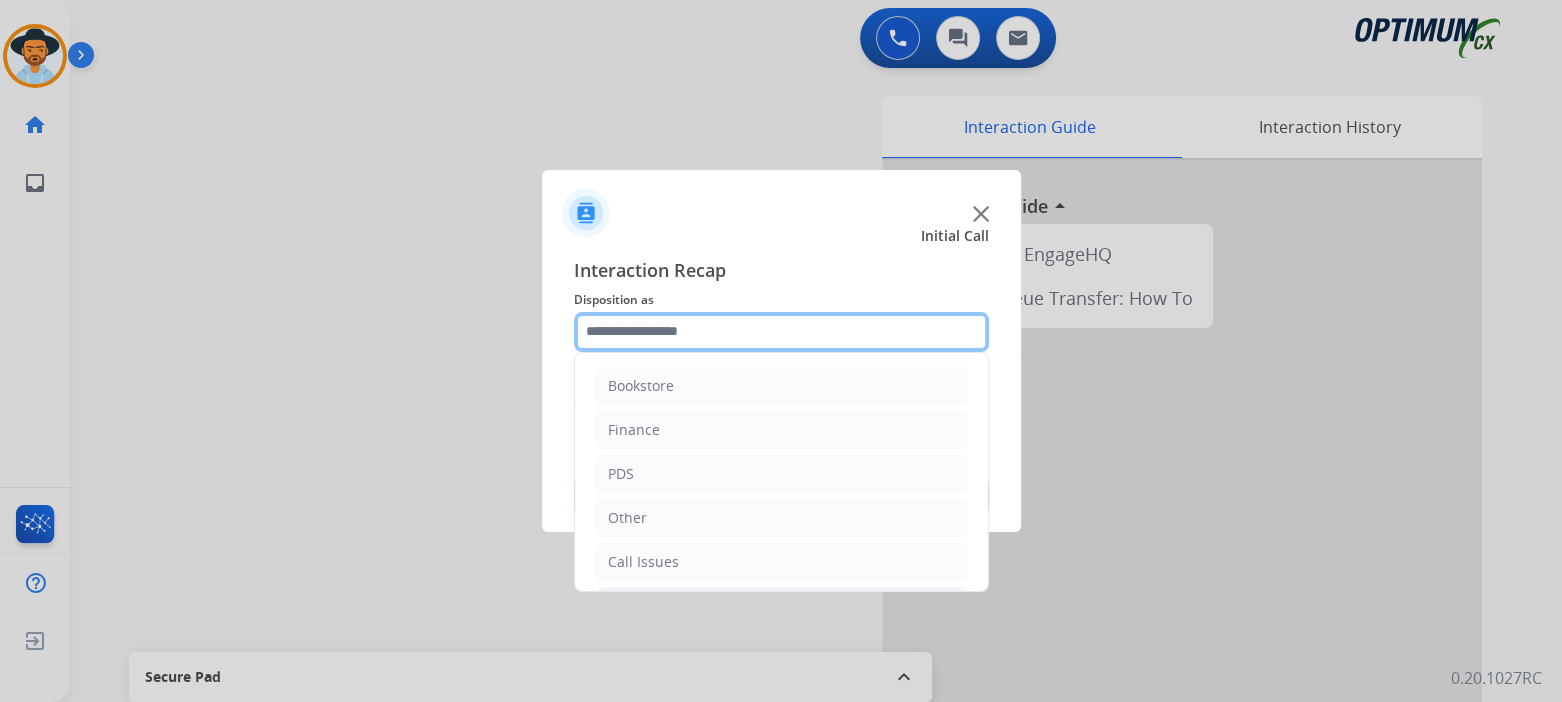click 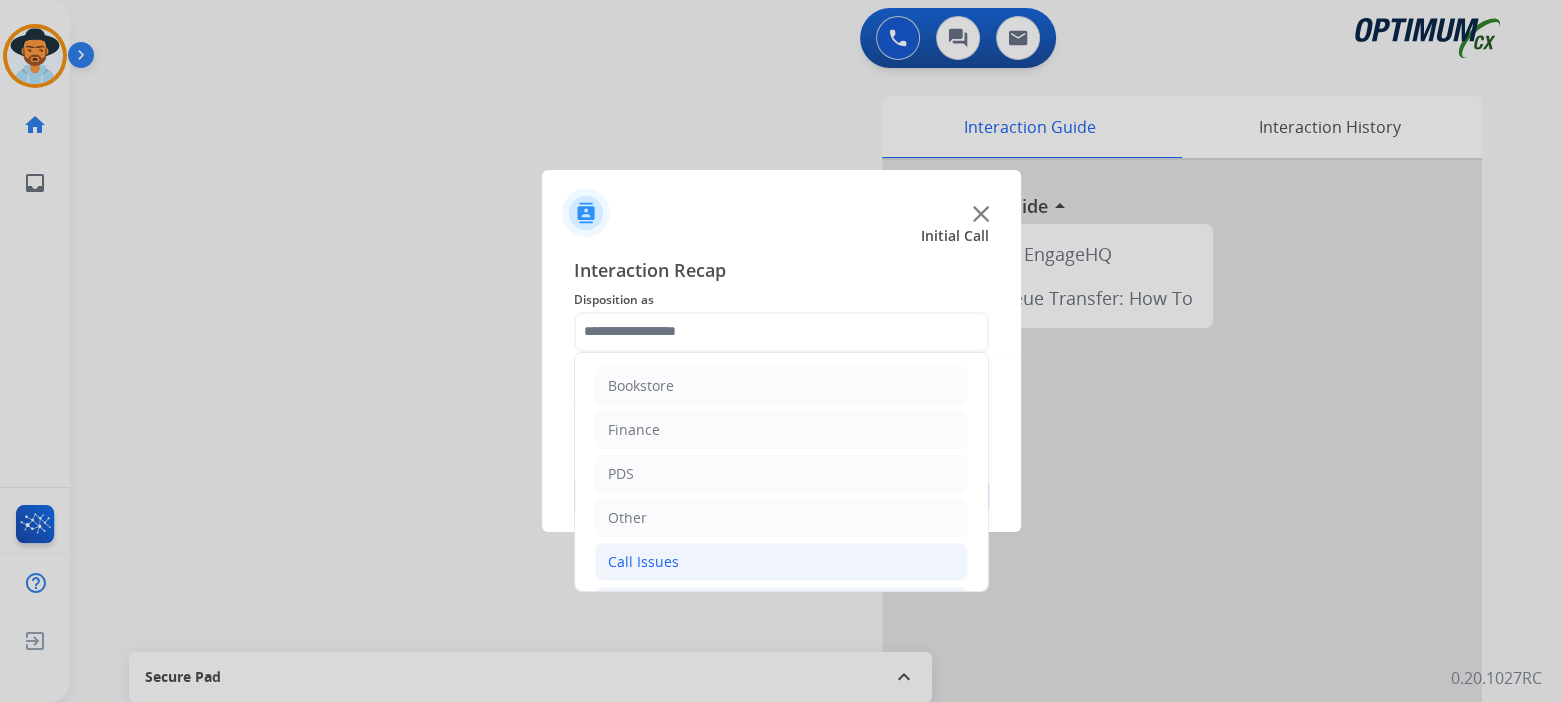 click on "Call Issues" 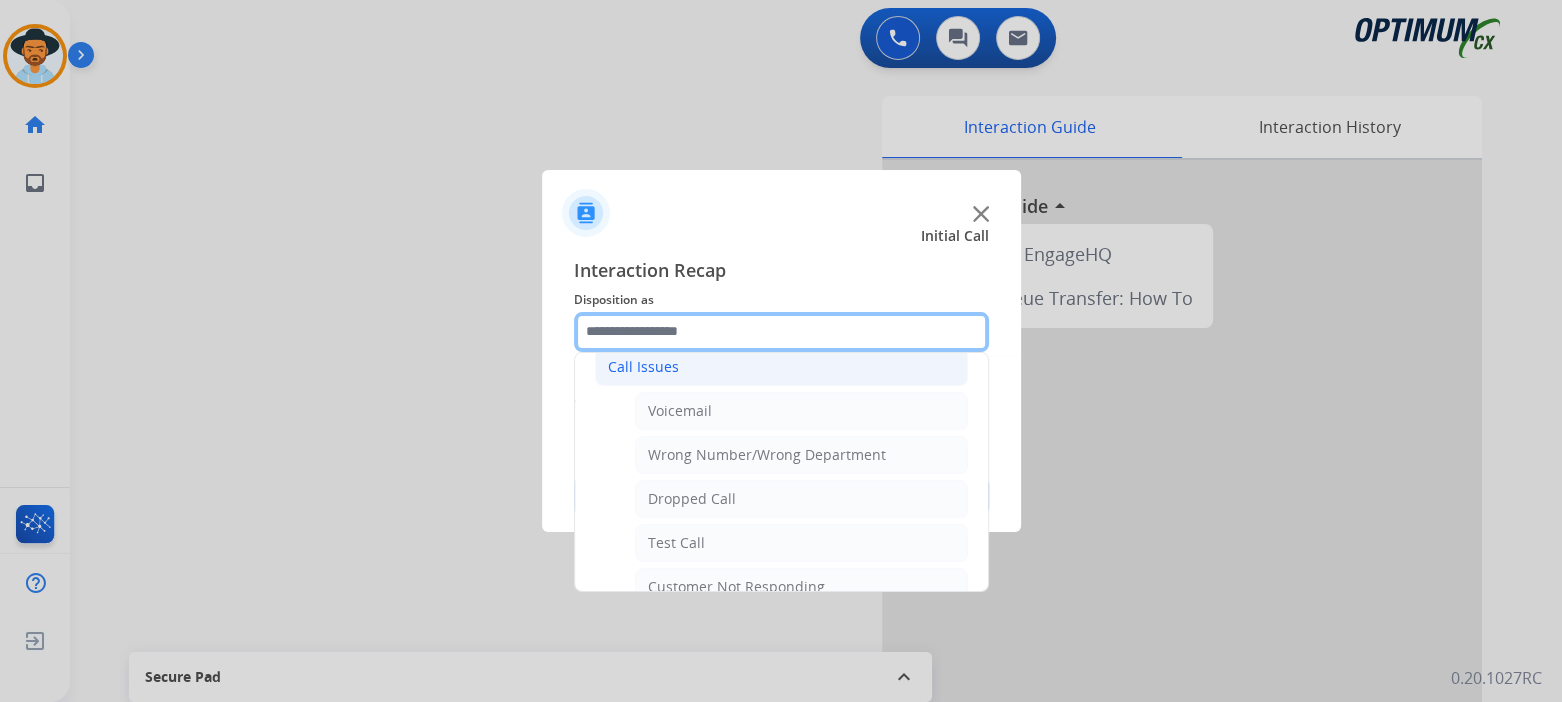 scroll, scrollTop: 195, scrollLeft: 0, axis: vertical 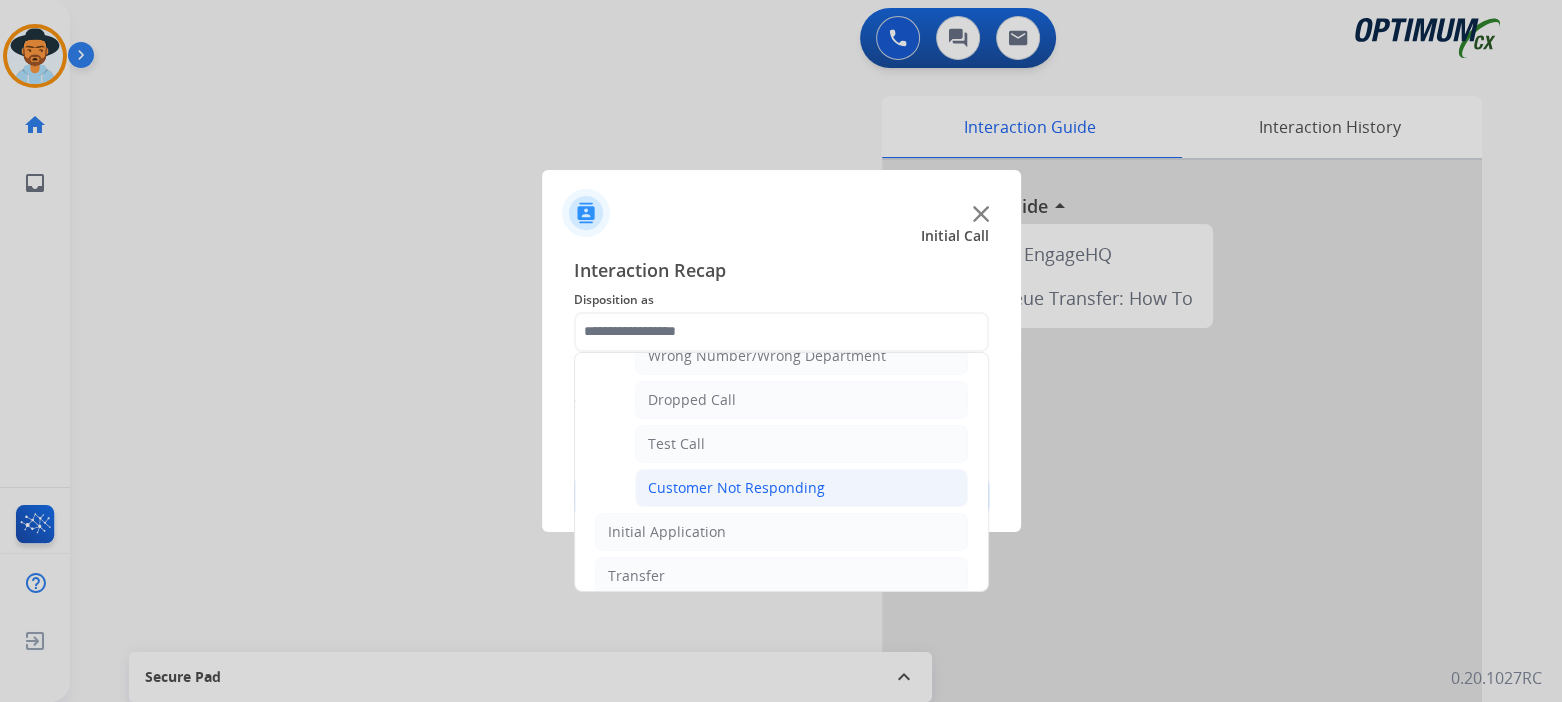 click on "Customer Not Responding" 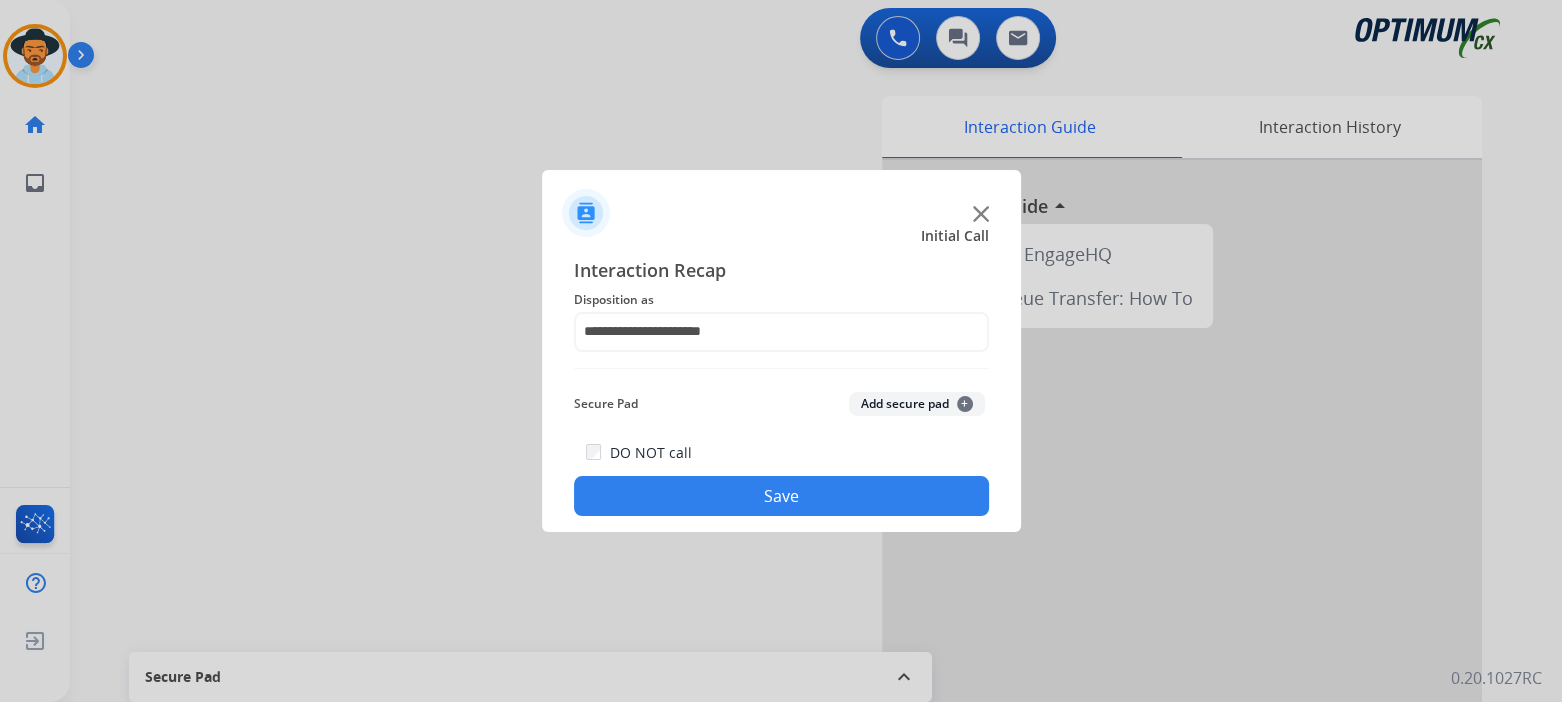click on "Save" 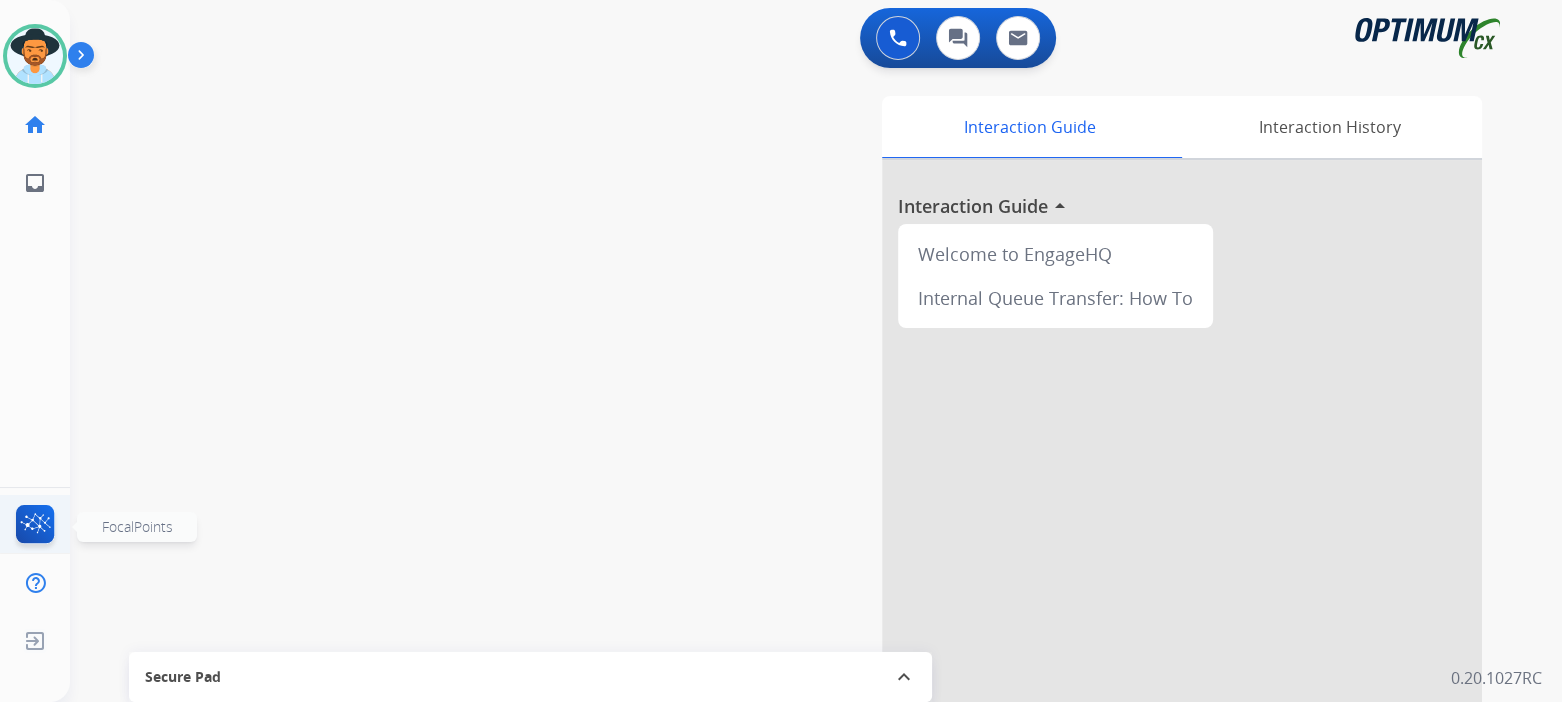click 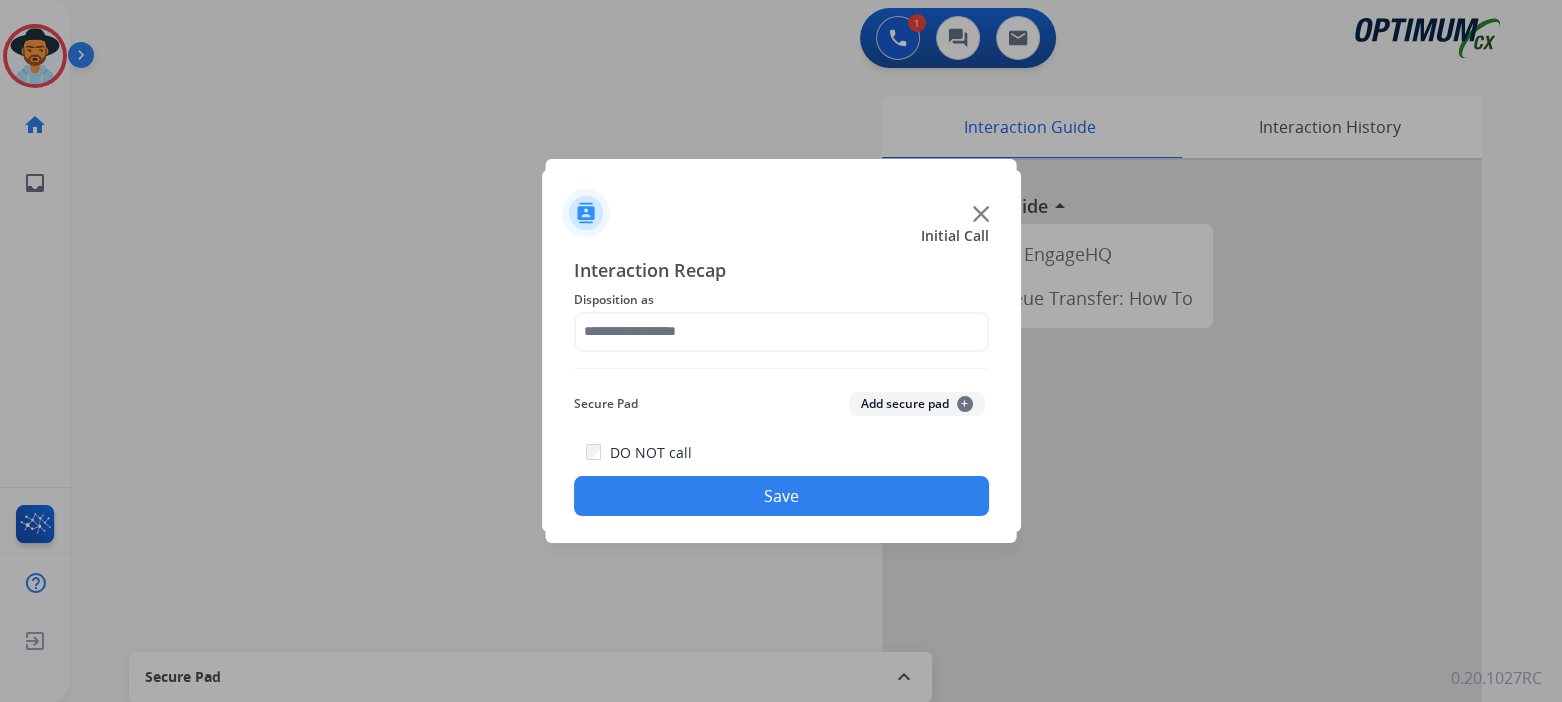 click 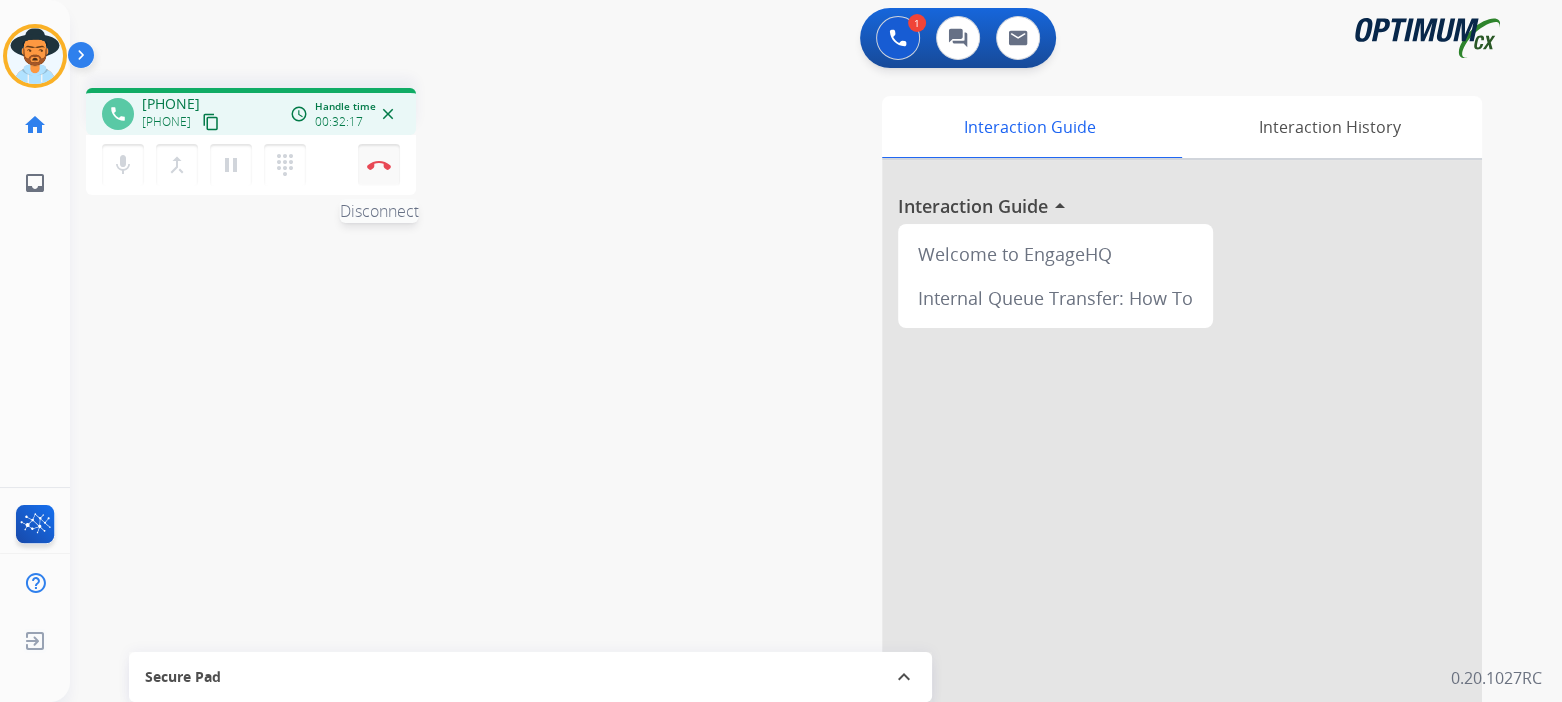 click at bounding box center (379, 165) 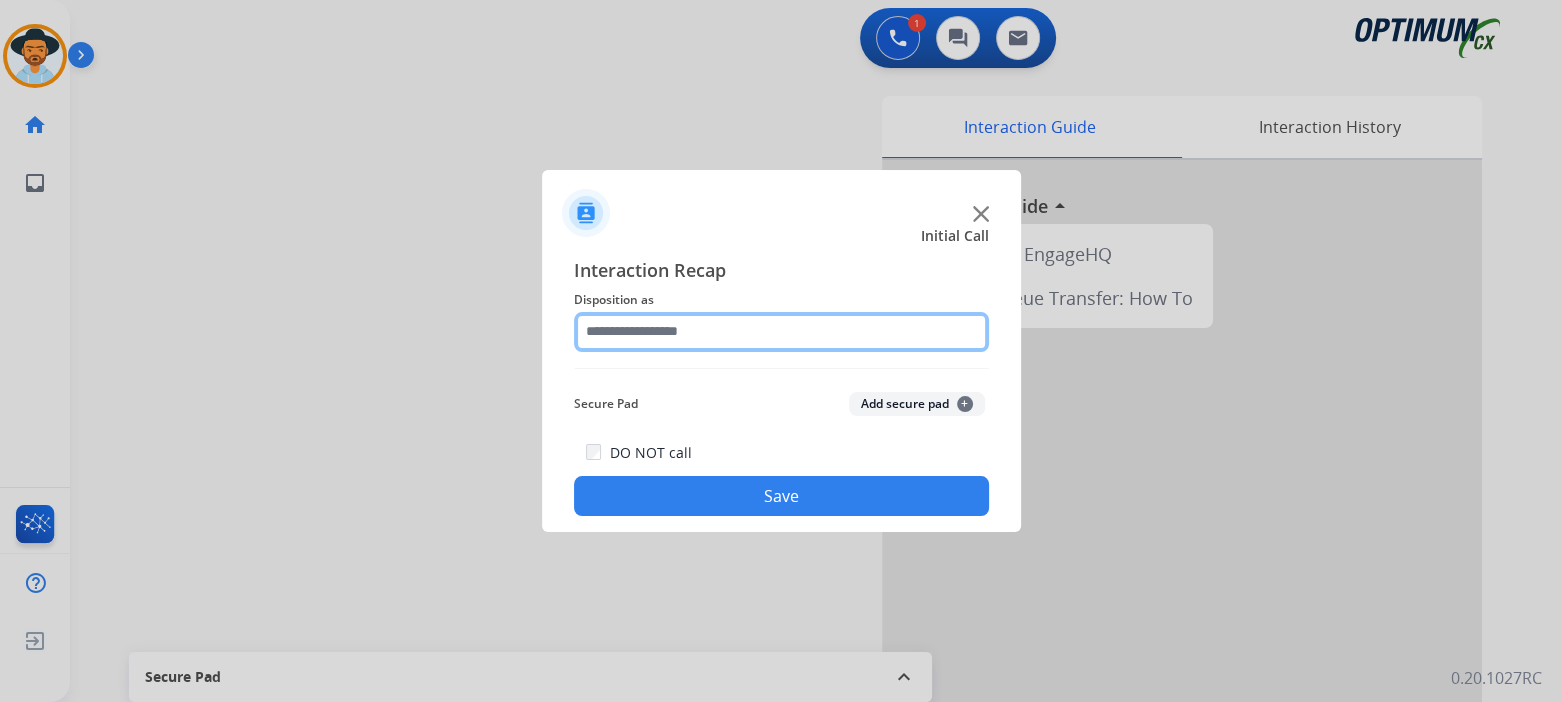 click 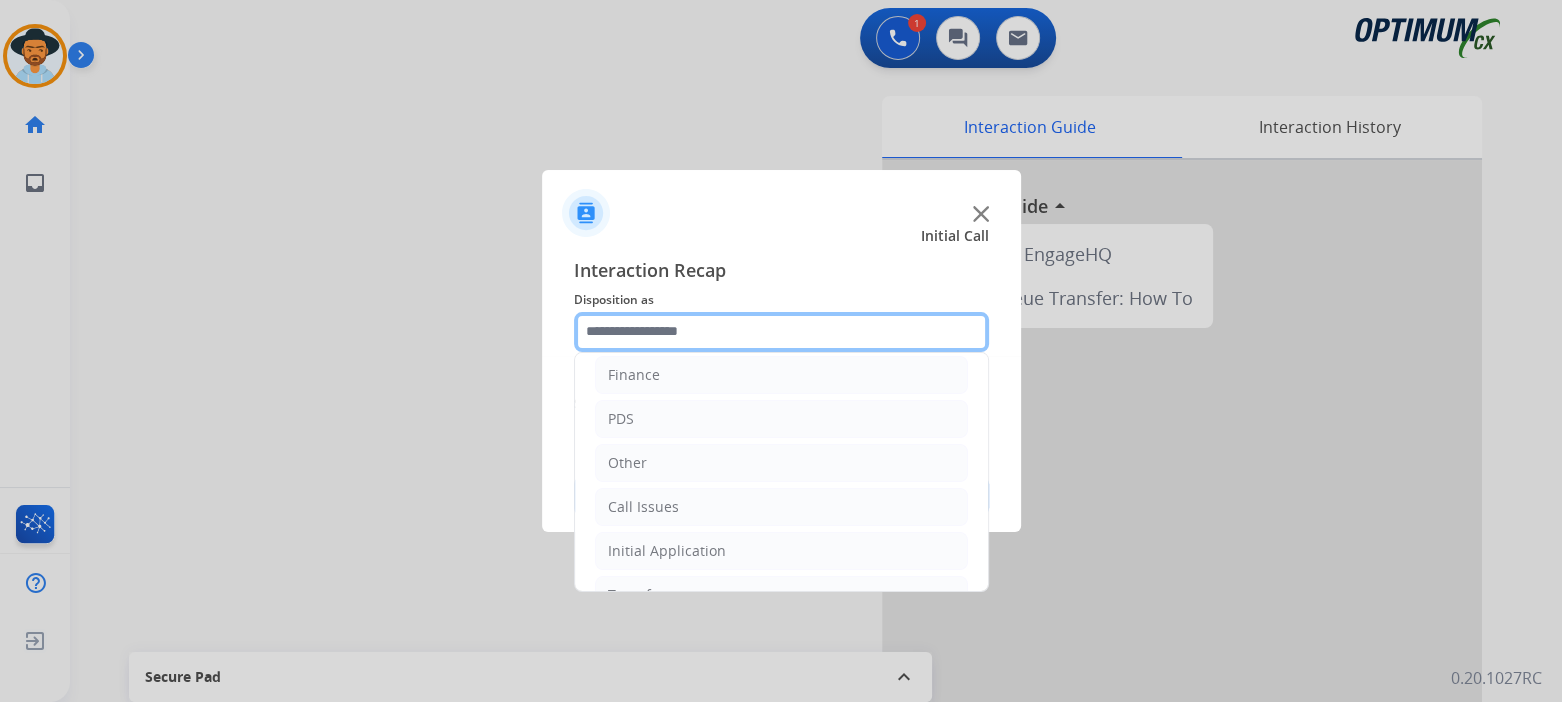 scroll, scrollTop: 132, scrollLeft: 0, axis: vertical 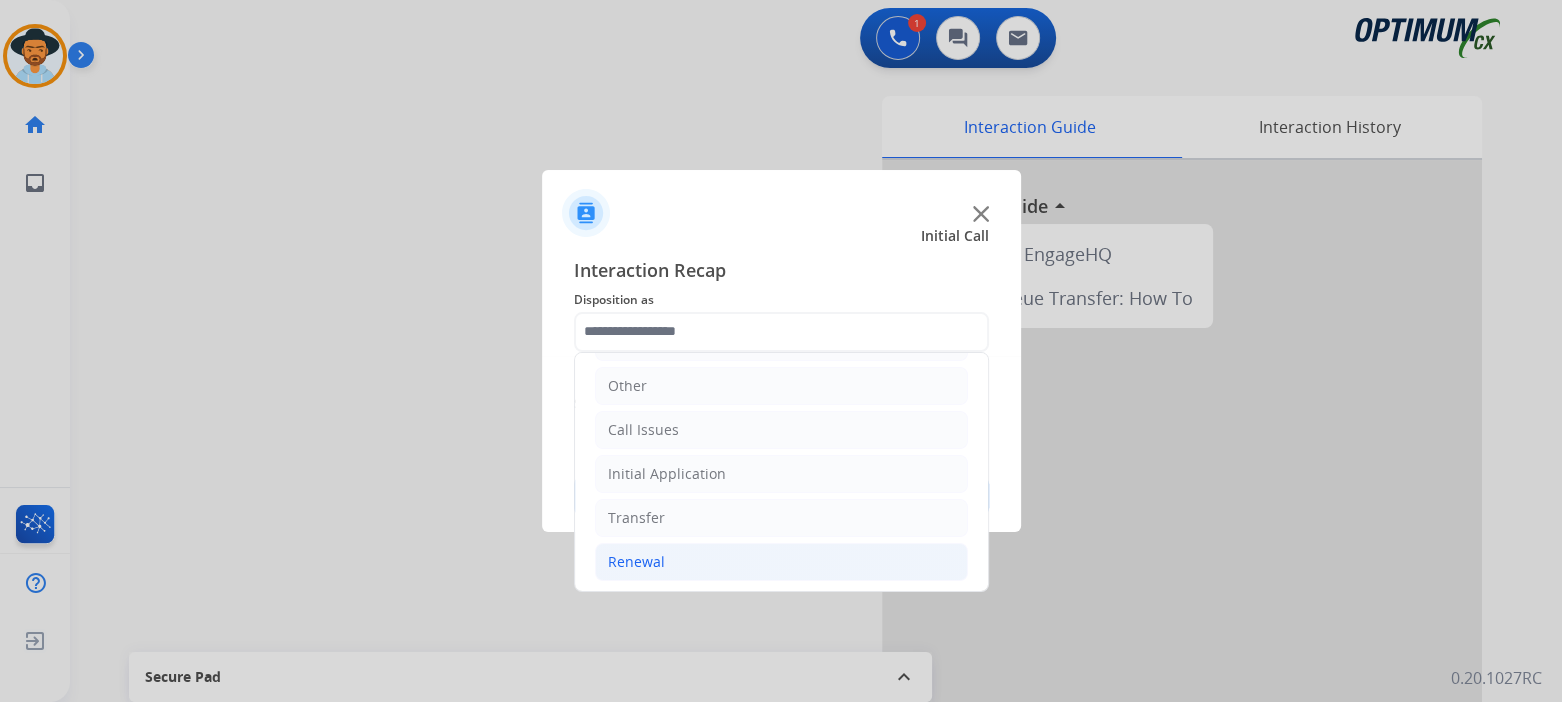 click on "Renewal" 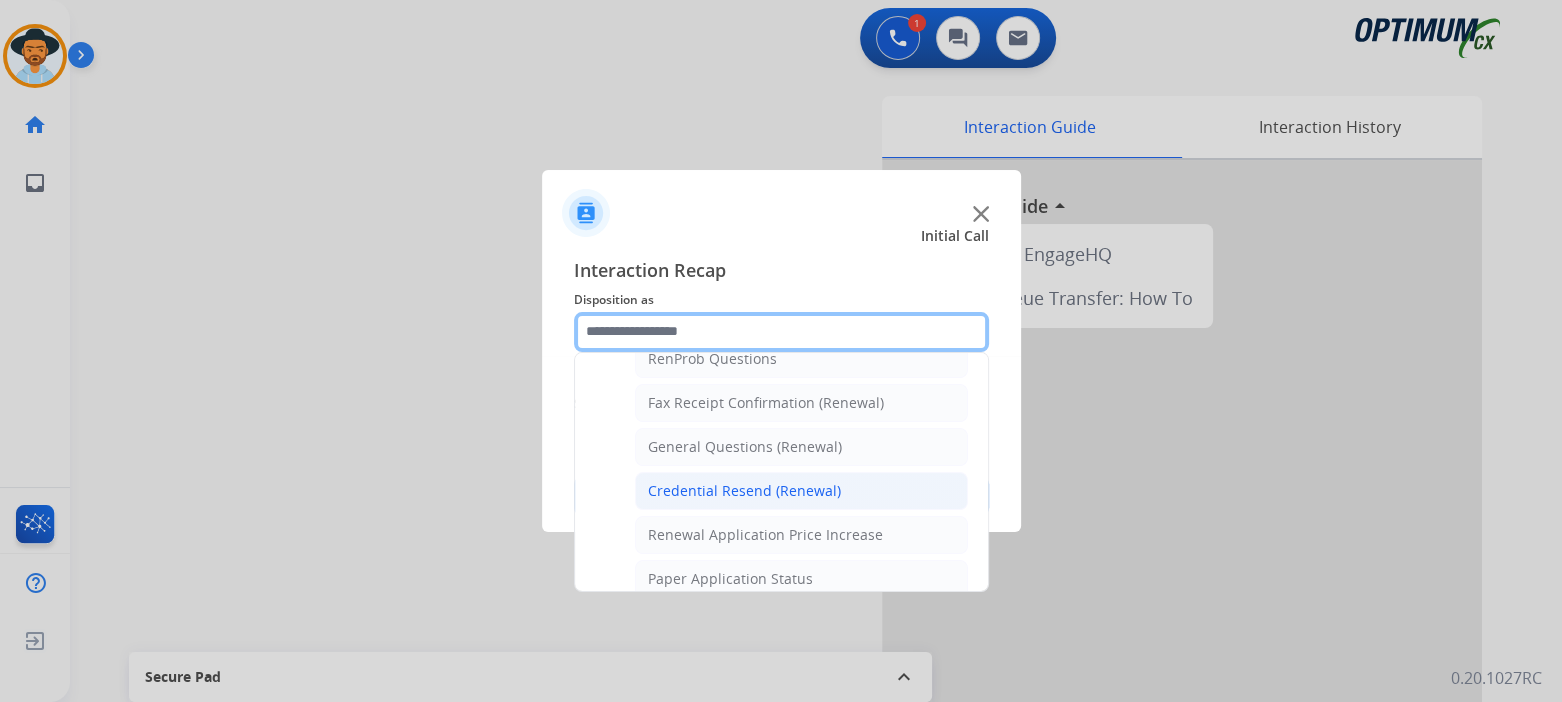 scroll, scrollTop: 532, scrollLeft: 0, axis: vertical 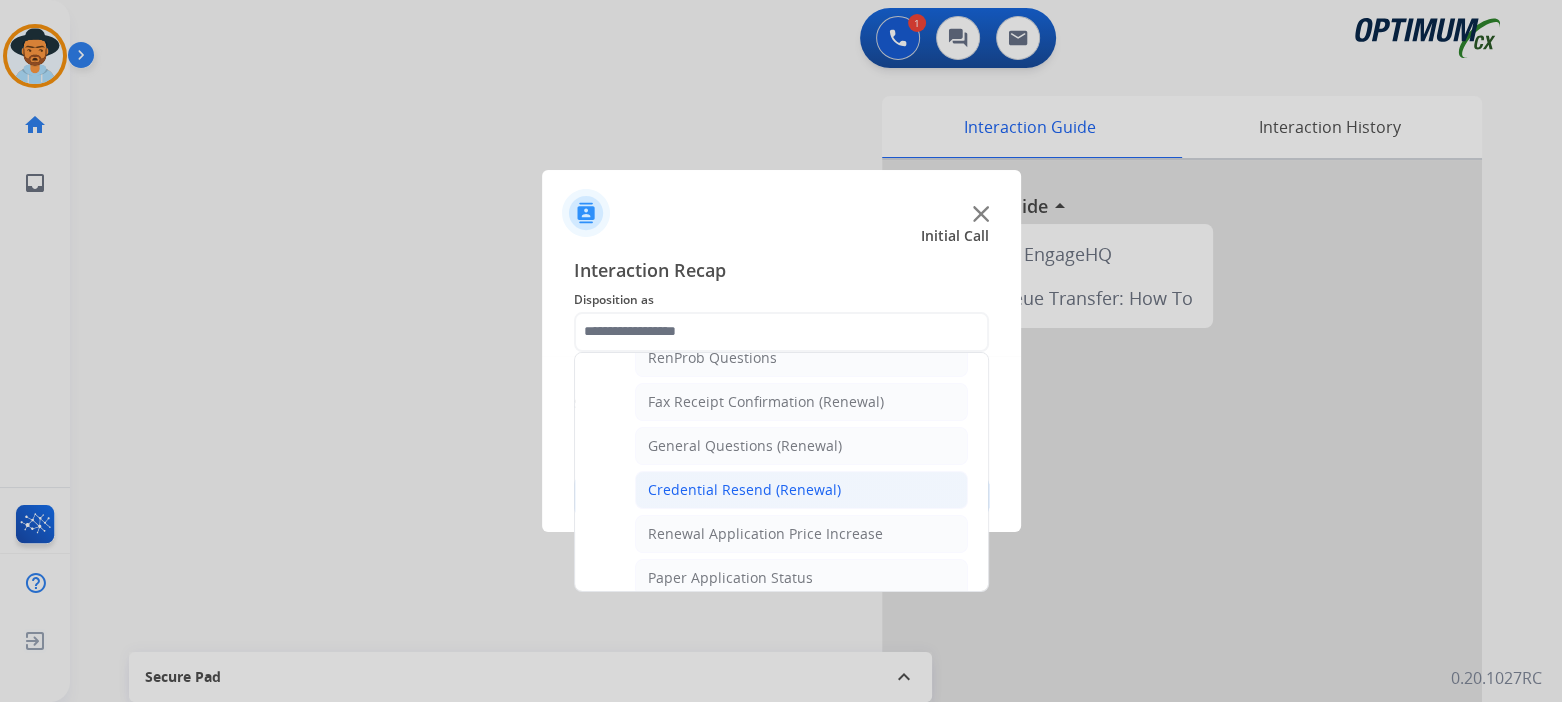 click on "Credential Resend (Renewal)" 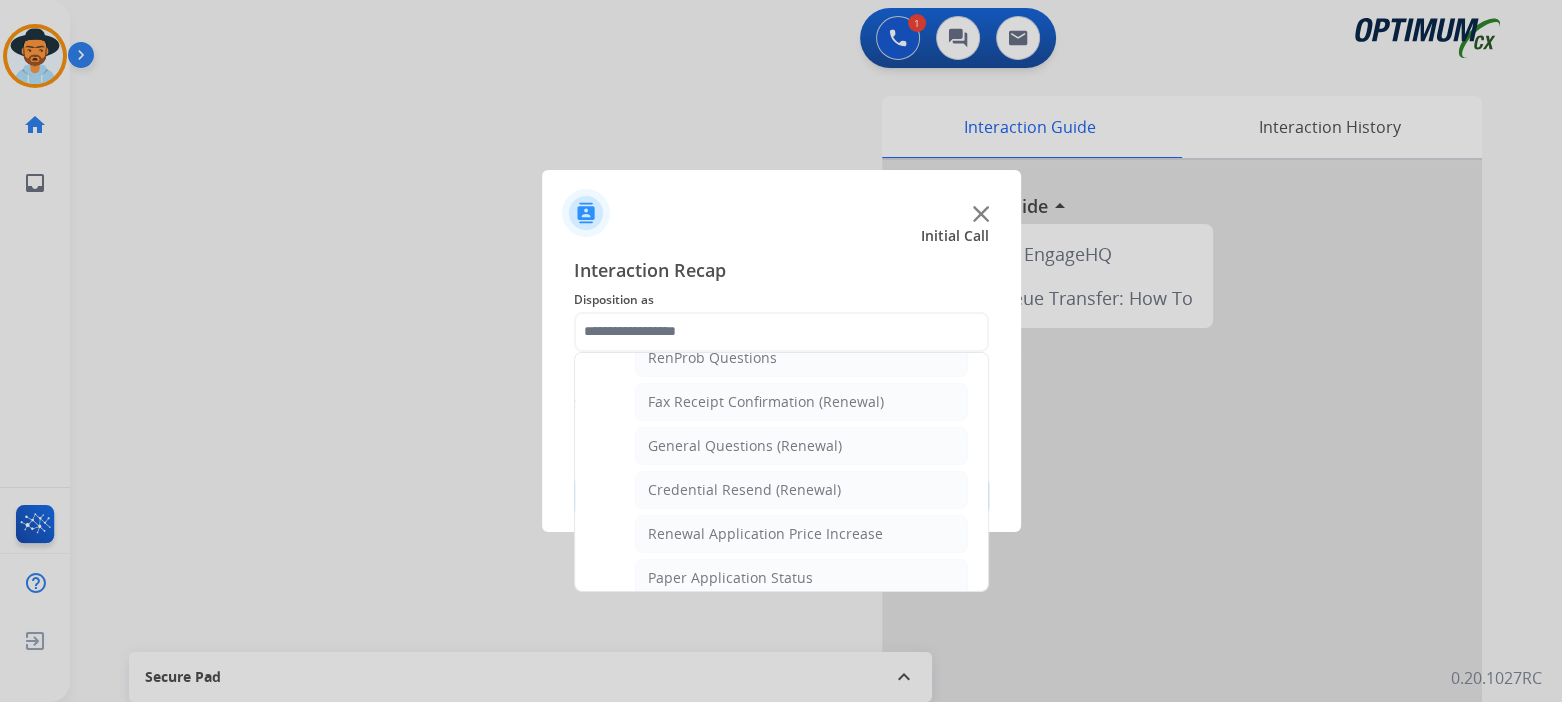 type on "**********" 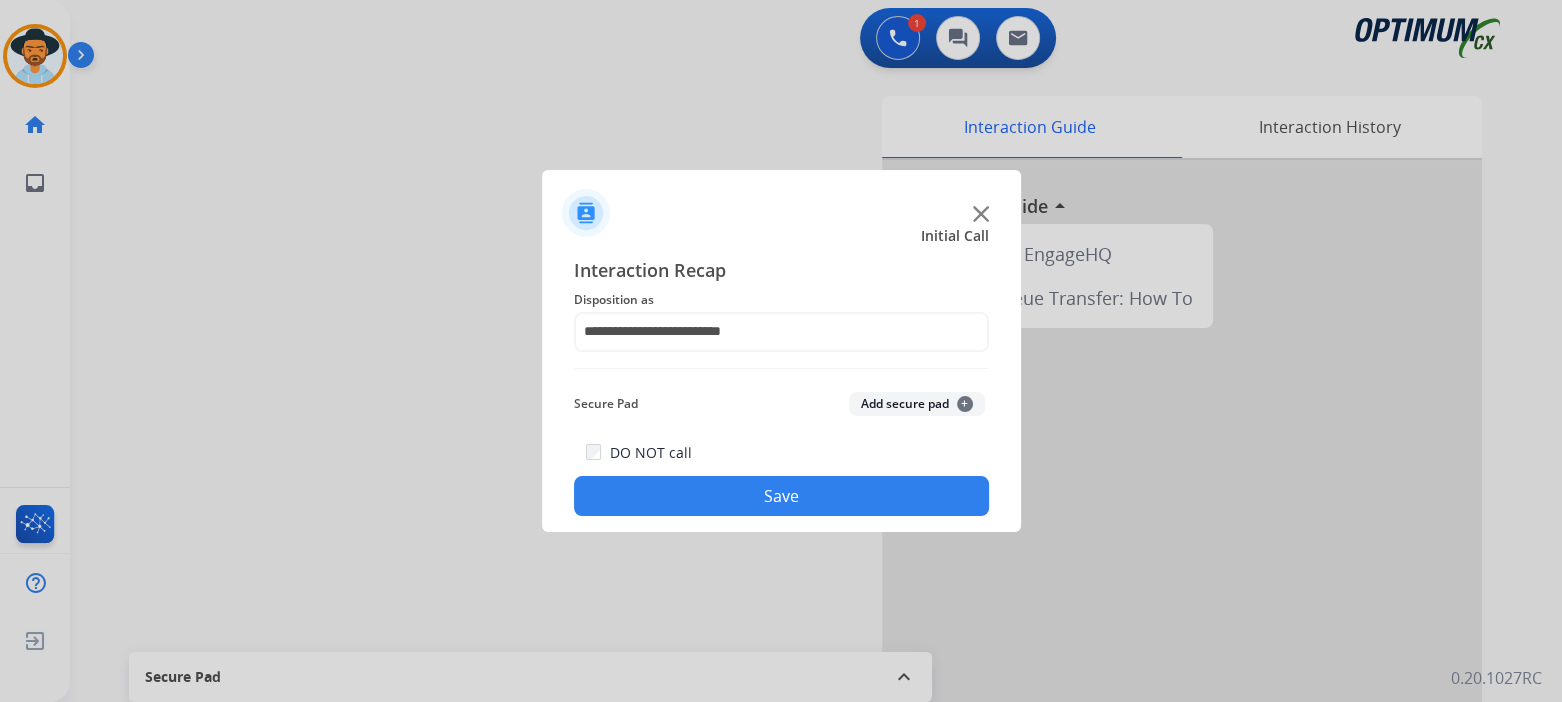 click on "Save" 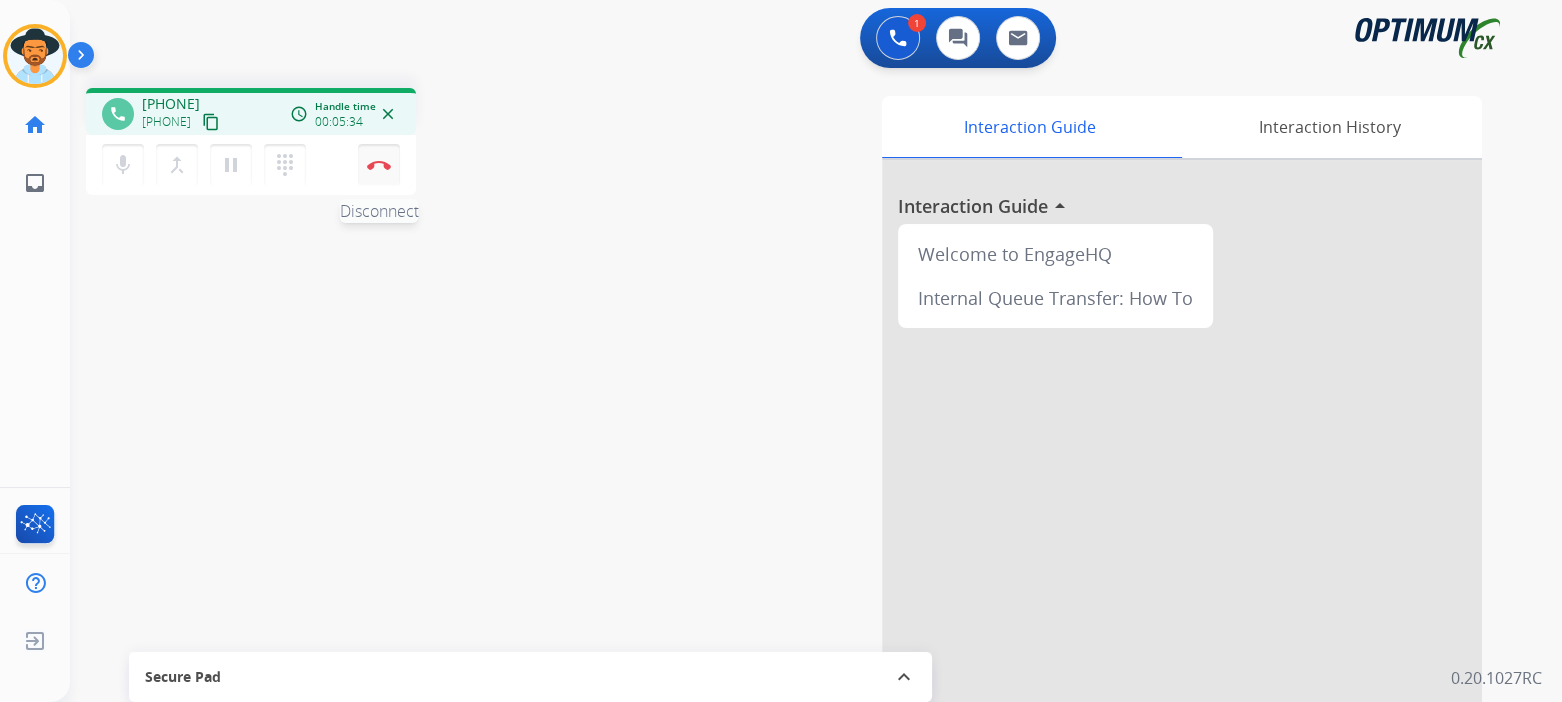 click at bounding box center [379, 165] 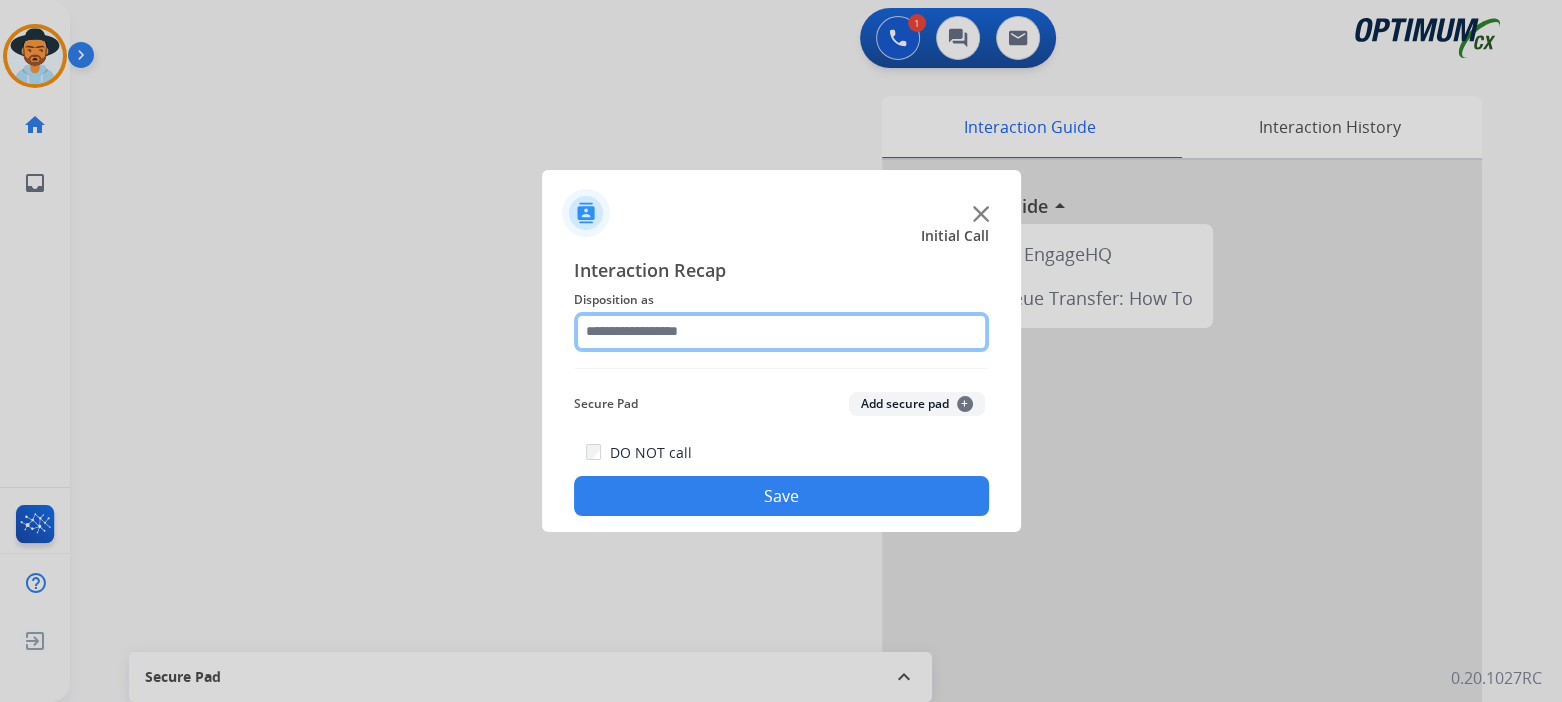click 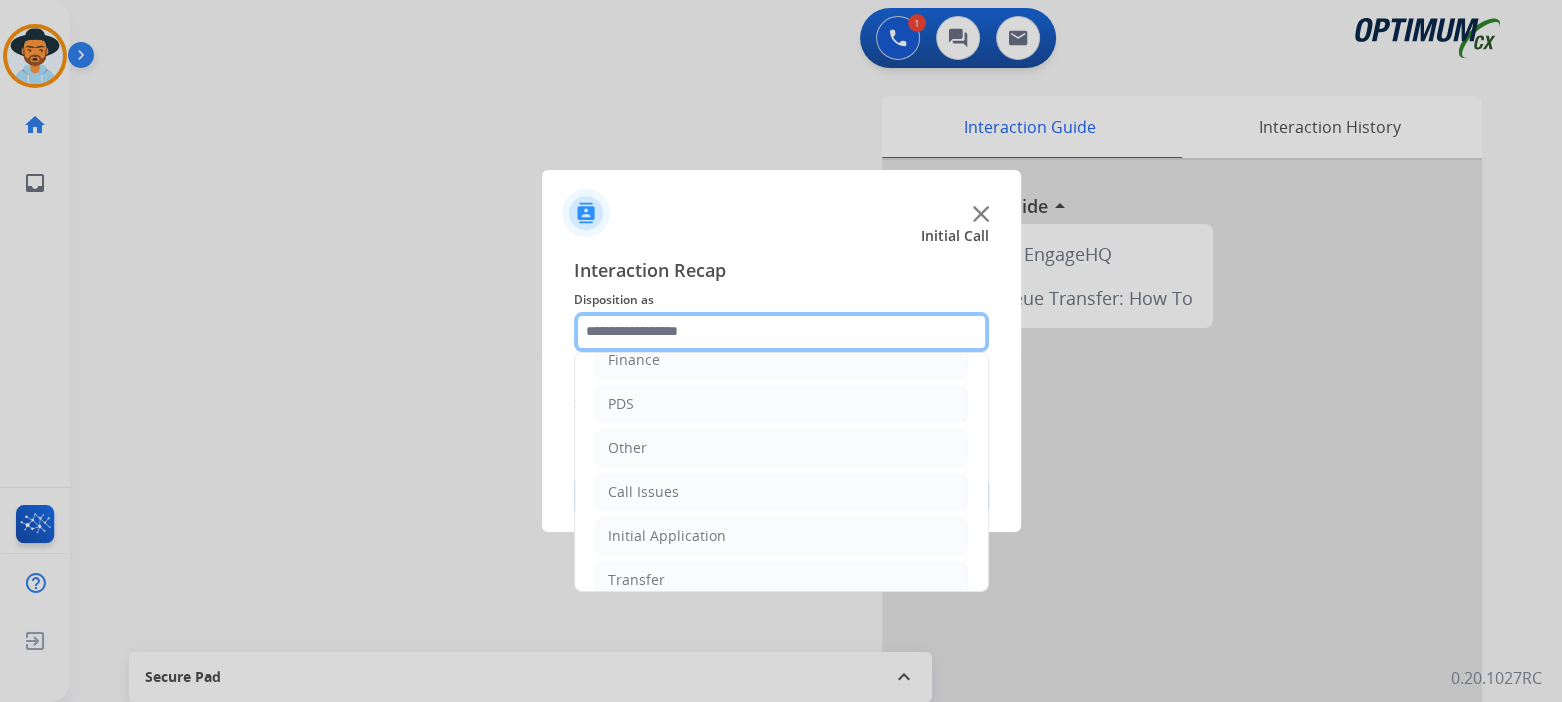 scroll, scrollTop: 132, scrollLeft: 0, axis: vertical 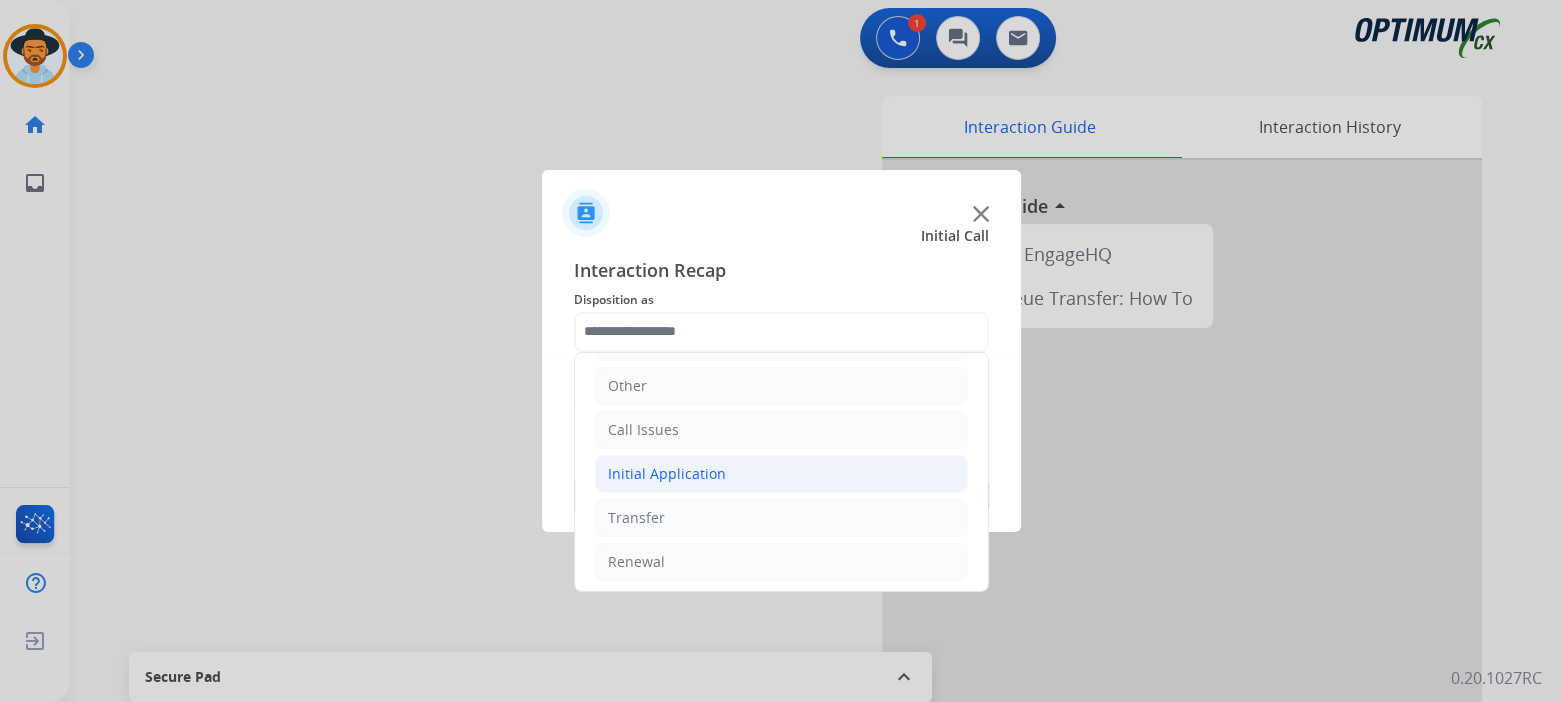 click on "Initial Application" 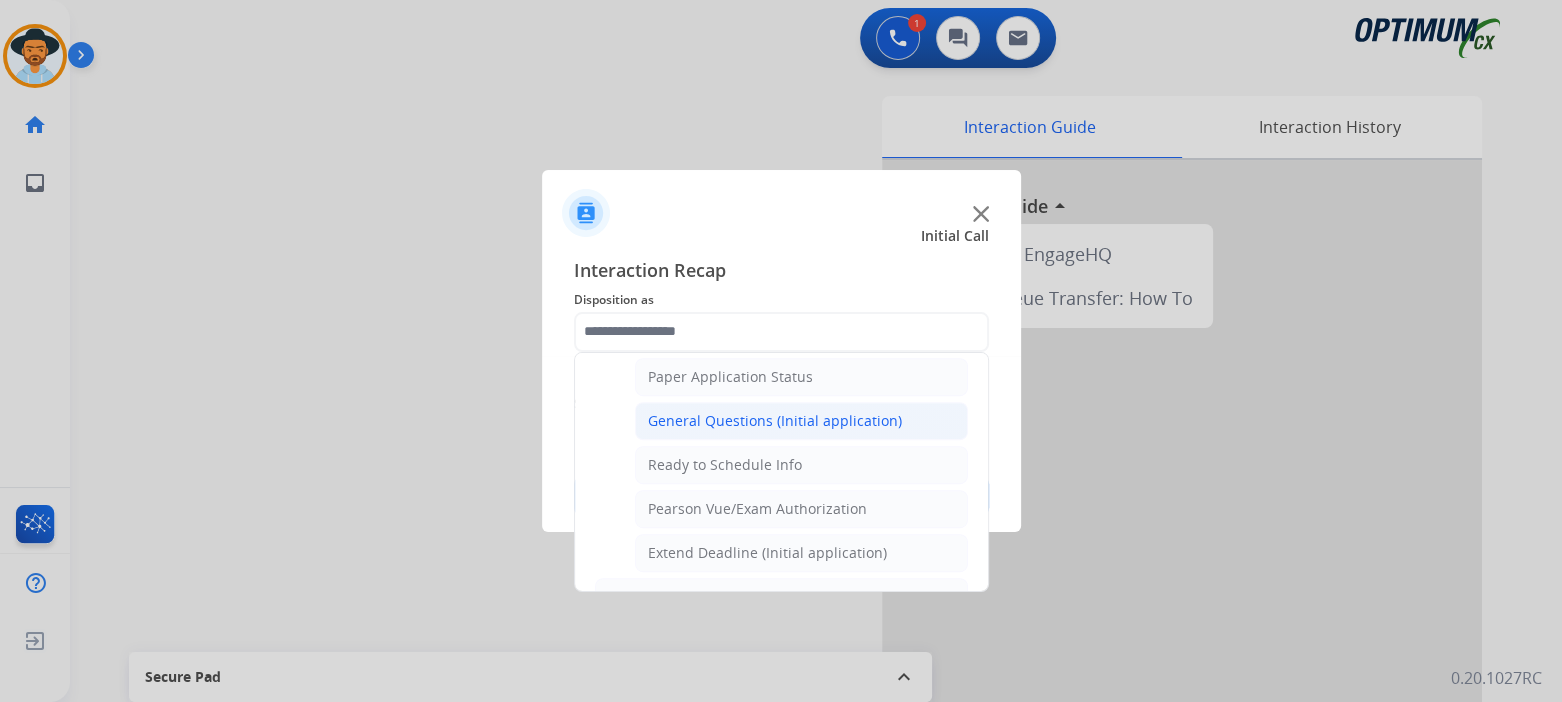 scroll, scrollTop: 1130, scrollLeft: 0, axis: vertical 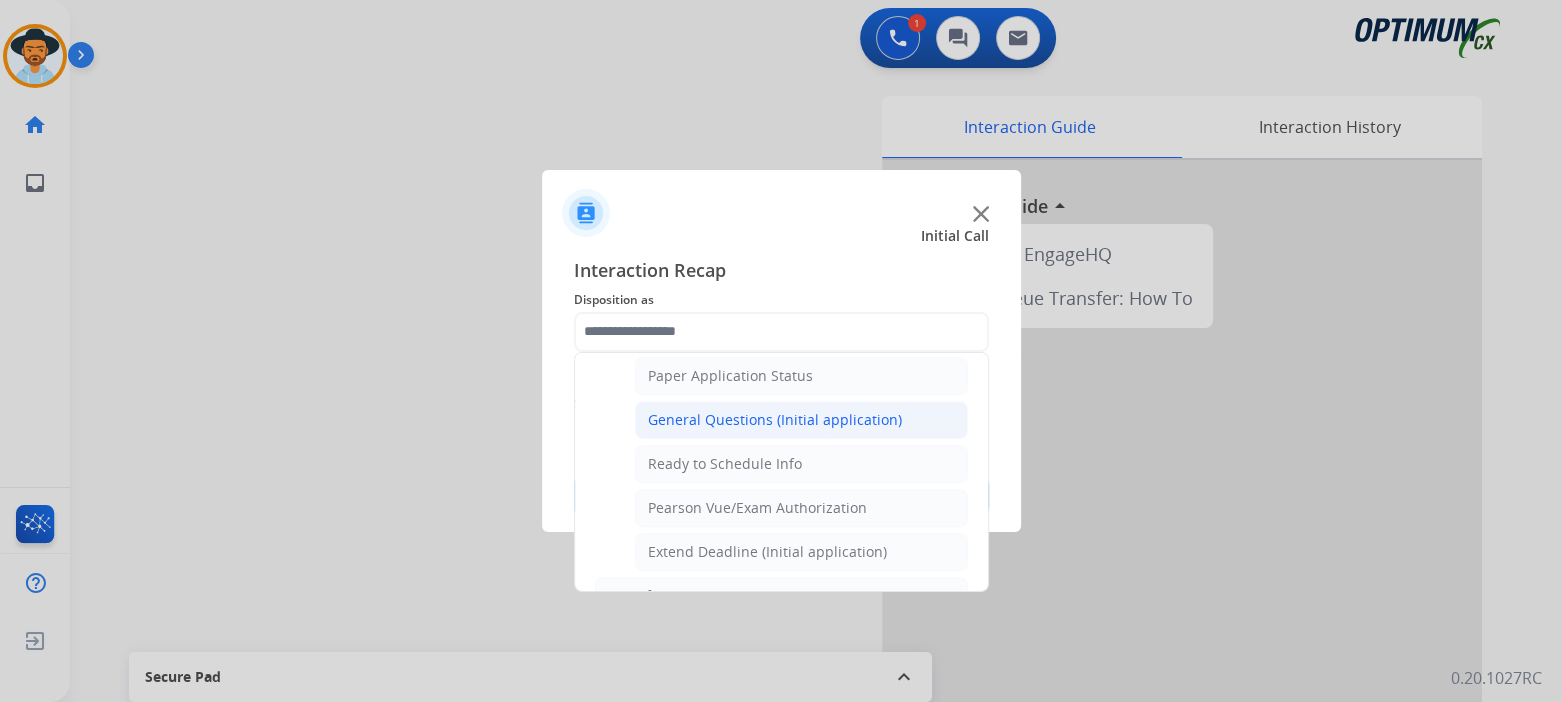 click on "General Questions (Initial application)" 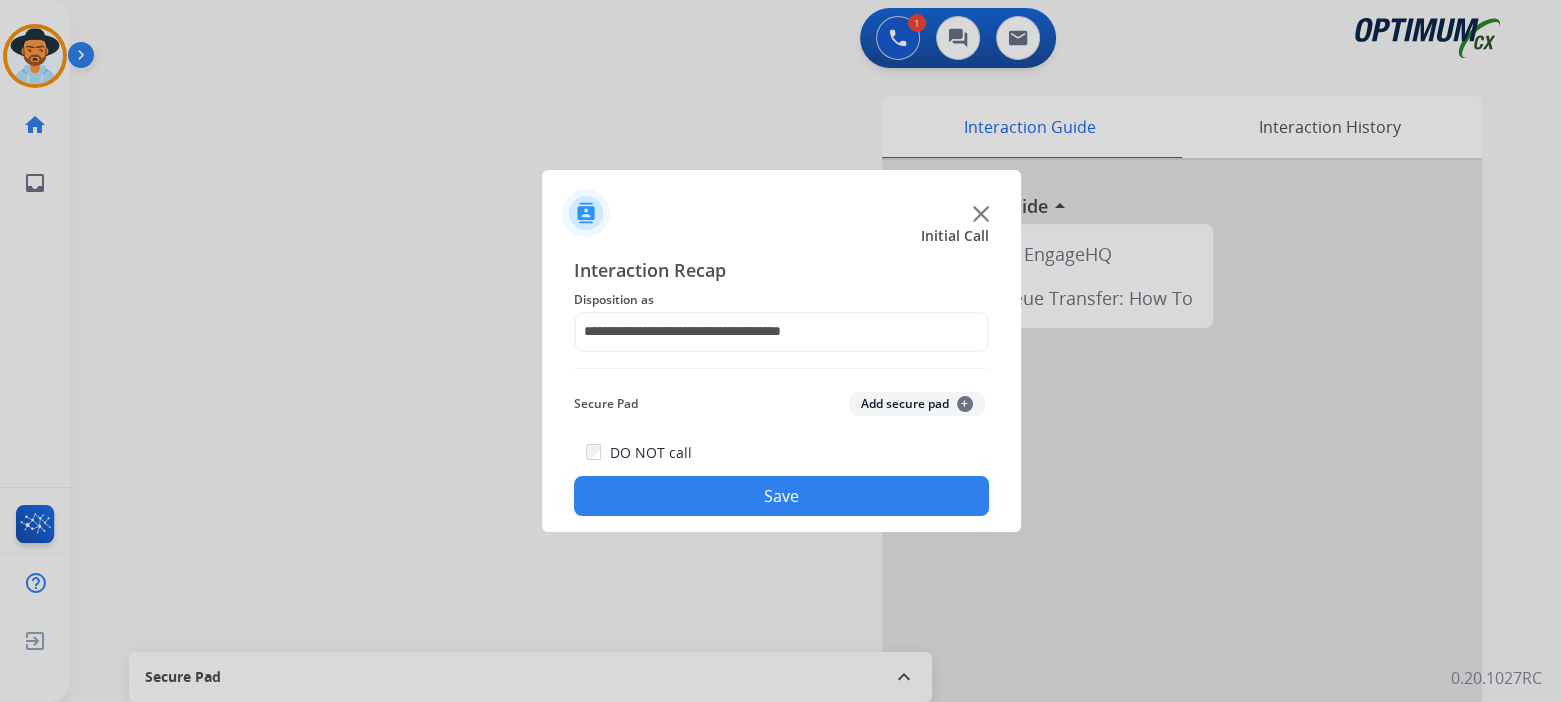 click on "Save" 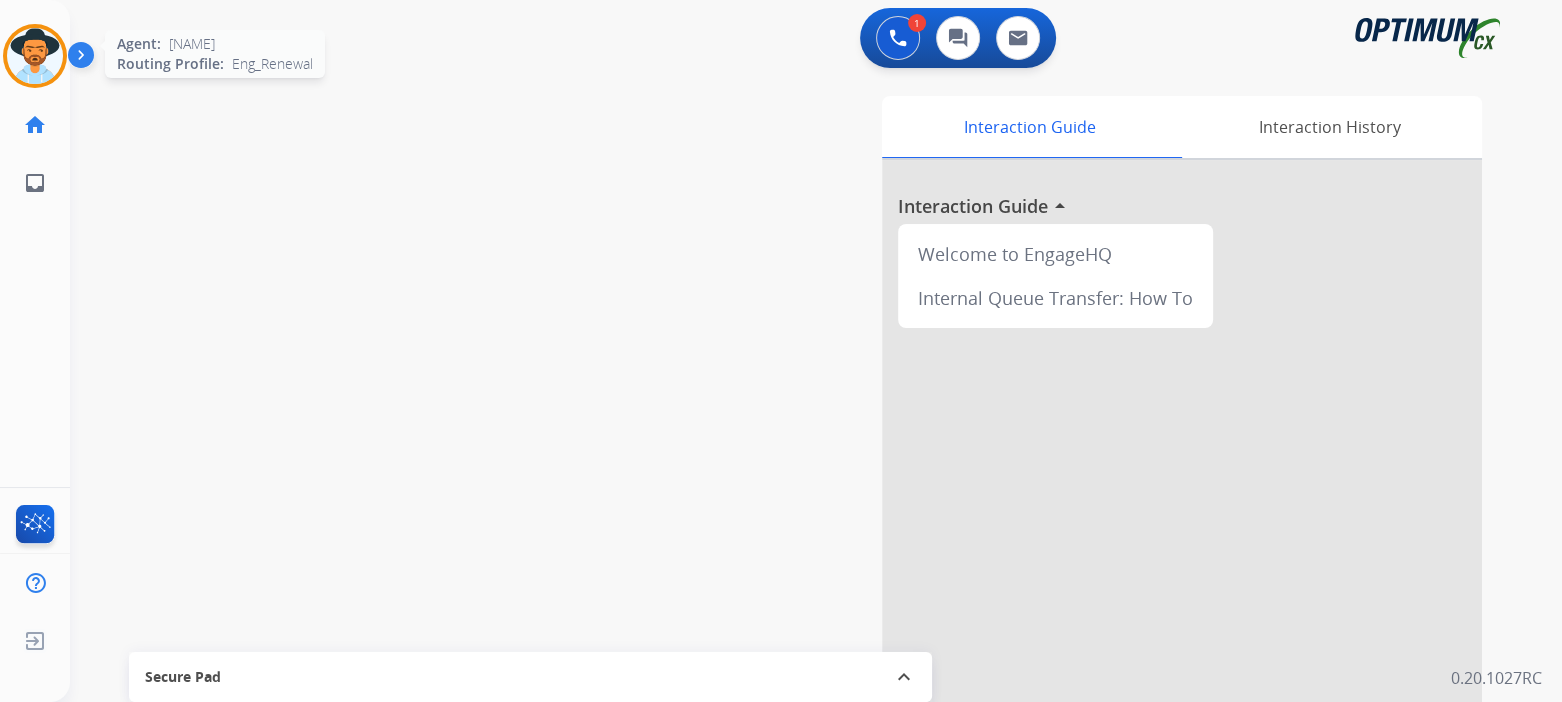 click at bounding box center (35, 56) 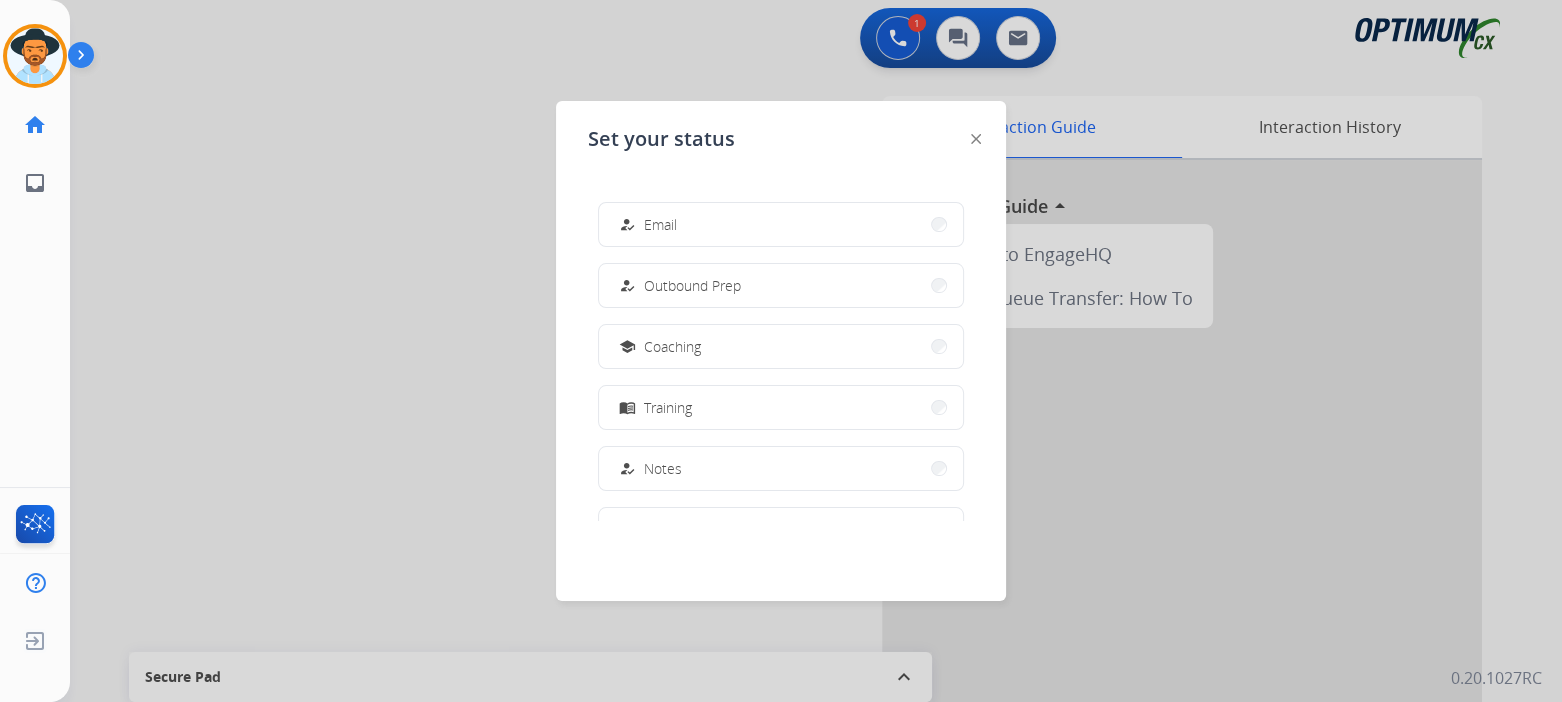 scroll, scrollTop: 199, scrollLeft: 0, axis: vertical 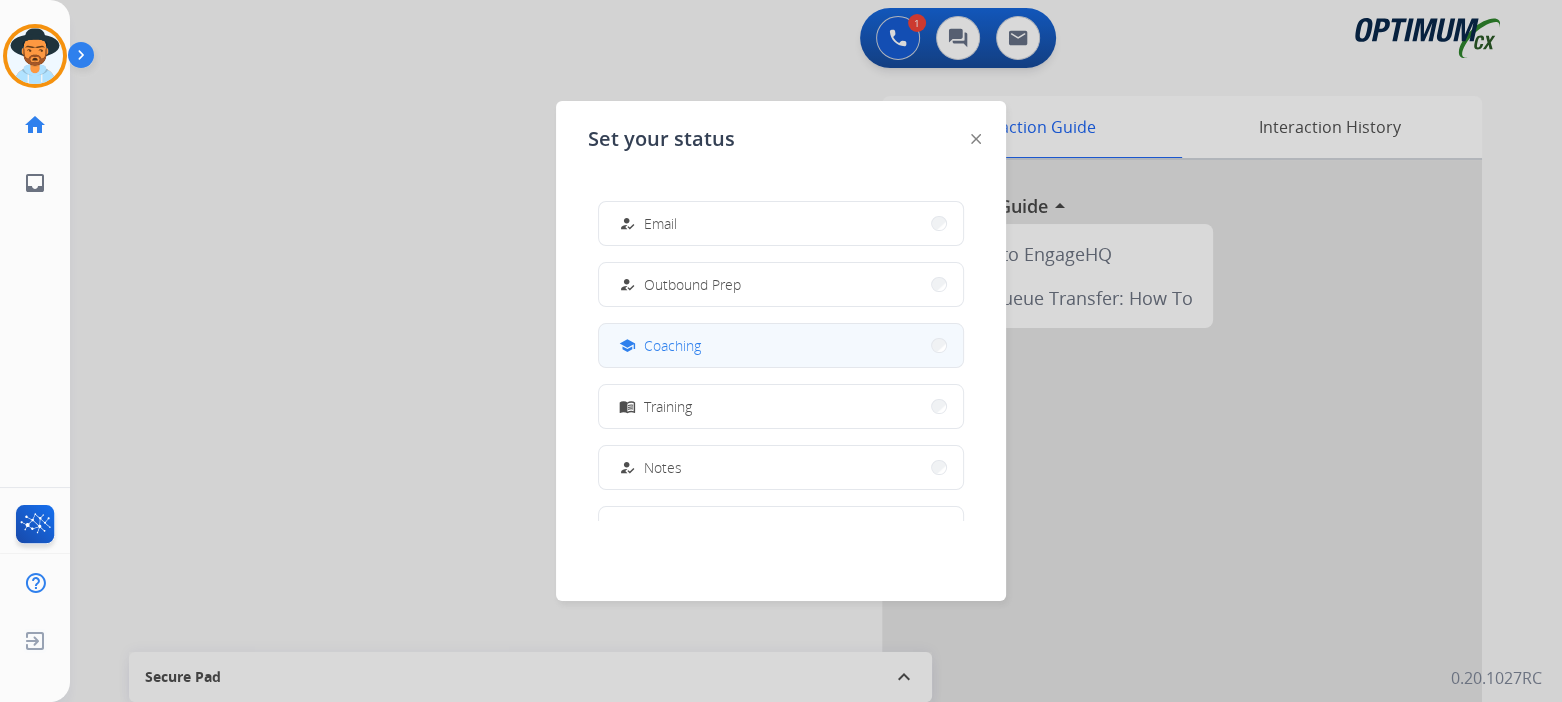 click on "Coaching" at bounding box center [672, 345] 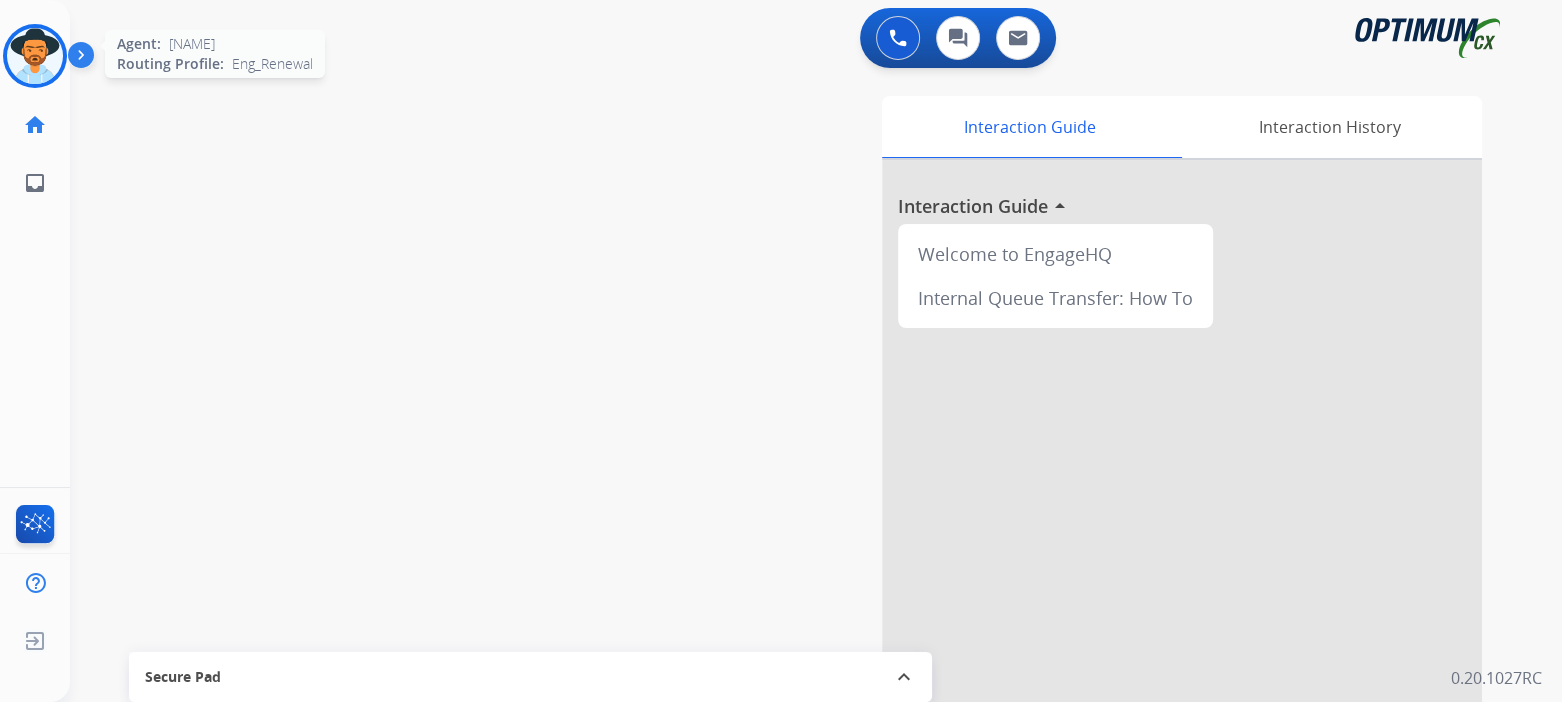 click at bounding box center (35, 56) 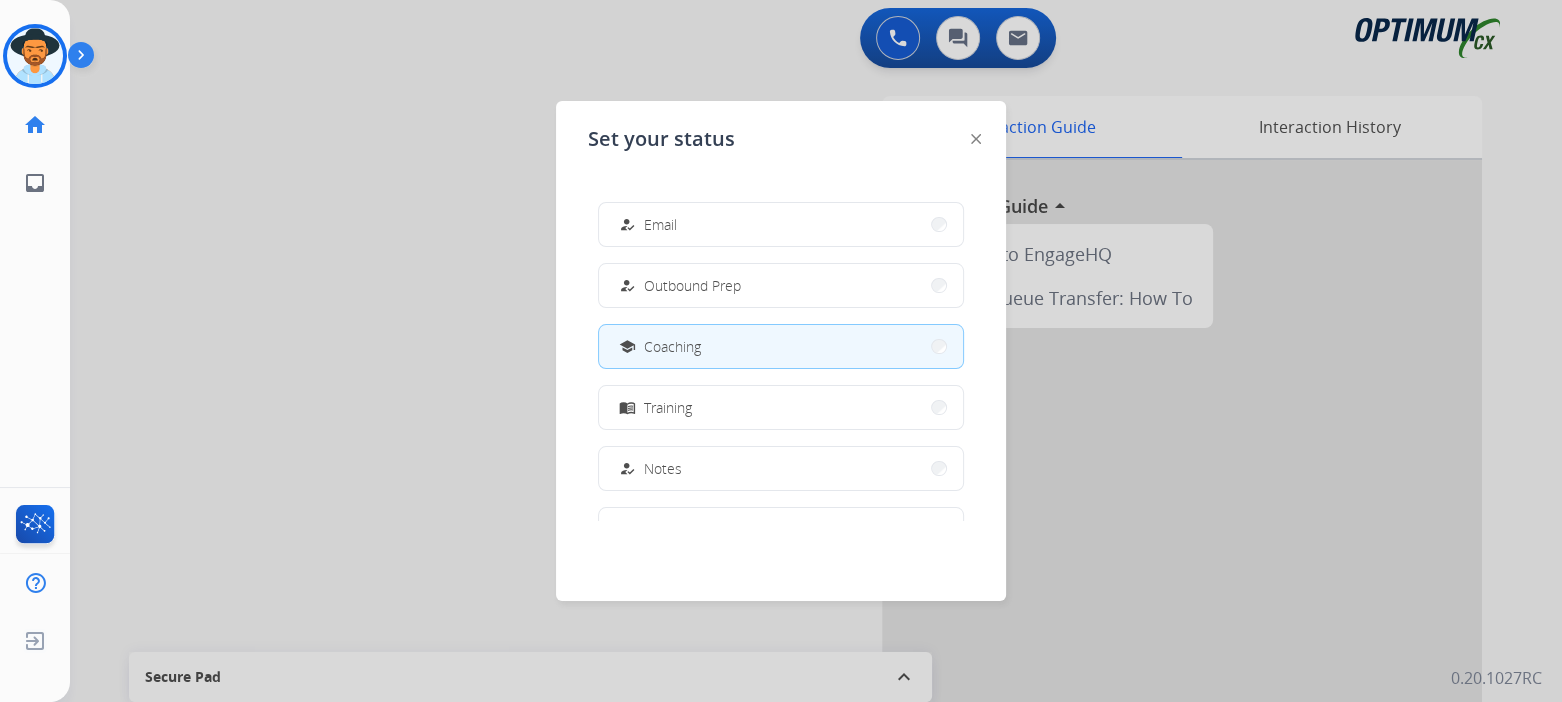 scroll, scrollTop: 199, scrollLeft: 0, axis: vertical 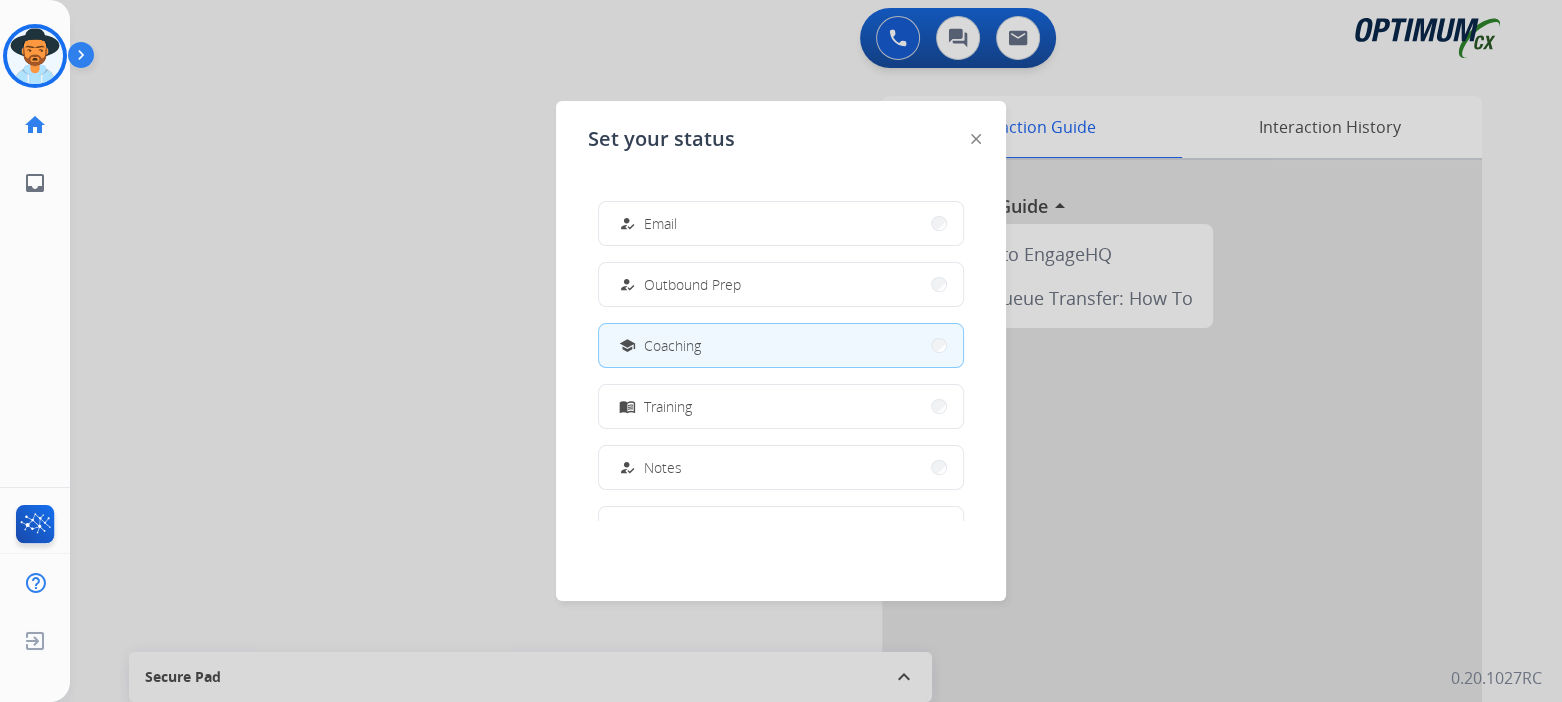 click at bounding box center [781, 351] 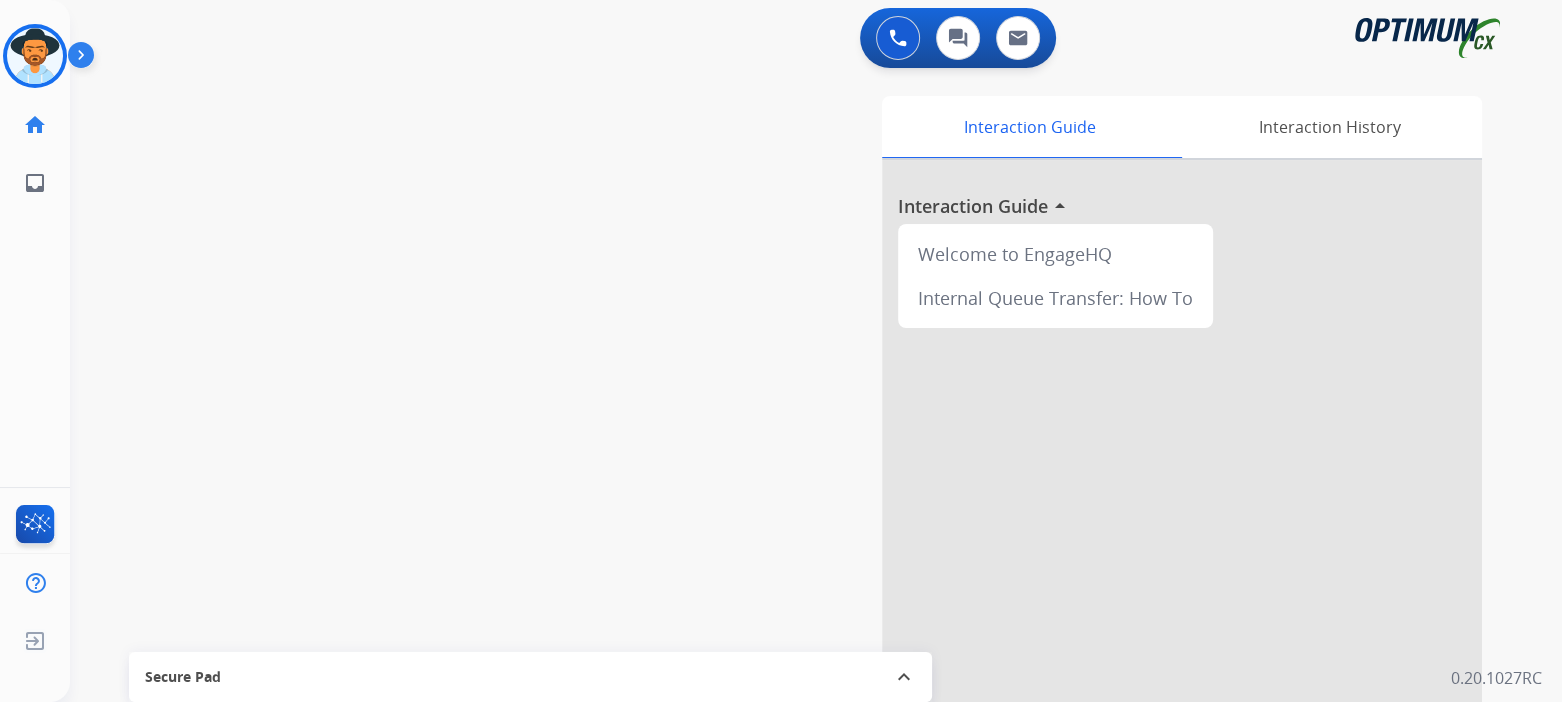 drag, startPoint x: 31, startPoint y: 56, endPoint x: 96, endPoint y: 56, distance: 65 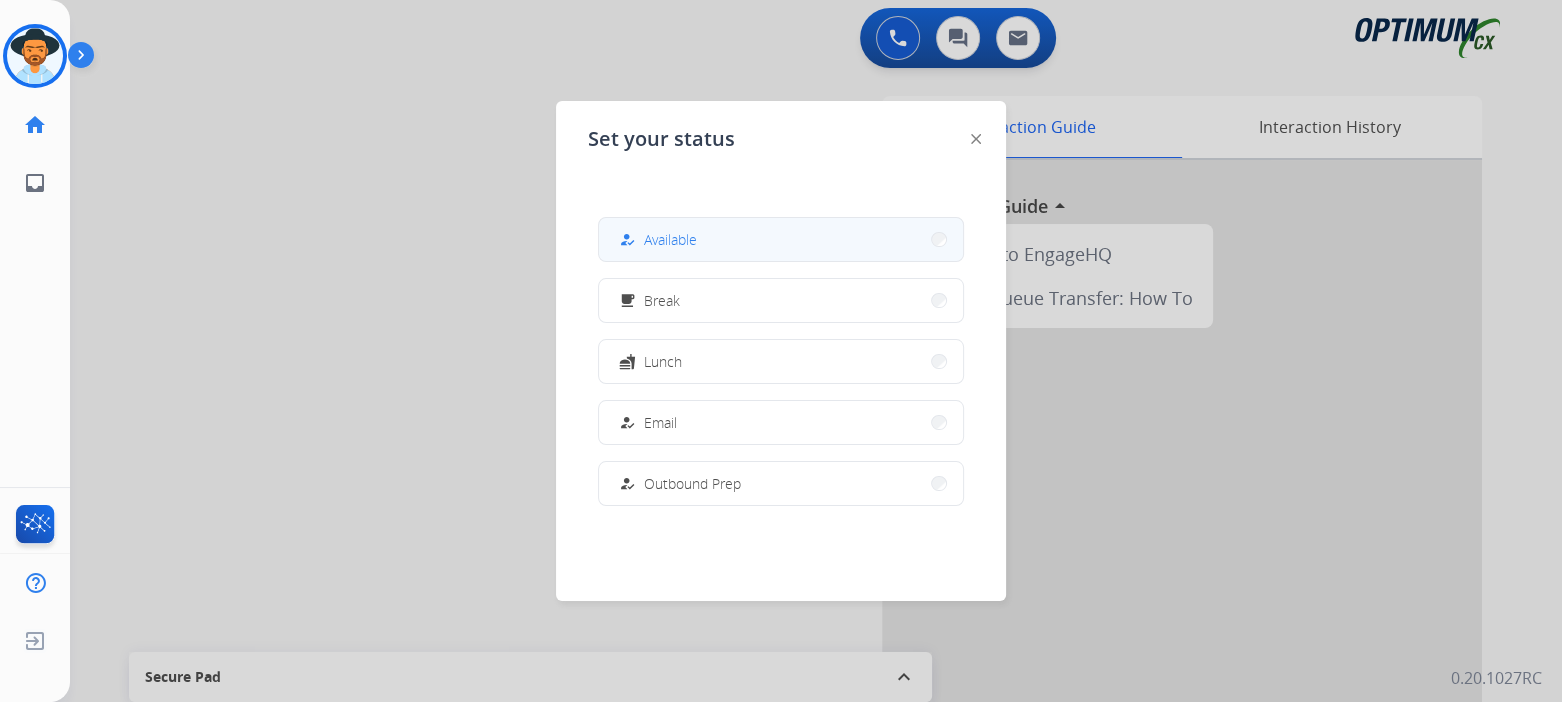 click on "how_to_reg Available" at bounding box center [781, 239] 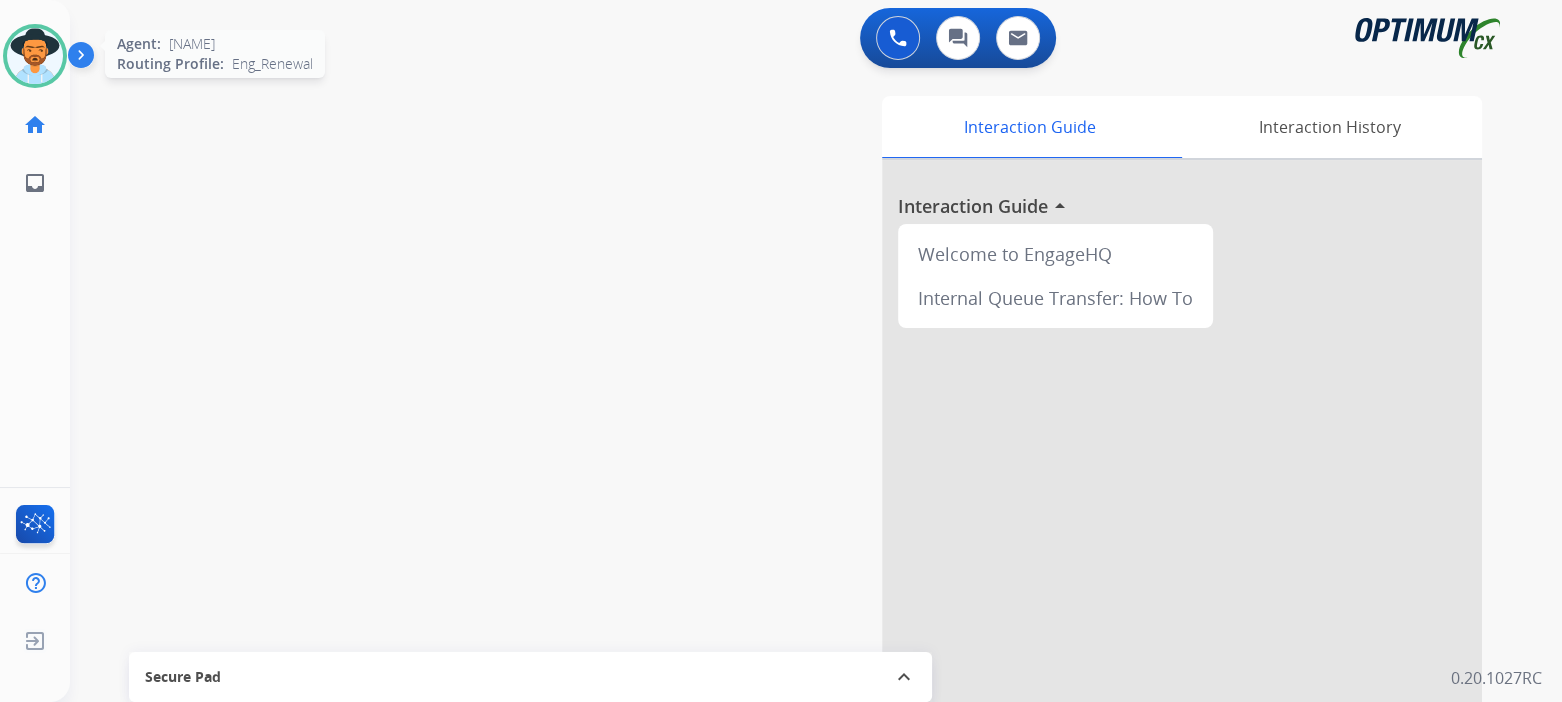drag, startPoint x: 43, startPoint y: 58, endPoint x: 211, endPoint y: 56, distance: 168.0119 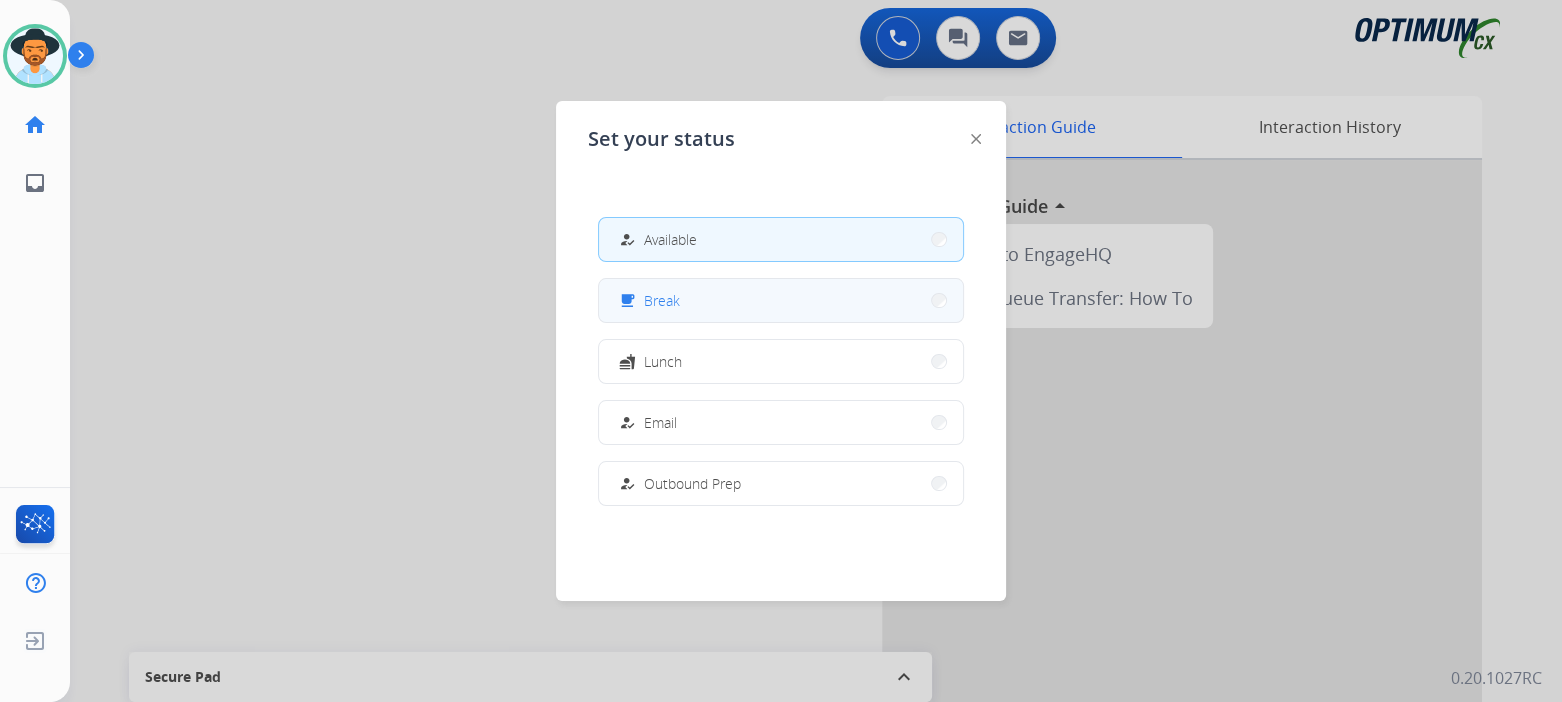 click on "Break" at bounding box center (662, 300) 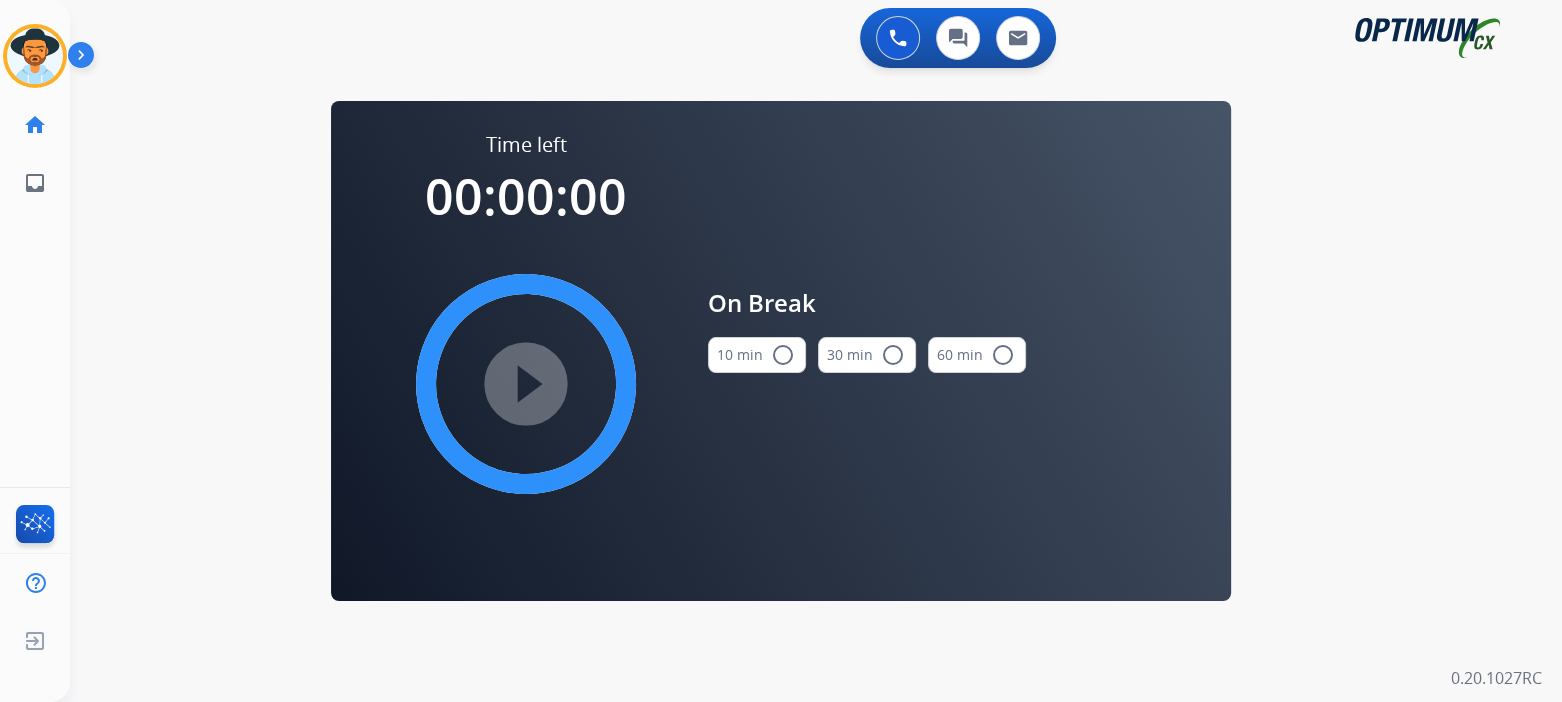 click on "10 min  radio_button_unchecked" at bounding box center (757, 355) 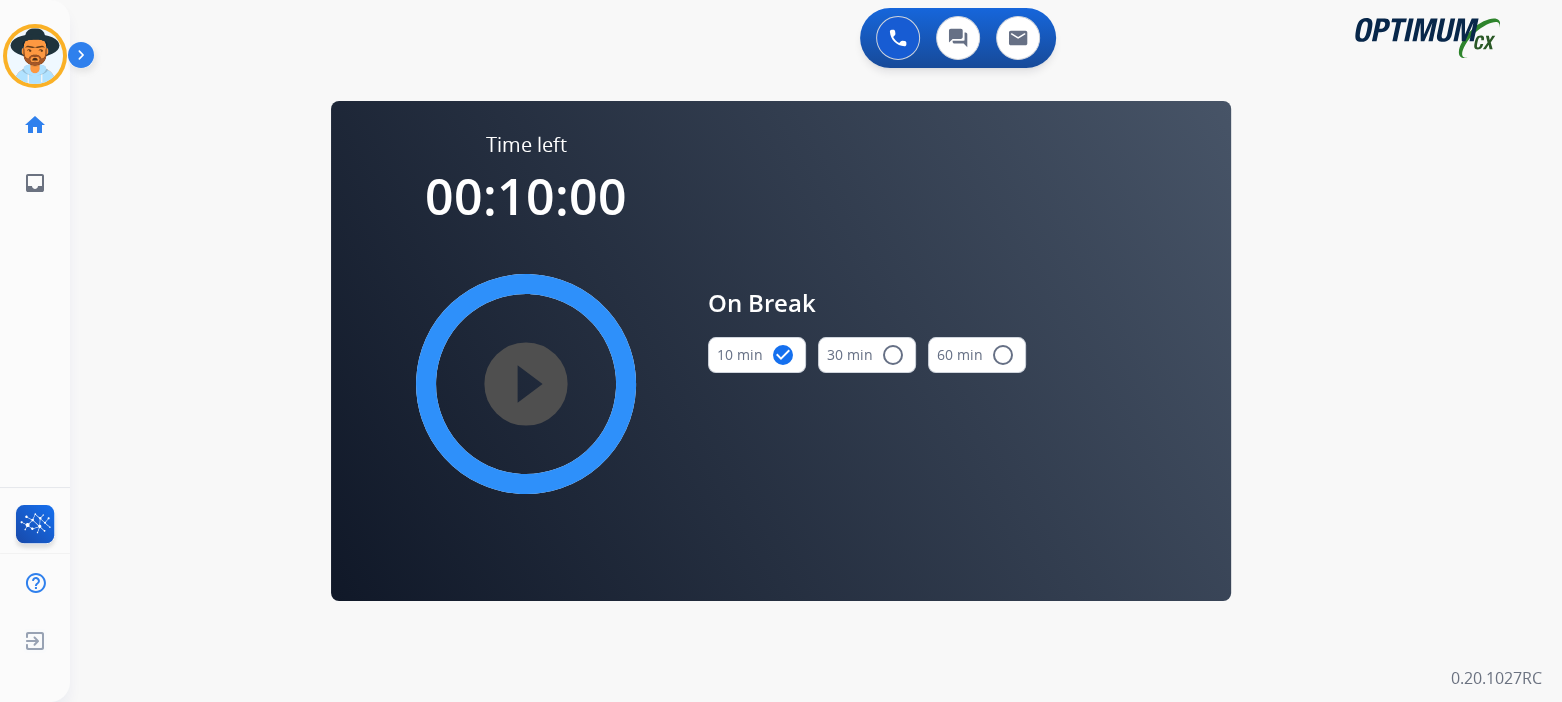 click on "play_circle_filled" at bounding box center (526, 384) 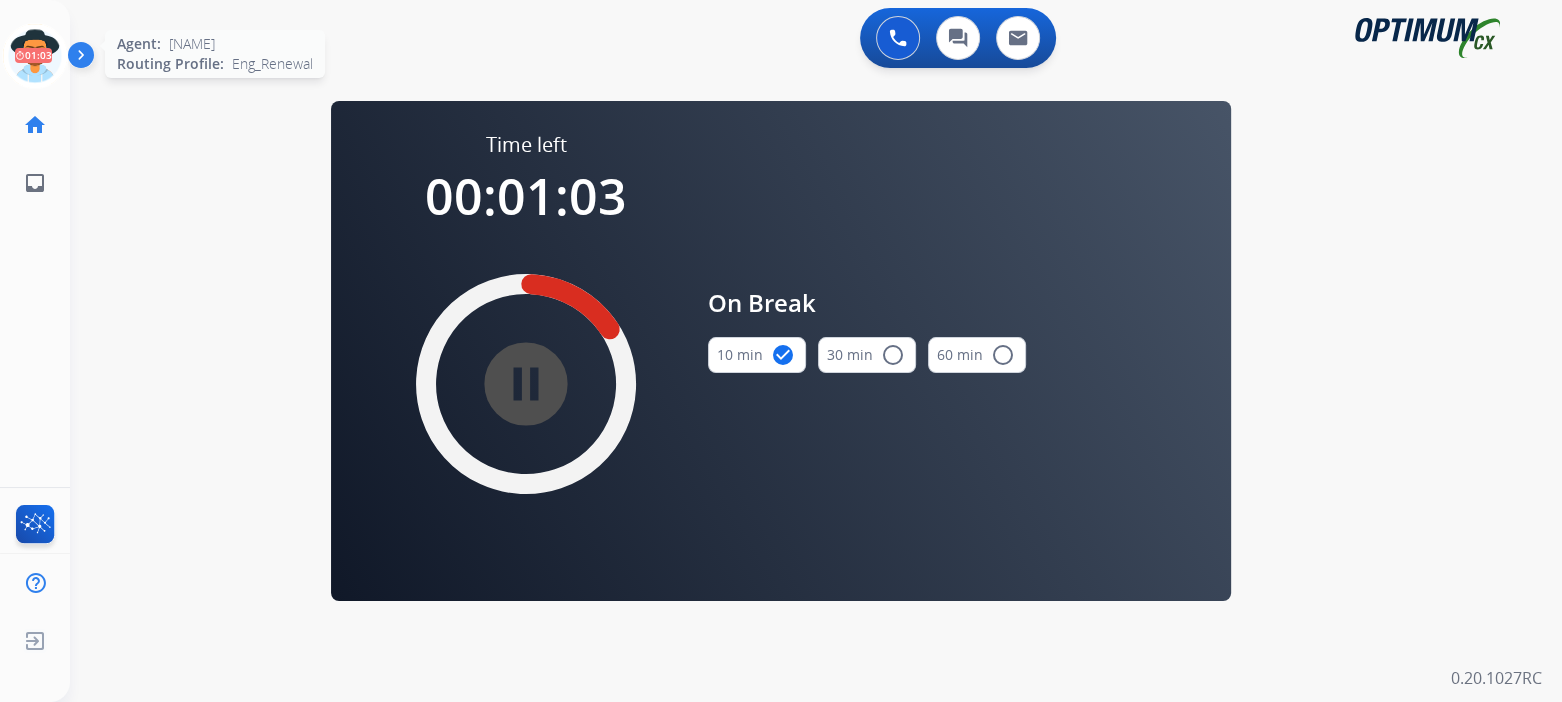 drag, startPoint x: 21, startPoint y: 27, endPoint x: 39, endPoint y: 27, distance: 18 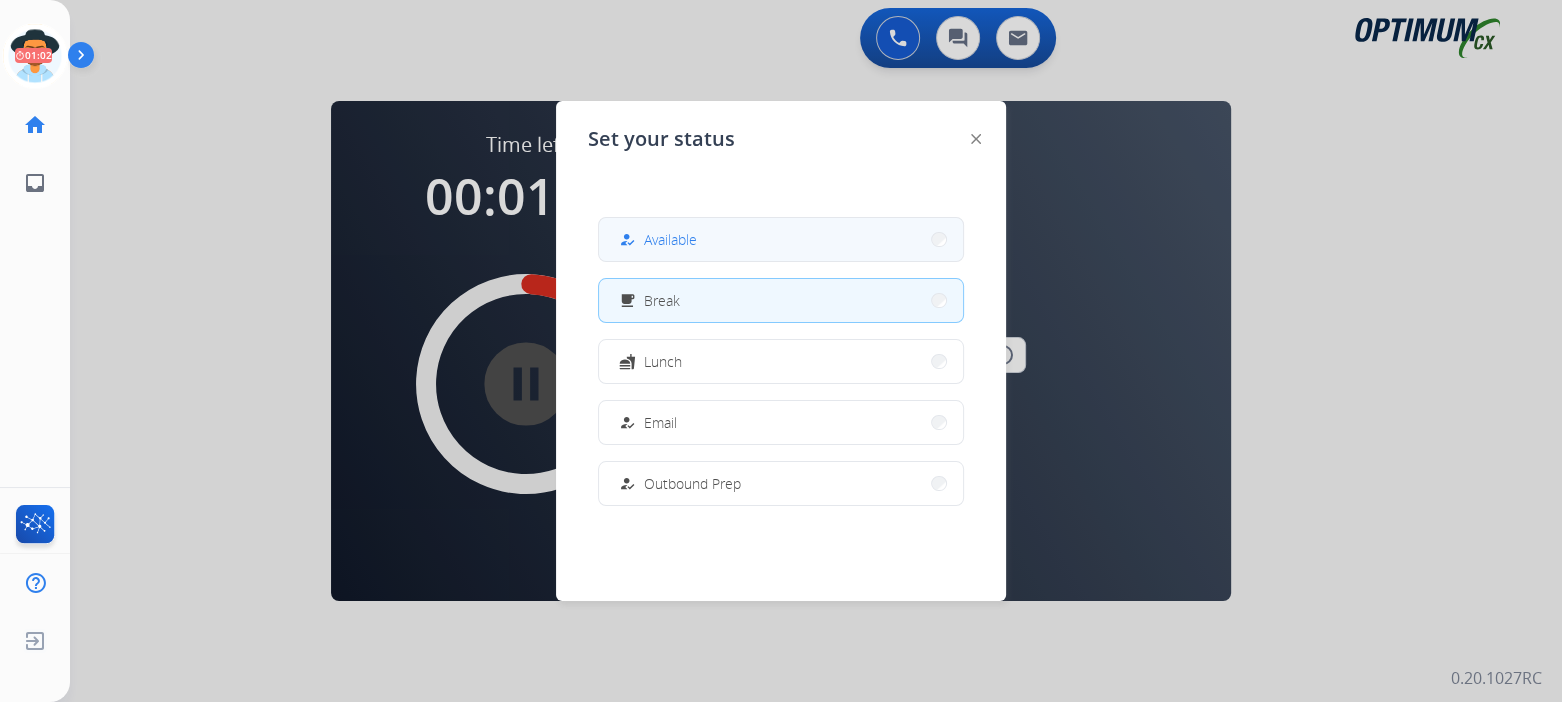click on "how_to_reg Available" at bounding box center (781, 239) 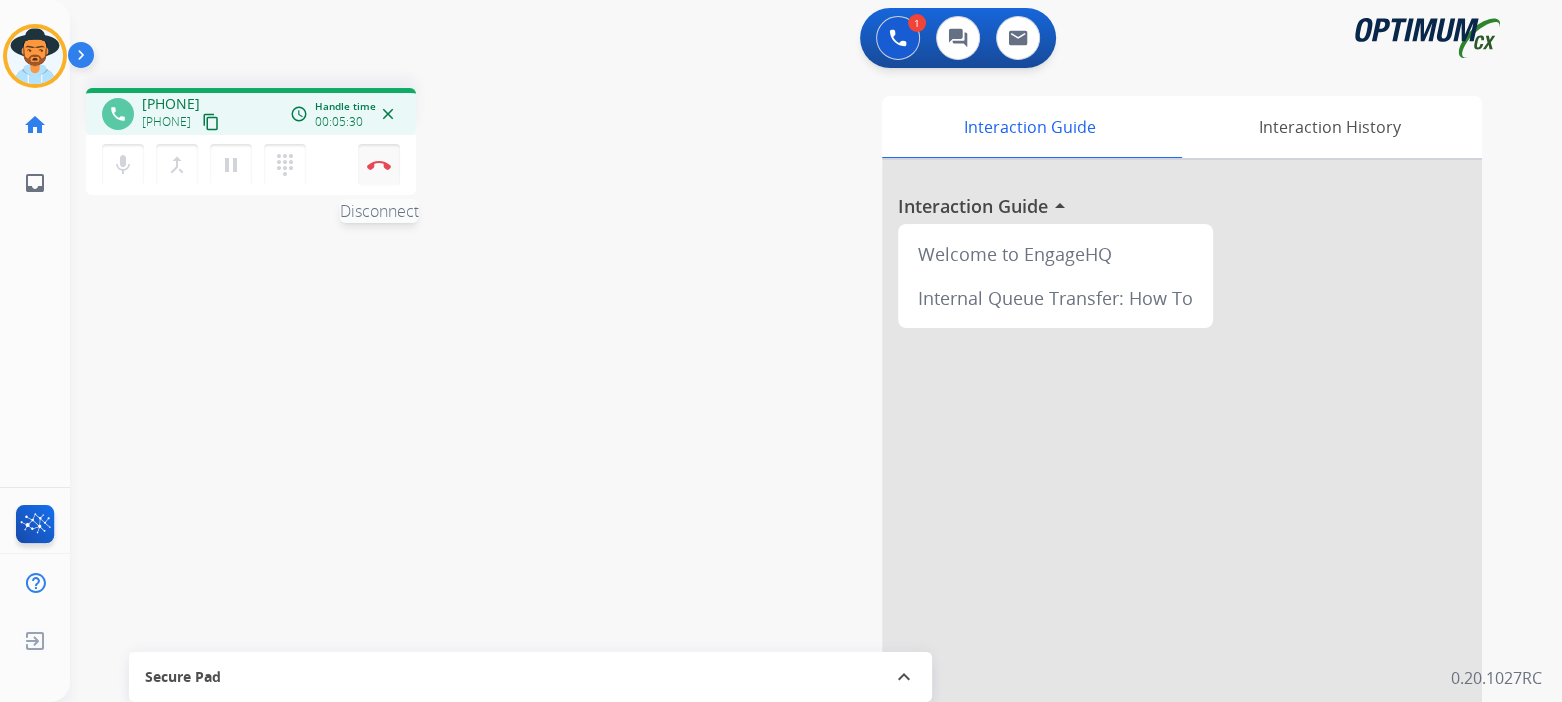 click at bounding box center (379, 165) 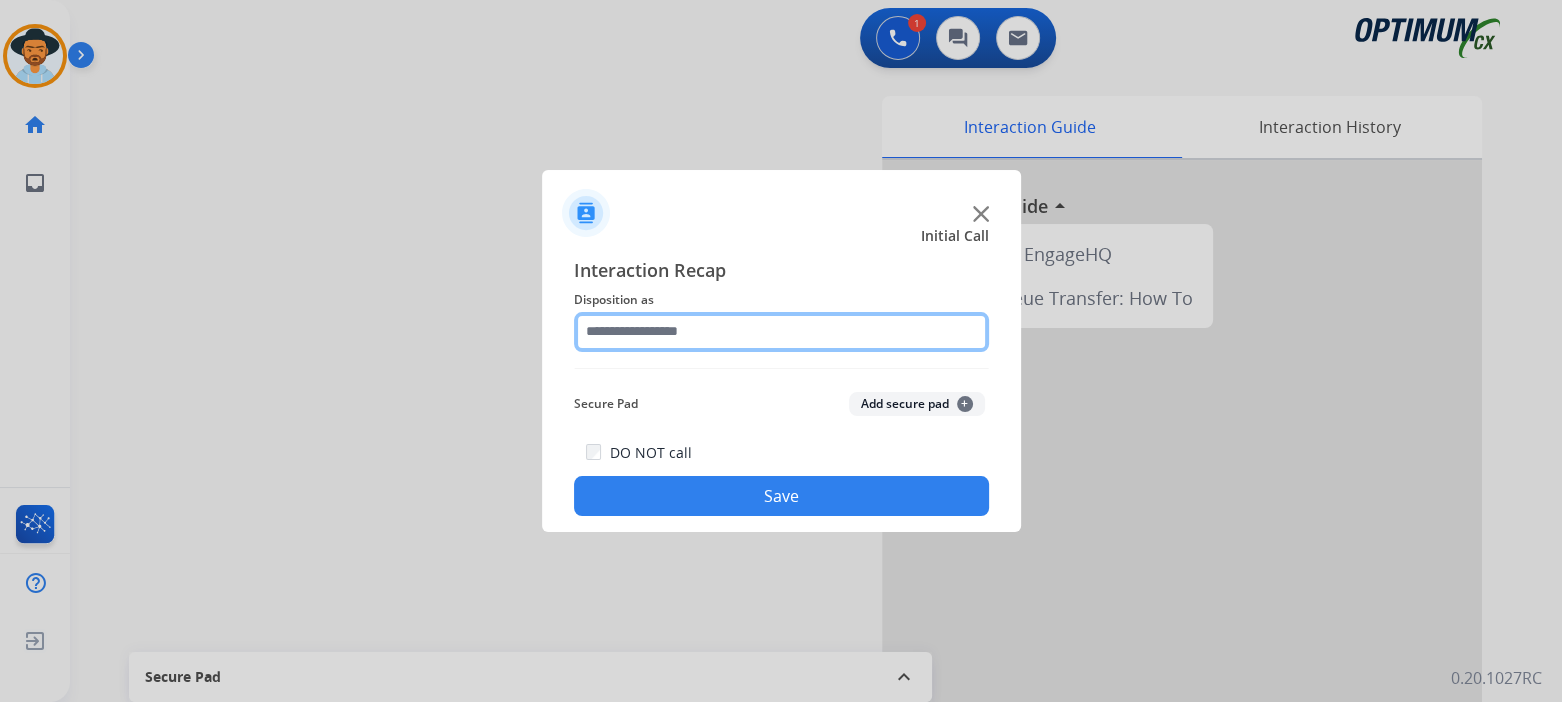 click 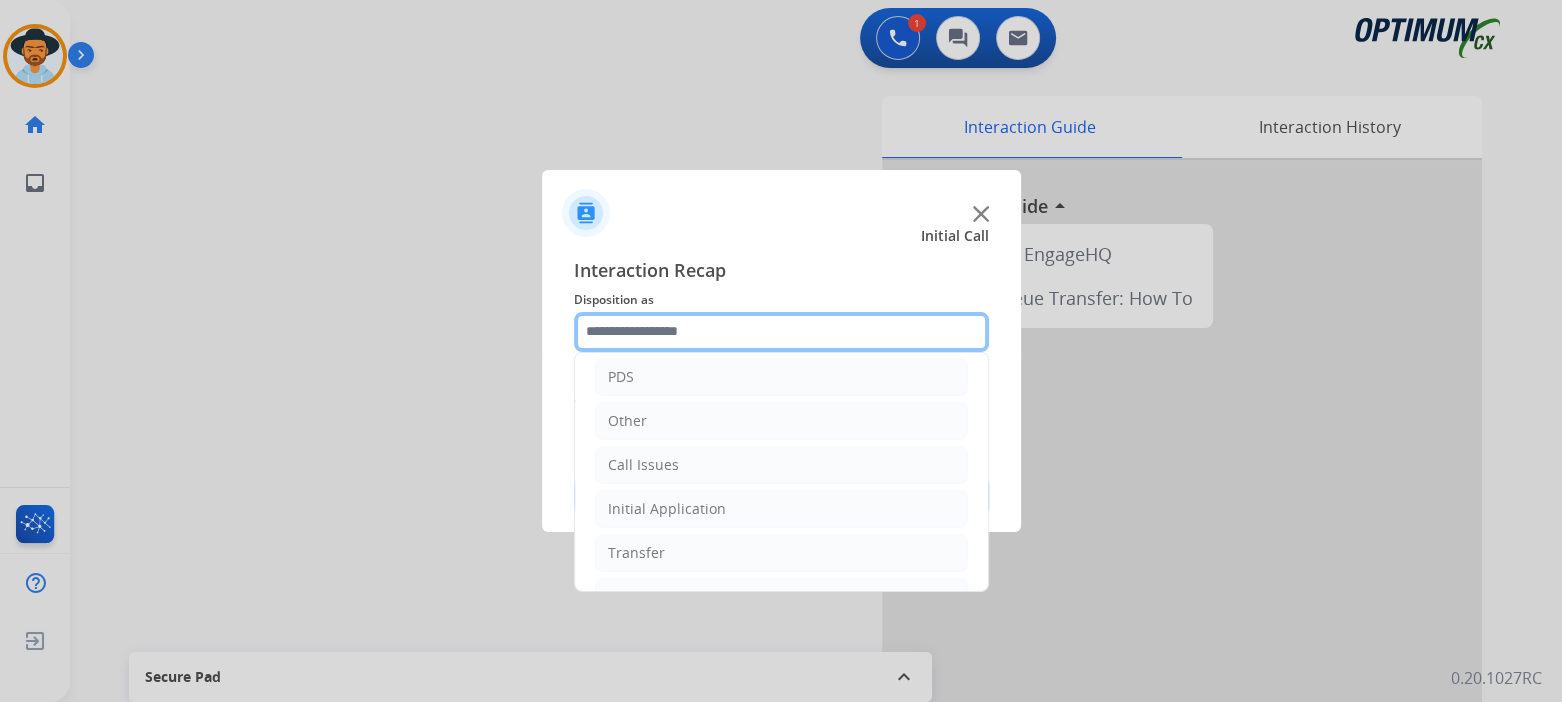 scroll, scrollTop: 132, scrollLeft: 0, axis: vertical 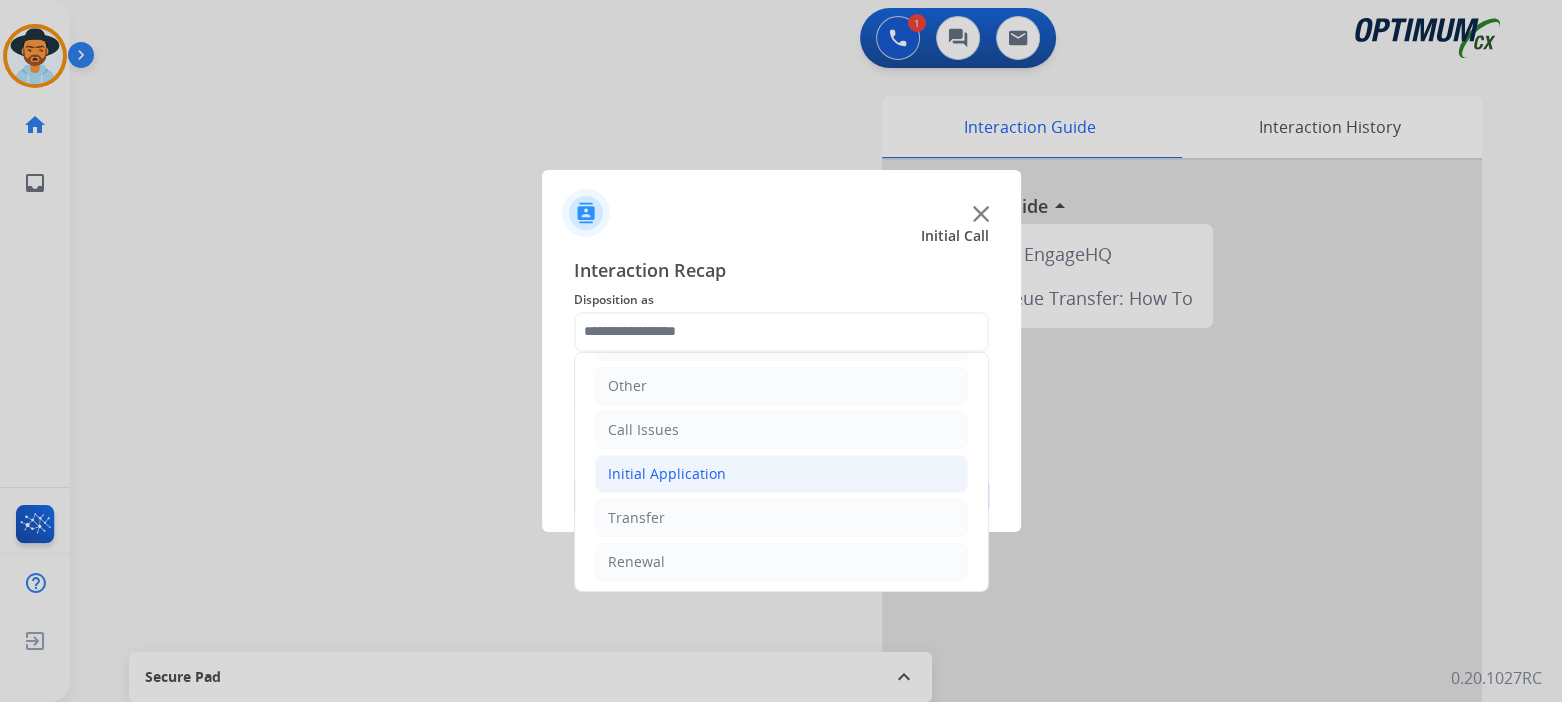click on "Initial Application" 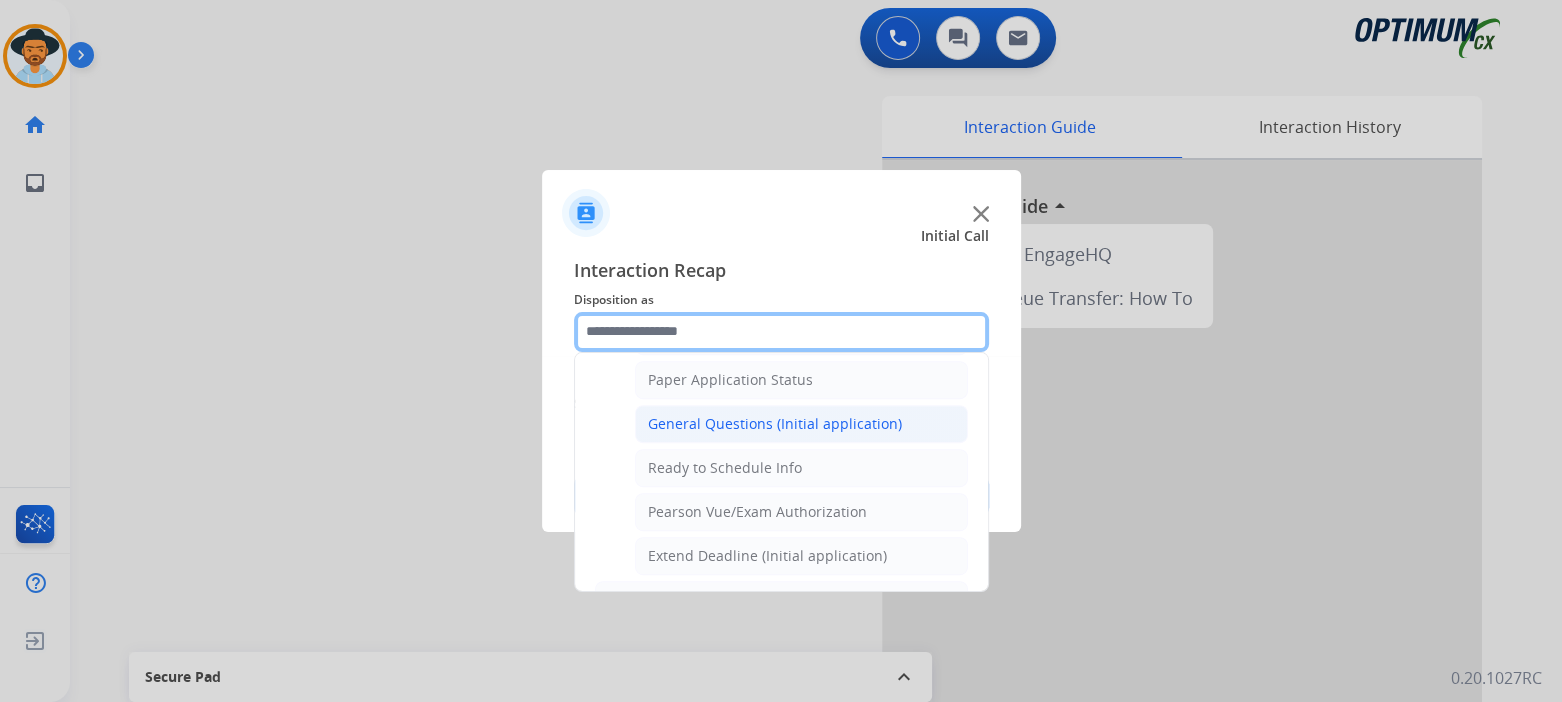 scroll, scrollTop: 1127, scrollLeft: 0, axis: vertical 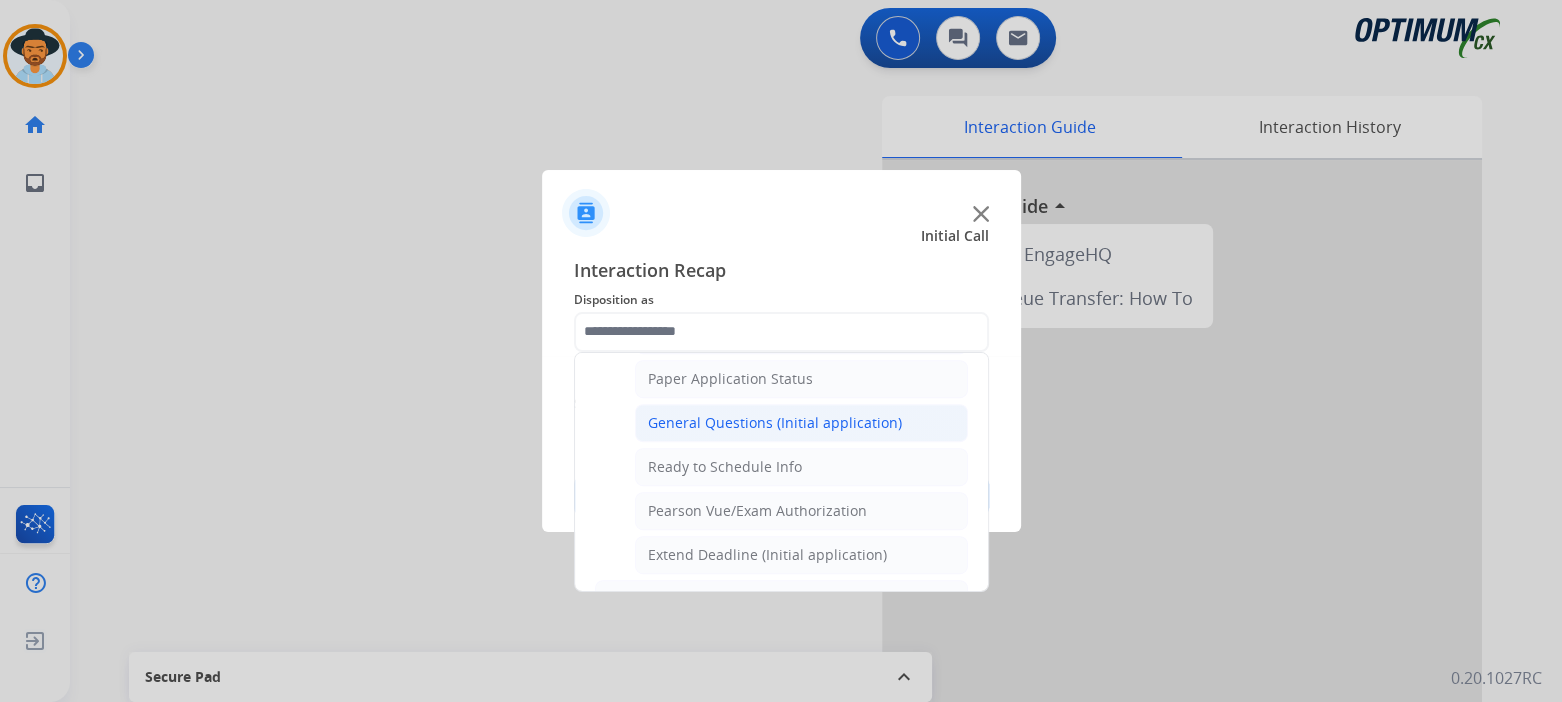 click on "General Questions (Initial application)" 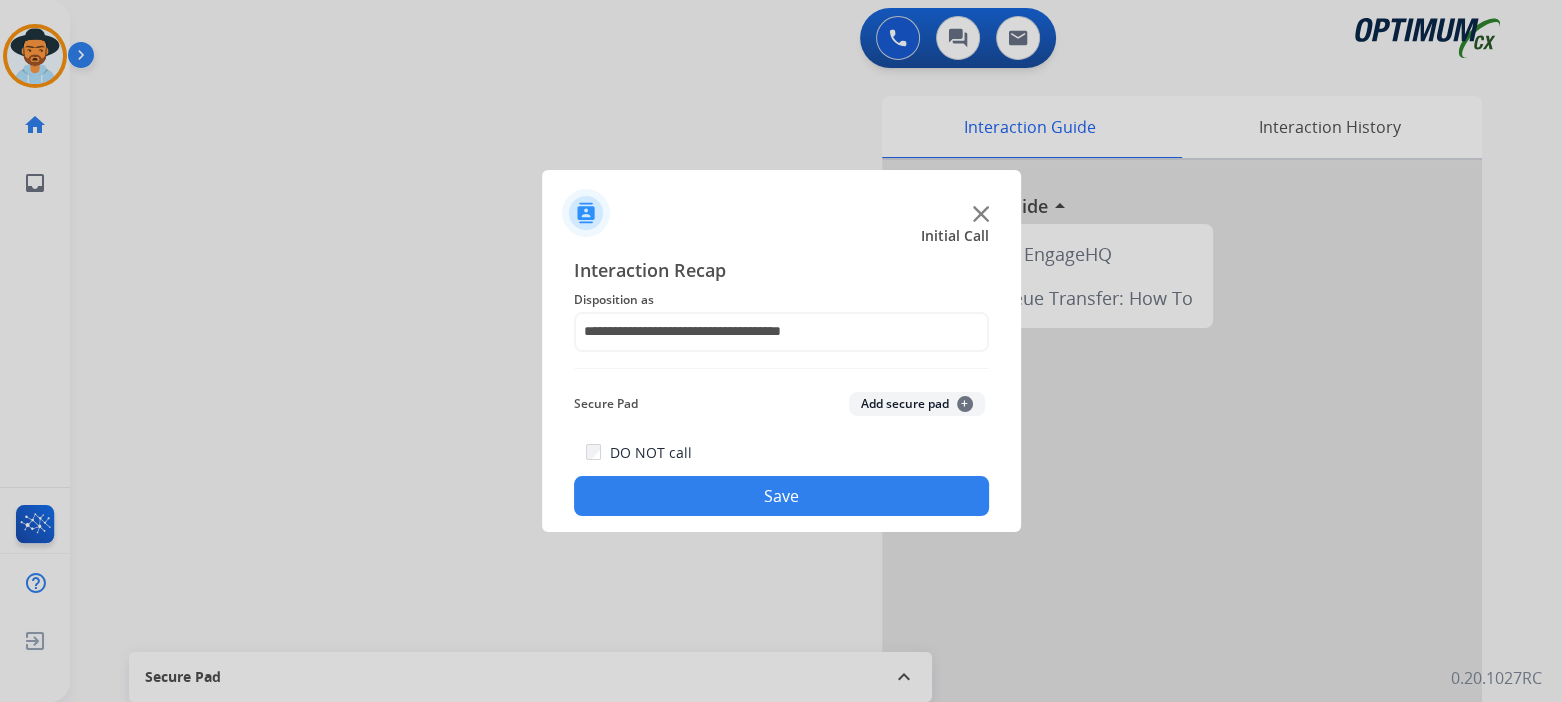 click on "Save" 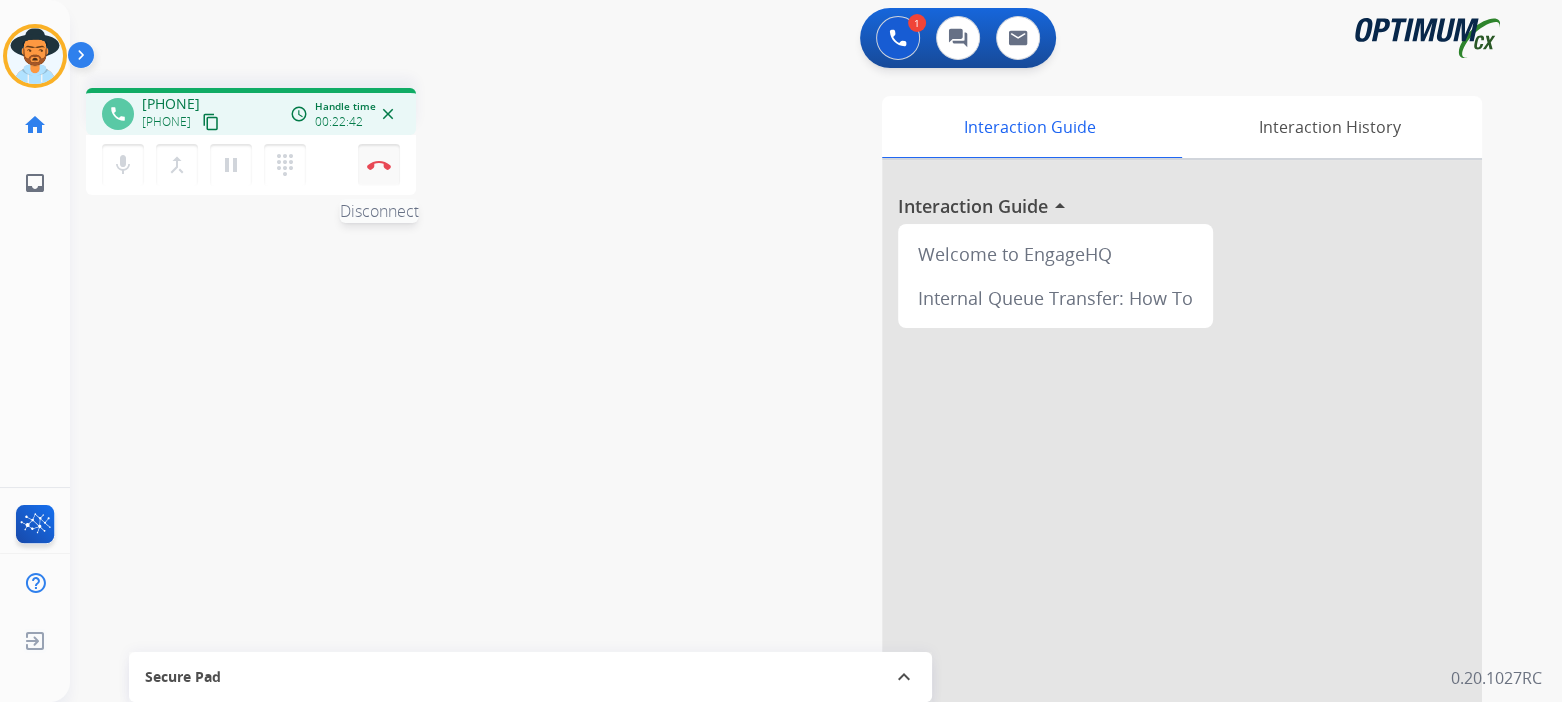 click at bounding box center (379, 165) 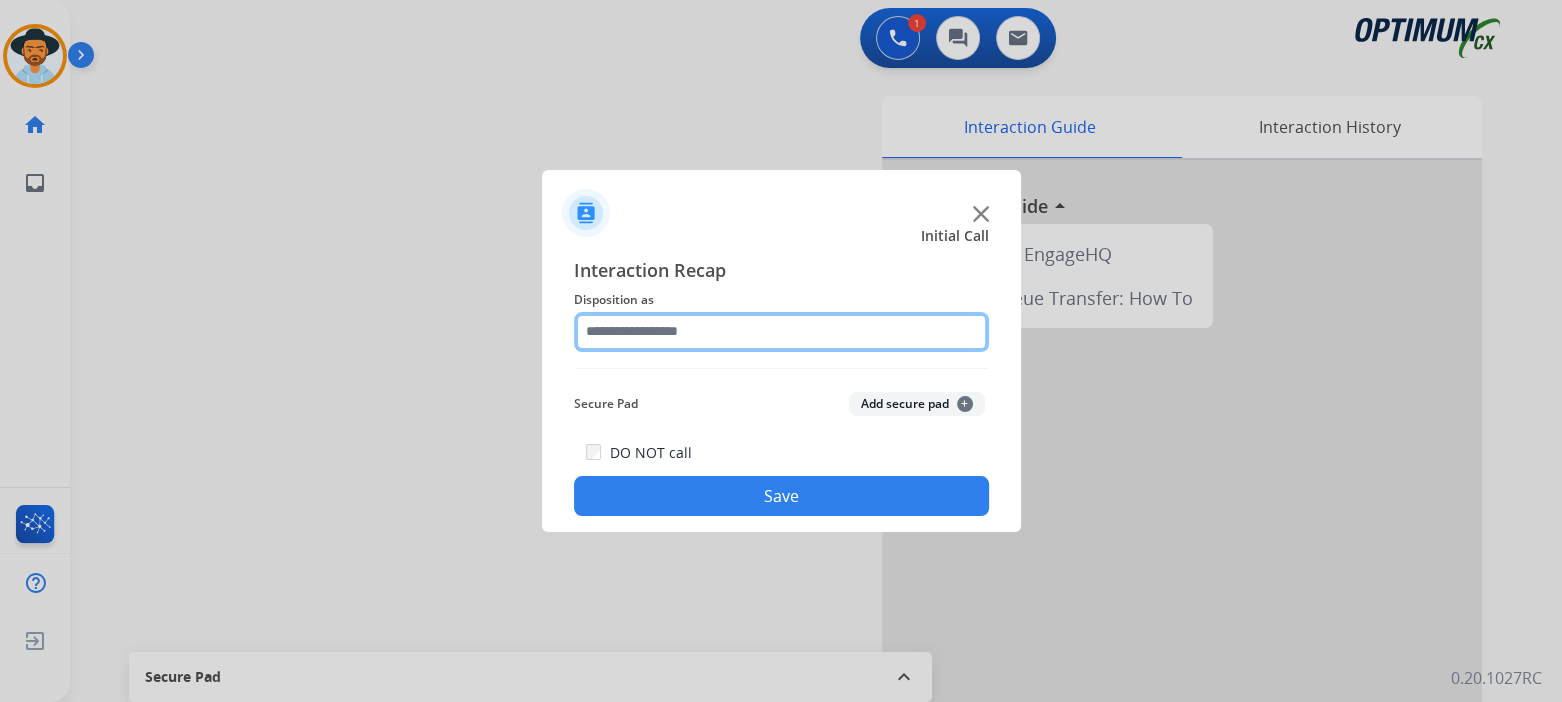 click 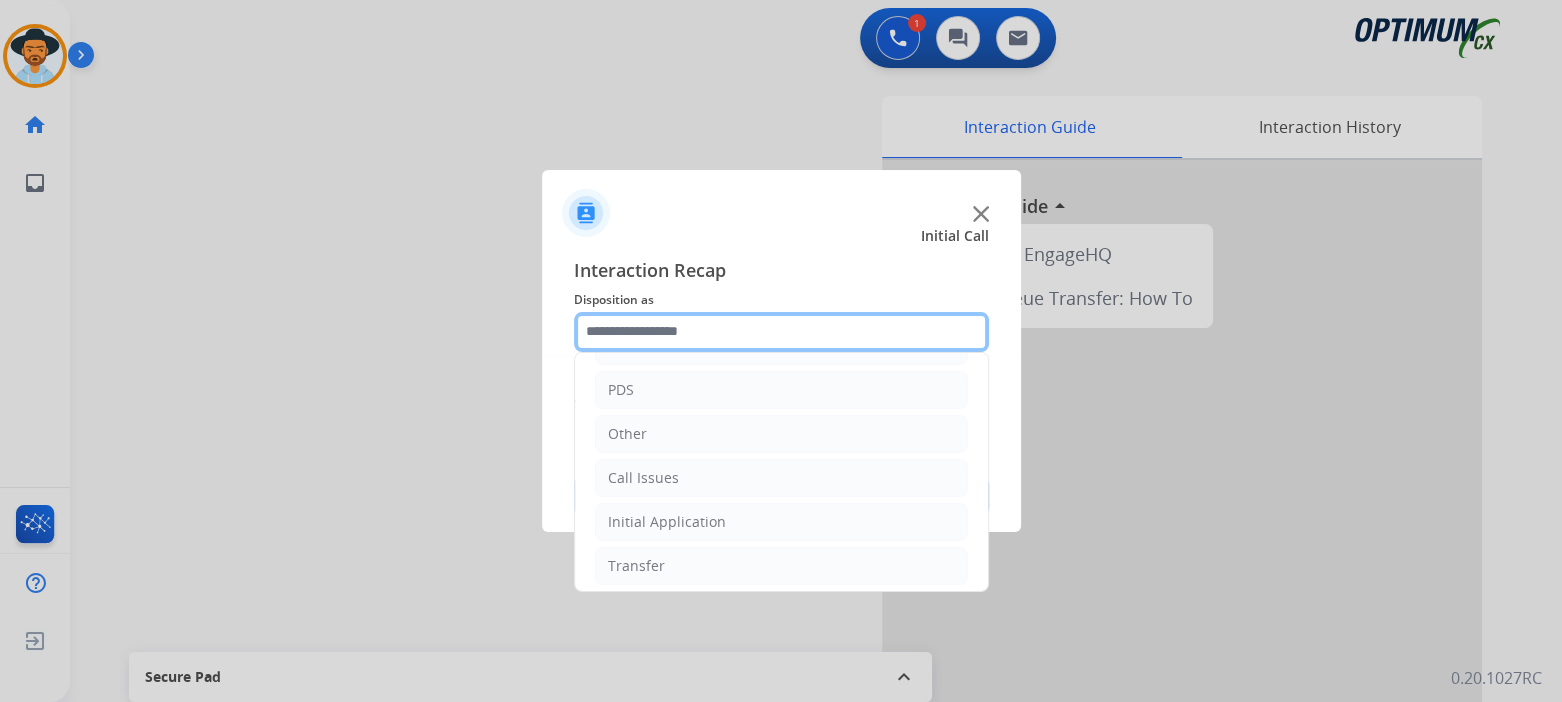 scroll, scrollTop: 132, scrollLeft: 0, axis: vertical 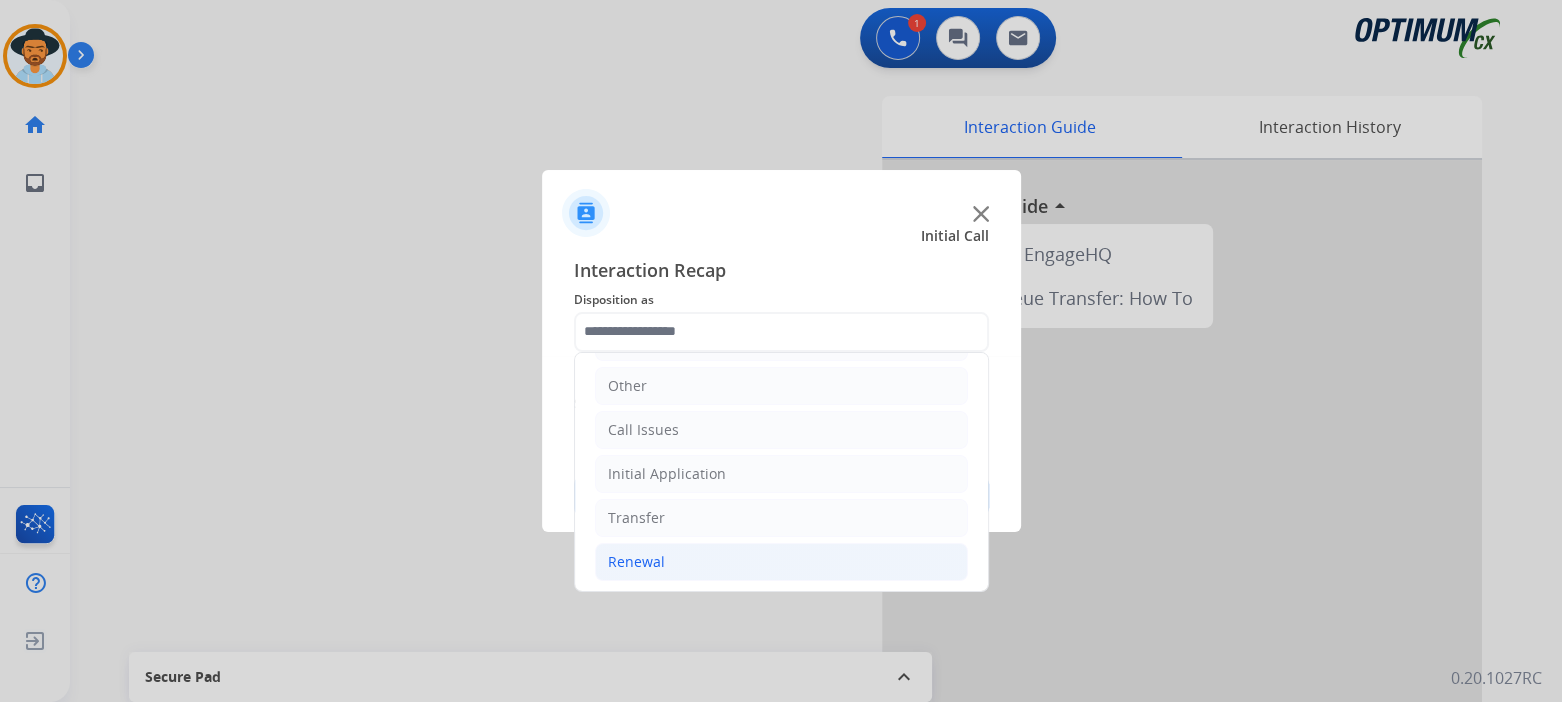 click on "Renewal" 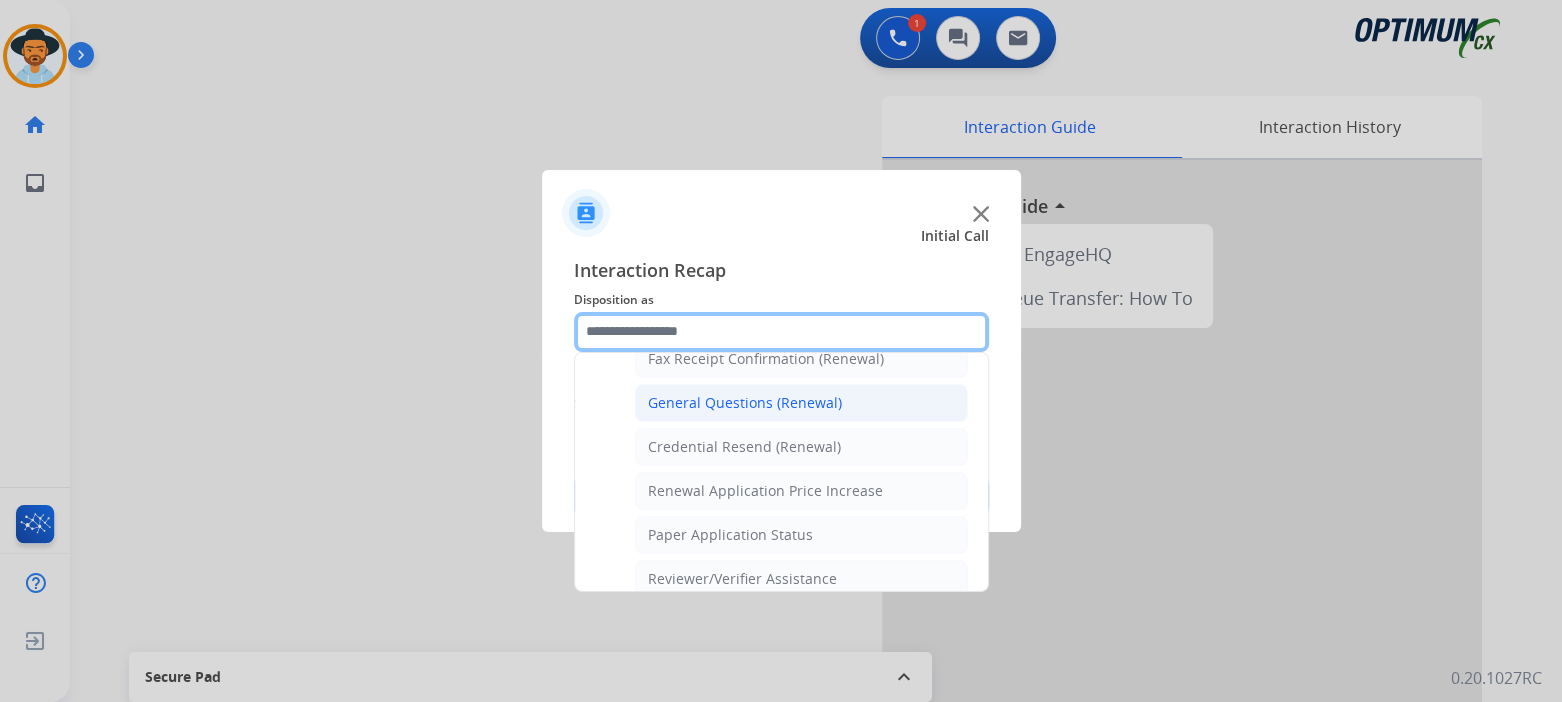 scroll, scrollTop: 571, scrollLeft: 0, axis: vertical 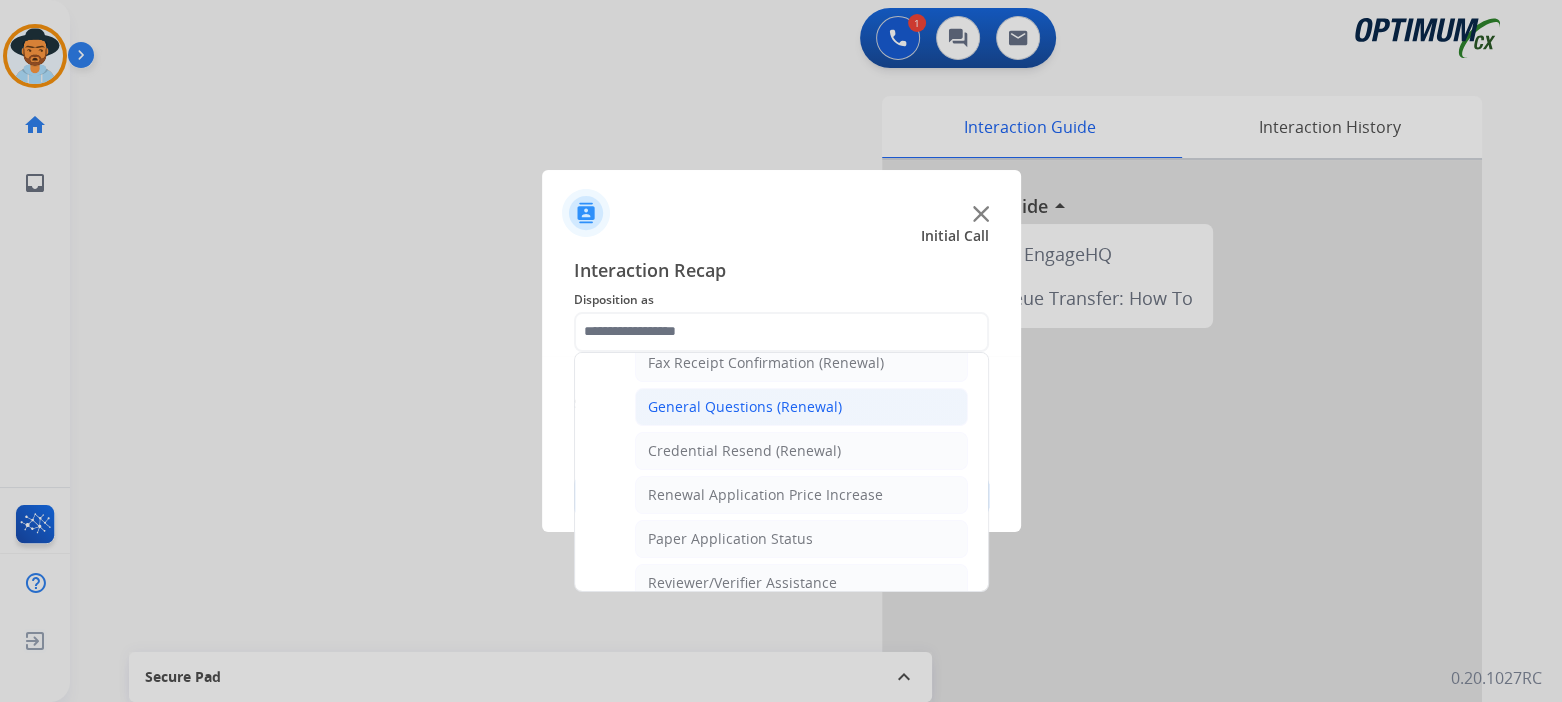 click on "General Questions (Renewal)" 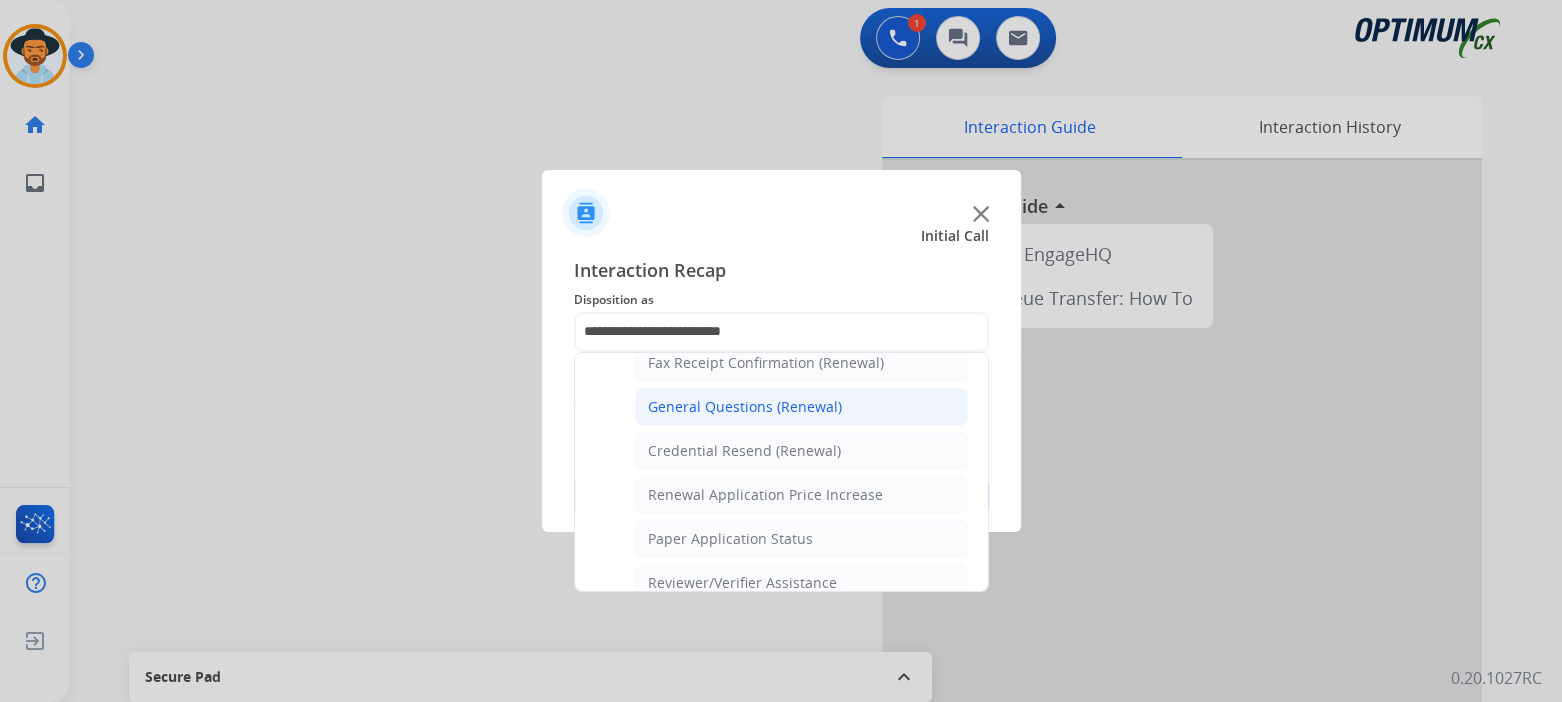 scroll, scrollTop: 0, scrollLeft: 0, axis: both 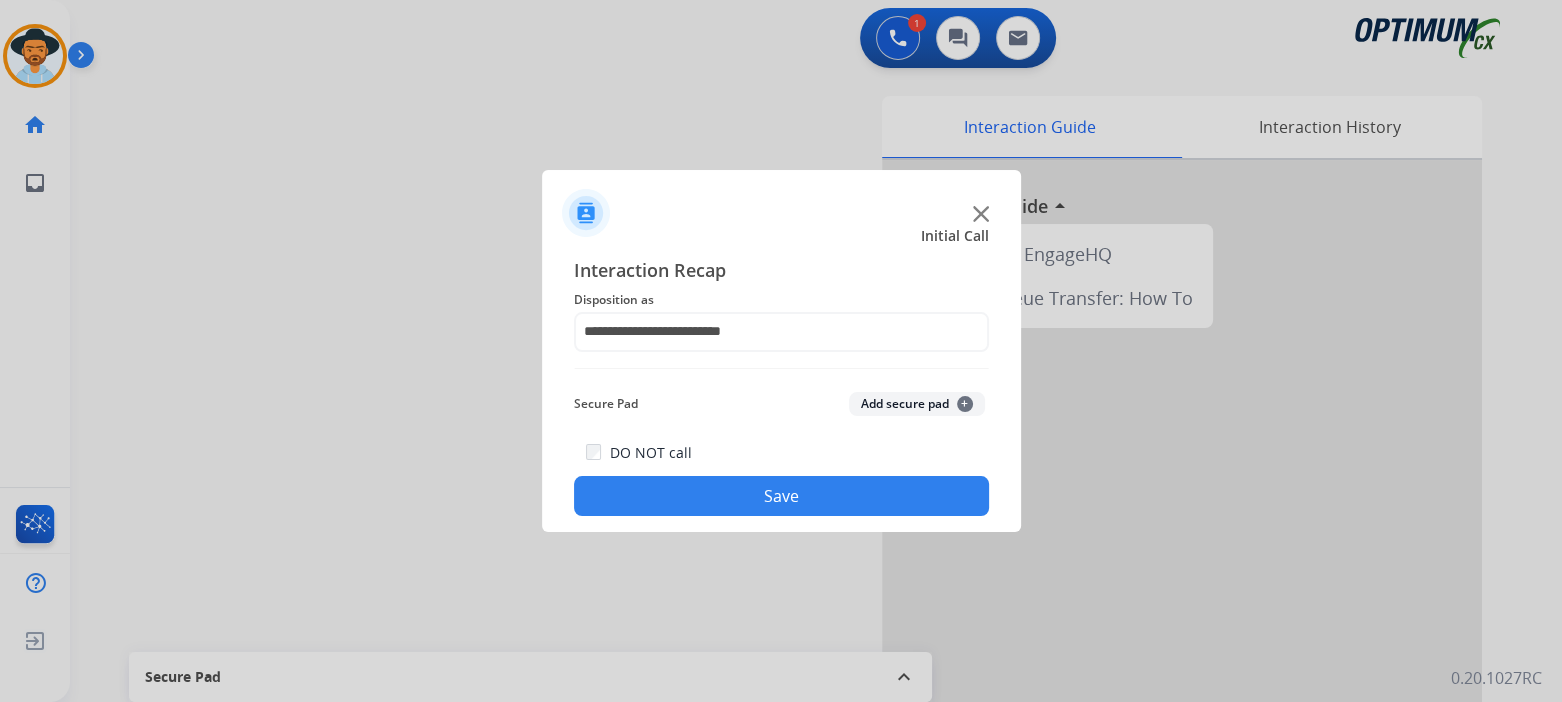 click on "**********" 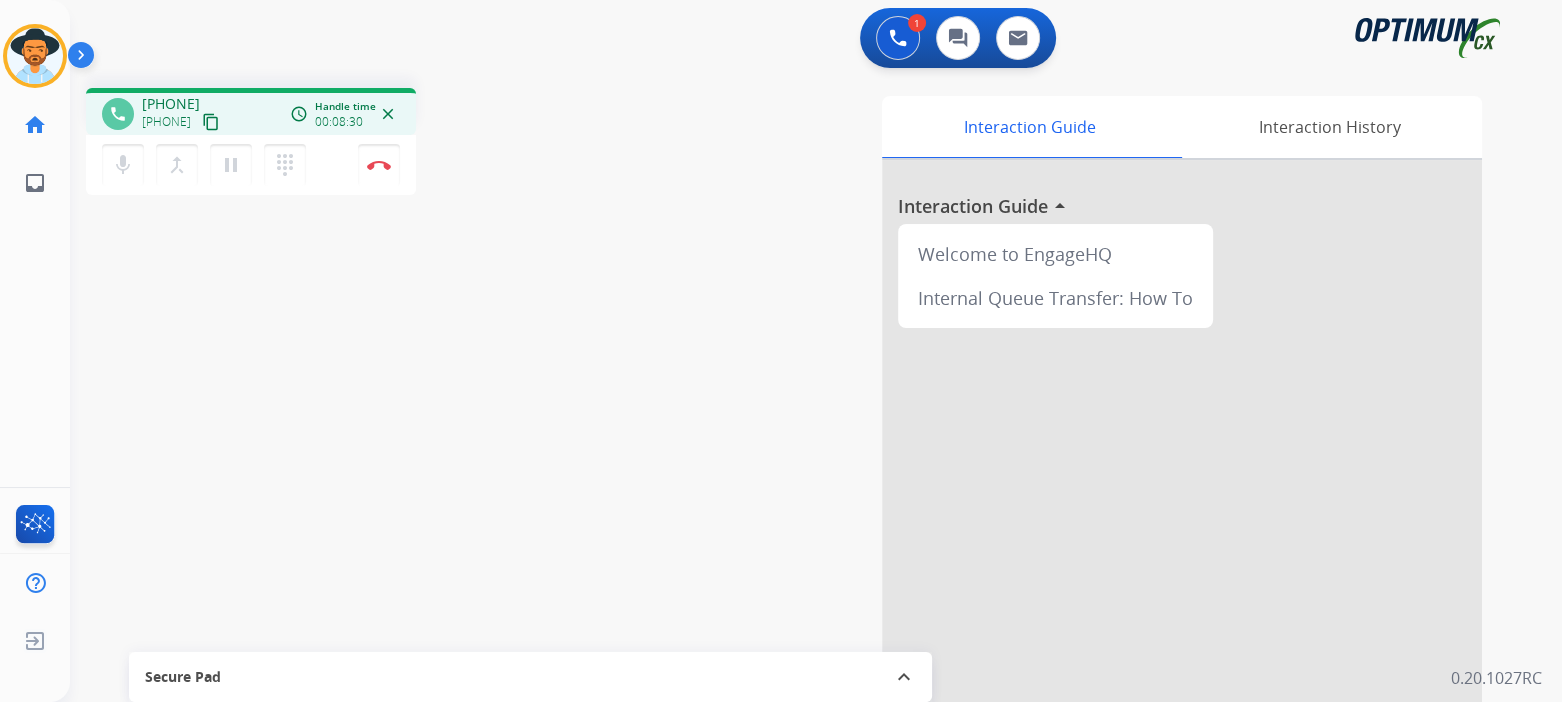 drag, startPoint x: 382, startPoint y: 161, endPoint x: 723, endPoint y: 214, distance: 345.09418 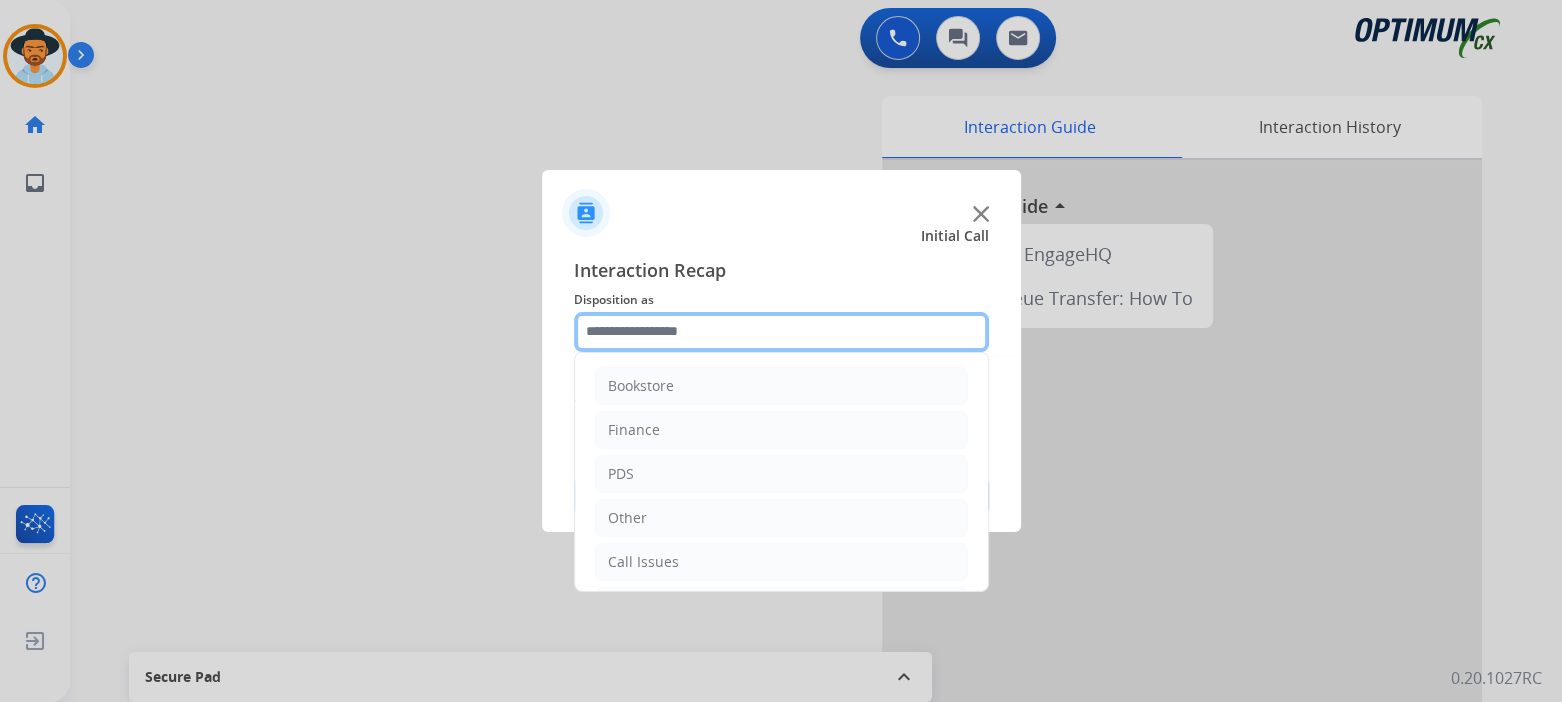 click 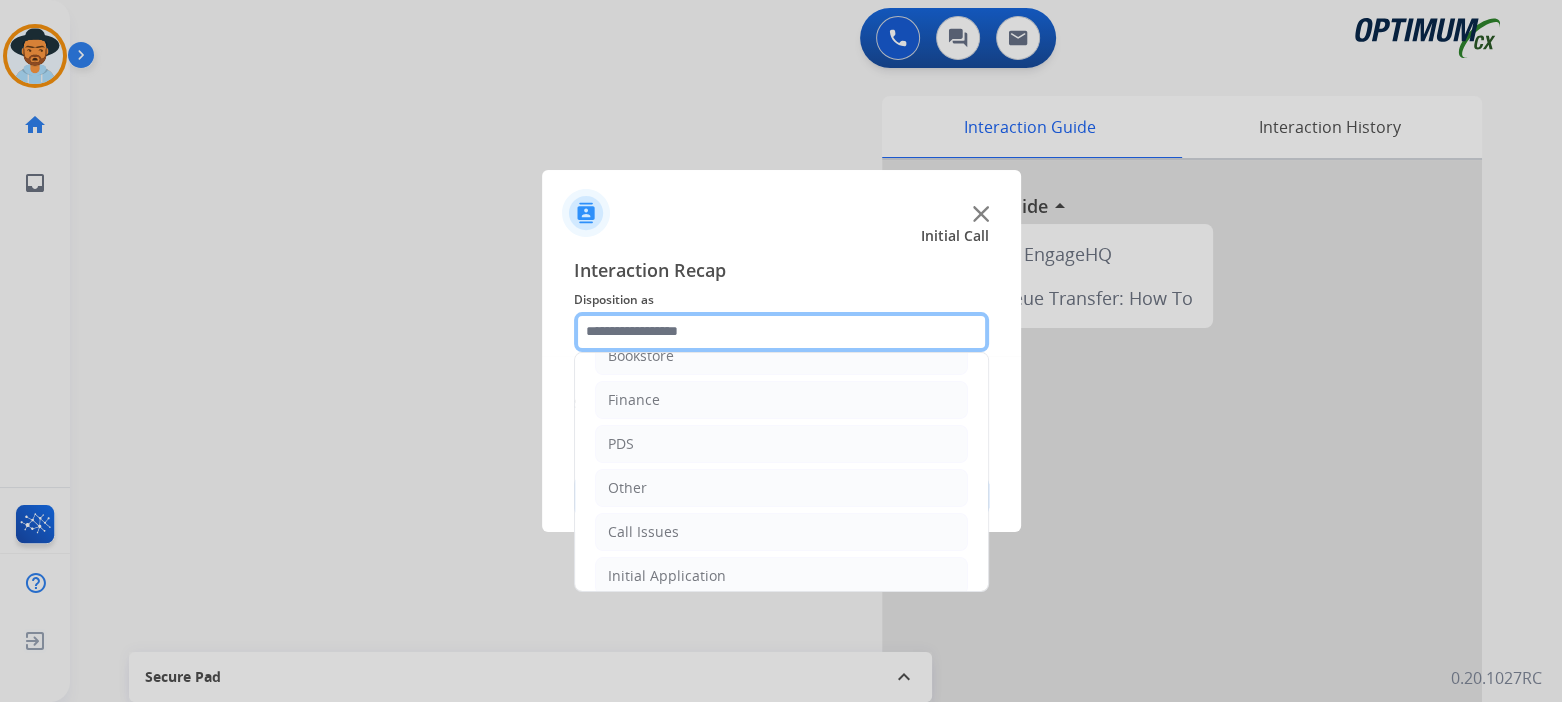 scroll, scrollTop: 47, scrollLeft: 0, axis: vertical 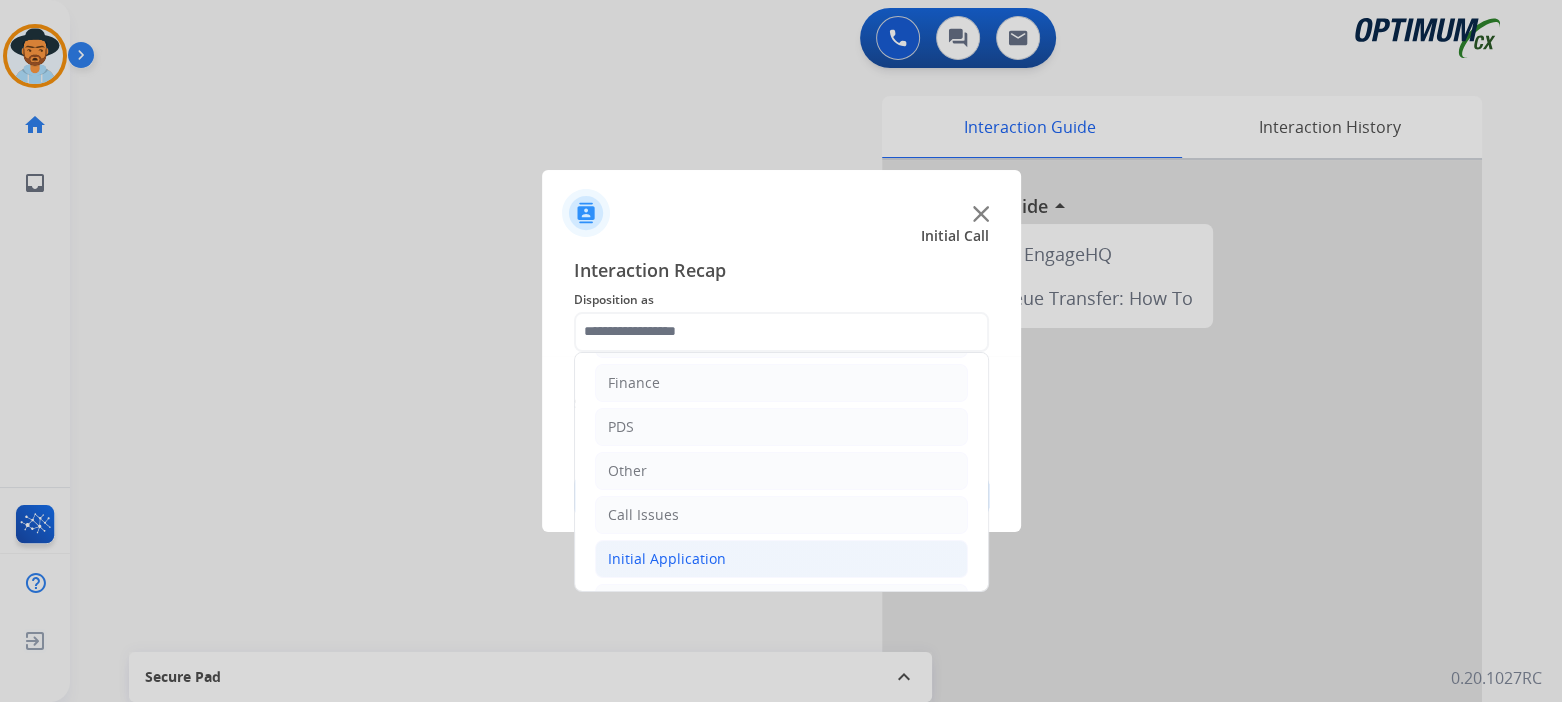 click on "Initial Application" 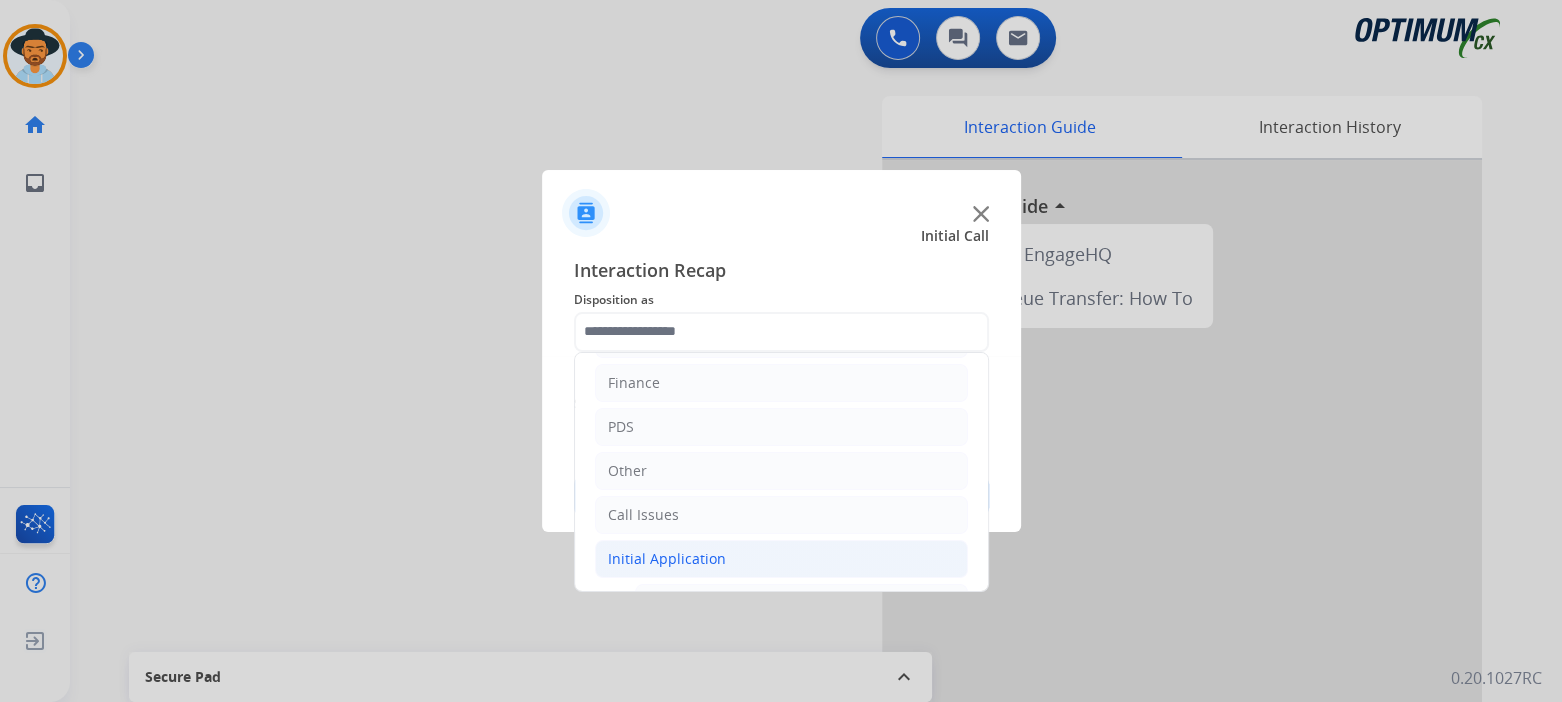 click on "Initial Application" 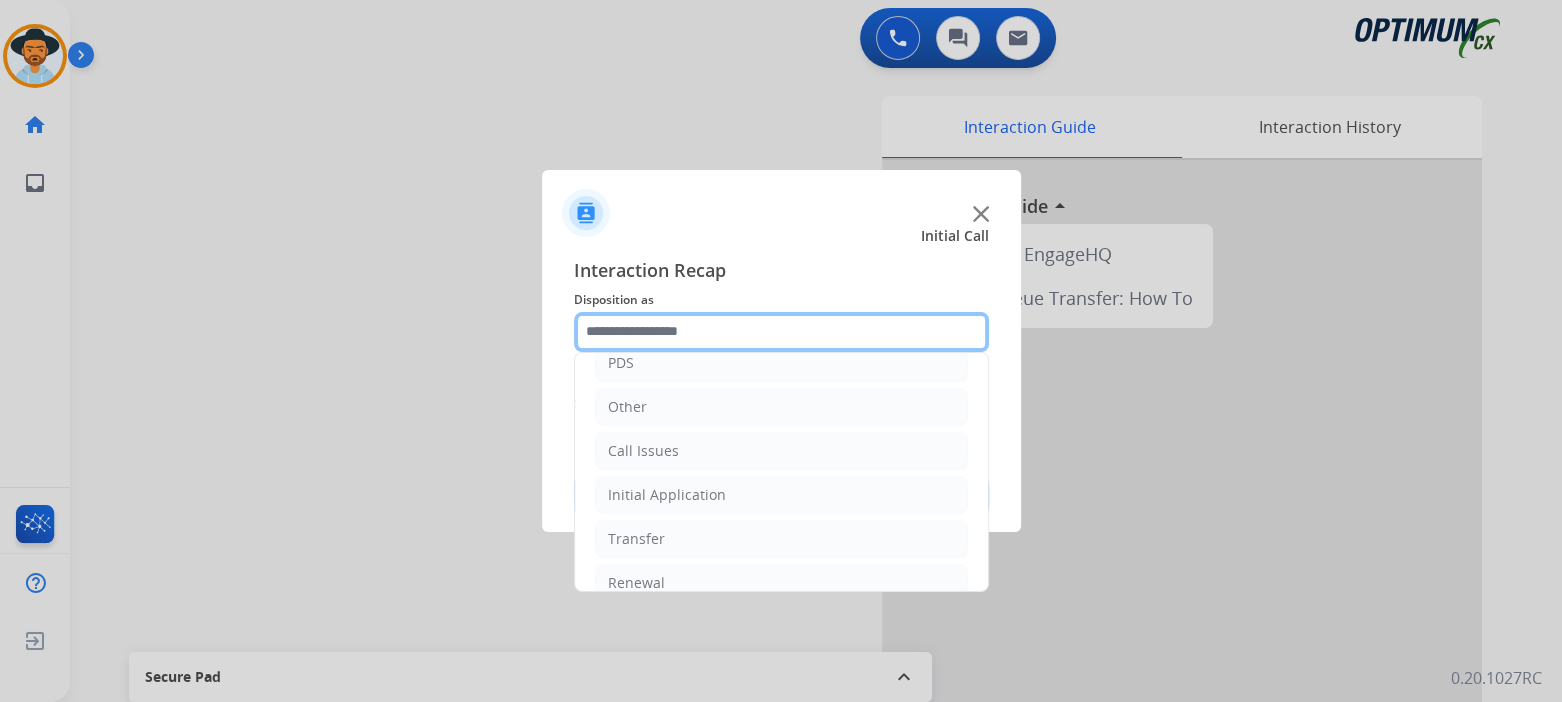 scroll, scrollTop: 132, scrollLeft: 0, axis: vertical 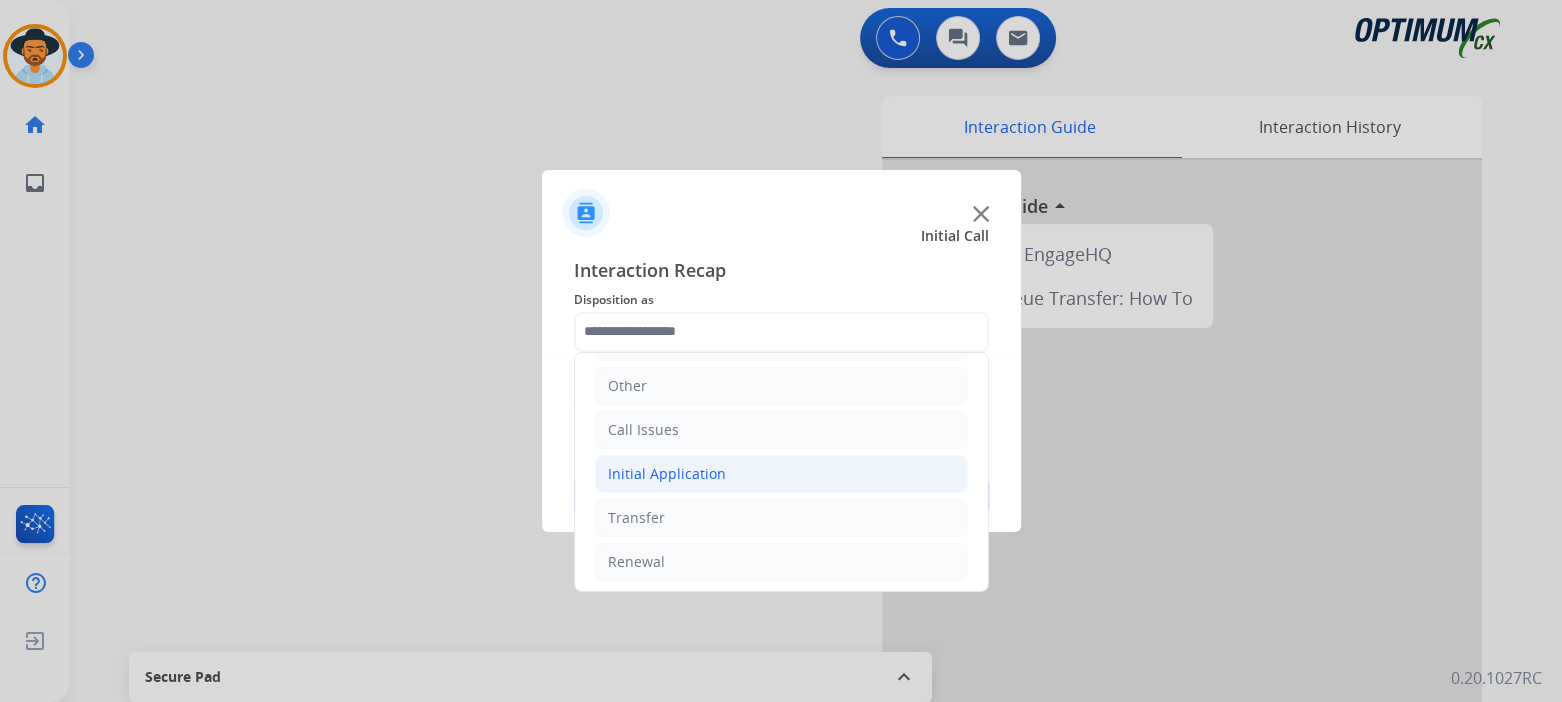 click on "Initial Application" 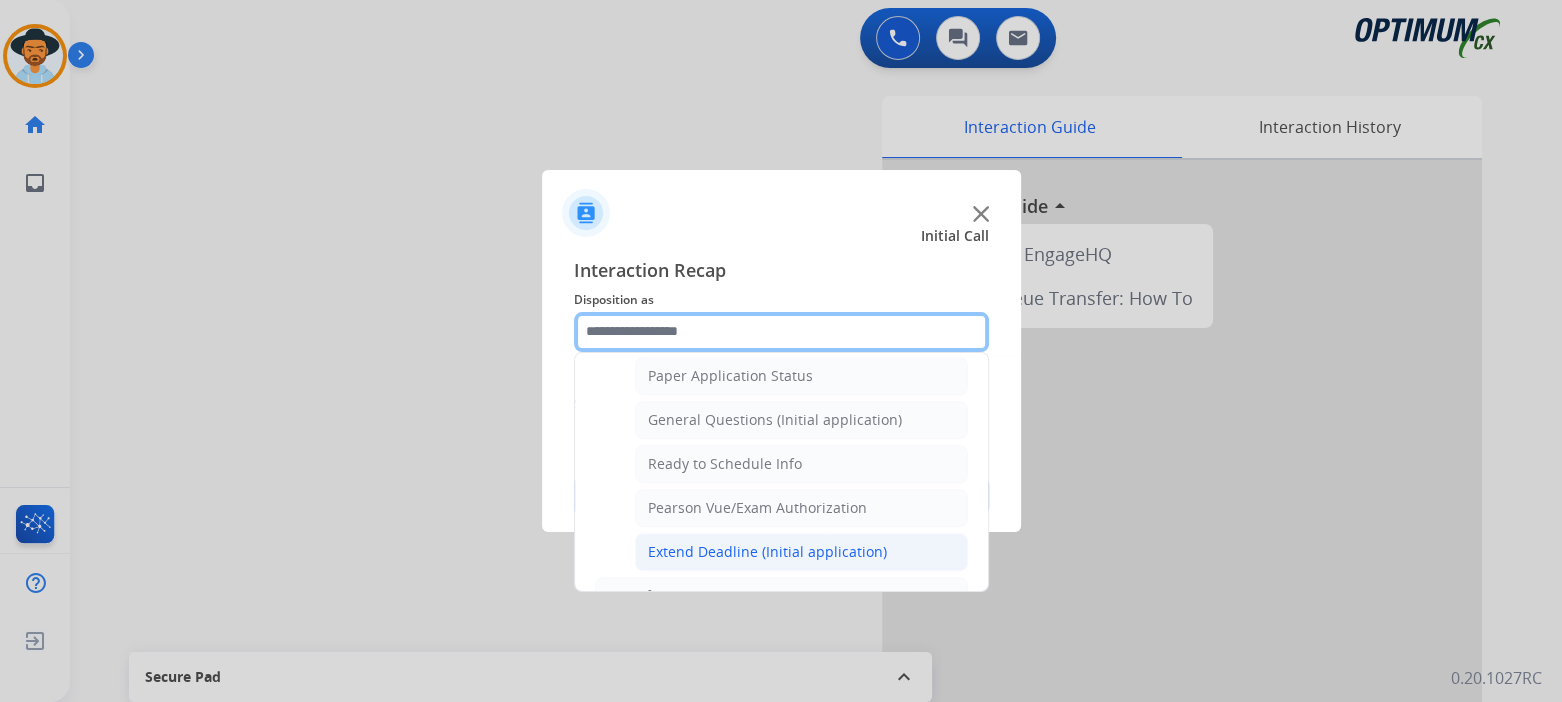 scroll, scrollTop: 1131, scrollLeft: 0, axis: vertical 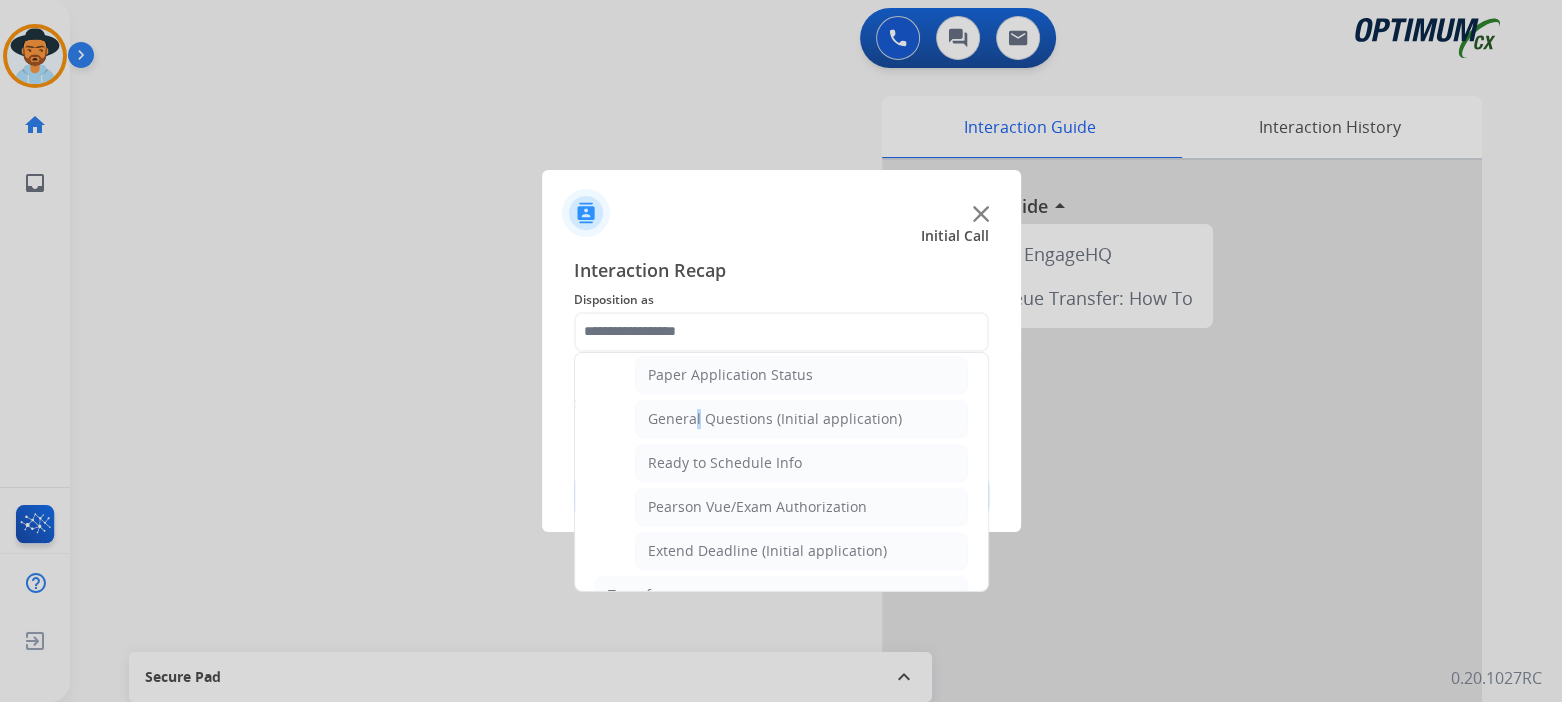 drag, startPoint x: 687, startPoint y: 405, endPoint x: 695, endPoint y: 412, distance: 10.630146 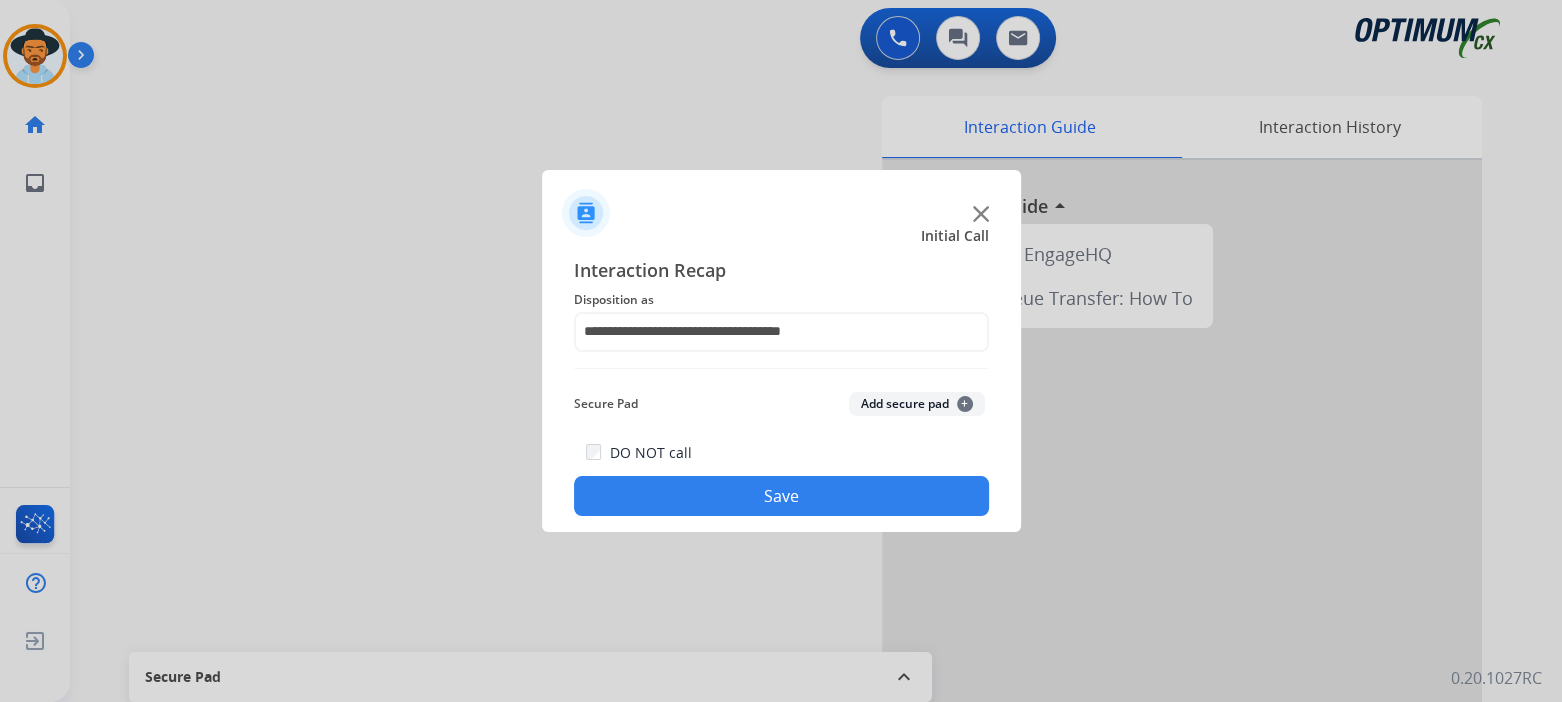click on "Save" 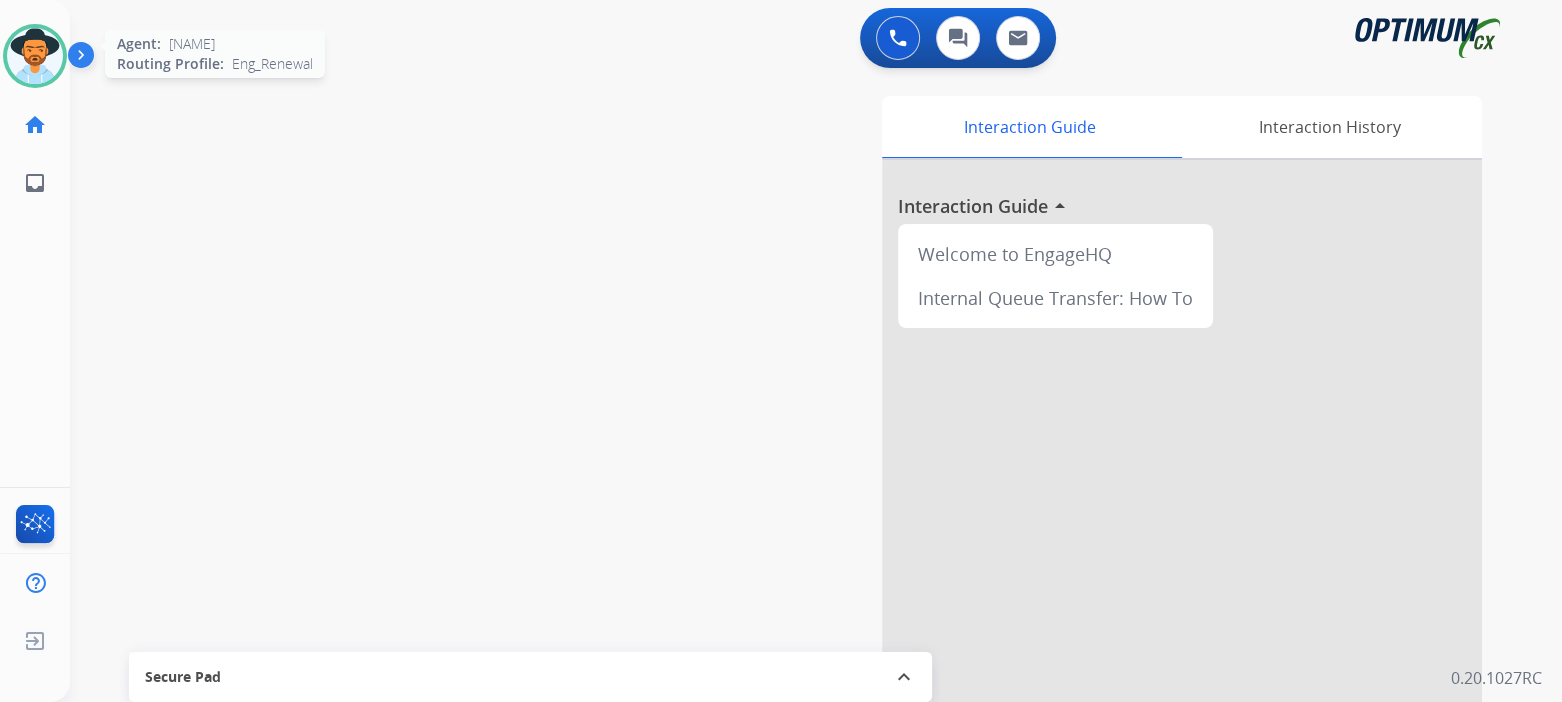 click at bounding box center [35, 56] 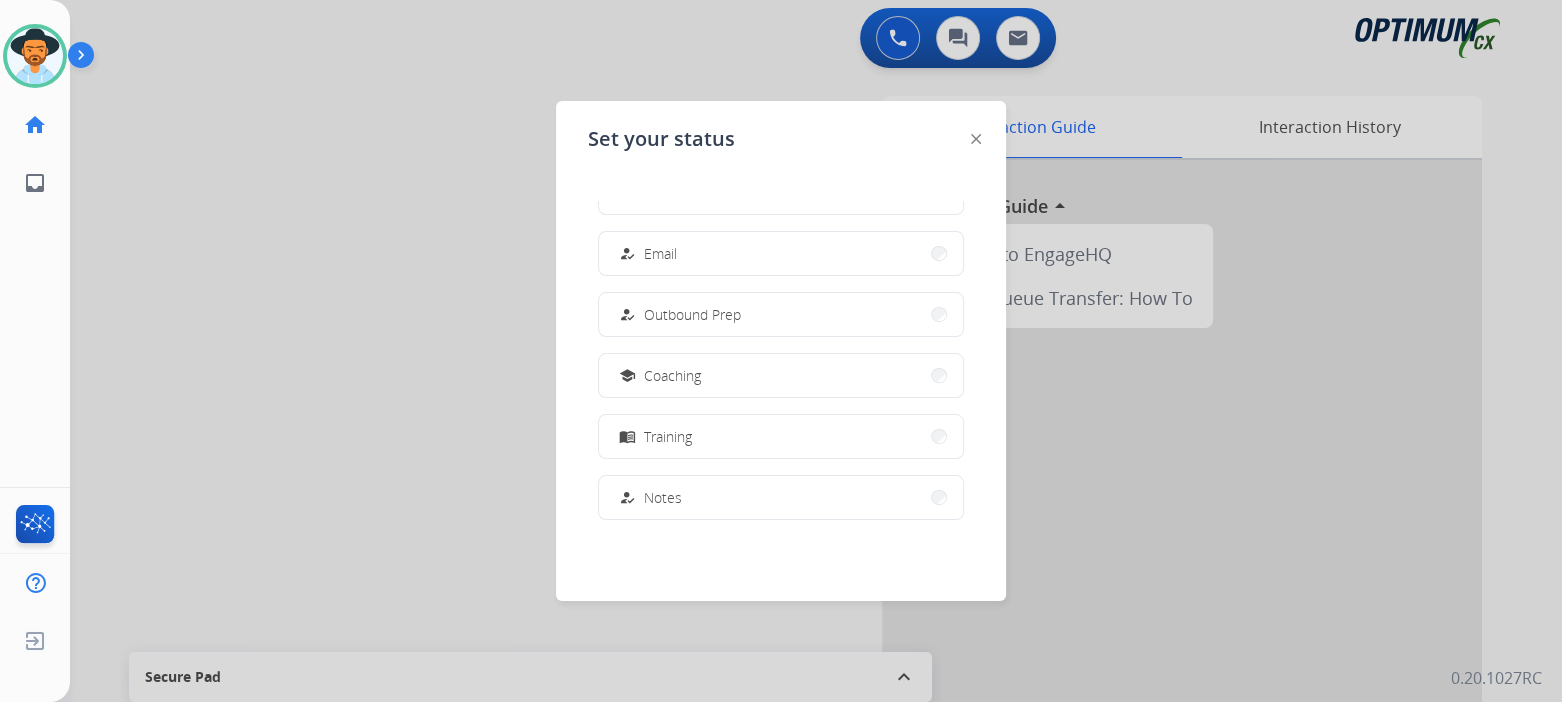 scroll, scrollTop: 498, scrollLeft: 0, axis: vertical 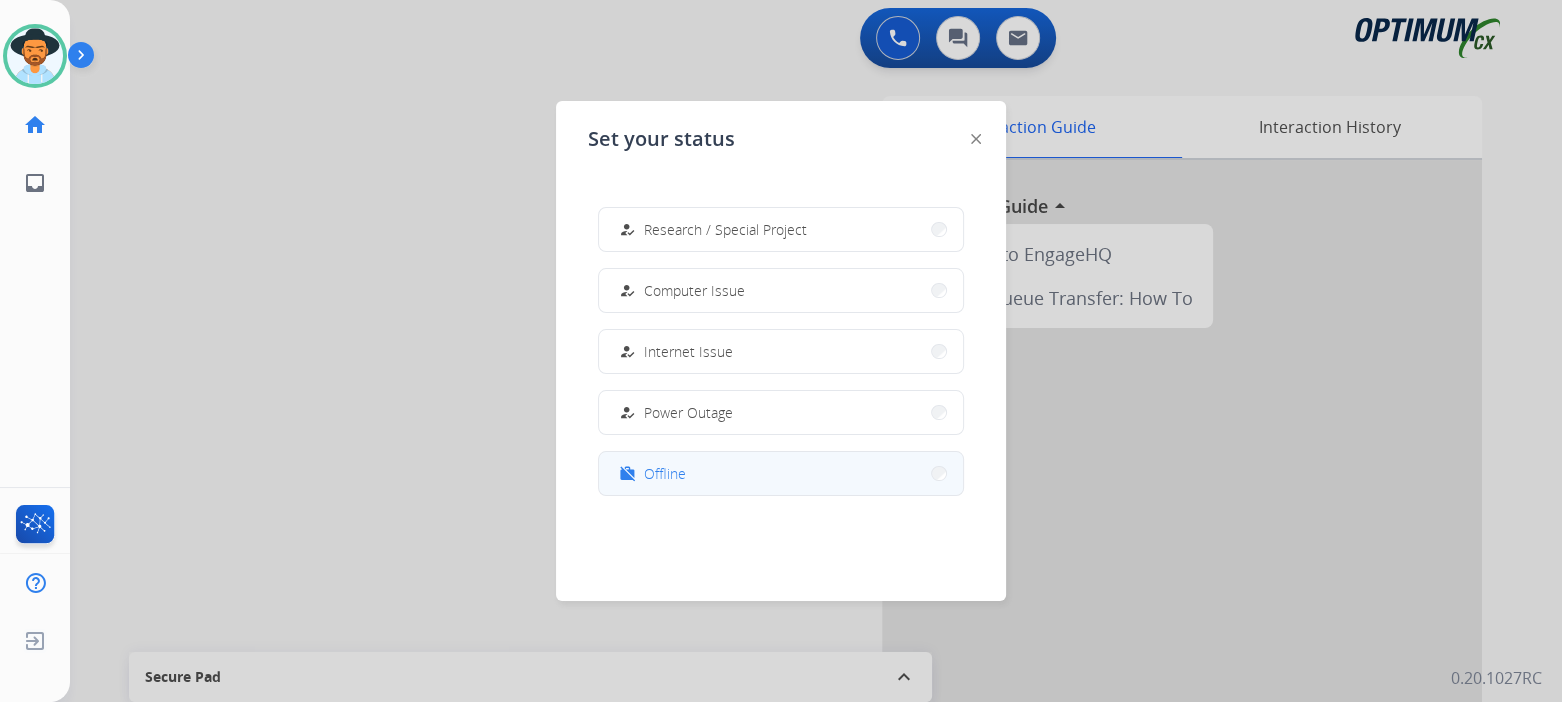 click on "work_off Offline" at bounding box center [781, 473] 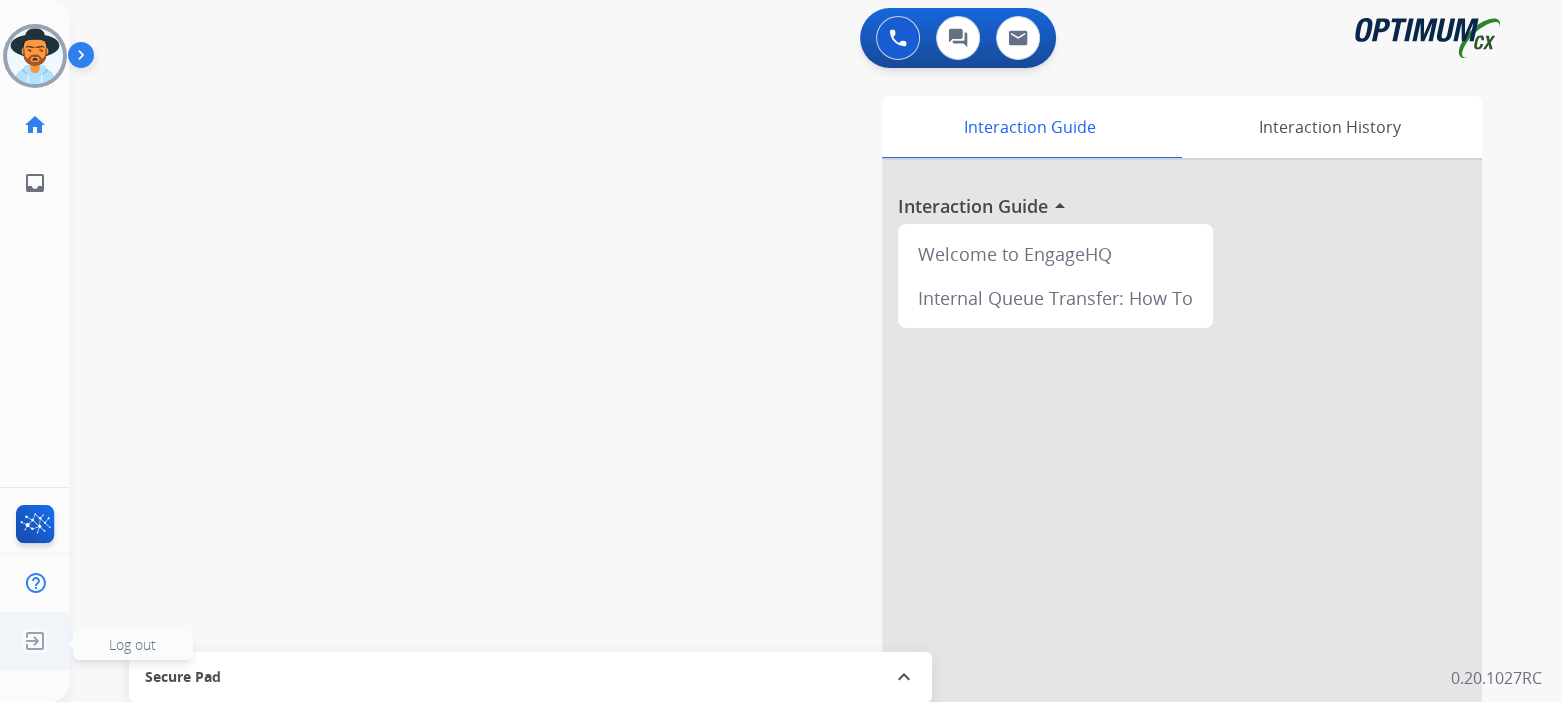 drag, startPoint x: 26, startPoint y: 643, endPoint x: 41, endPoint y: 643, distance: 15 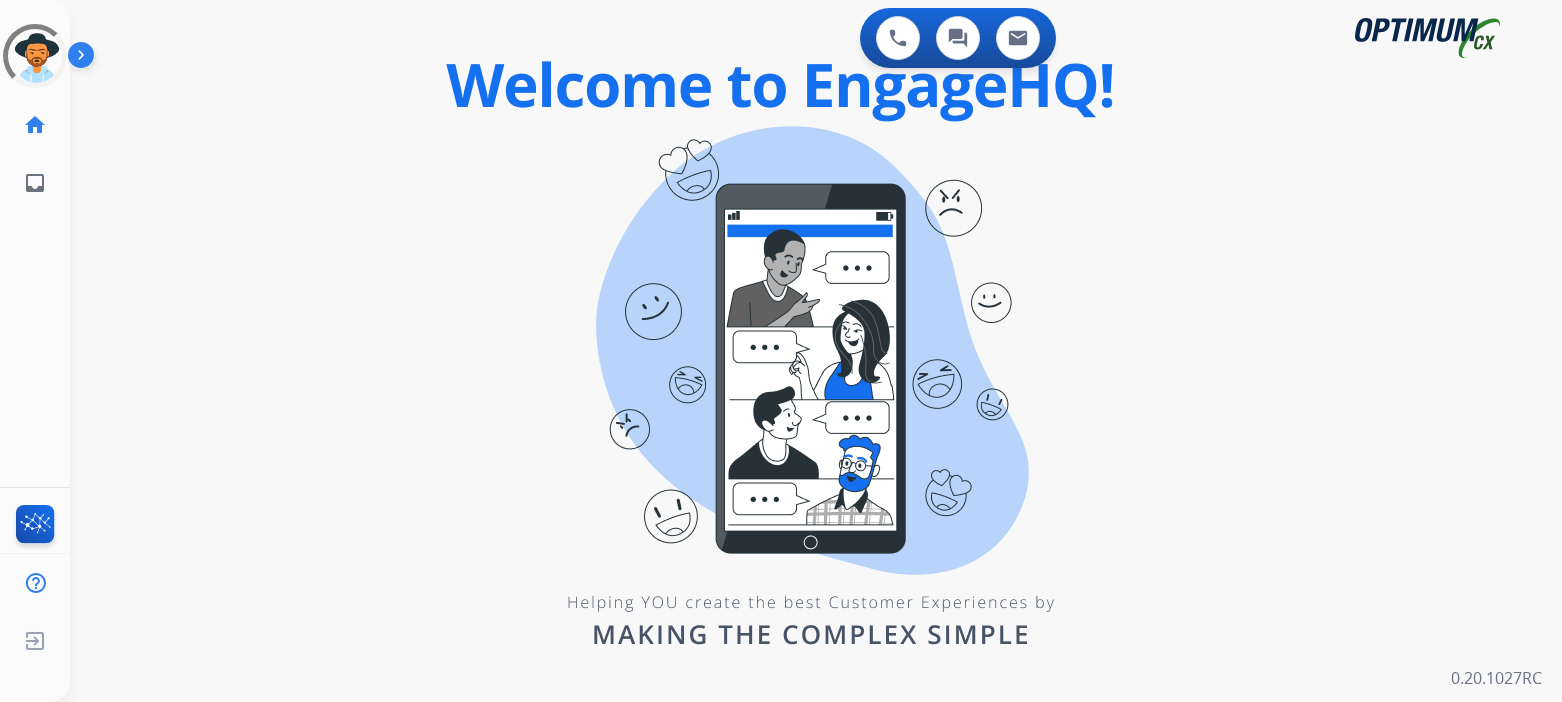 scroll, scrollTop: 0, scrollLeft: 0, axis: both 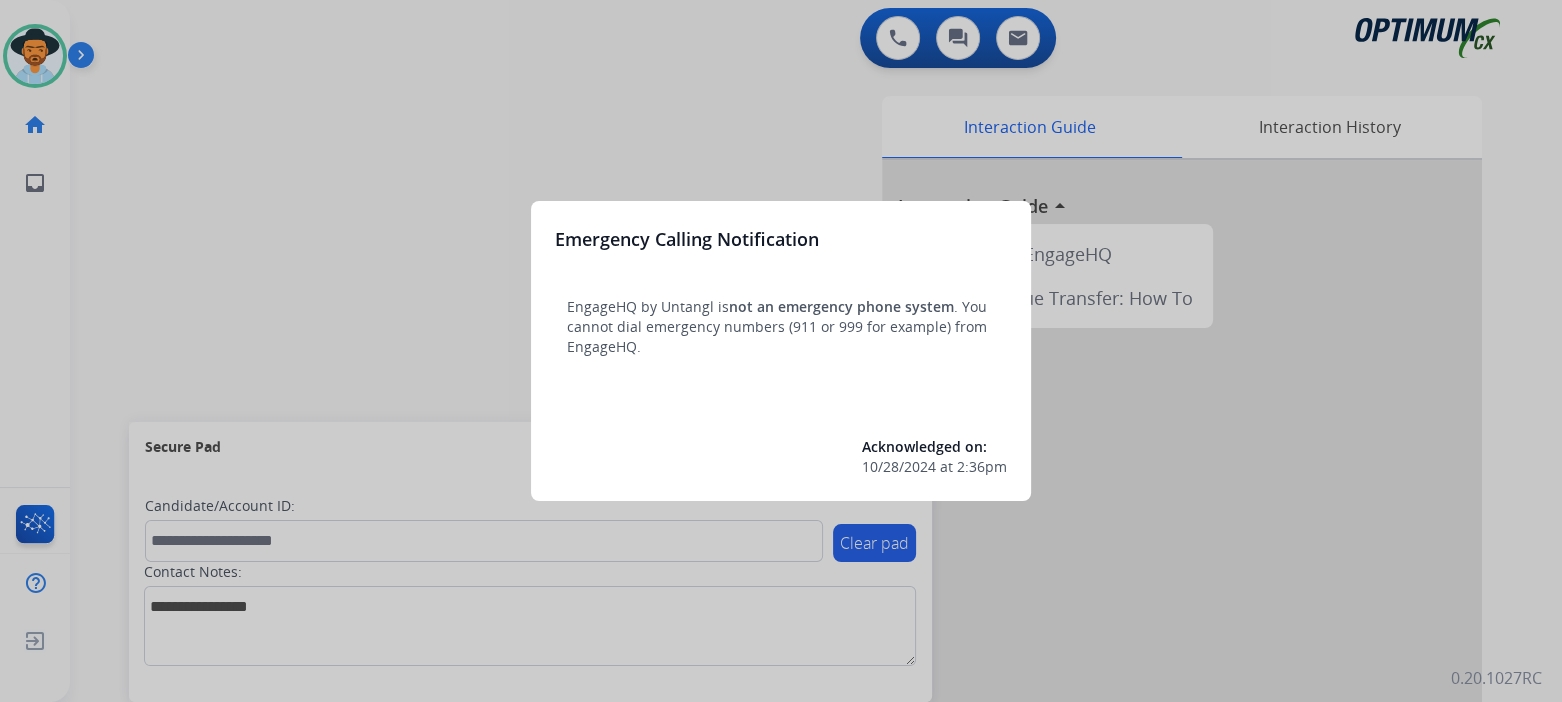 click at bounding box center (781, 351) 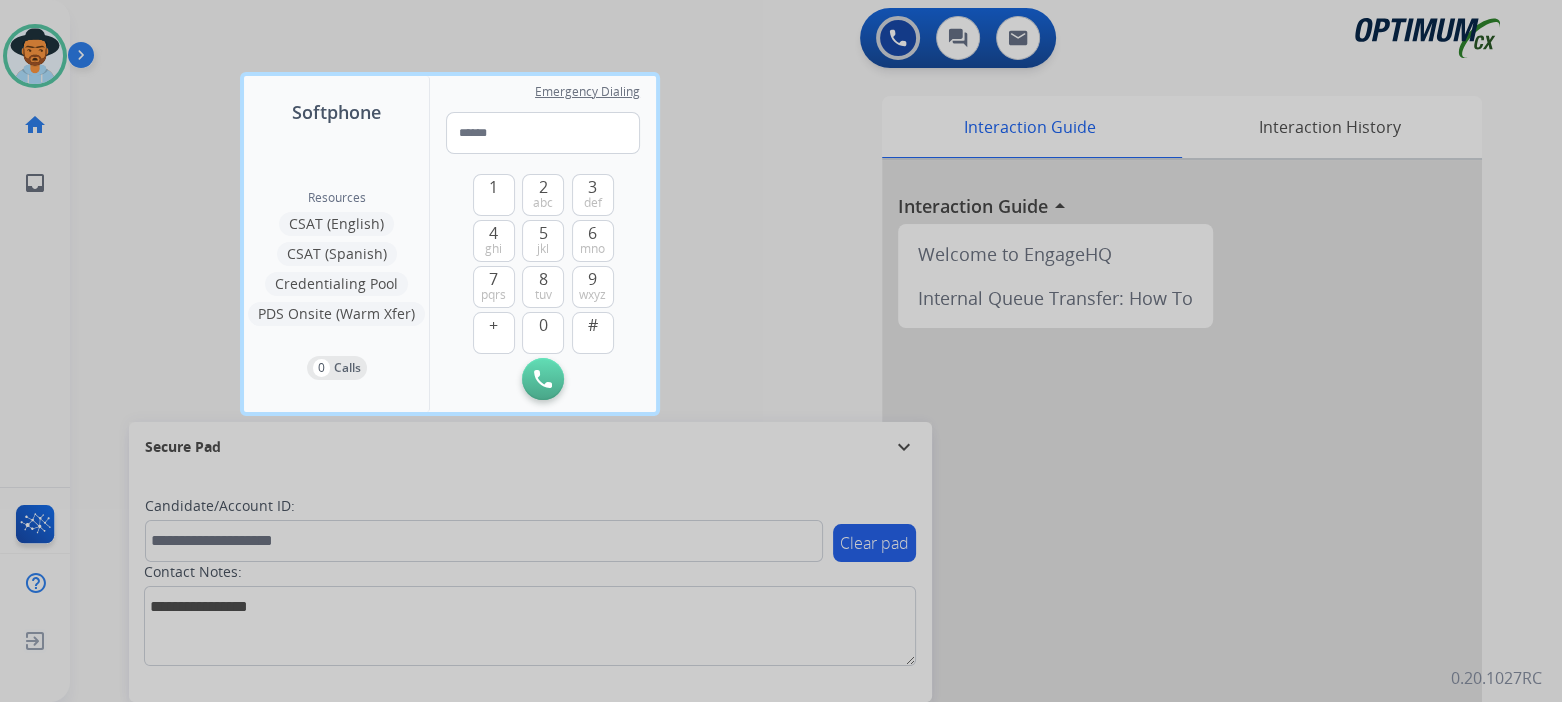 click at bounding box center [781, 351] 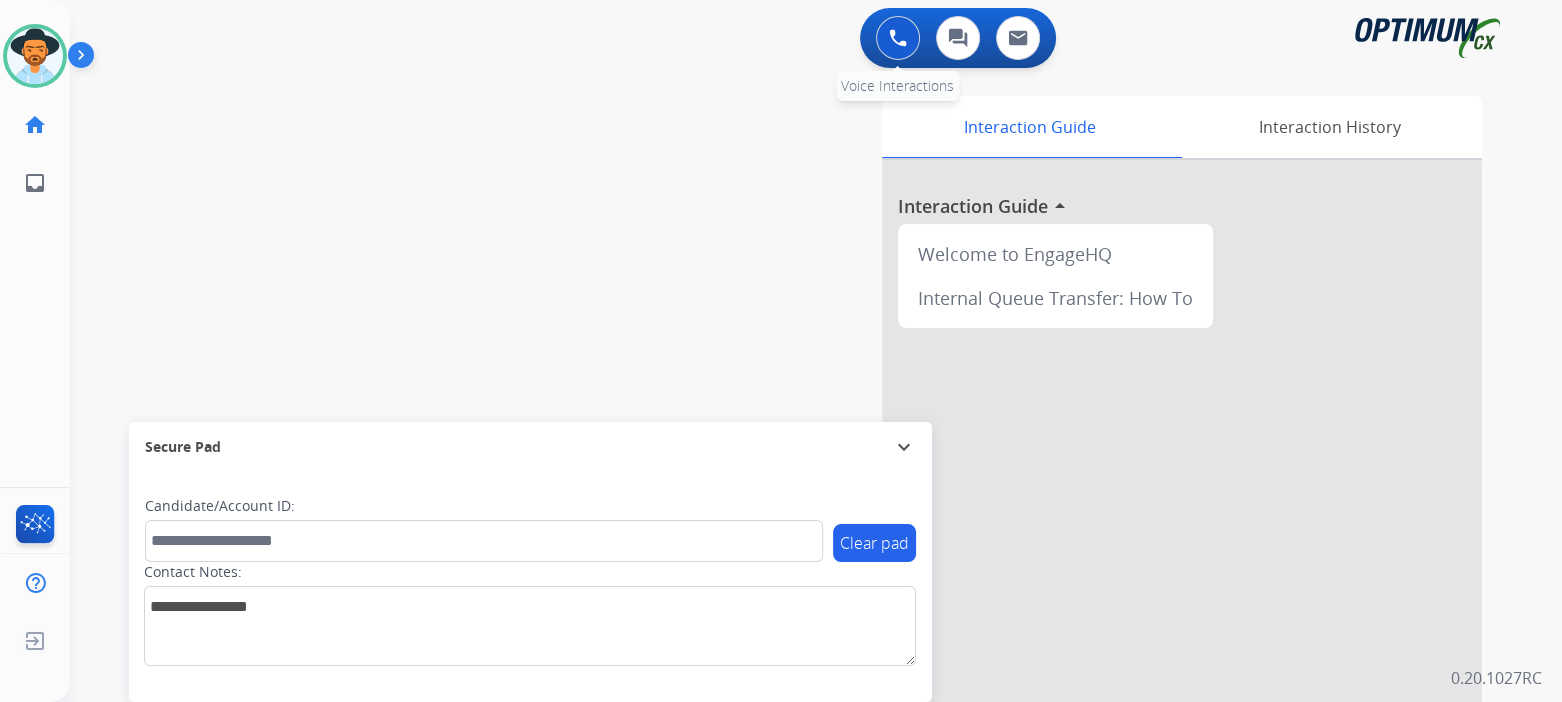 click at bounding box center (898, 38) 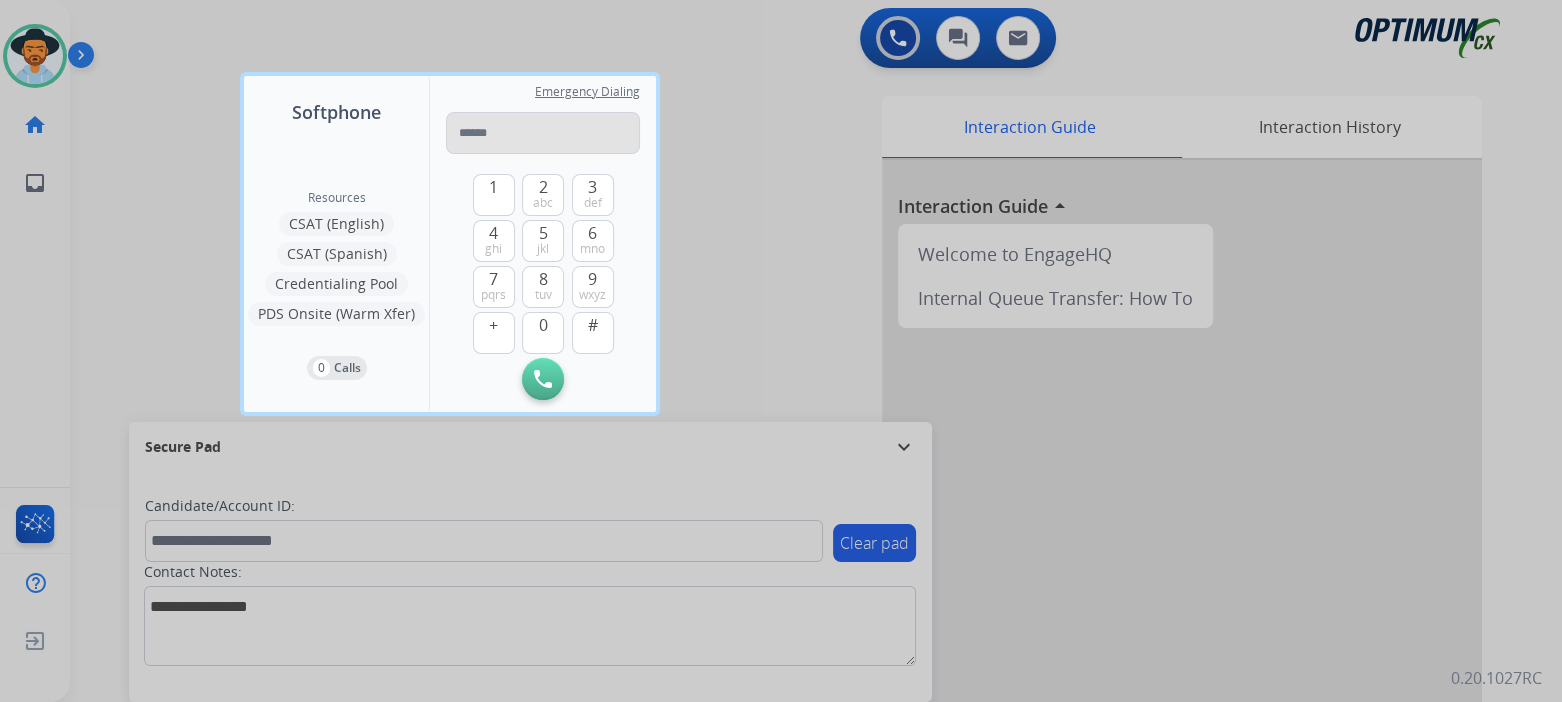 click at bounding box center (543, 133) 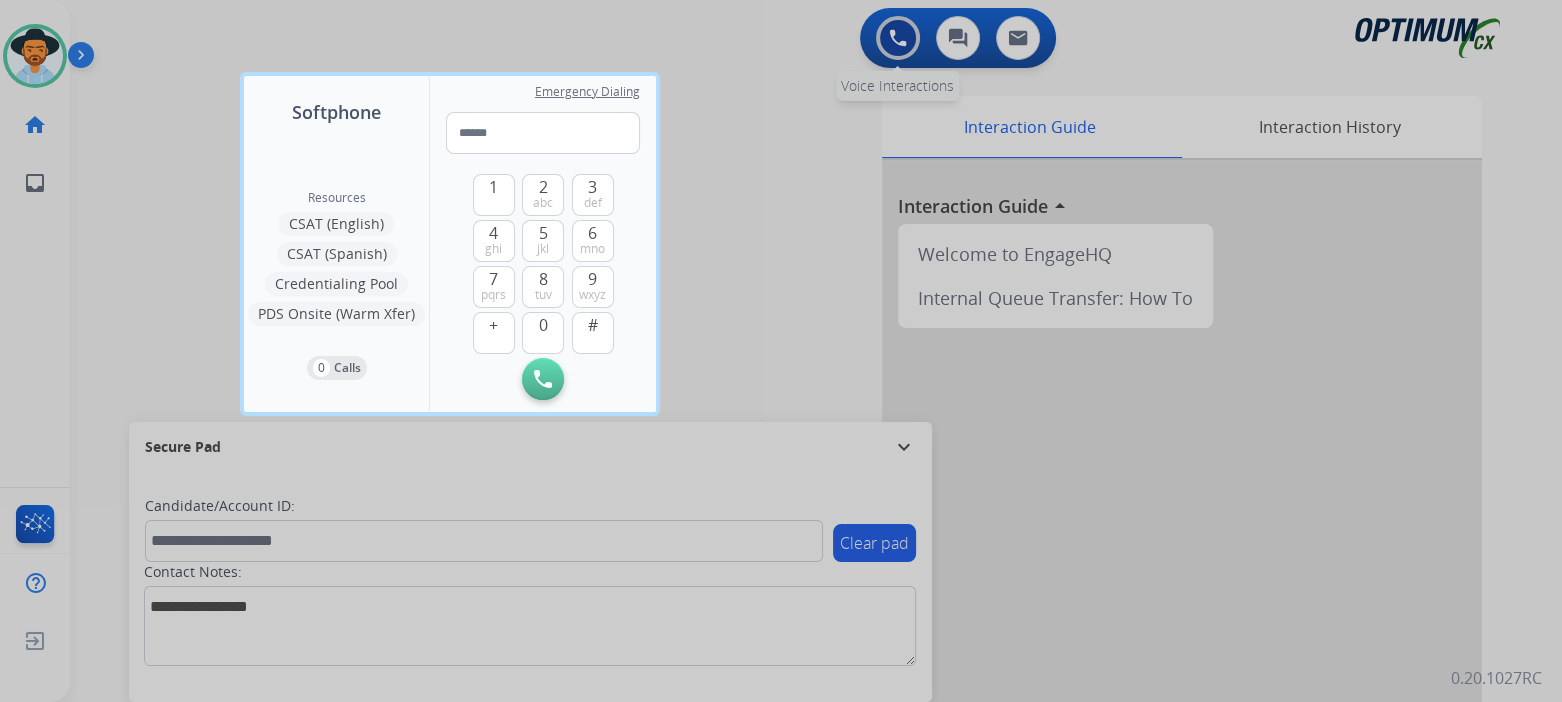 click at bounding box center [781, 351] 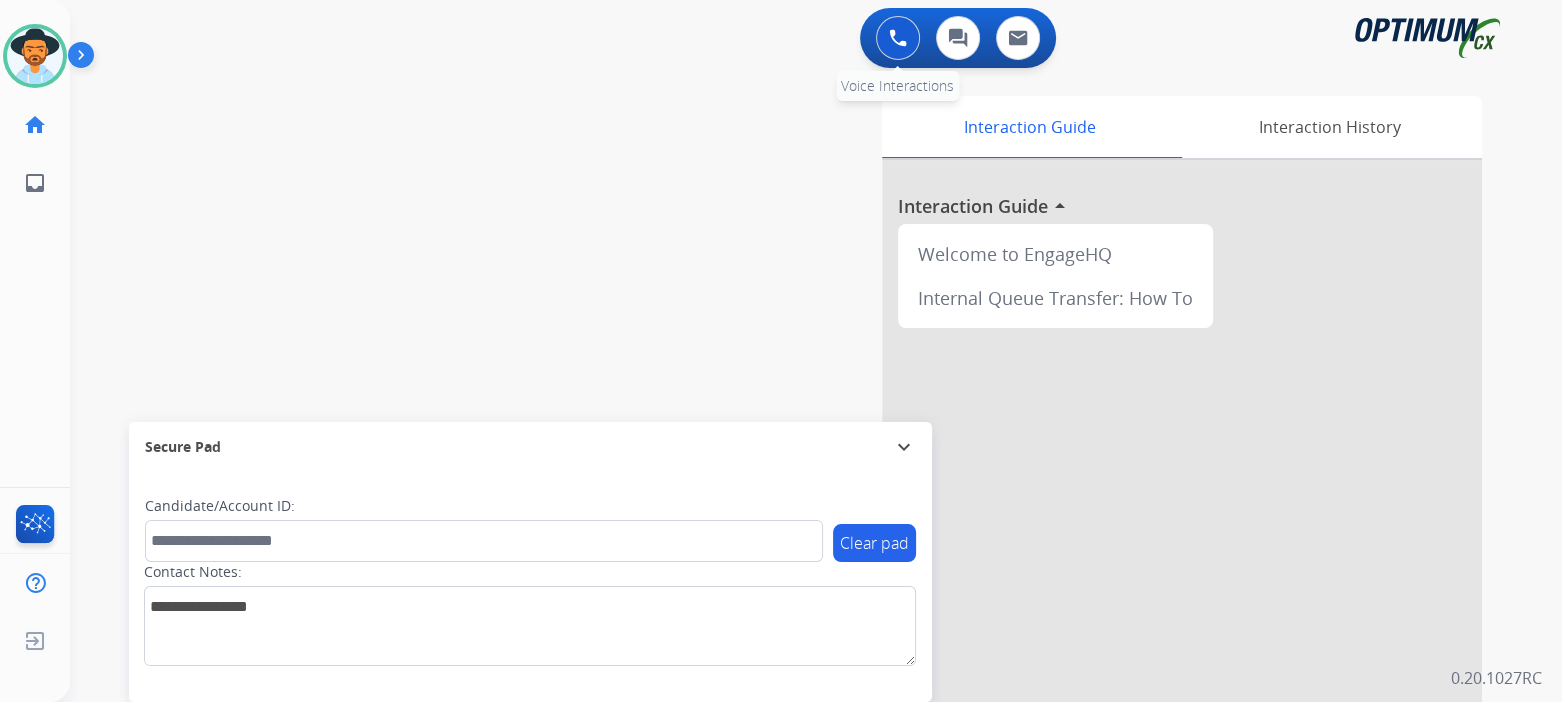 click at bounding box center [898, 38] 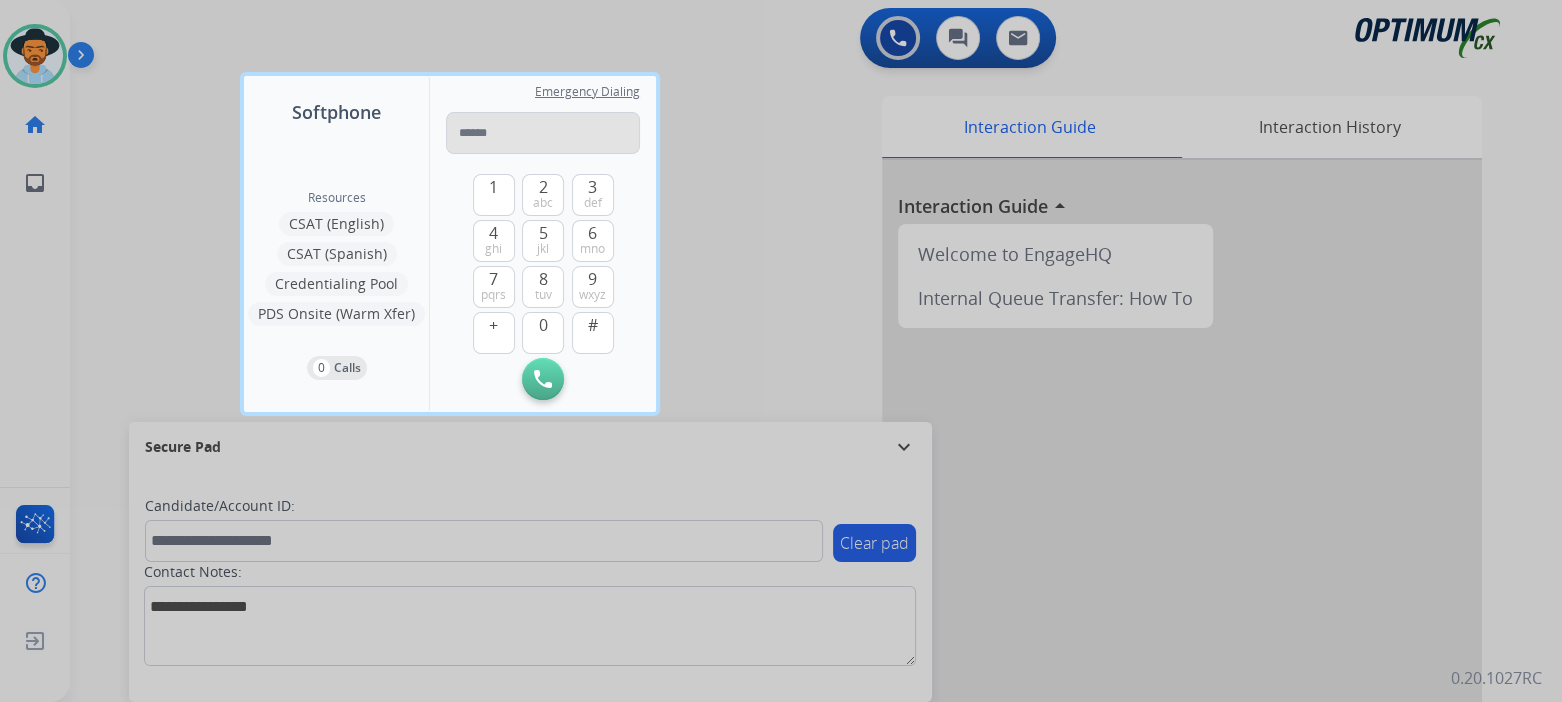 click at bounding box center [543, 133] 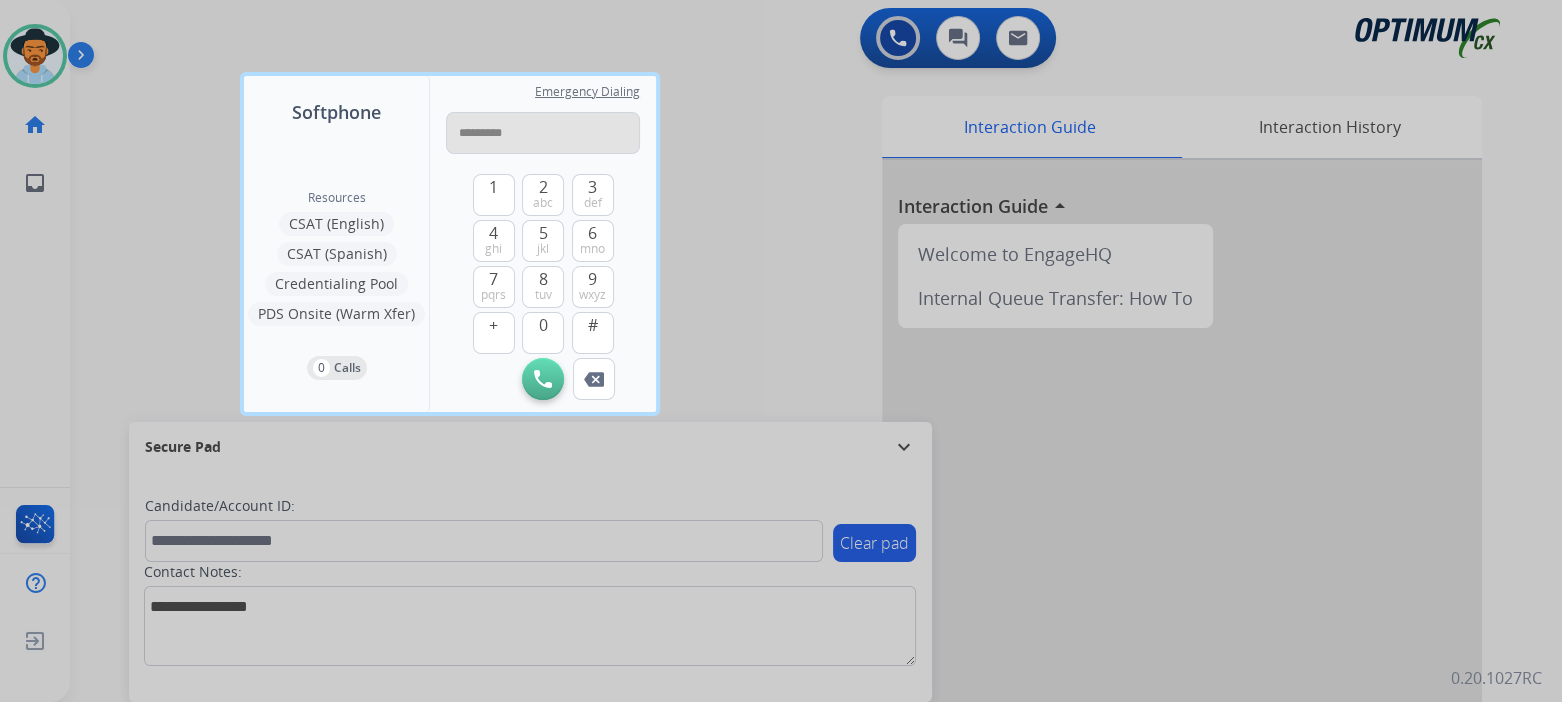 type on "**********" 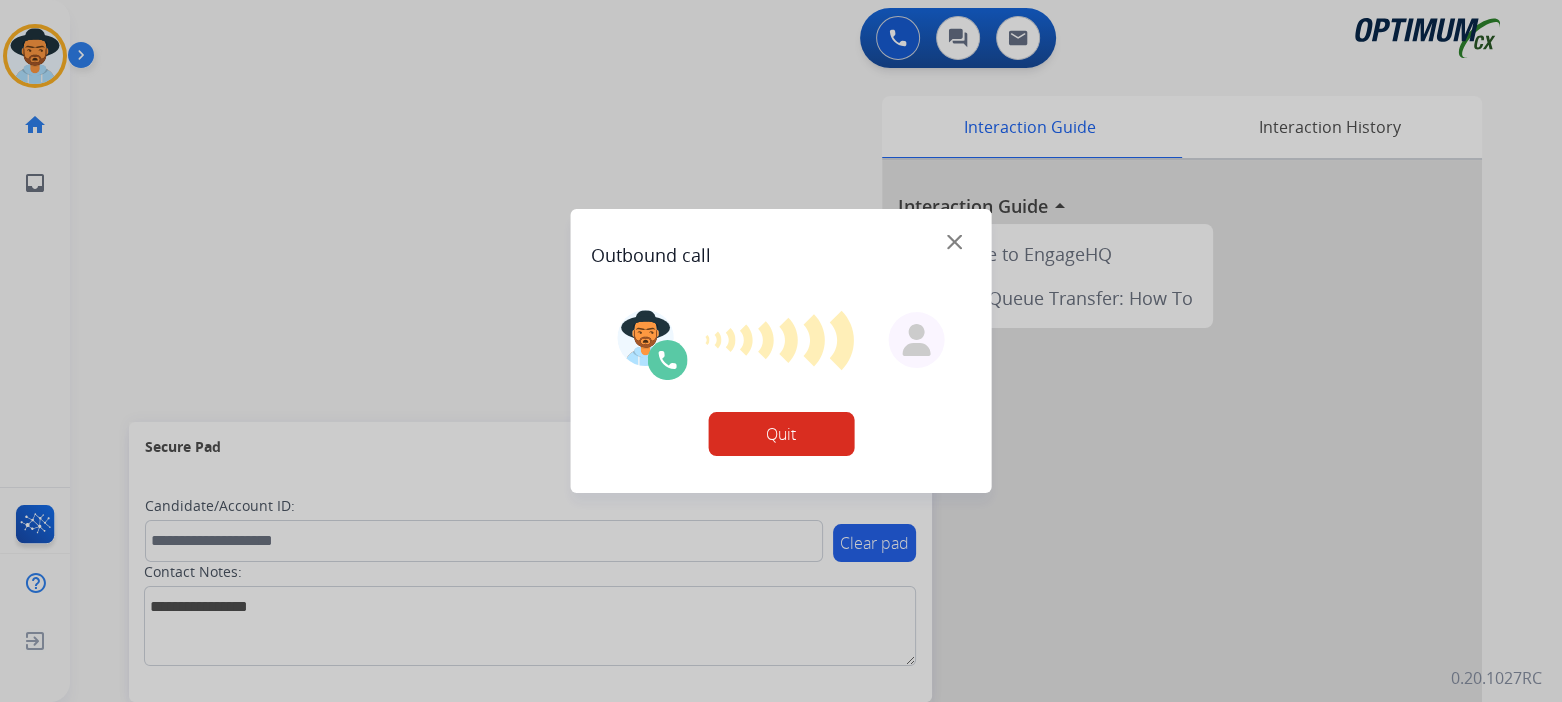drag, startPoint x: 947, startPoint y: 239, endPoint x: 910, endPoint y: 273, distance: 50.24938 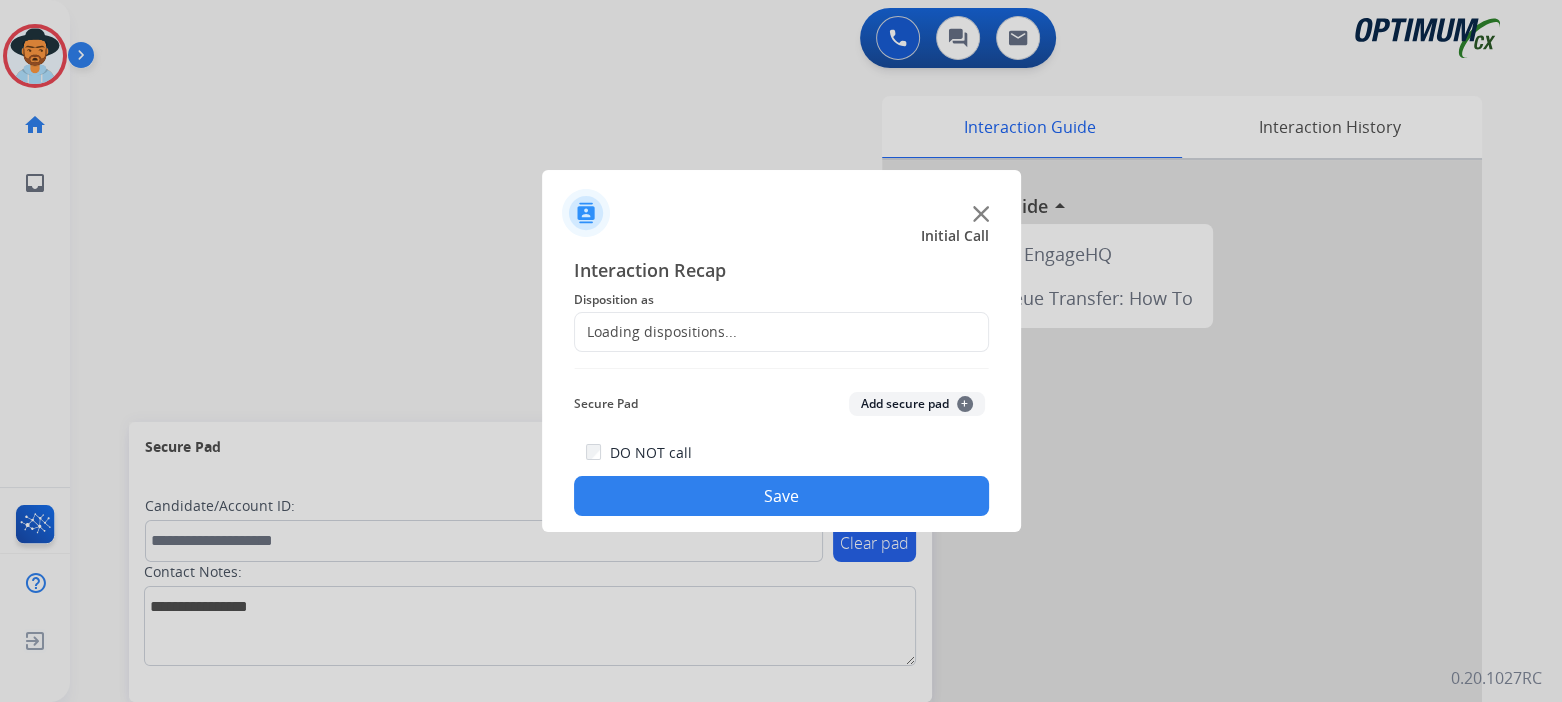 click on "DO NOT call  Save" 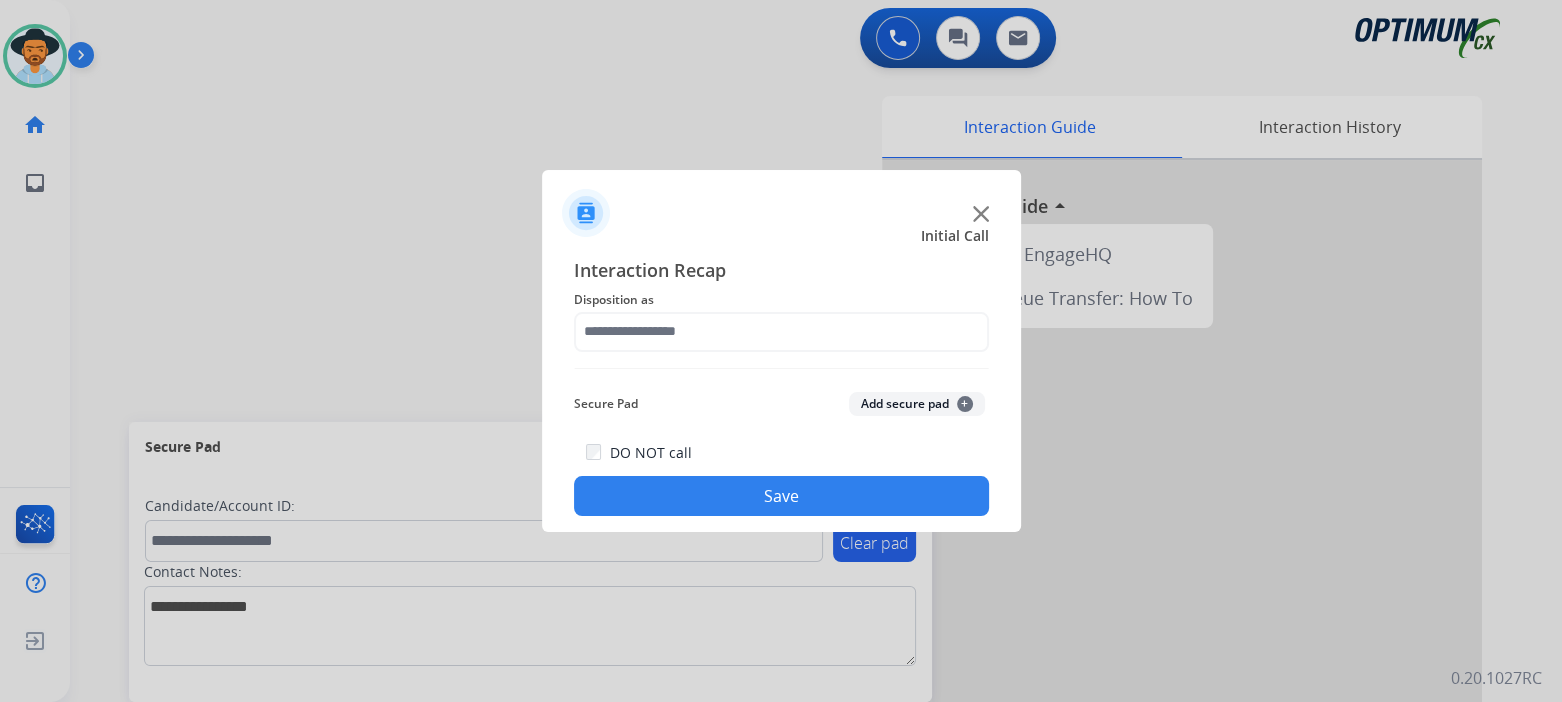 click 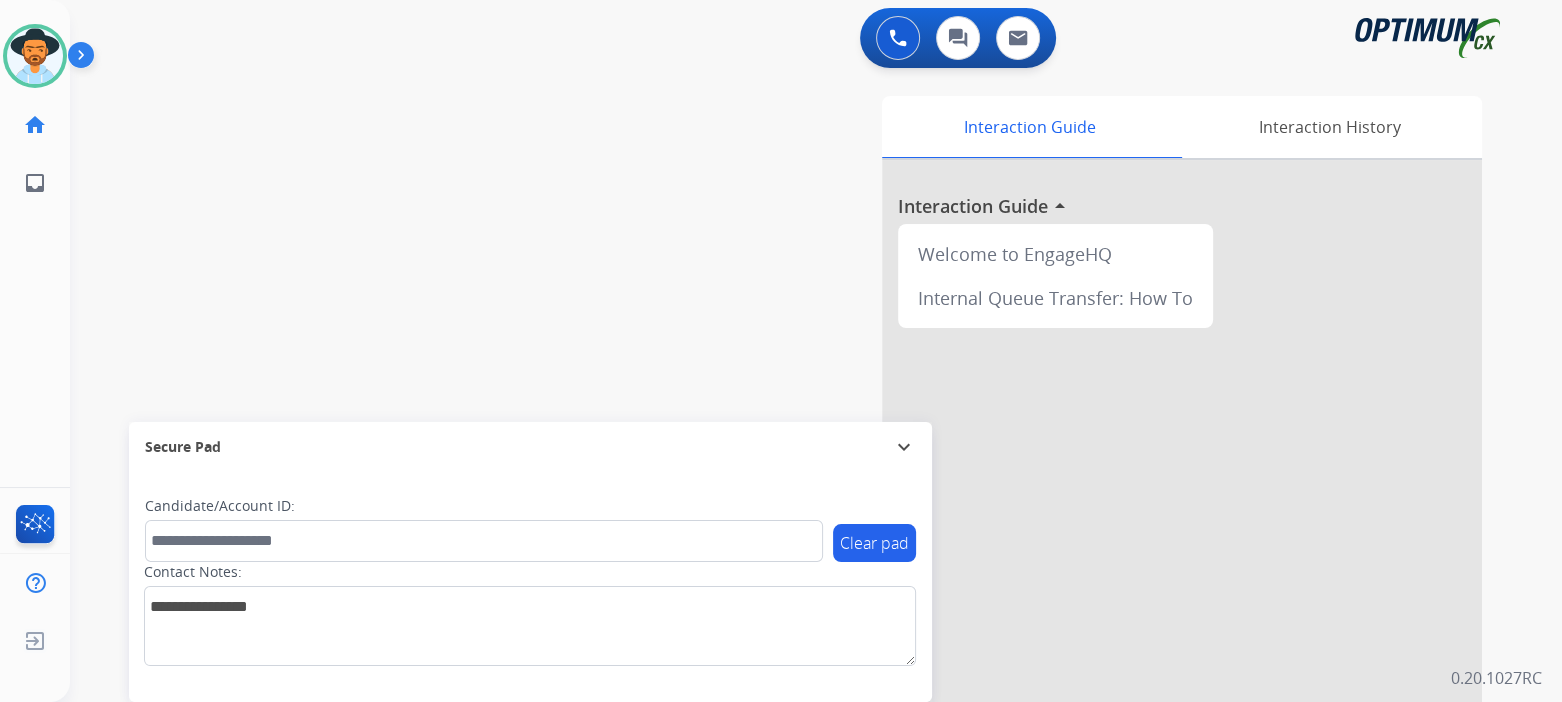 click on "expand_more" at bounding box center (904, 447) 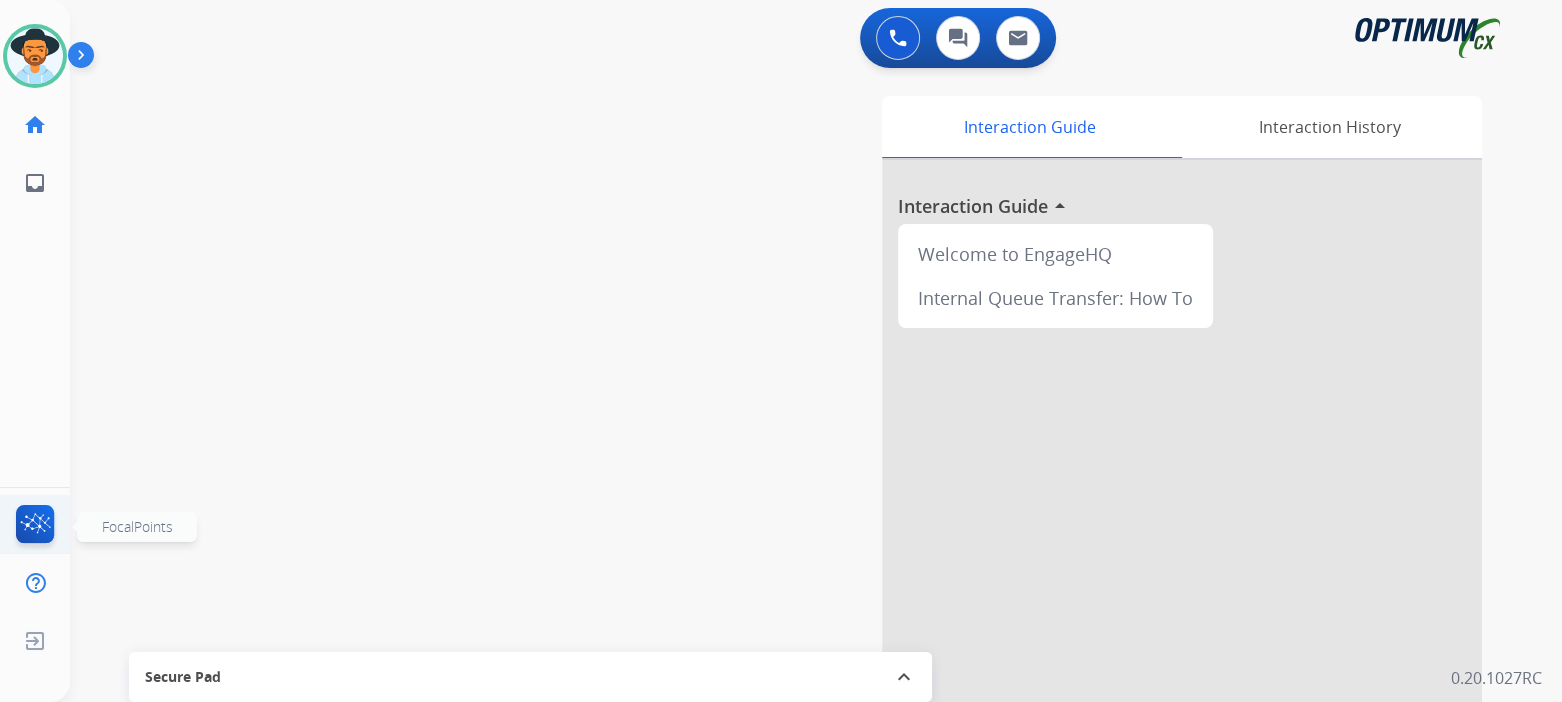 click 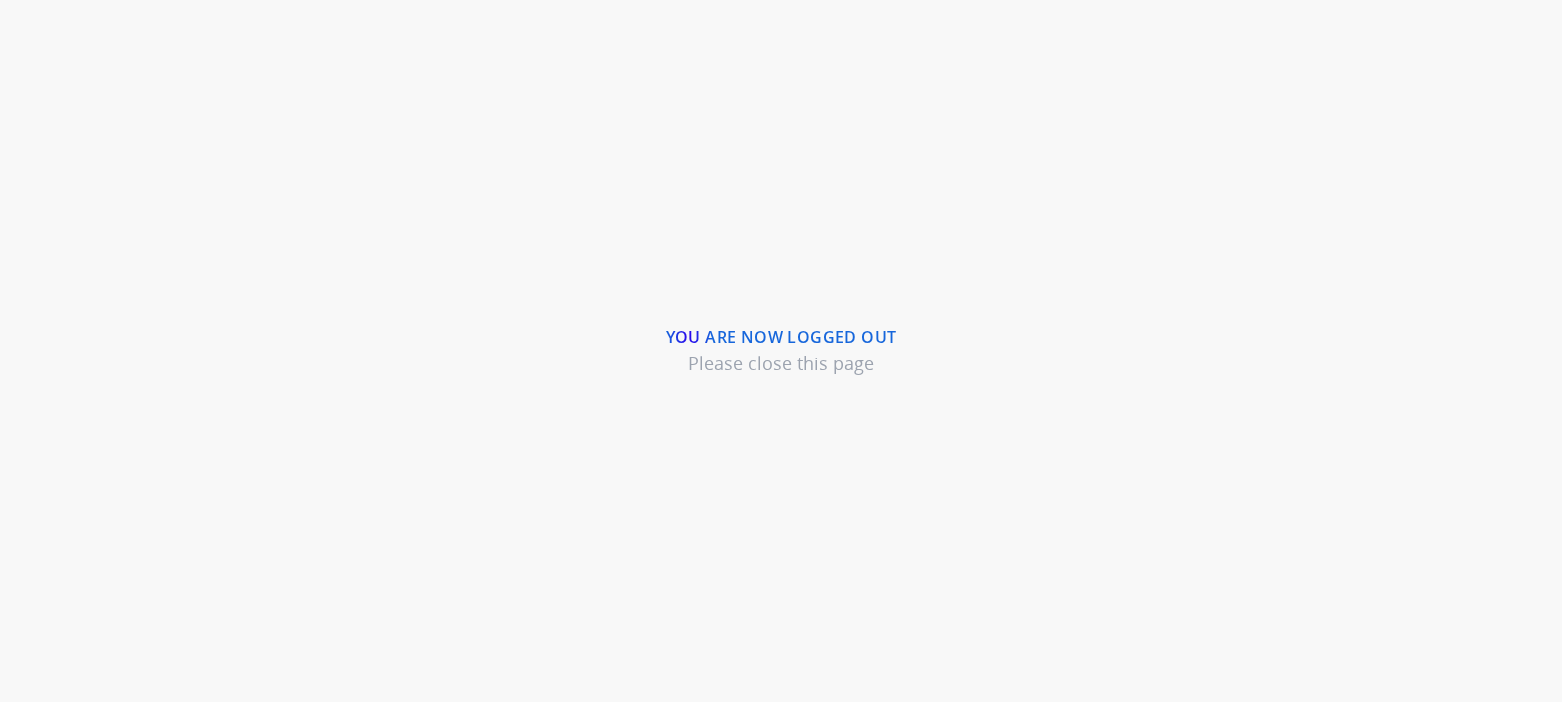 scroll, scrollTop: 0, scrollLeft: 0, axis: both 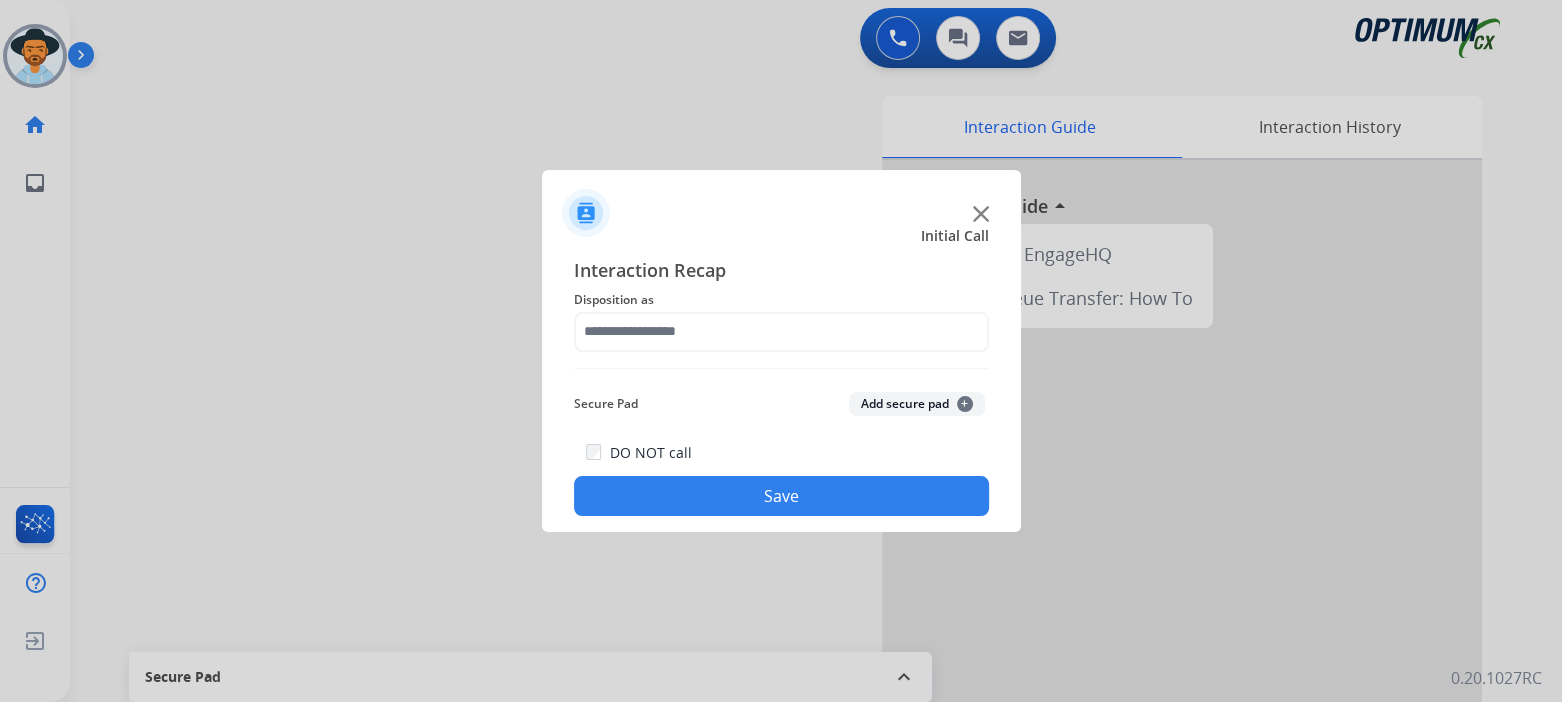 click 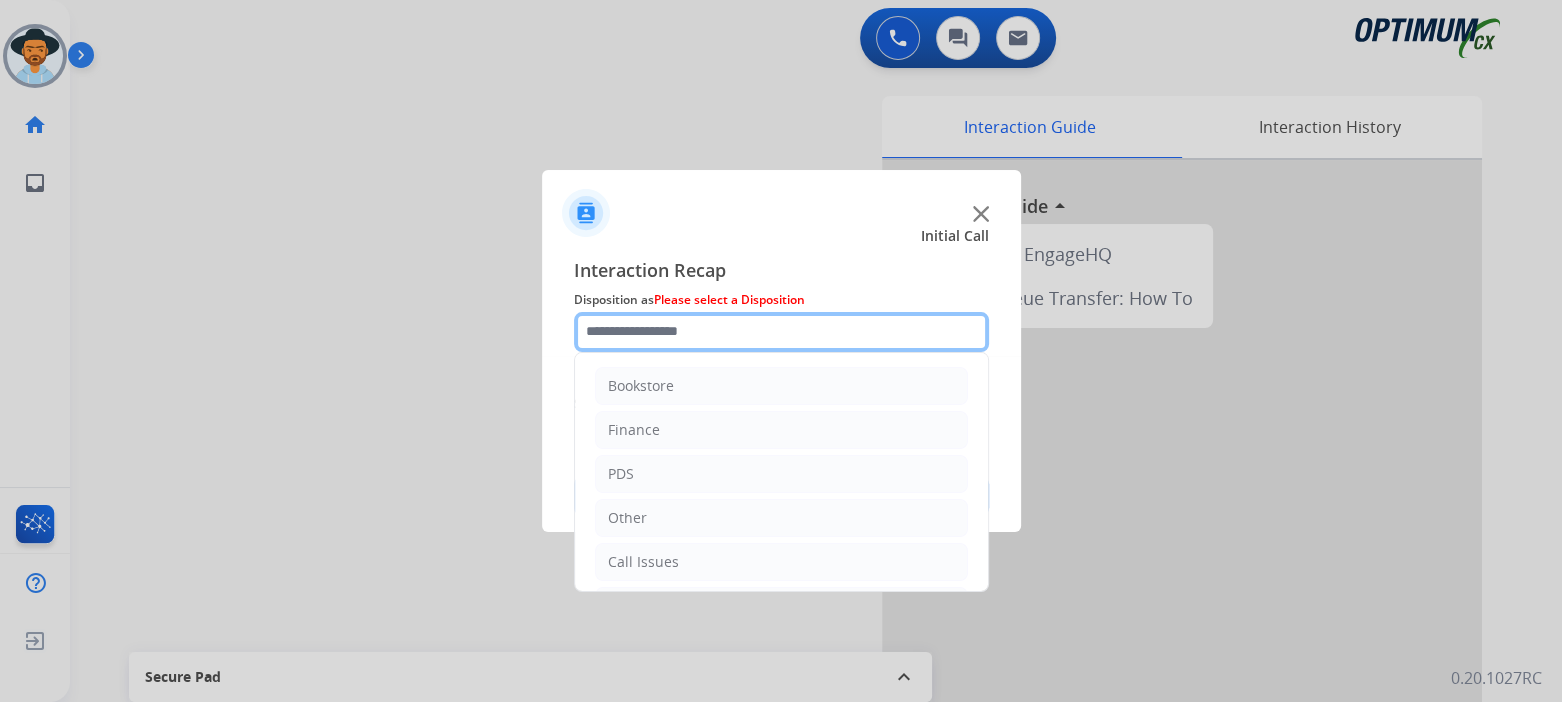 click 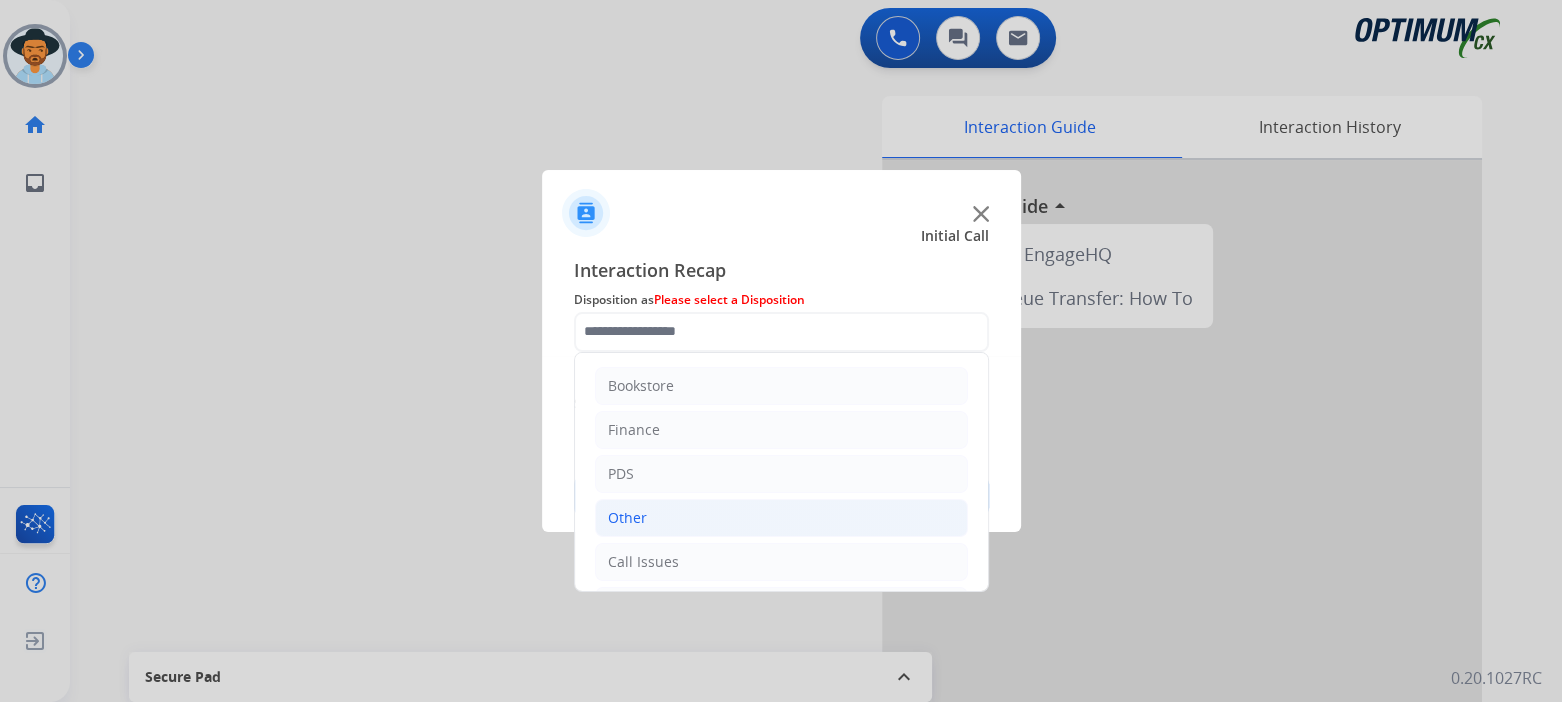 click on "Other" 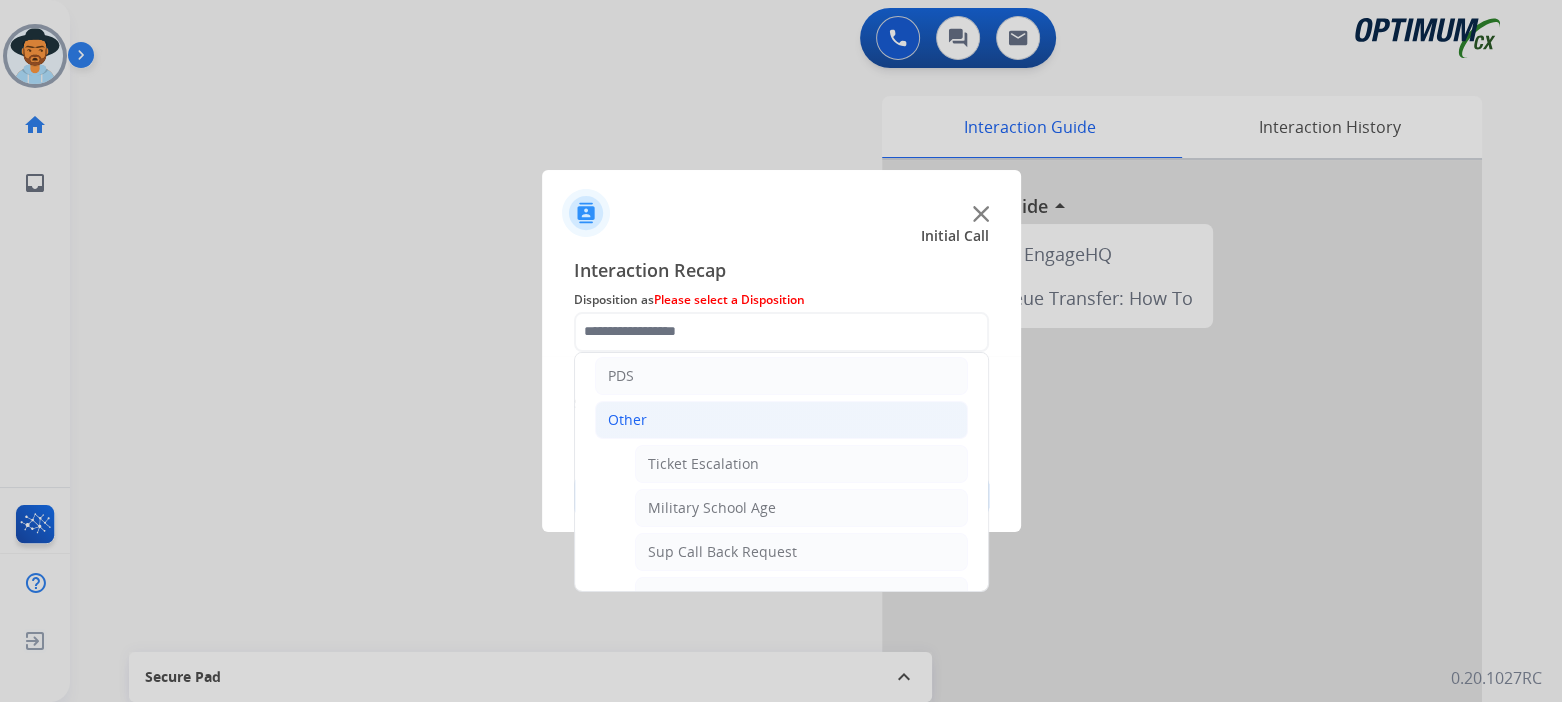 scroll, scrollTop: 0, scrollLeft: 0, axis: both 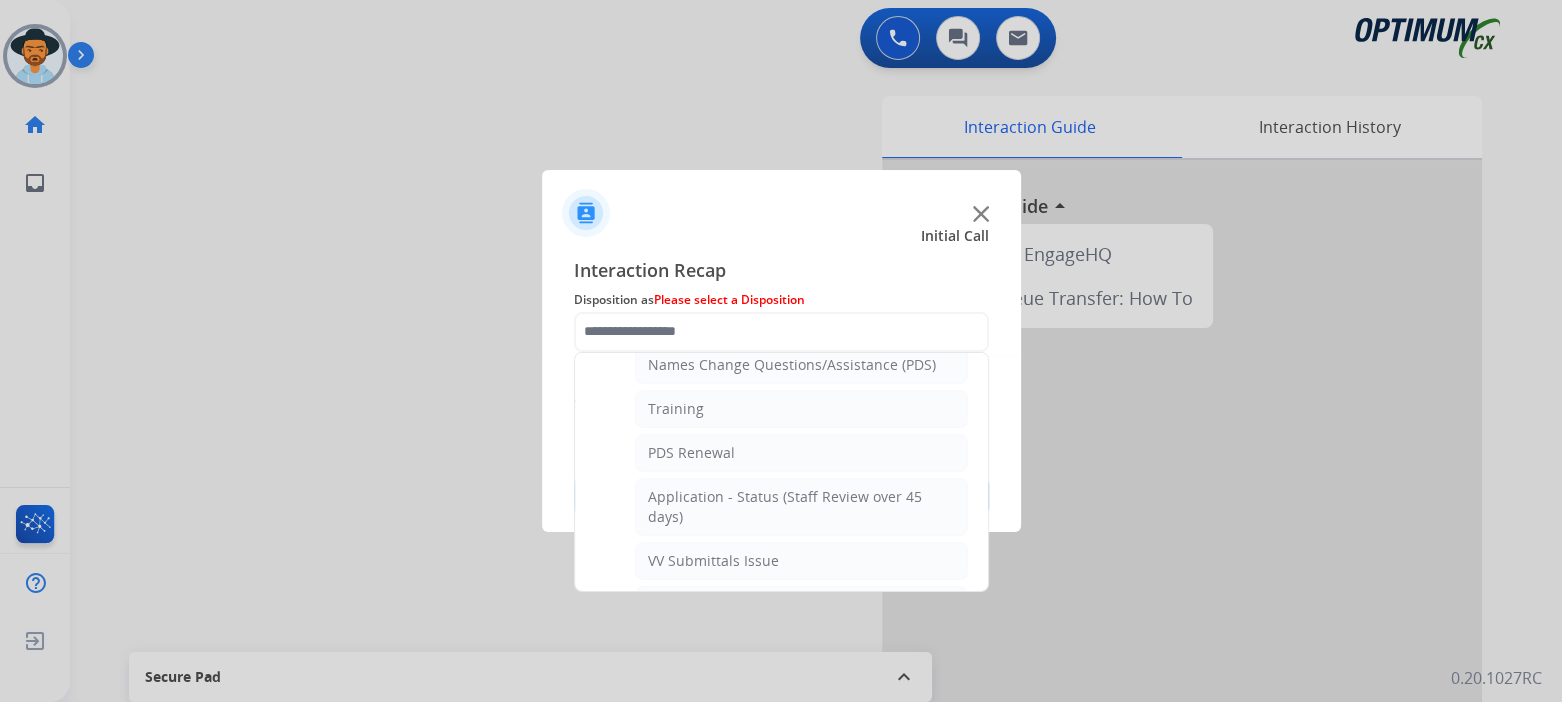 click on "Names Change Questions/Assistance (PDS)" 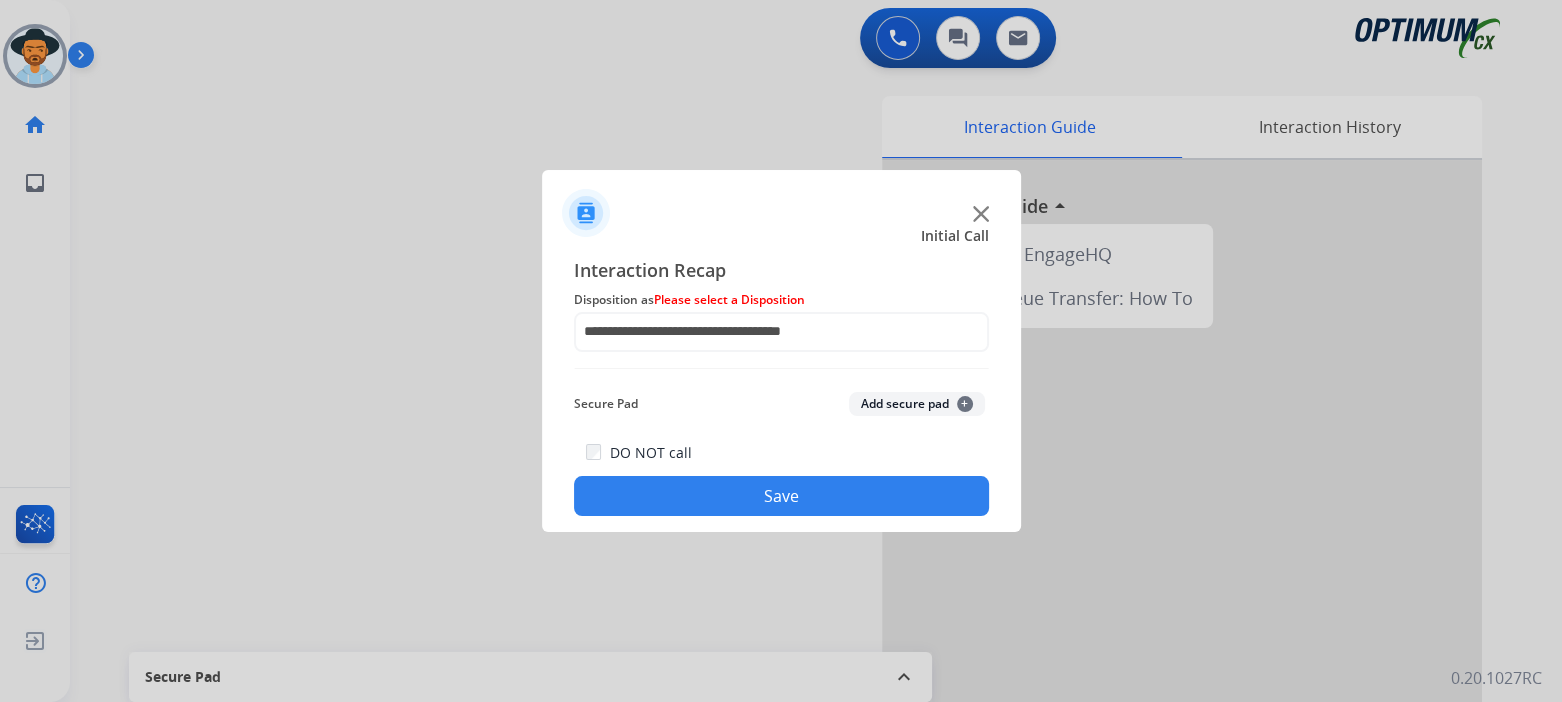 click on "Save" 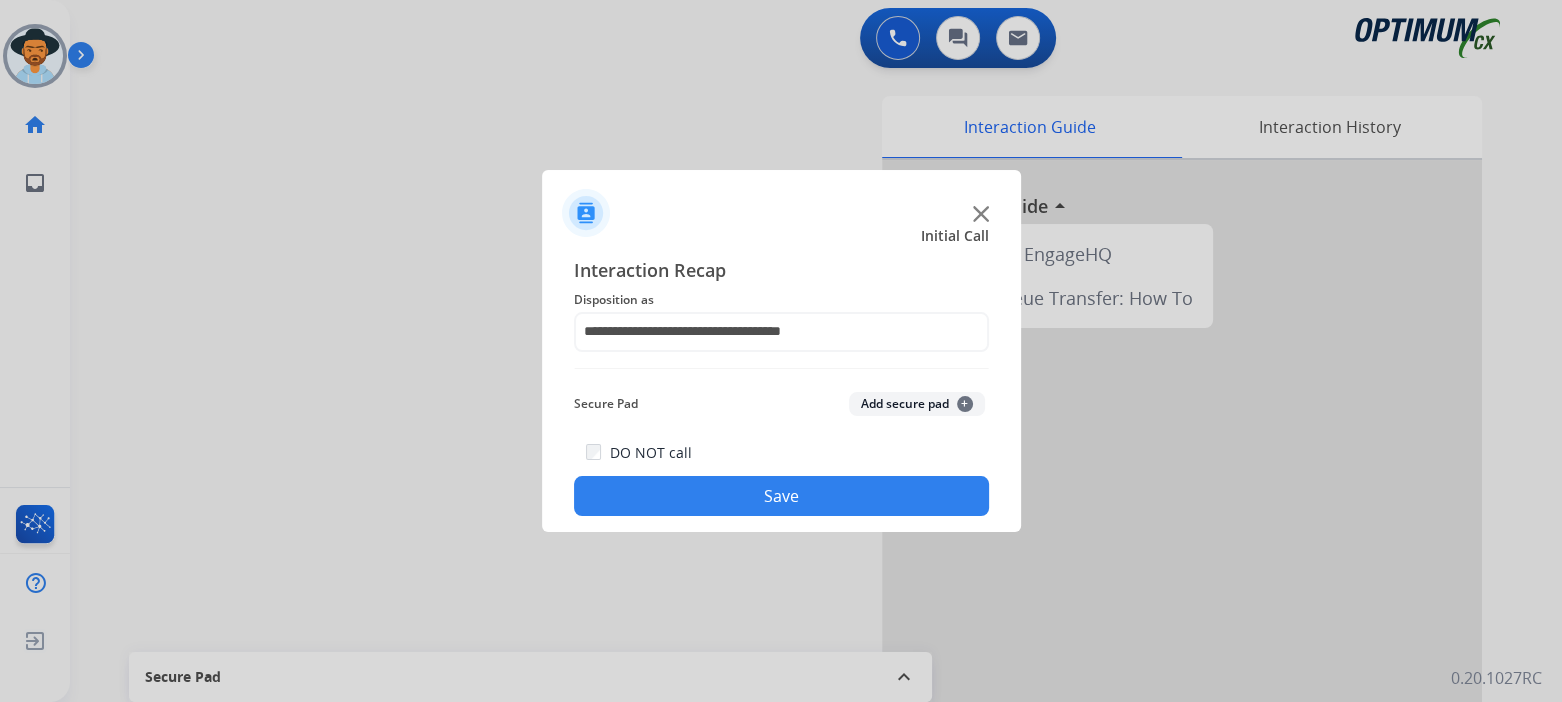 click on "Save" 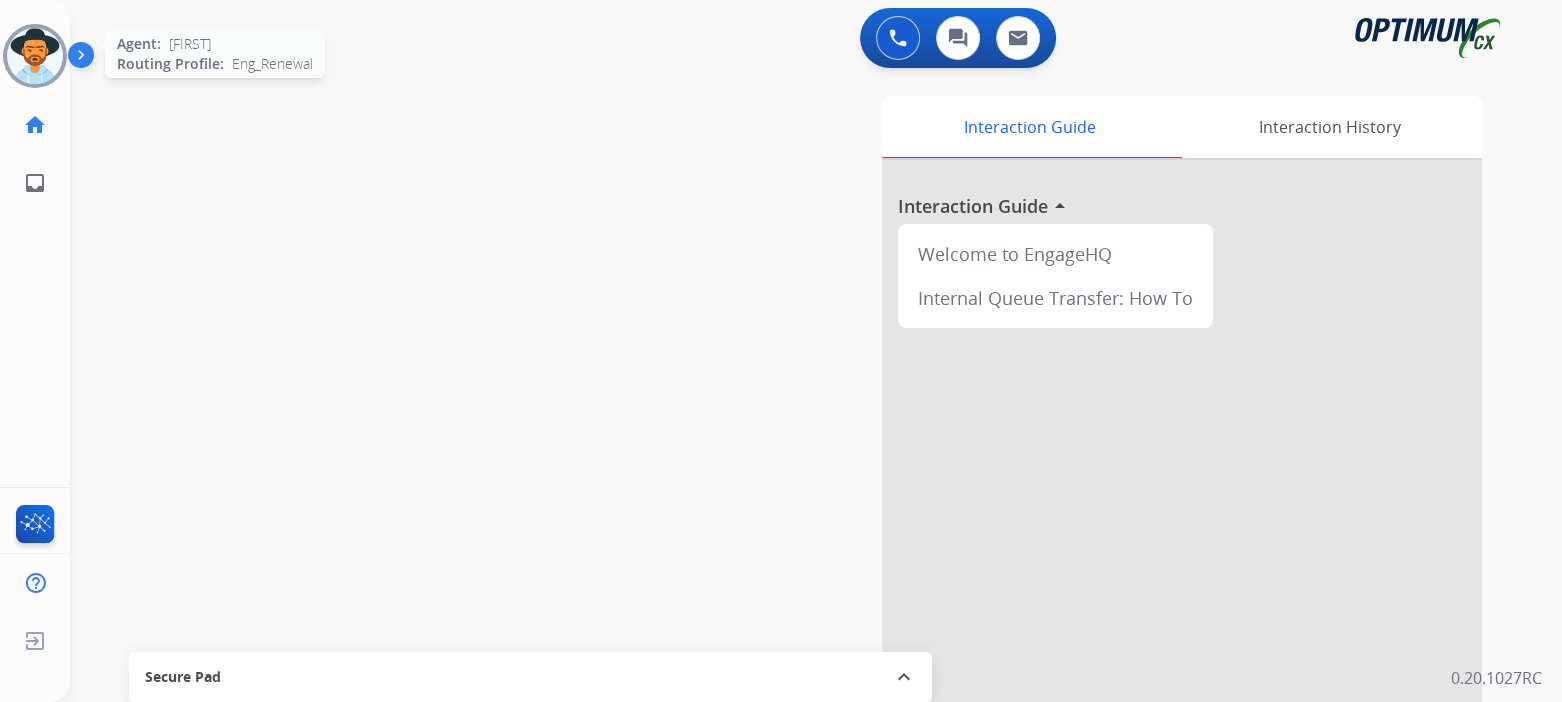 click at bounding box center [35, 56] 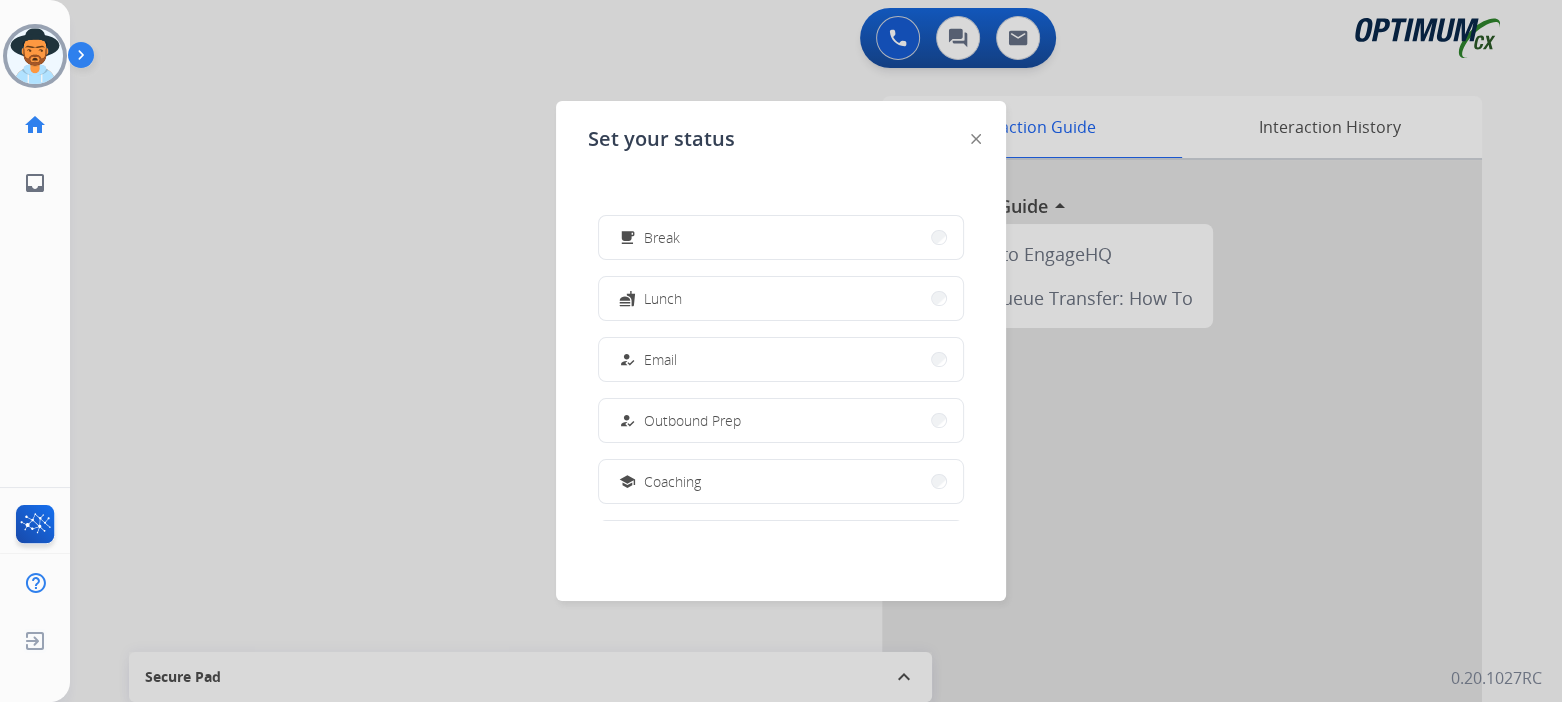 scroll, scrollTop: 498, scrollLeft: 0, axis: vertical 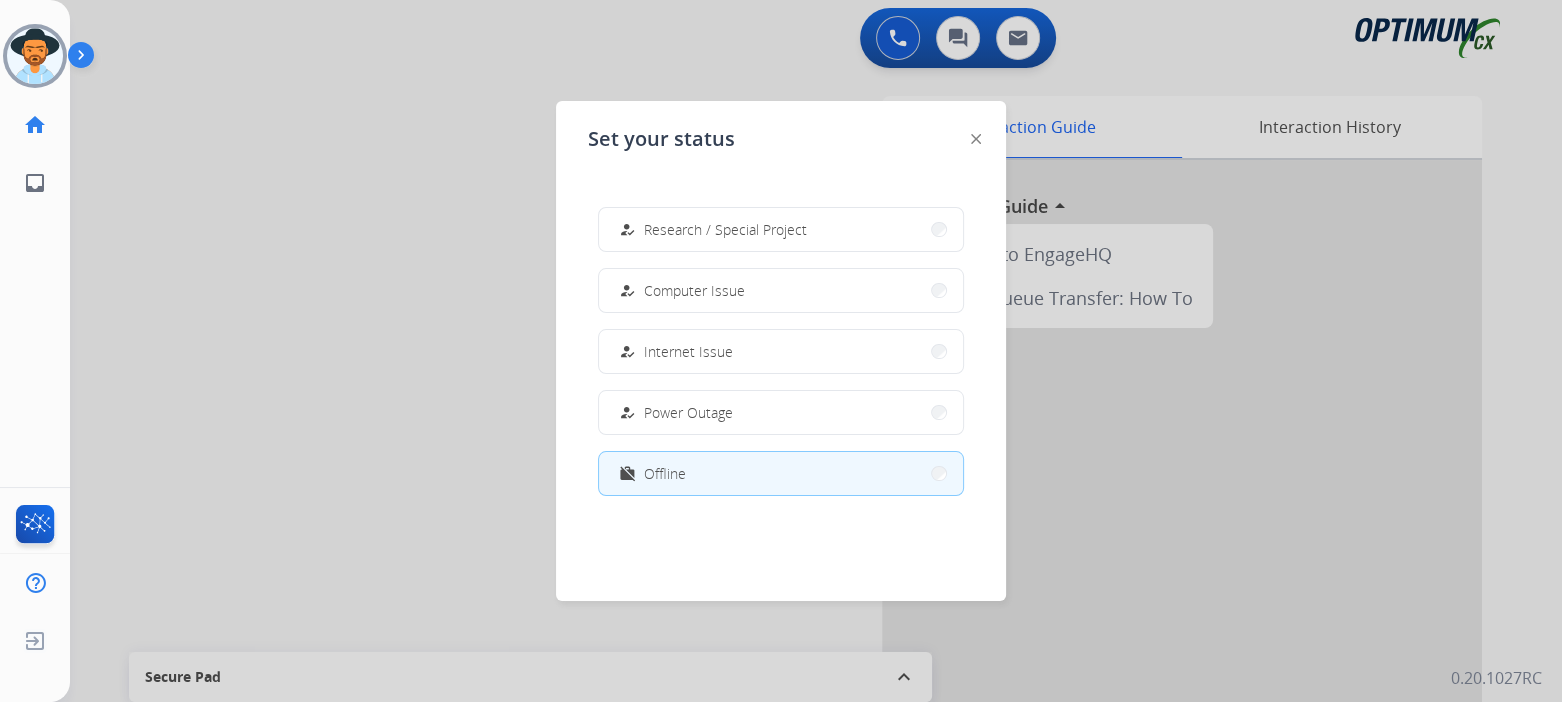 click on "work_off Offline" at bounding box center [650, 474] 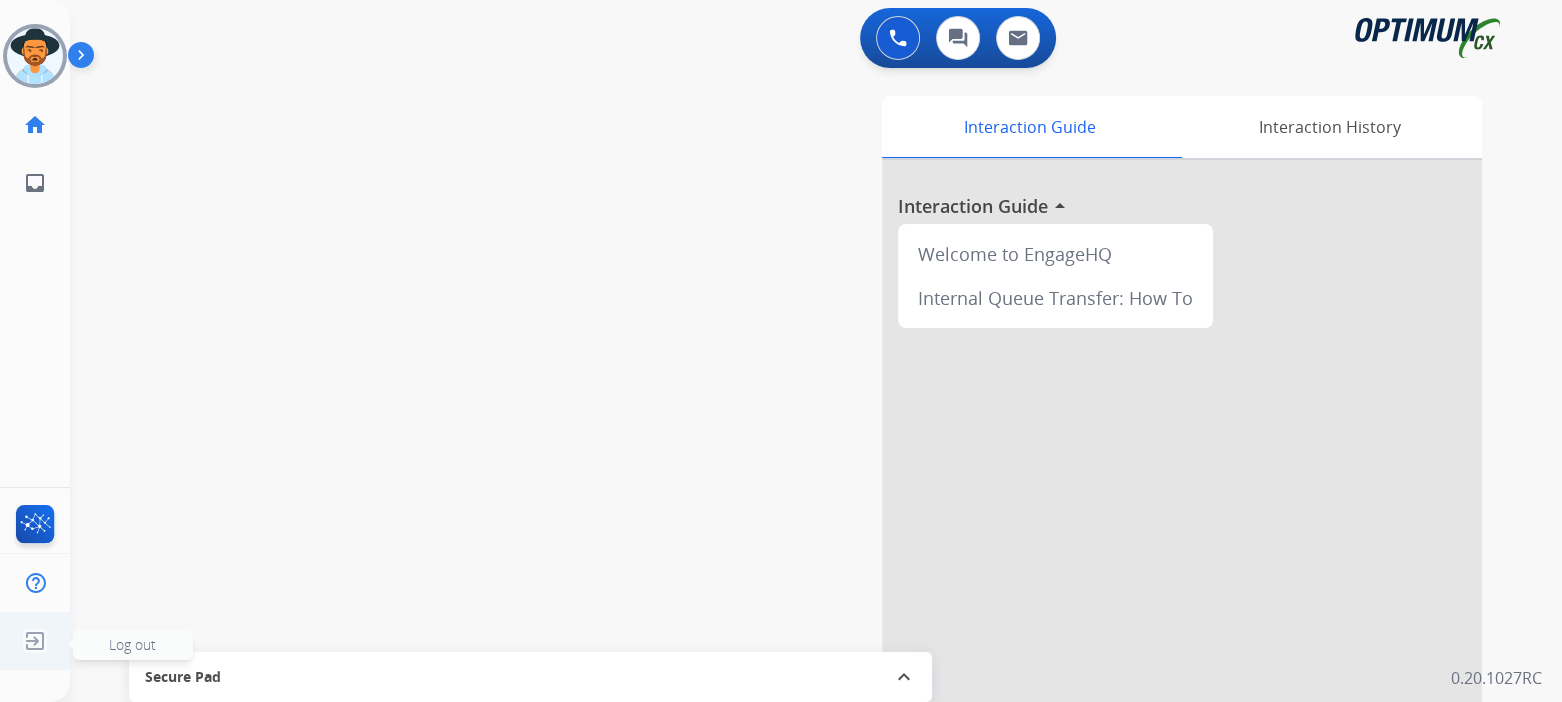 click 